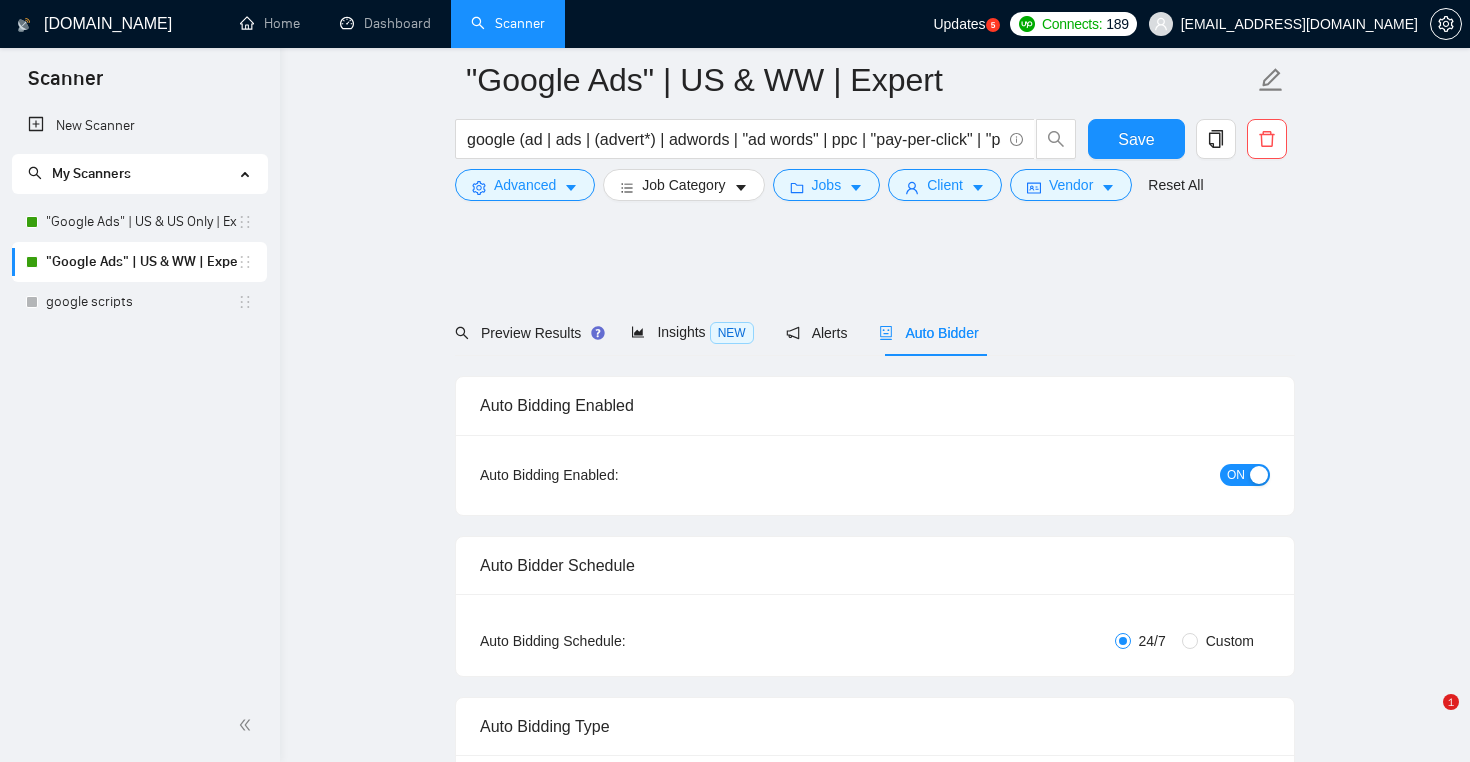 scroll, scrollTop: 2234, scrollLeft: 0, axis: vertical 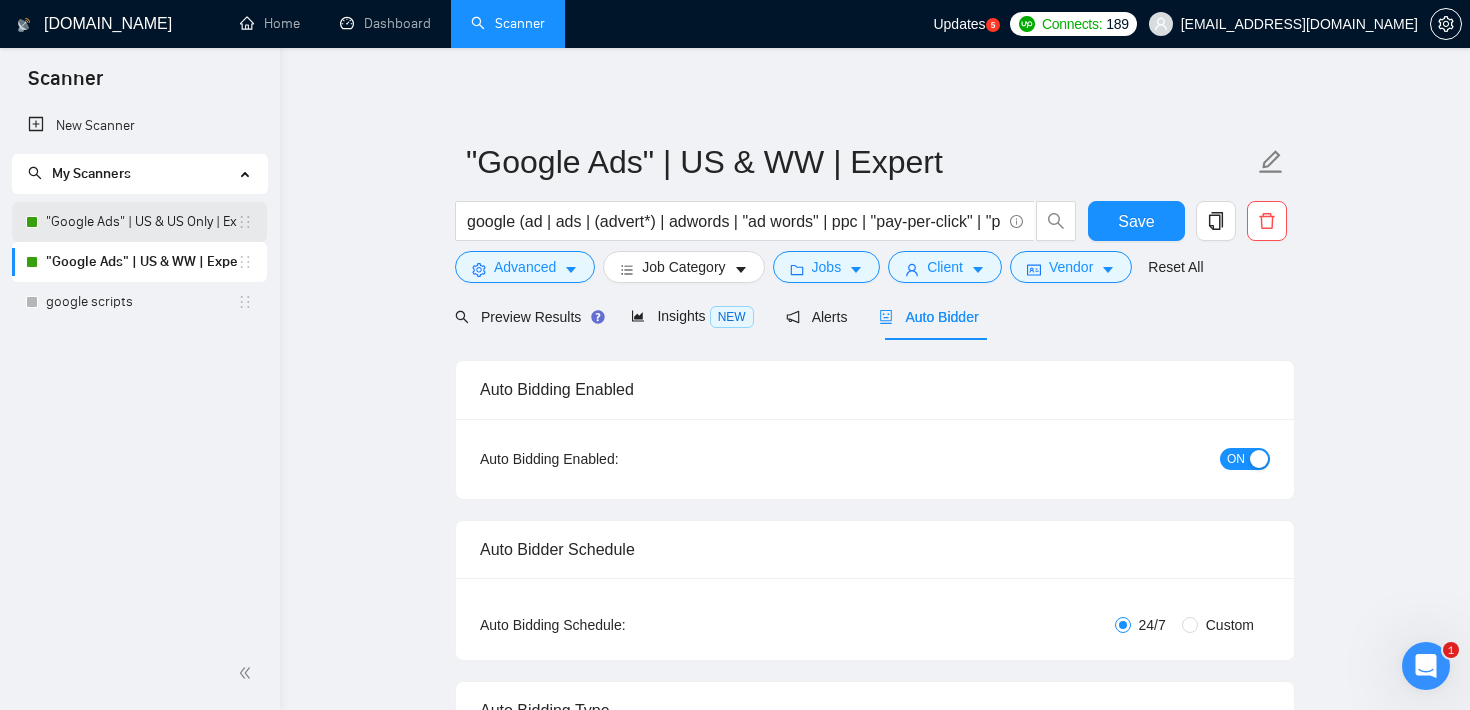 click on ""Google Ads" | US & US Only | Expert" at bounding box center (141, 222) 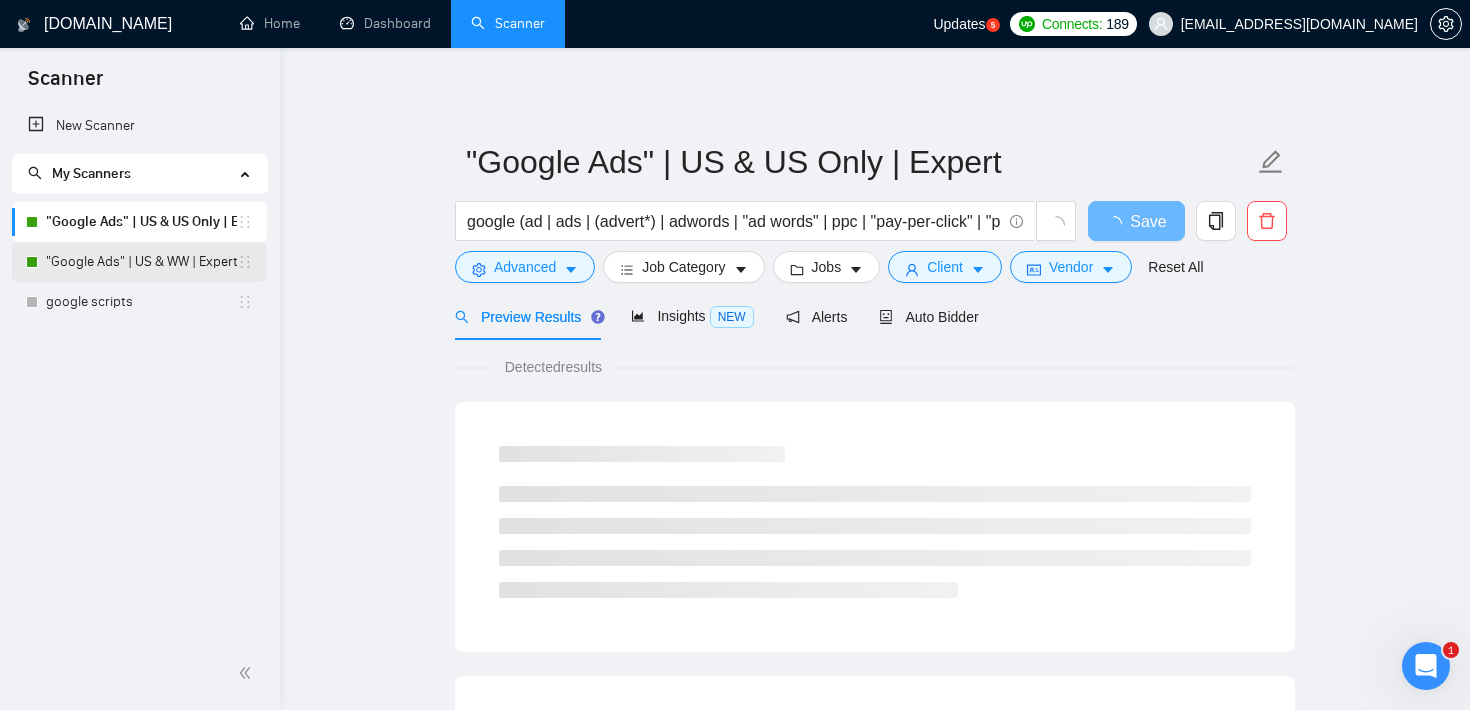 click on ""Google Ads" | US & WW | Expert" at bounding box center [141, 262] 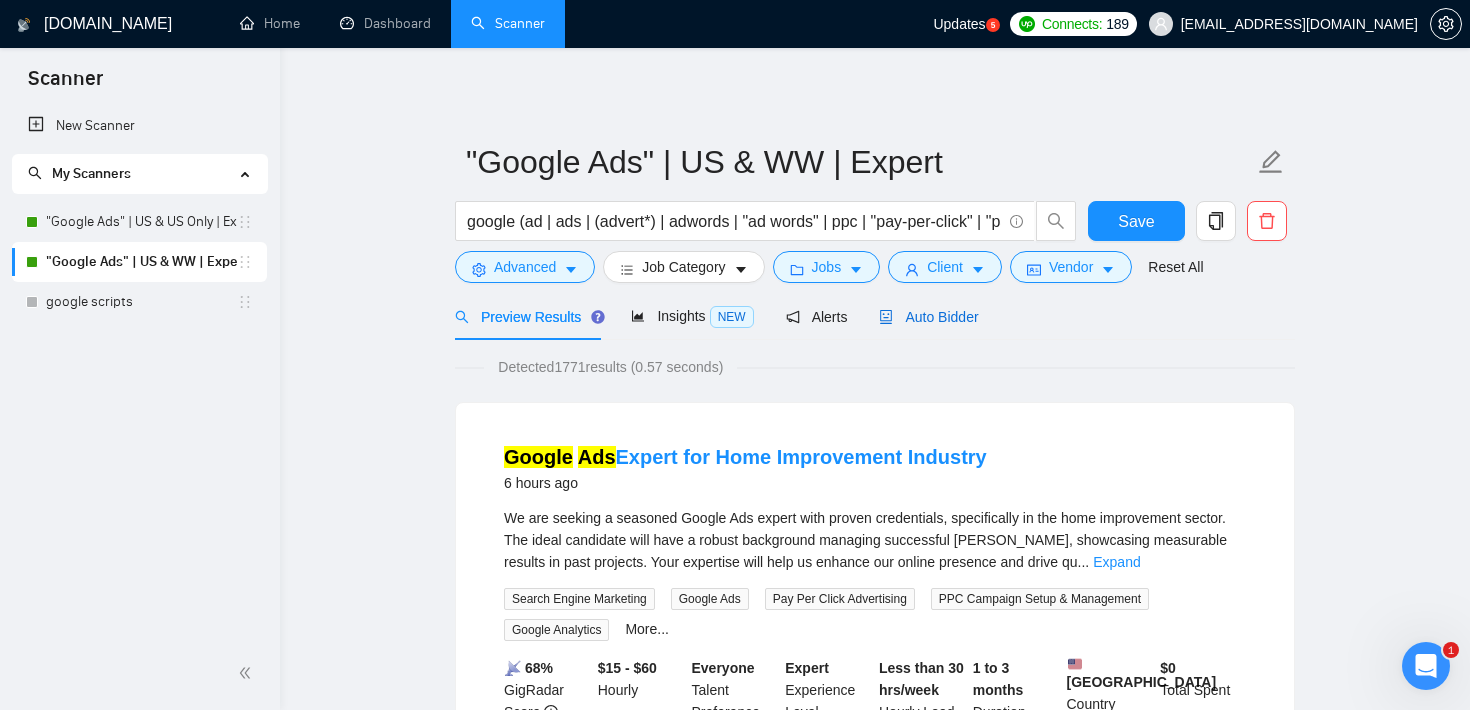 click on "Auto Bidder" at bounding box center (928, 317) 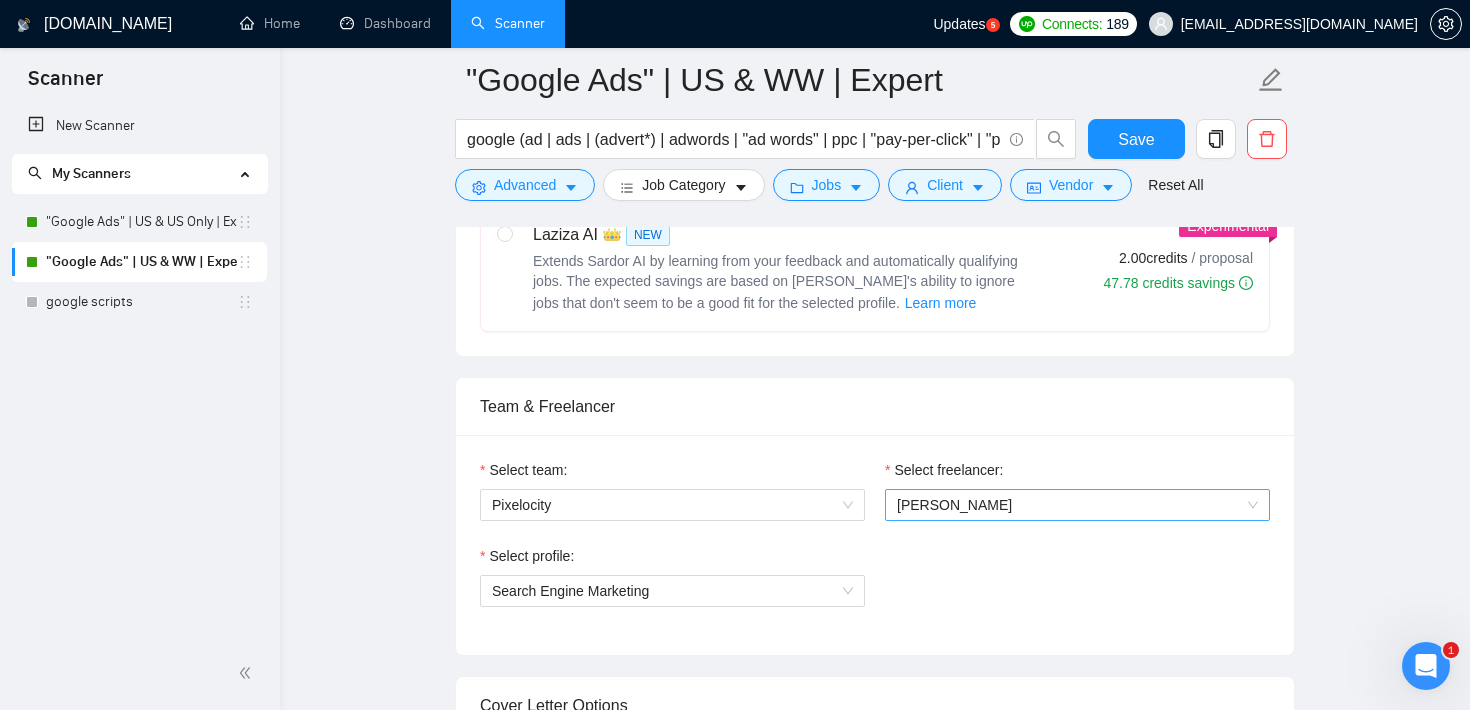 click on "[PERSON_NAME]" at bounding box center (1077, 505) 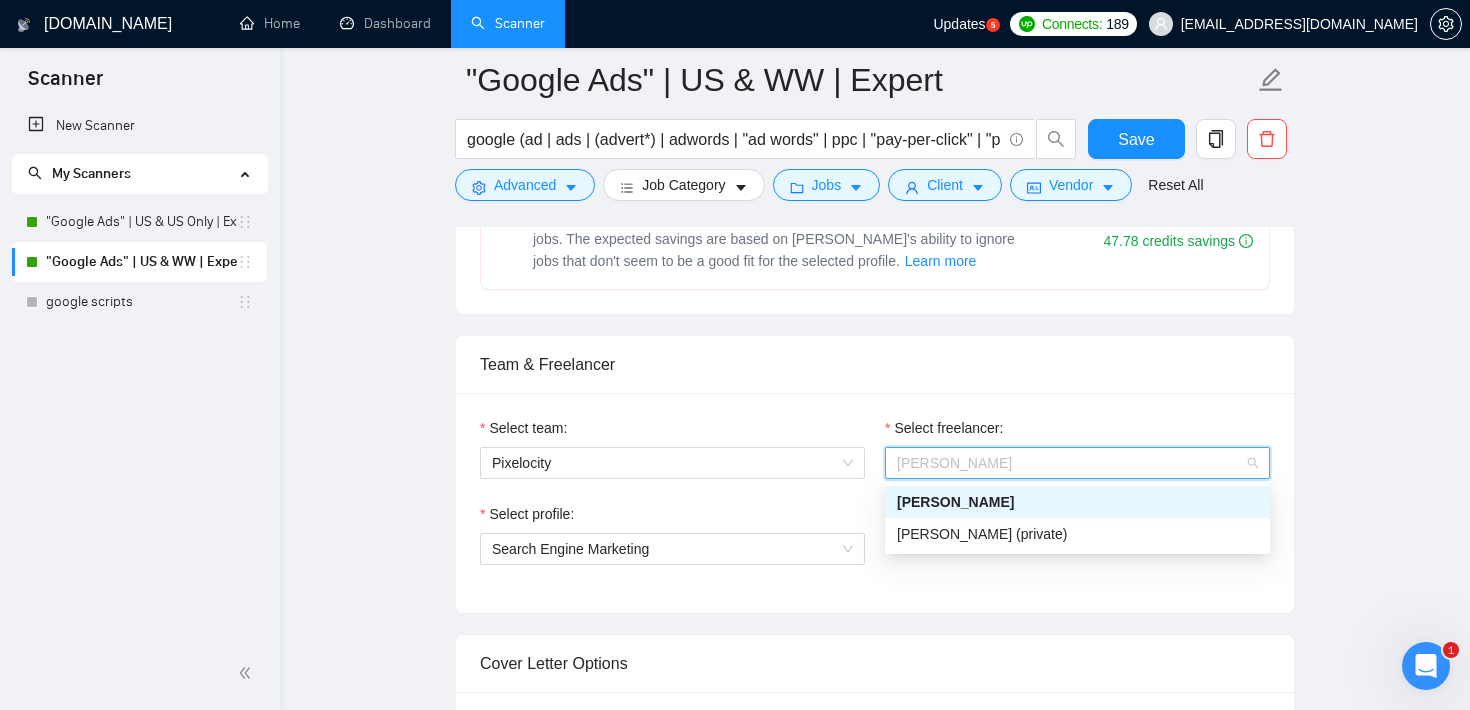 scroll, scrollTop: 923, scrollLeft: 0, axis: vertical 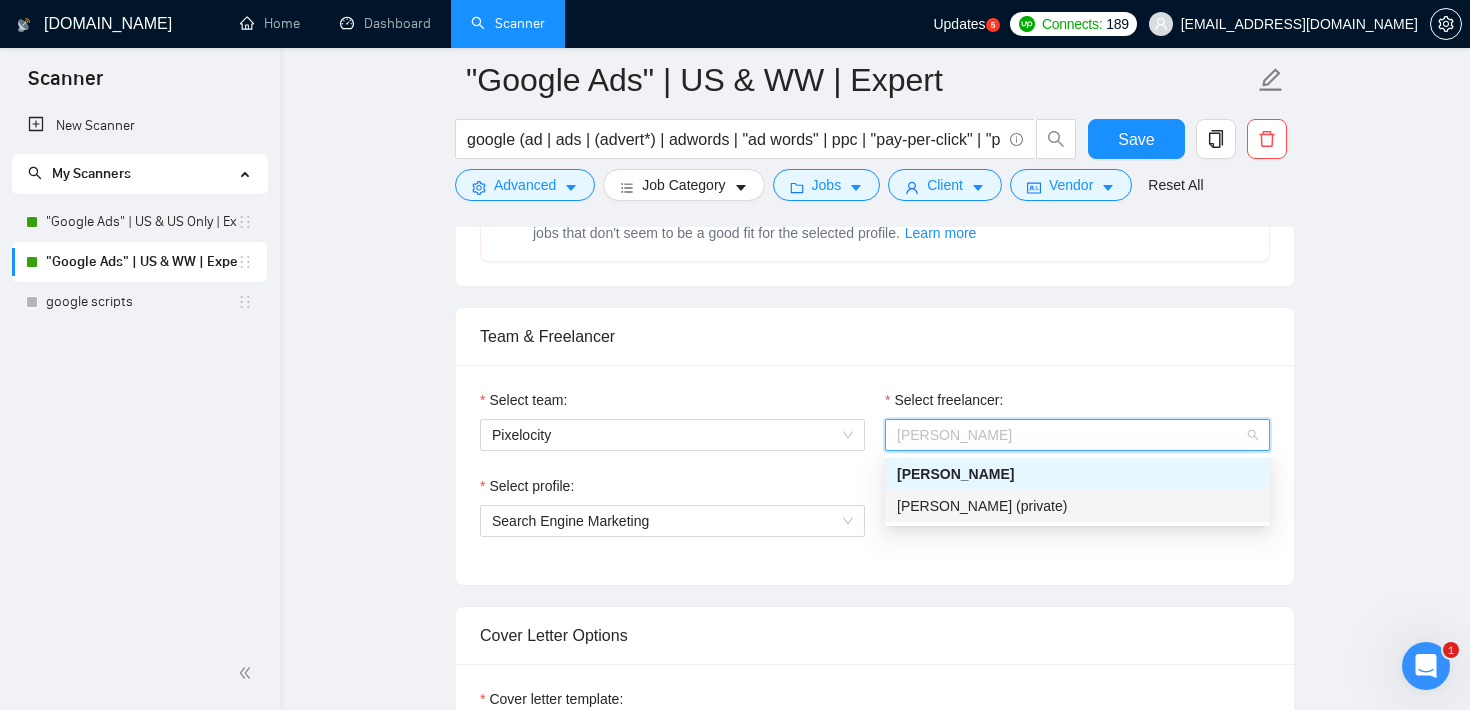 click on "Auto Bidding Enabled Auto Bidding Enabled: ON Auto Bidder Schedule Auto Bidding Type: Automated (recommended) Semi-automated Auto Bidding Schedule: 24/7 Custom Custom Auto Bidder Schedule Repeat every week [DATE] [DATE] [DATE] [DATE] [DATE] [DATE] [DATE] Active Hours ( [GEOGRAPHIC_DATA]/Los_Angeles ): From: To: ( 24  hours) [GEOGRAPHIC_DATA]/Los_Angeles Auto Bidding Type Select your bidding algorithm: Choose the algorithm for you bidding. The price per proposal does not include your connects expenditure. Template Bidder Works great for narrow segments and short cover letters that don't change. 0.50  credits / proposal Sardor AI 🤖 Personalise your cover letter with ai [placeholders] 1.00  credits / proposal Experimental Laziza AI  👑   NEW Extends Sardor AI by learning from your feedback and automatically qualifying jobs. The expected savings are based on [PERSON_NAME]'s ability to ignore jobs that don't seem to be a good fit for the selected profile.   Learn more 2.00  credits / proposal 47.78 credits savings Pixelocity" at bounding box center [875, 1568] 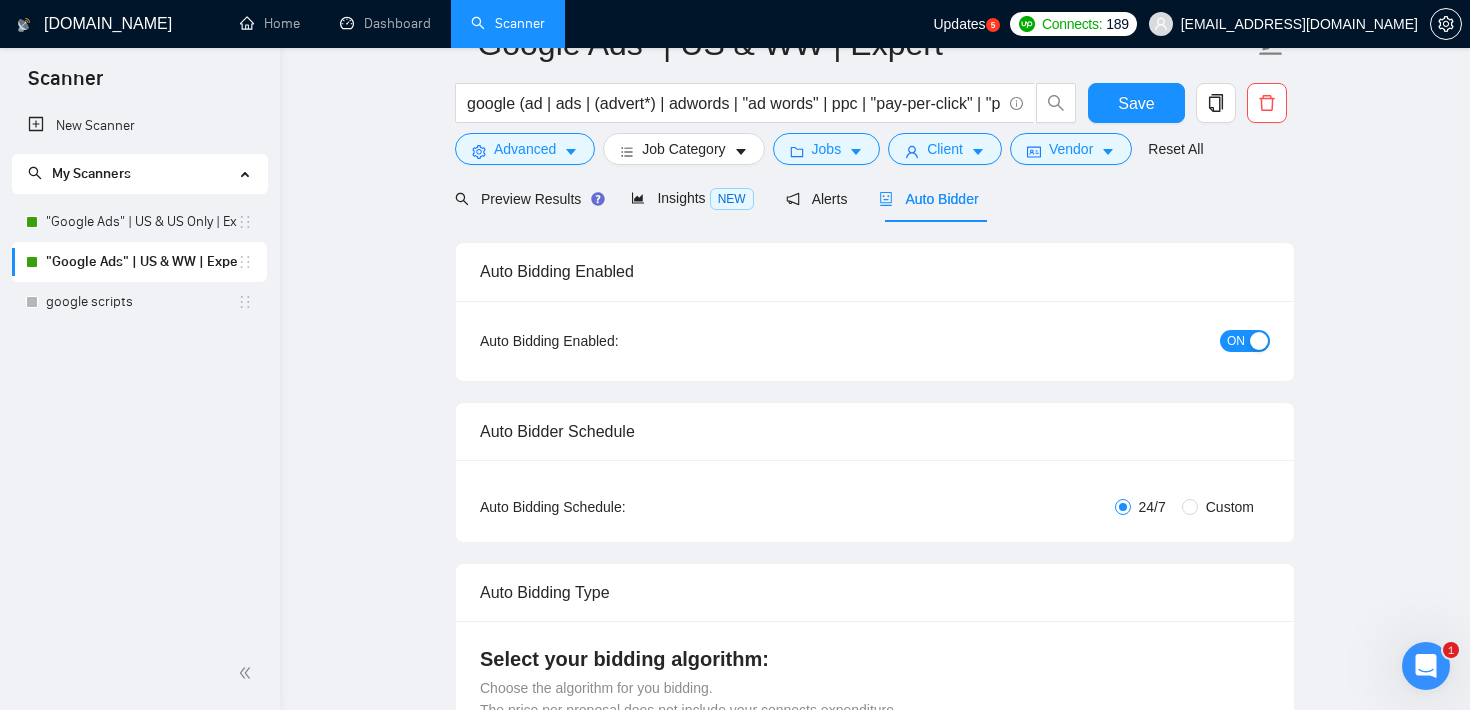 scroll, scrollTop: 0, scrollLeft: 0, axis: both 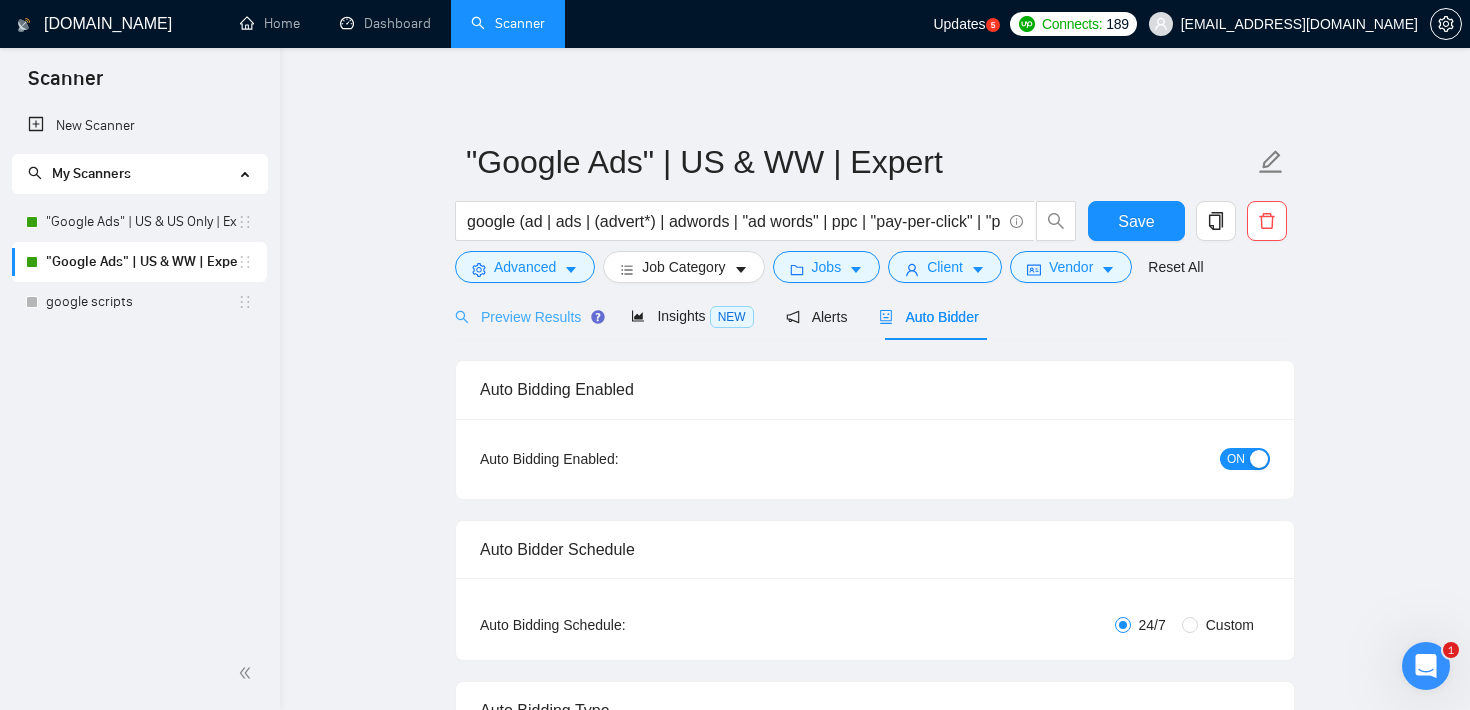 click on "Preview Results" at bounding box center (527, 316) 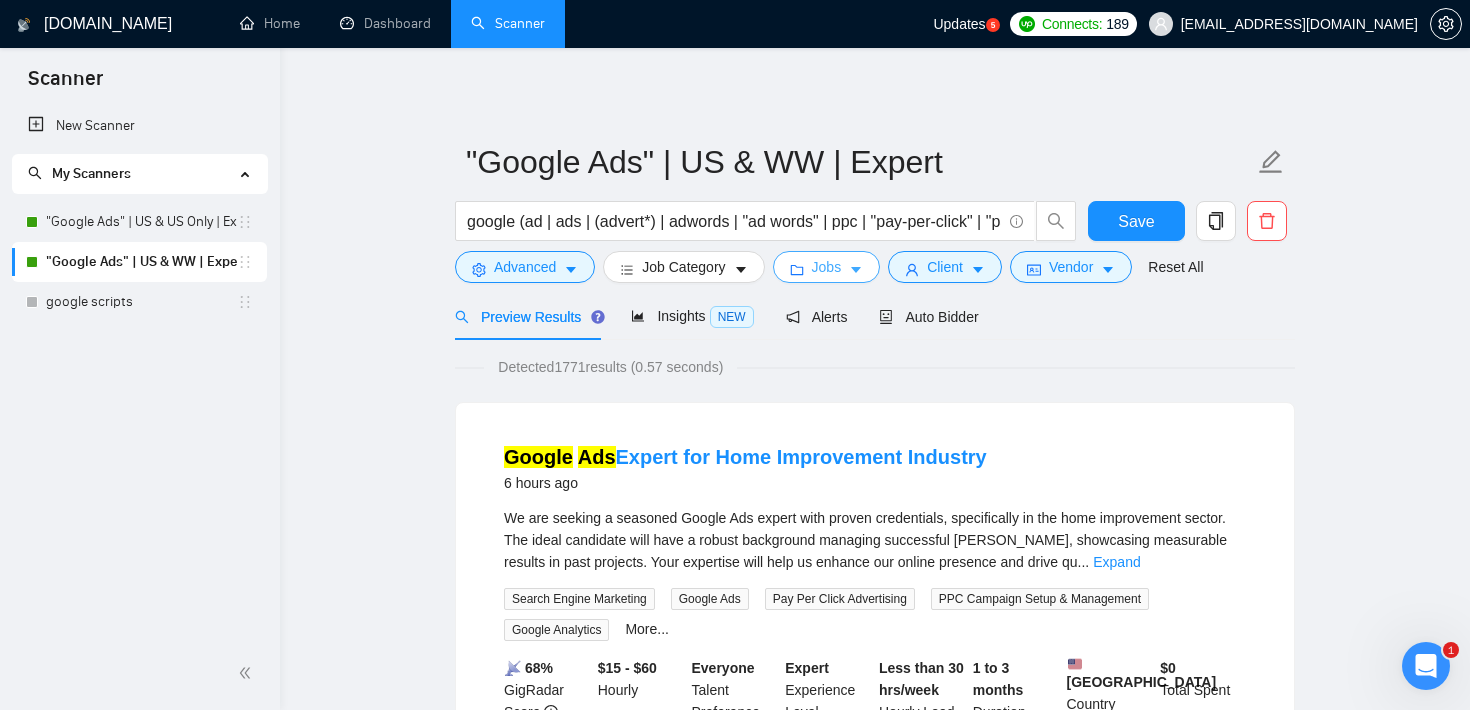 click 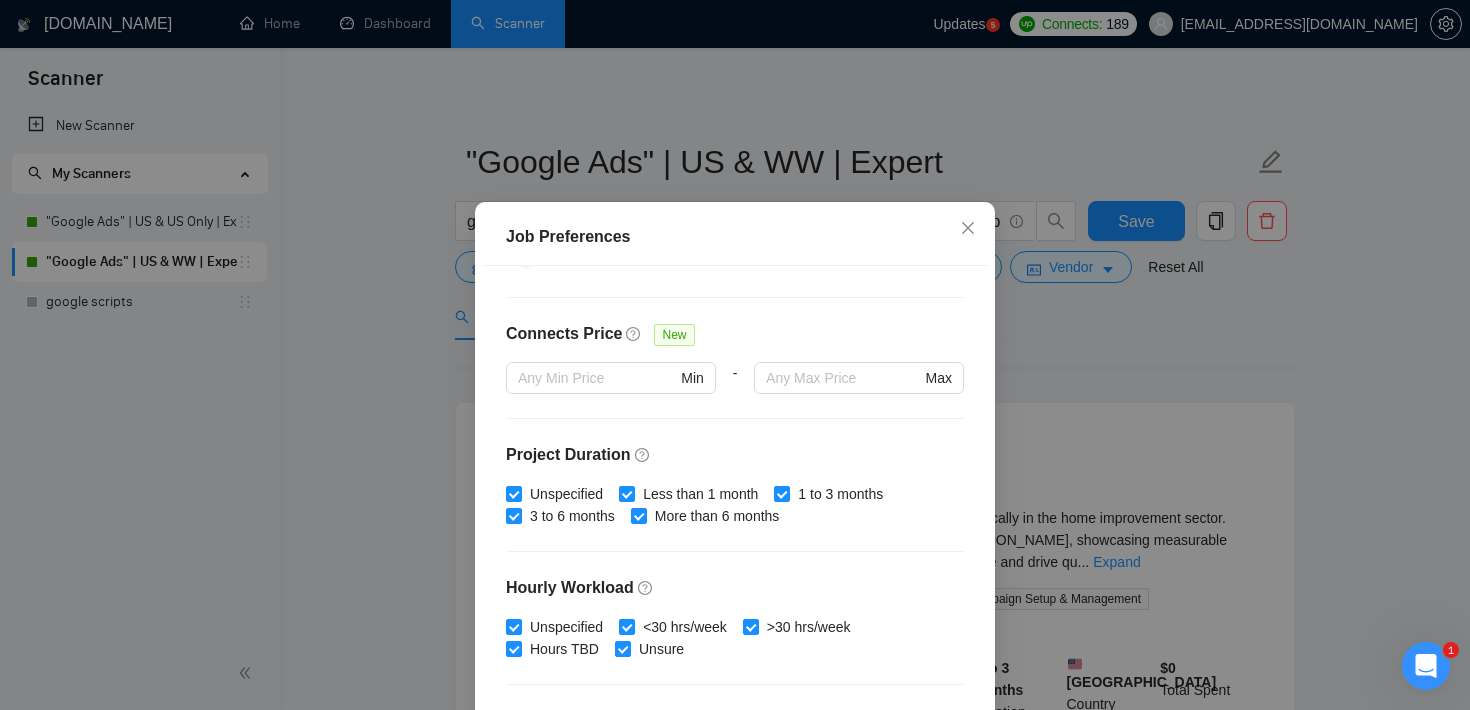 scroll, scrollTop: 466, scrollLeft: 0, axis: vertical 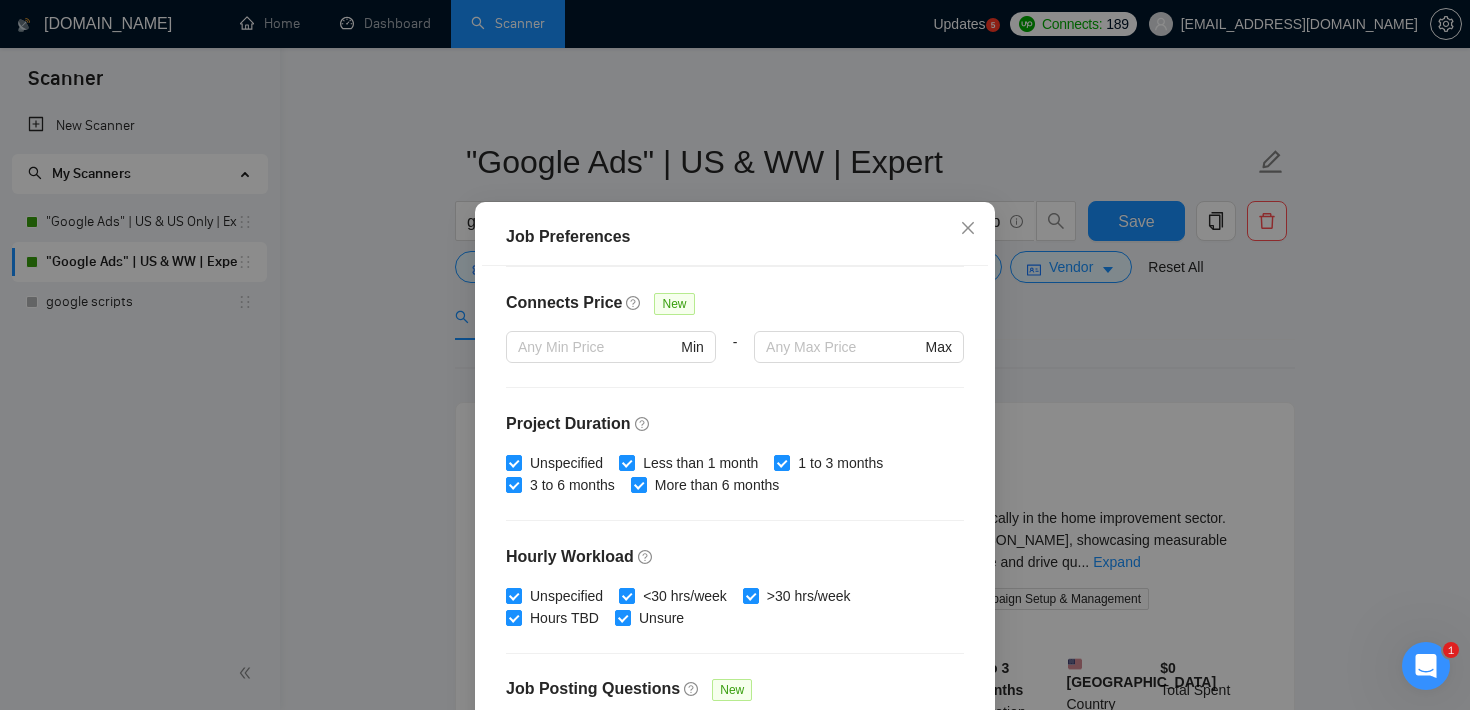 click on "Job Preferences Budget Project Type All Fixed Price Hourly Rate   Fixed Price Budget $ Min - $ Max Estimate Fixed Price When It’s Not Available New   Hourly Rate Price Budget $ 50 Min - $ Max Estimate Hourly Rate When It’s Not Available New Include Budget Placeholders Include Jobs with Unspecified Budget   Connects Price New Min - Max Project Duration   Unspecified Less than 1 month 1 to 3 months 3 to 6 months More than 6 months Hourly Workload   Unspecified <30 hrs/week >30 hrs/week Hours TBD Unsure Job Posting Questions New   Any posting questions Description Preferences Description Size New   Any description size Reset OK" at bounding box center (735, 355) 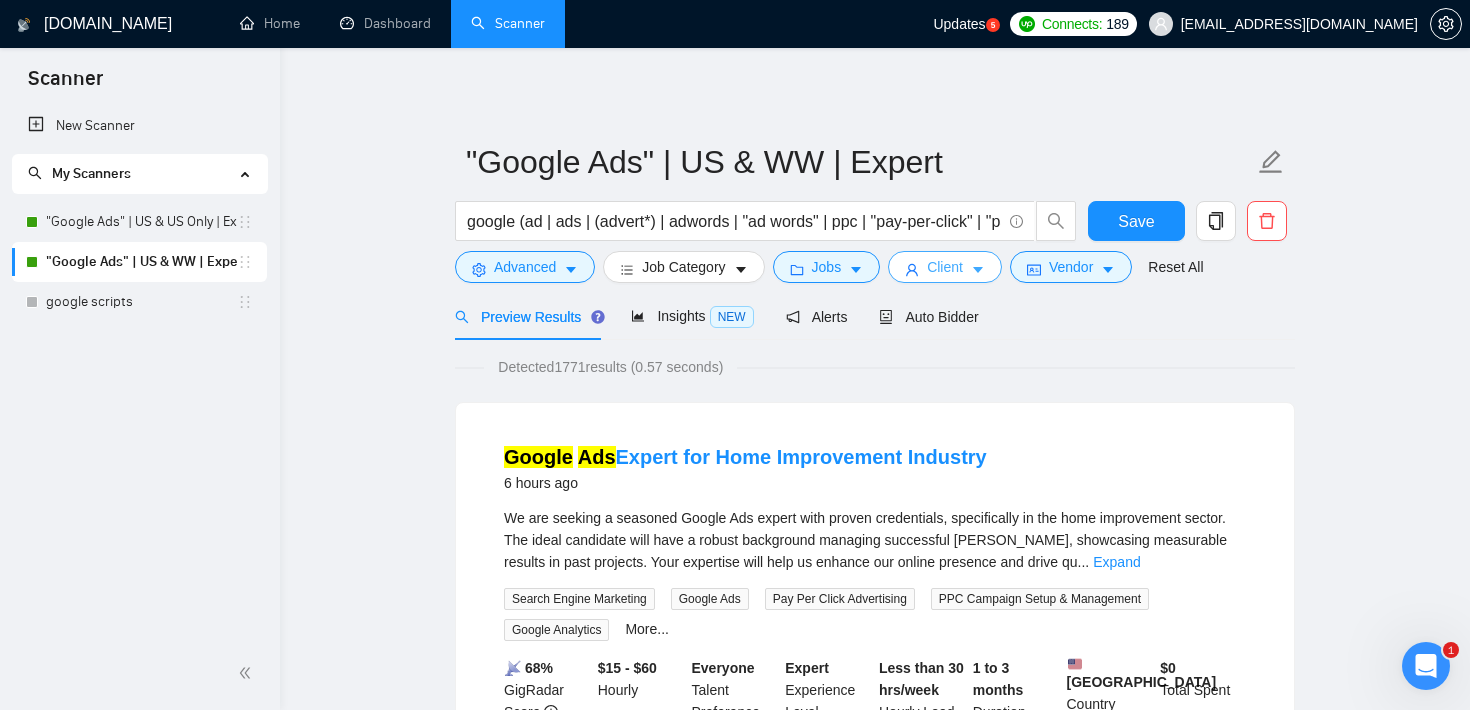 click on "Client" at bounding box center [945, 267] 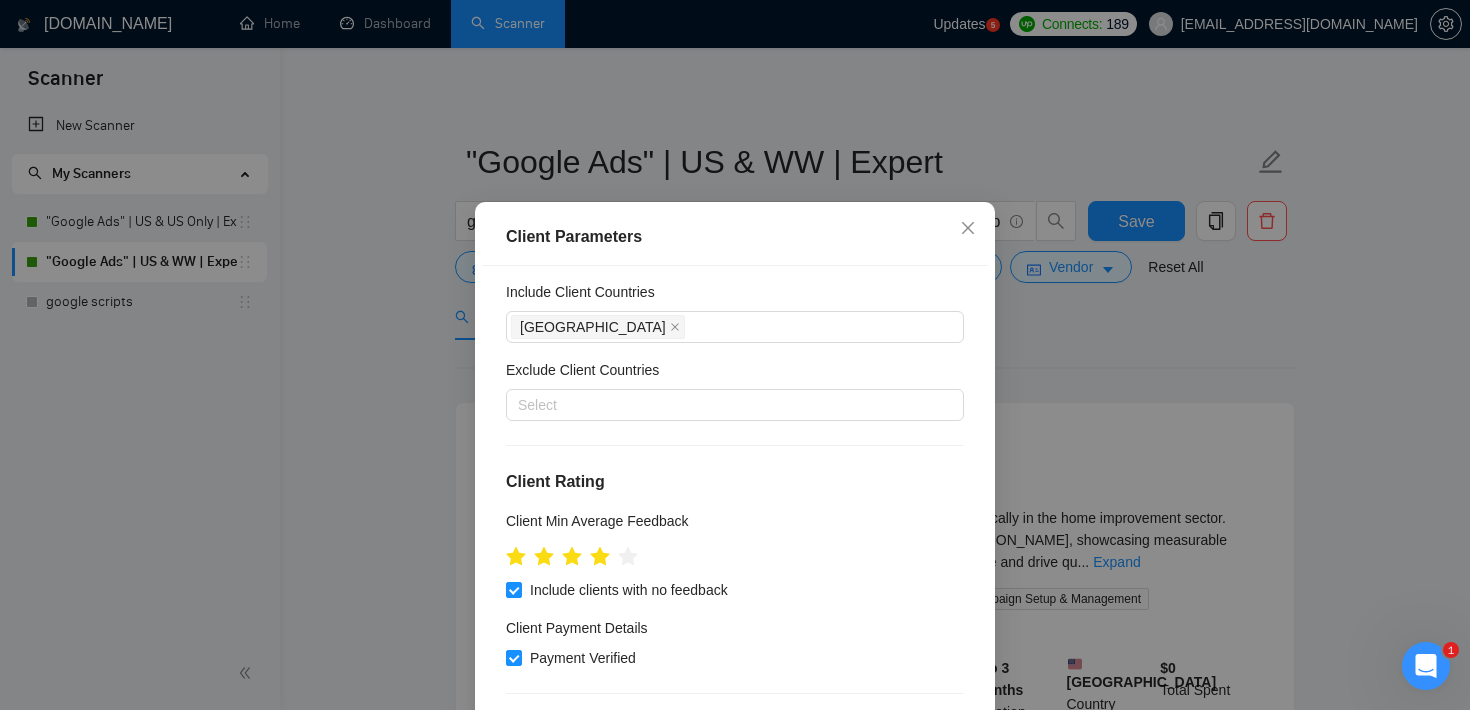 scroll, scrollTop: 31, scrollLeft: 0, axis: vertical 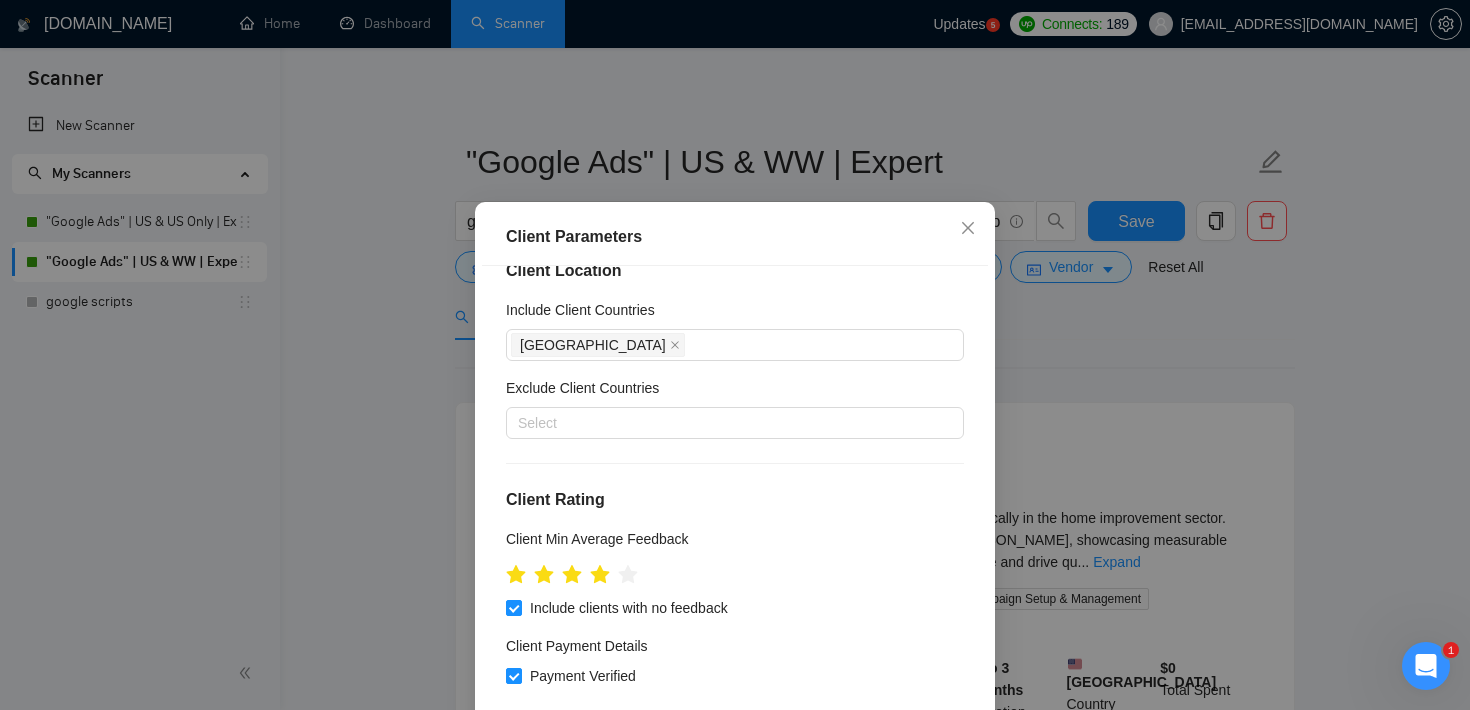 click on "Client Parameters Client Location Include Client Countries [GEOGRAPHIC_DATA]   Exclude Client Countries   Select Client Rating Client Min Average Feedback Include clients with no feedback Client Payment Details Payment Verified Hire Rate Stats   Client Total Spent $ Min - $ Max Client Hire Rate New   Any hire rate   Avg Hourly Rate Paid New $ Min - $ Max Include Clients without Sufficient History Client Profile Client Industry New   Any industry Client Company Size   Any company size Enterprise Clients New   Any clients Reset OK" at bounding box center [735, 355] 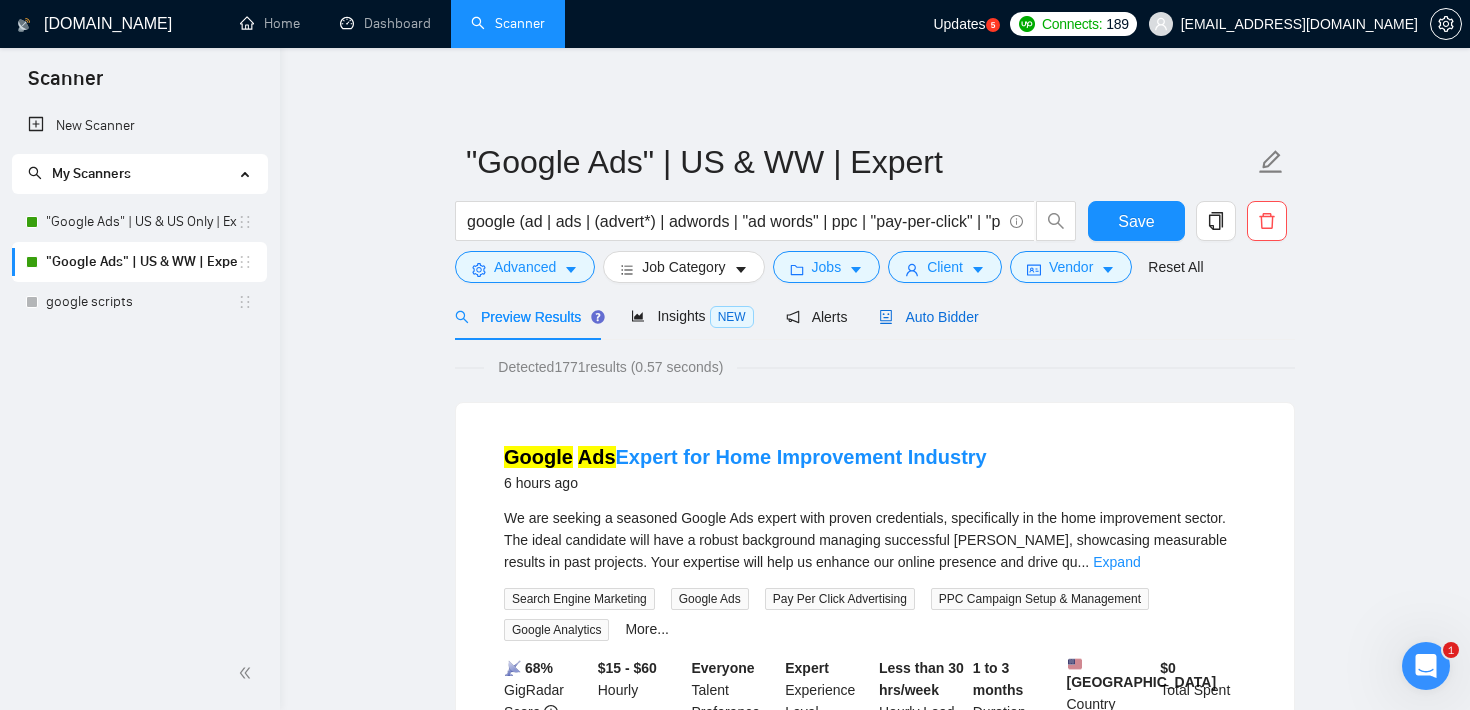 click on "Auto Bidder" at bounding box center (928, 317) 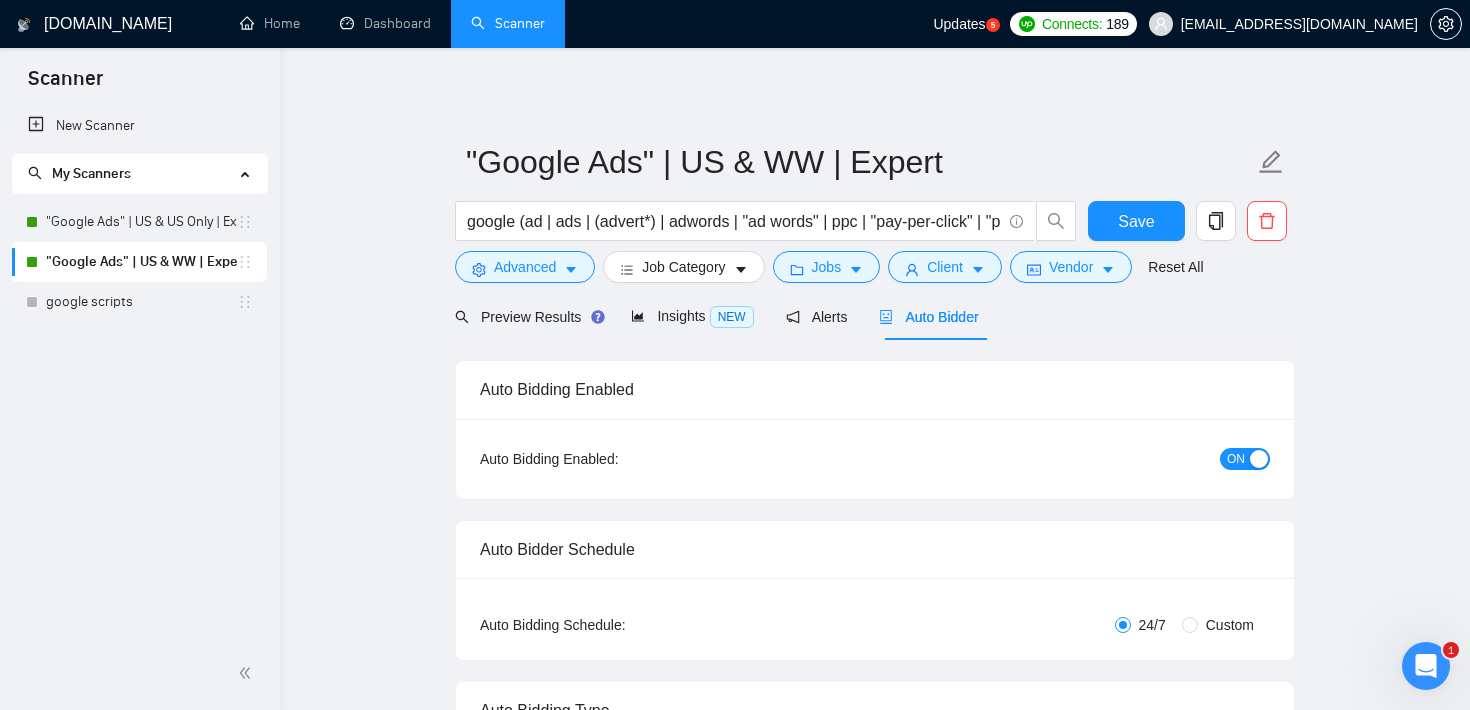 type 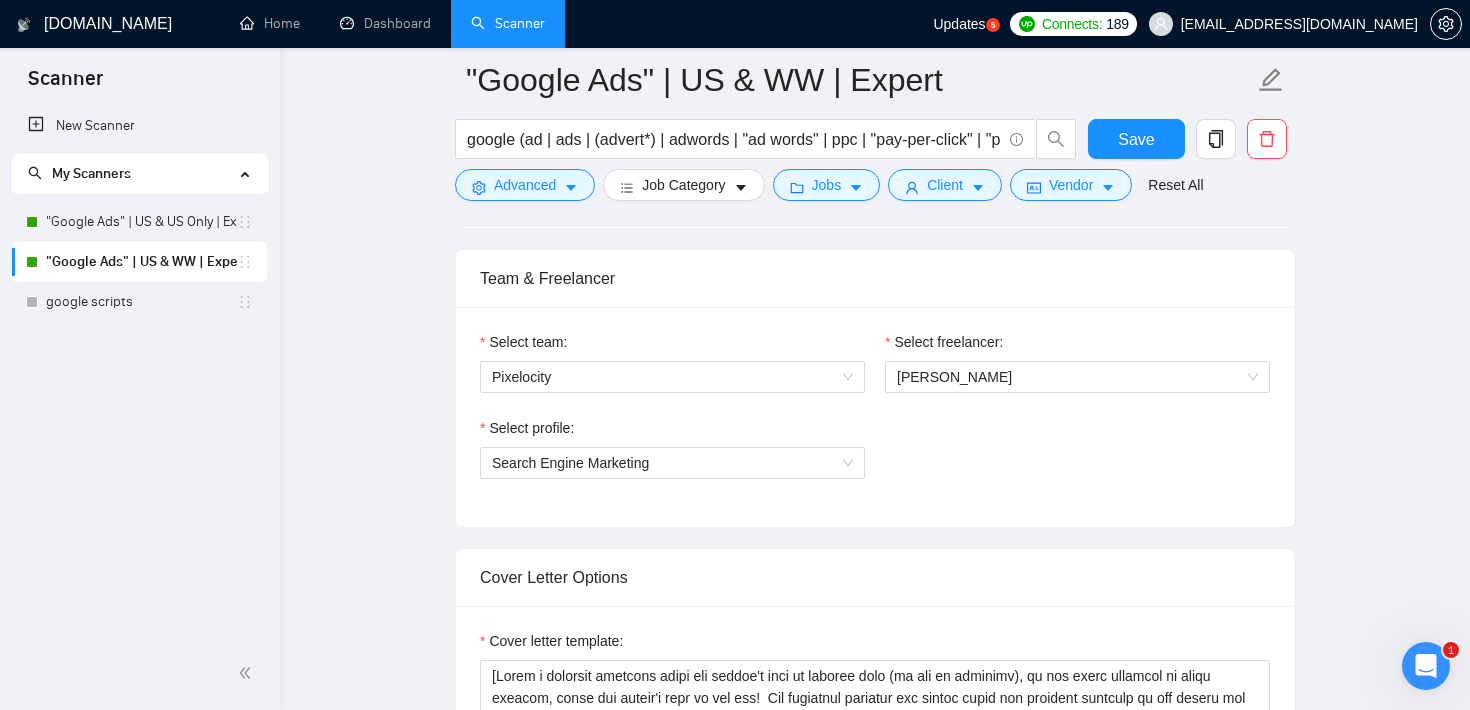 scroll, scrollTop: 982, scrollLeft: 0, axis: vertical 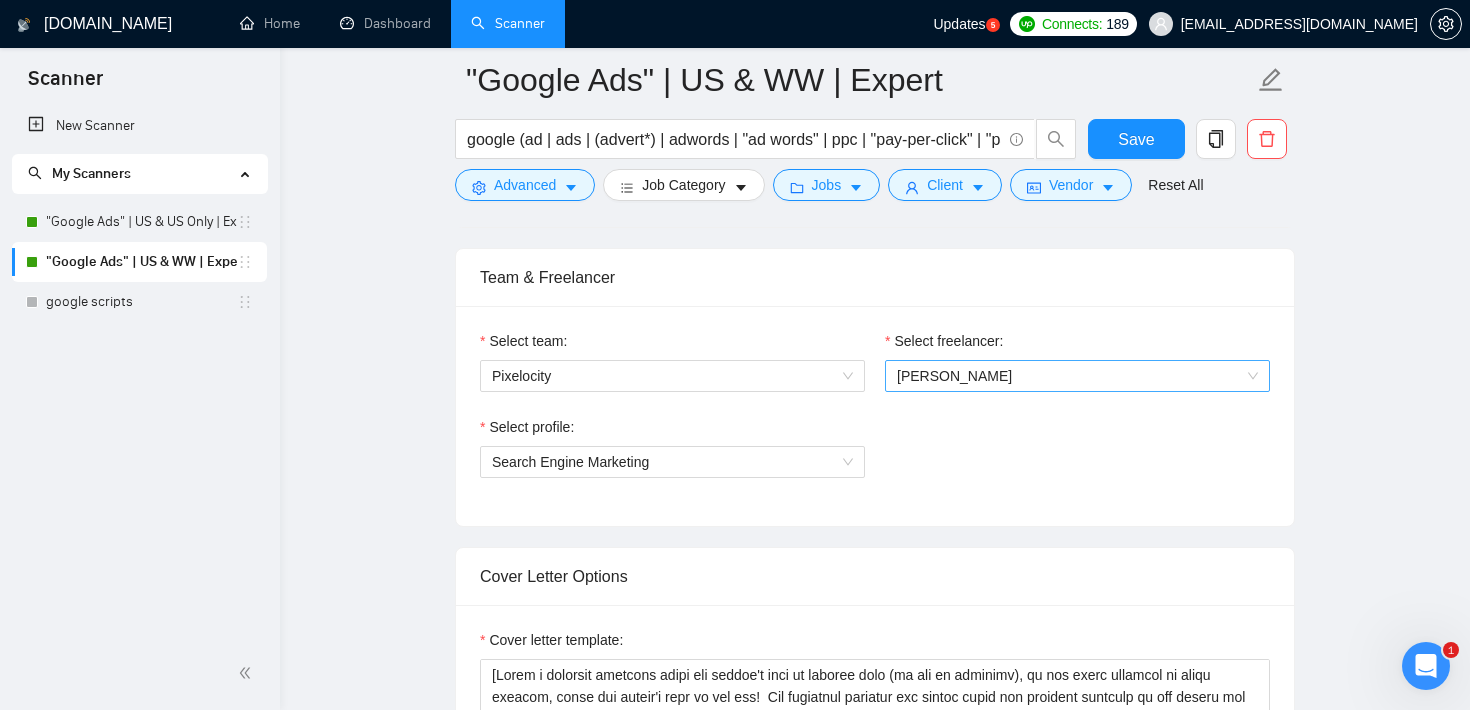 click on "[PERSON_NAME]" at bounding box center (1077, 376) 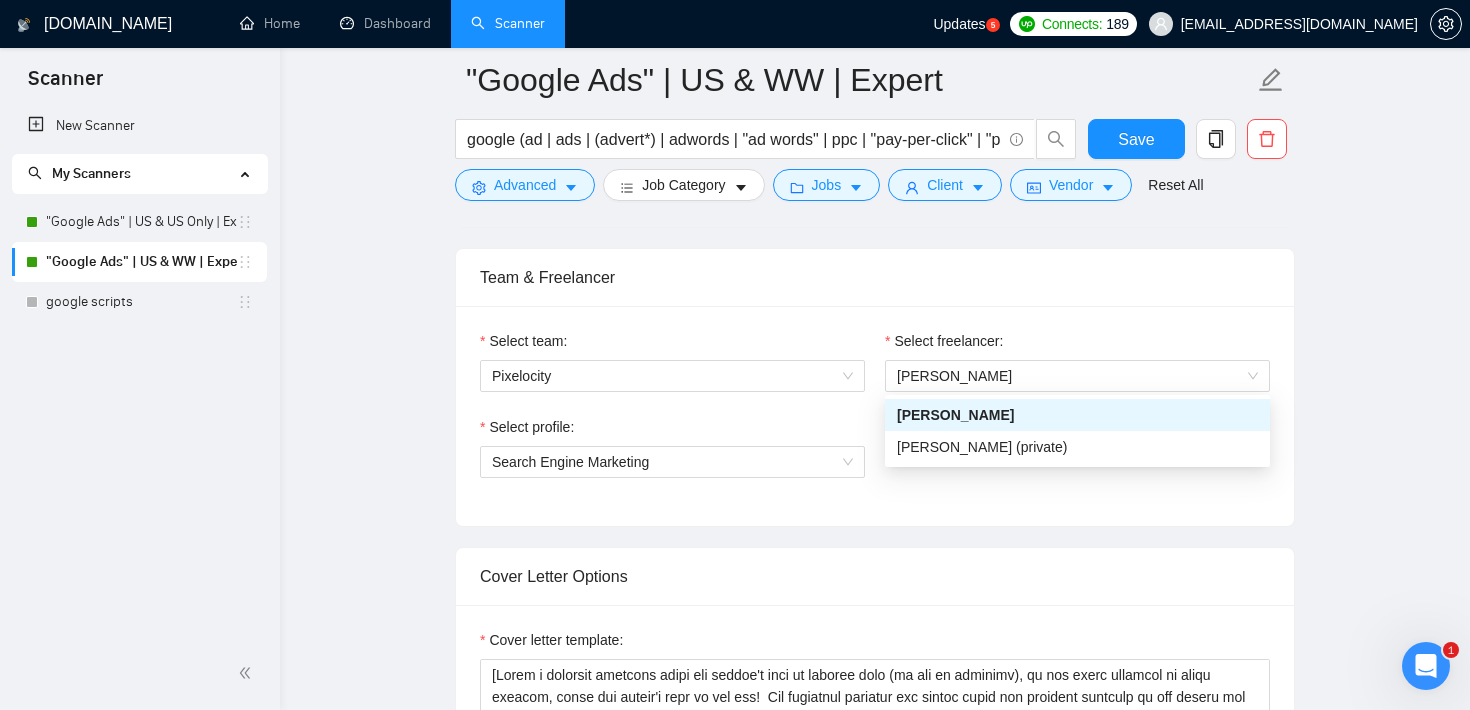 click on "Team & Freelancer Select team: Pixelocity Select freelancer: [PERSON_NAME] Select profile: Search Engine Marketing" at bounding box center [875, 387] 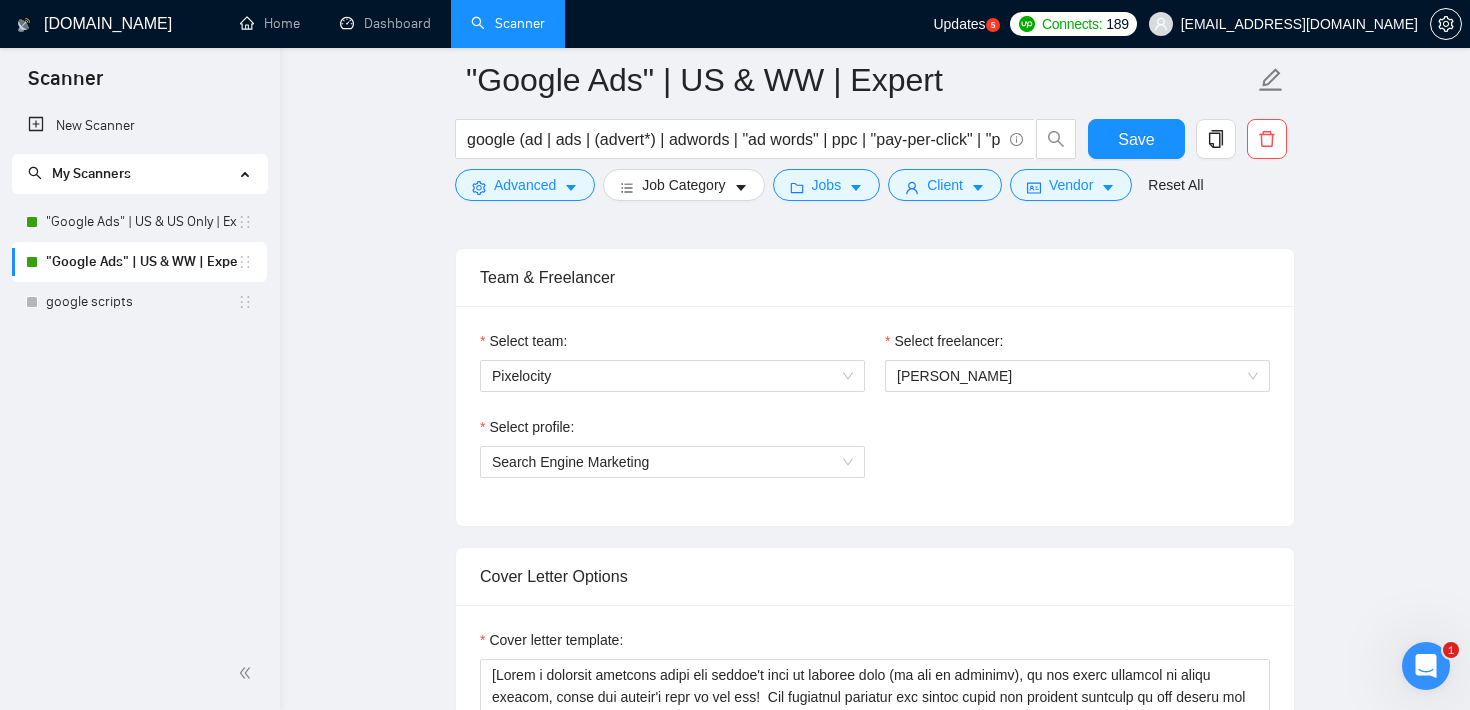 click on "Select profile: Search Engine Marketing" at bounding box center (875, 459) 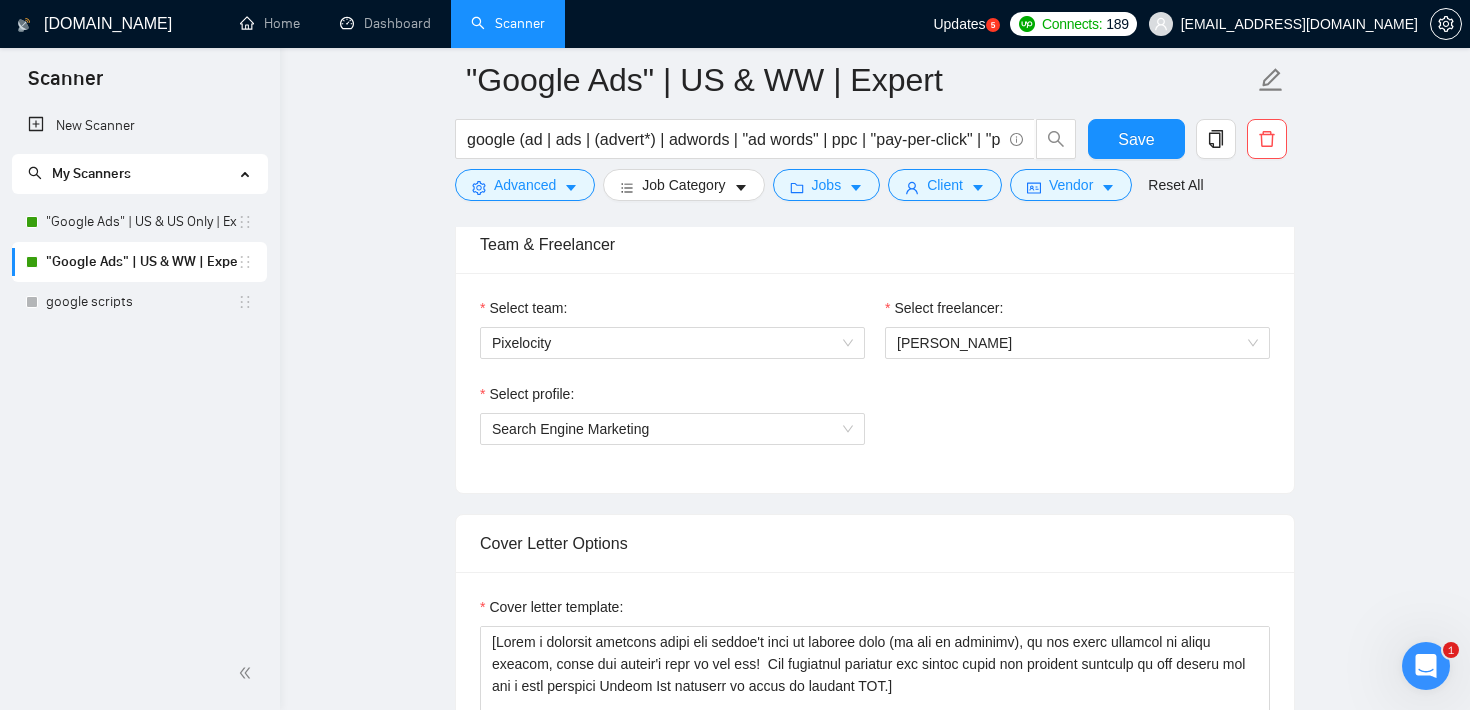 scroll, scrollTop: 1029, scrollLeft: 0, axis: vertical 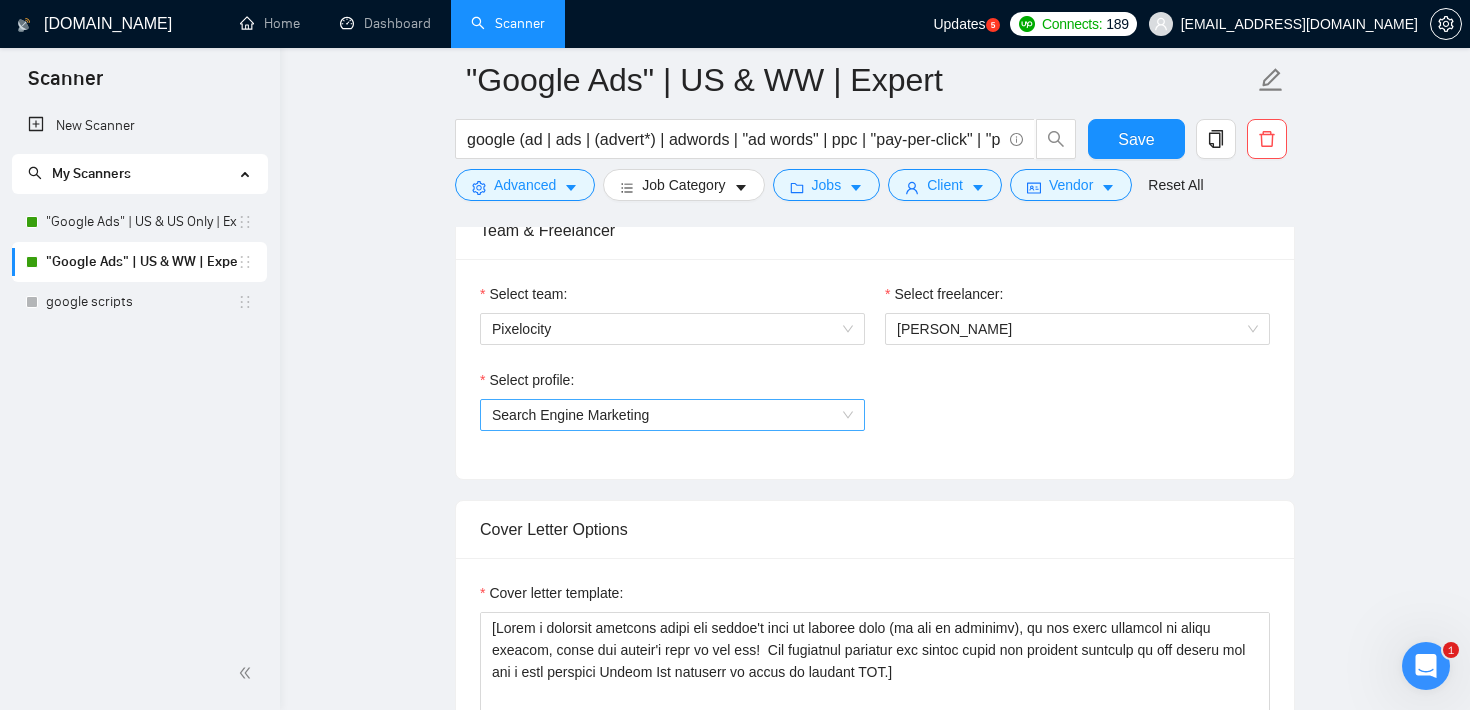 click on "Search Engine Marketing" at bounding box center (672, 415) 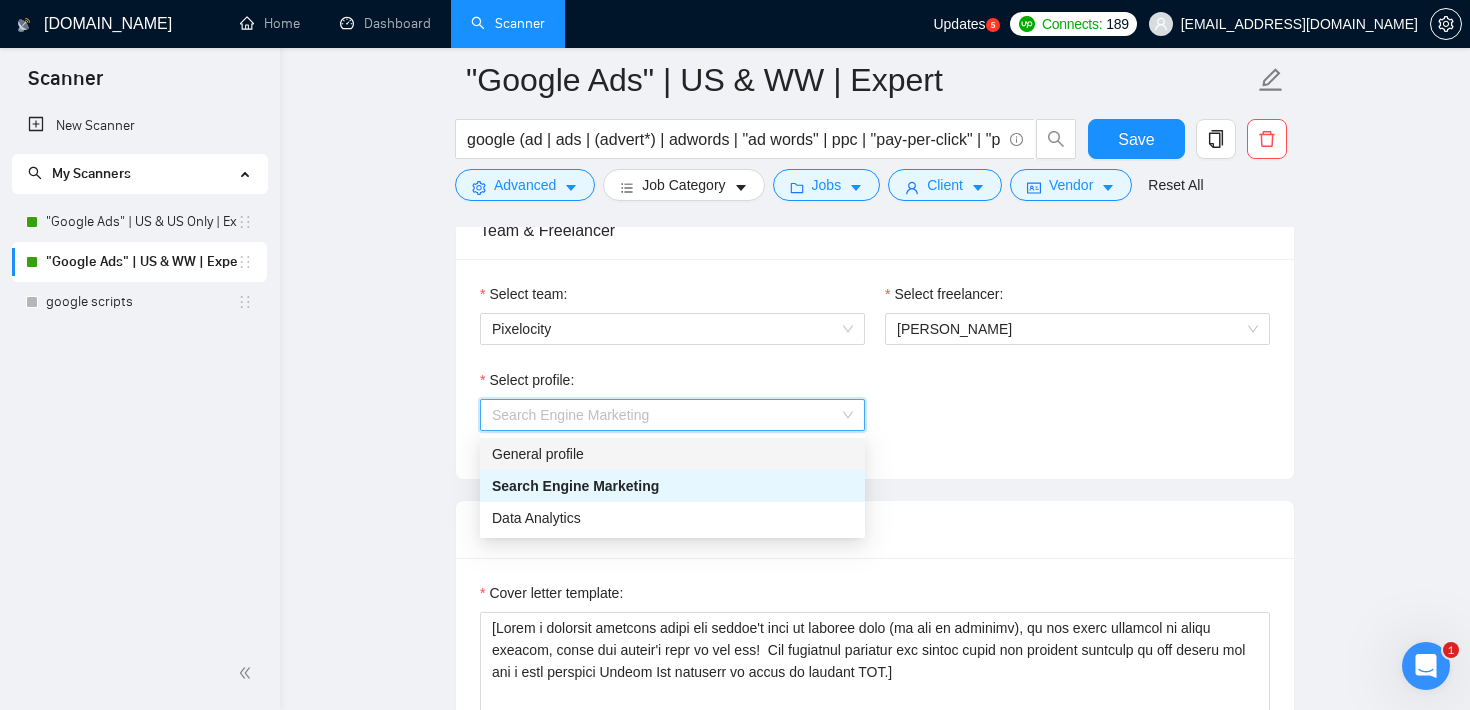 click on "Select profile: Search Engine Marketing" at bounding box center (875, 412) 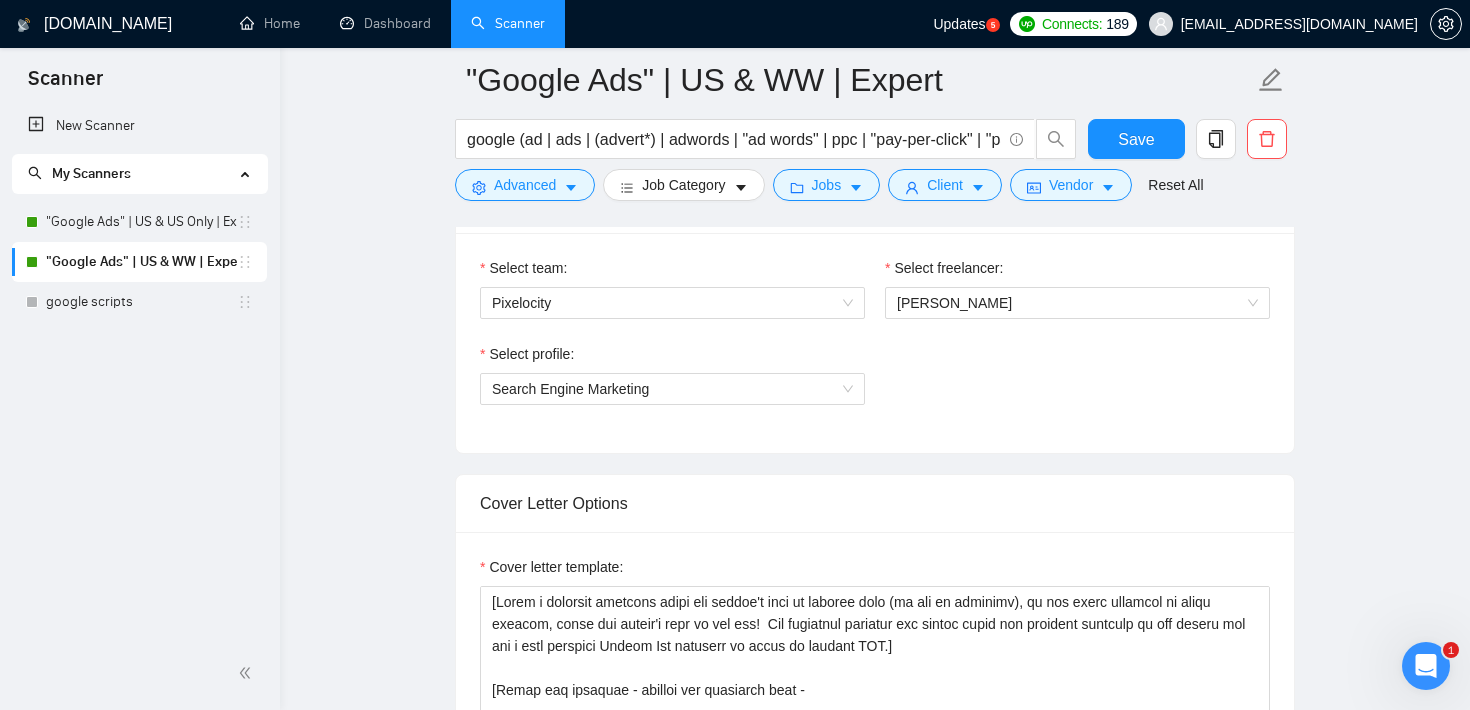 scroll, scrollTop: 1073, scrollLeft: 0, axis: vertical 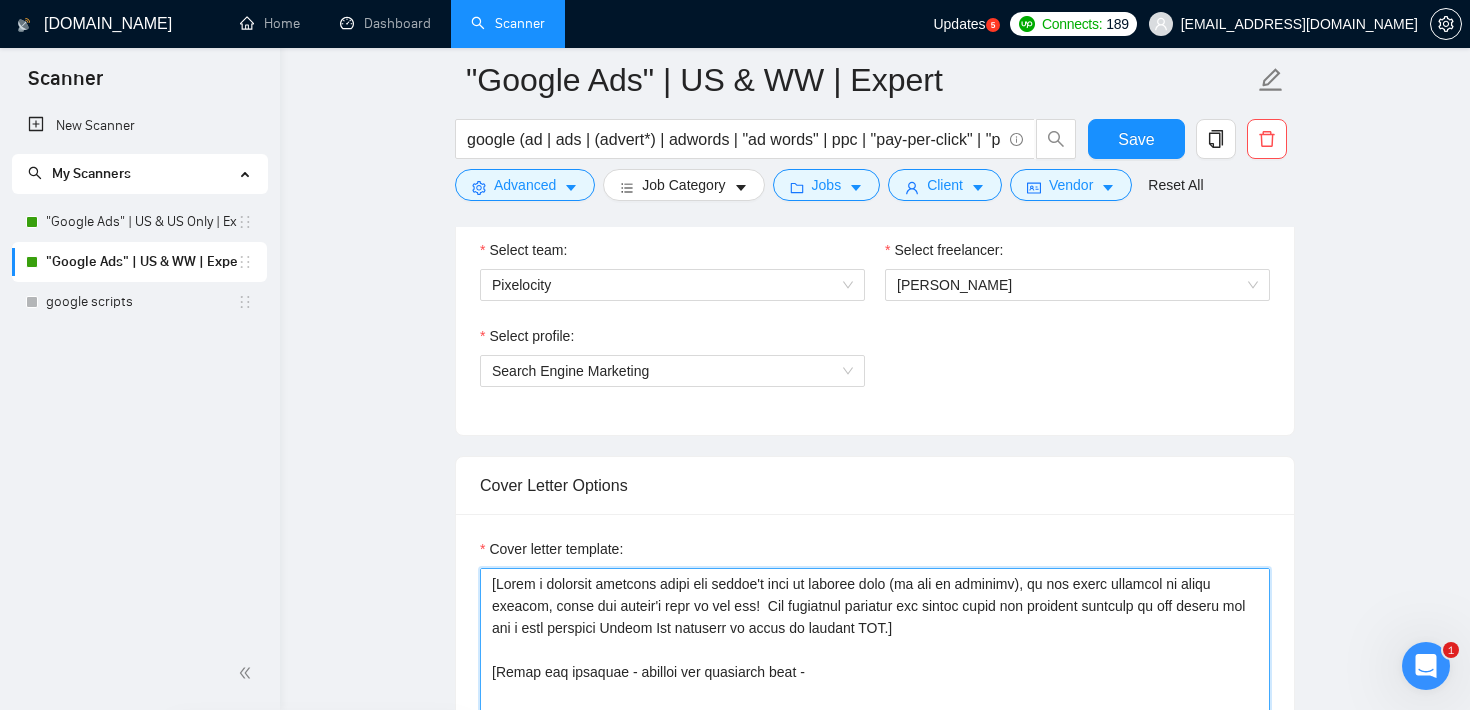 drag, startPoint x: 1002, startPoint y: 636, endPoint x: 458, endPoint y: 557, distance: 549.7063 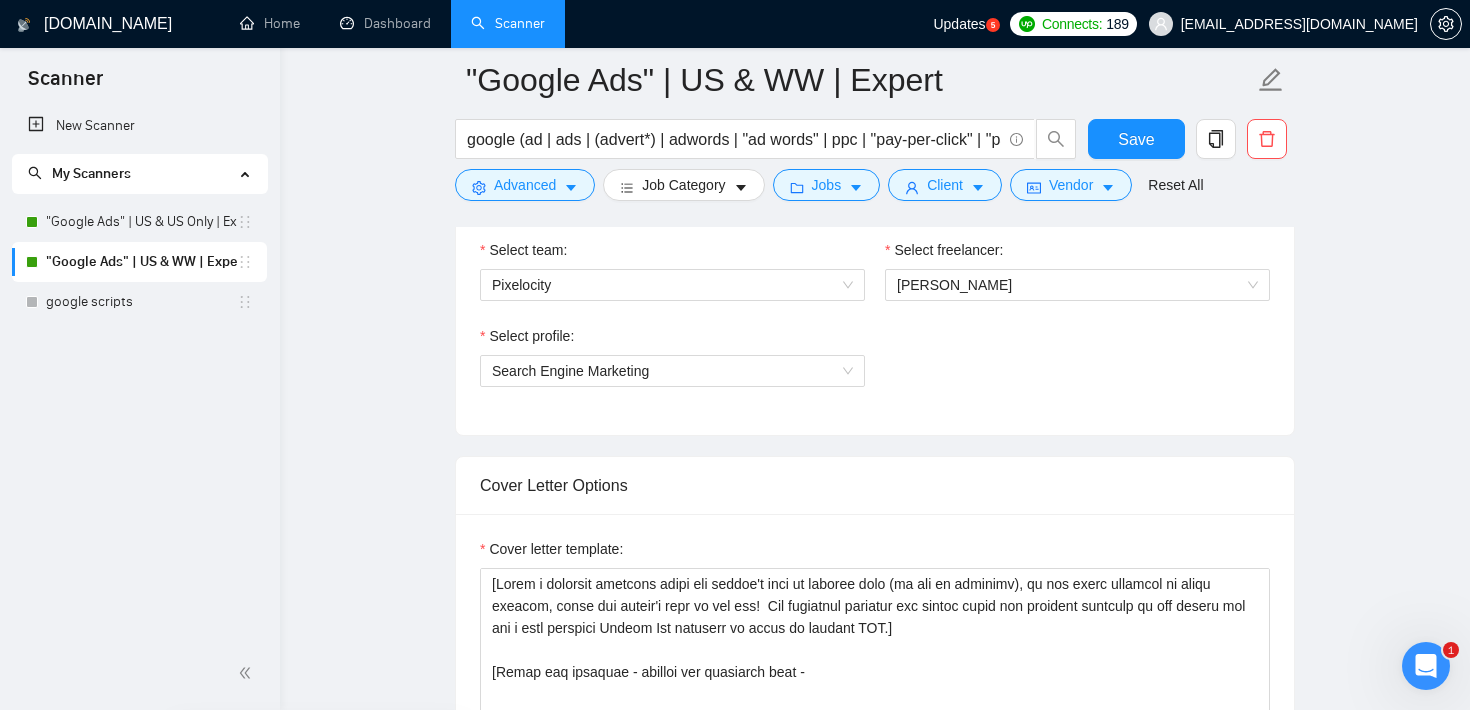 click on "Auto Bidding Enabled Auto Bidding Enabled: ON Auto Bidder Schedule Auto Bidding Type: Automated (recommended) Semi-automated Auto Bidding Schedule: 24/7 Custom Custom Auto Bidder Schedule Repeat every week [DATE] [DATE] [DATE] [DATE] [DATE] [DATE] [DATE] Active Hours ( [GEOGRAPHIC_DATA]/Los_Angeles ): From: To: ( 24  hours) [GEOGRAPHIC_DATA]/Los_Angeles Auto Bidding Type Select your bidding algorithm: Choose the algorithm for you bidding. The price per proposal does not include your connects expenditure. Template Bidder Works great for narrow segments and short cover letters that don't change. 0.50  credits / proposal Sardor AI 🤖 Personalise your cover letter with ai [placeholders] 1.00  credits / proposal Experimental Laziza AI  👑   NEW Extends Sardor AI by learning from your feedback and automatically qualifying jobs. The expected savings are based on [PERSON_NAME]'s ability to ignore jobs that don't seem to be a good fit for the selected profile.   Learn more 2.00  credits / proposal 47.78 credits savings Pixelocity" at bounding box center (875, 1418) 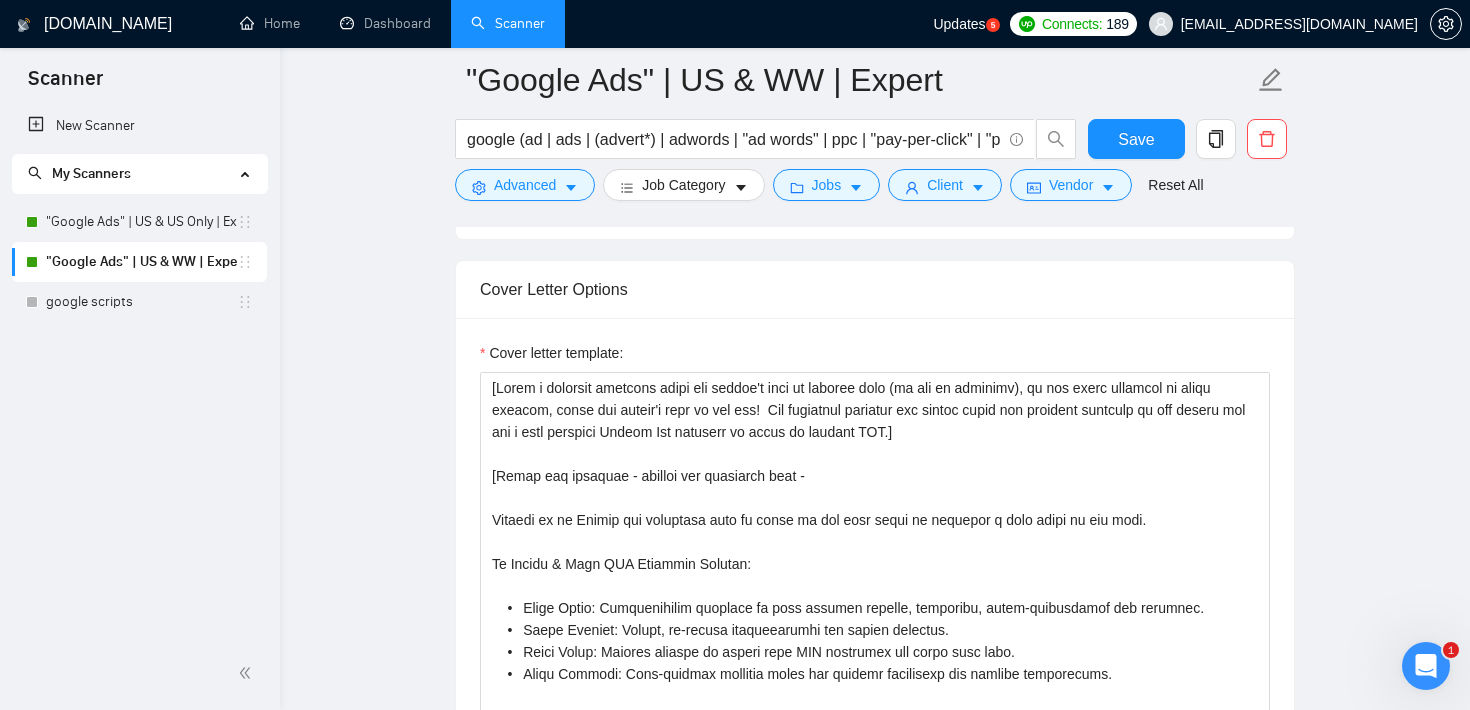 scroll, scrollTop: 1271, scrollLeft: 0, axis: vertical 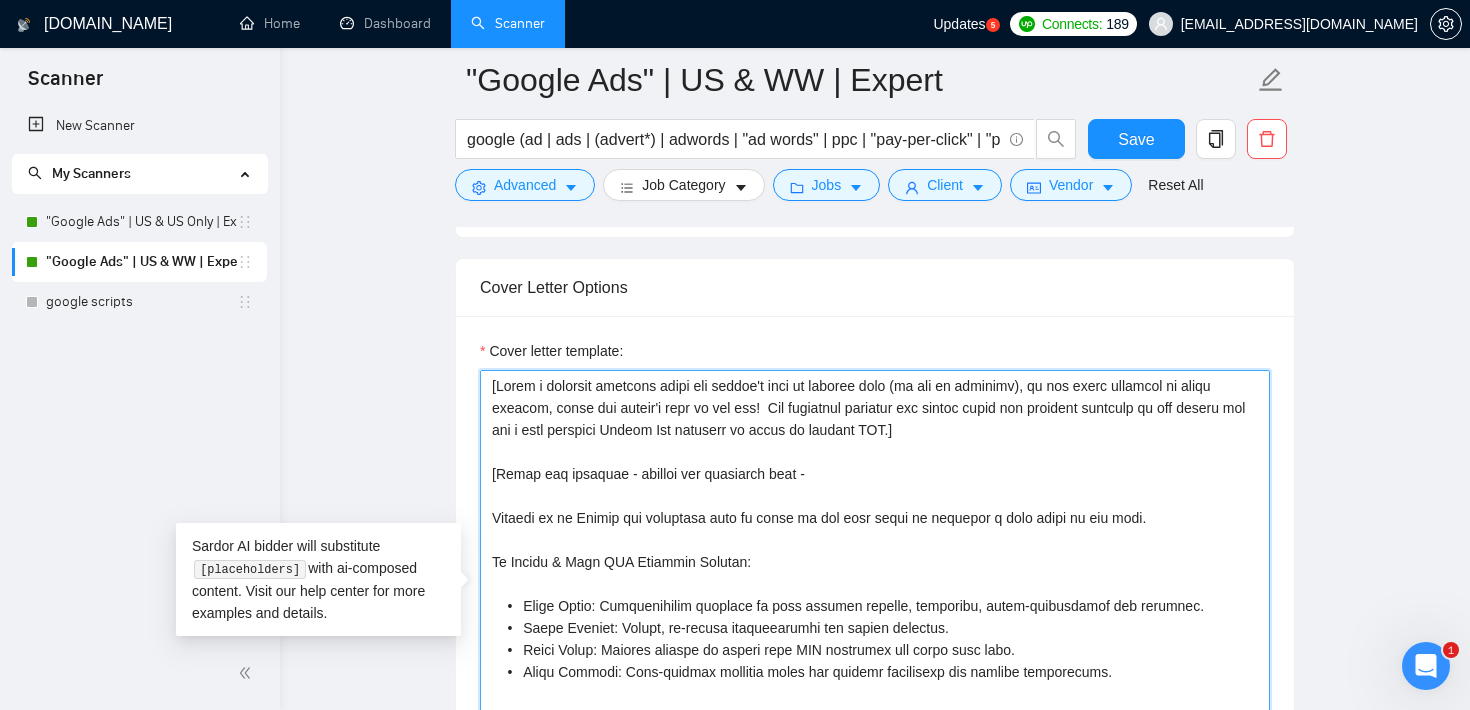 drag, startPoint x: 563, startPoint y: 511, endPoint x: 697, endPoint y: 538, distance: 136.69308 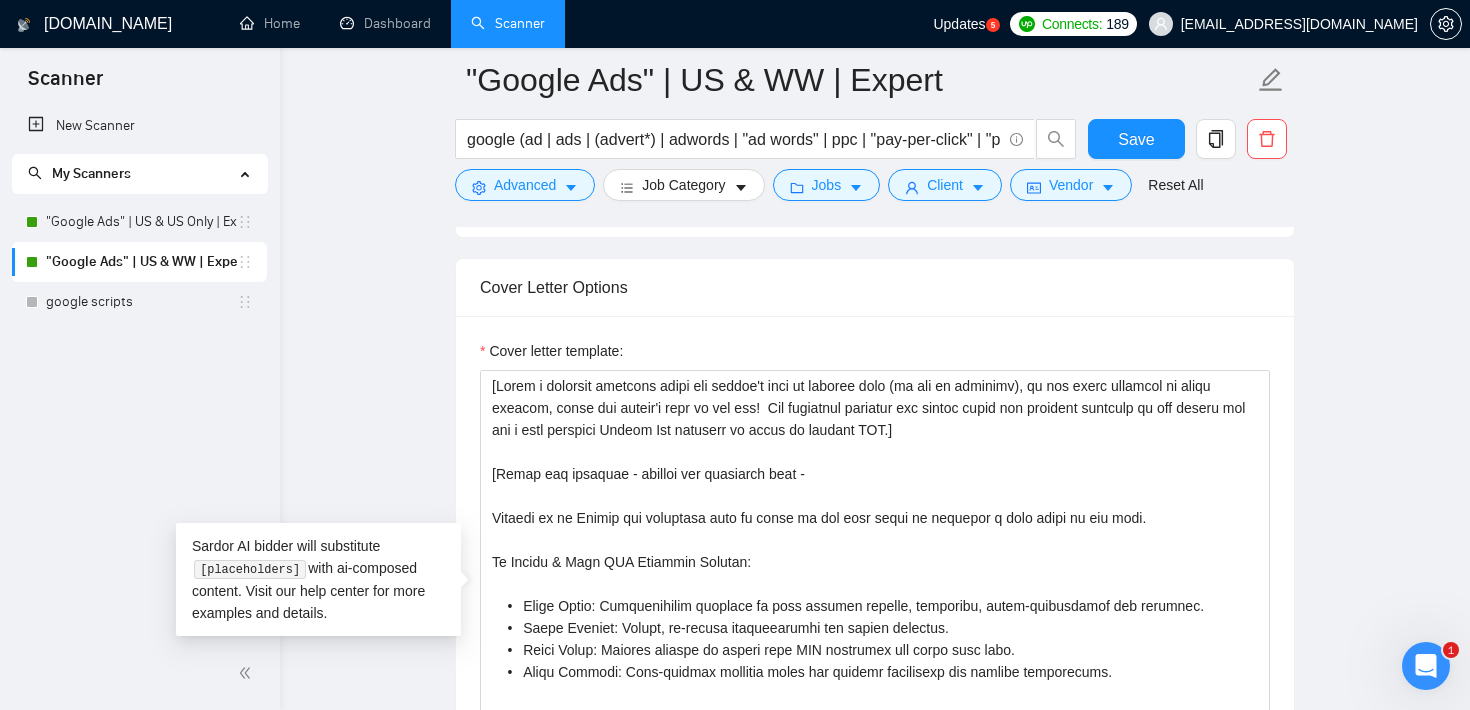 click on "Cover Letter Options" at bounding box center (875, 287) 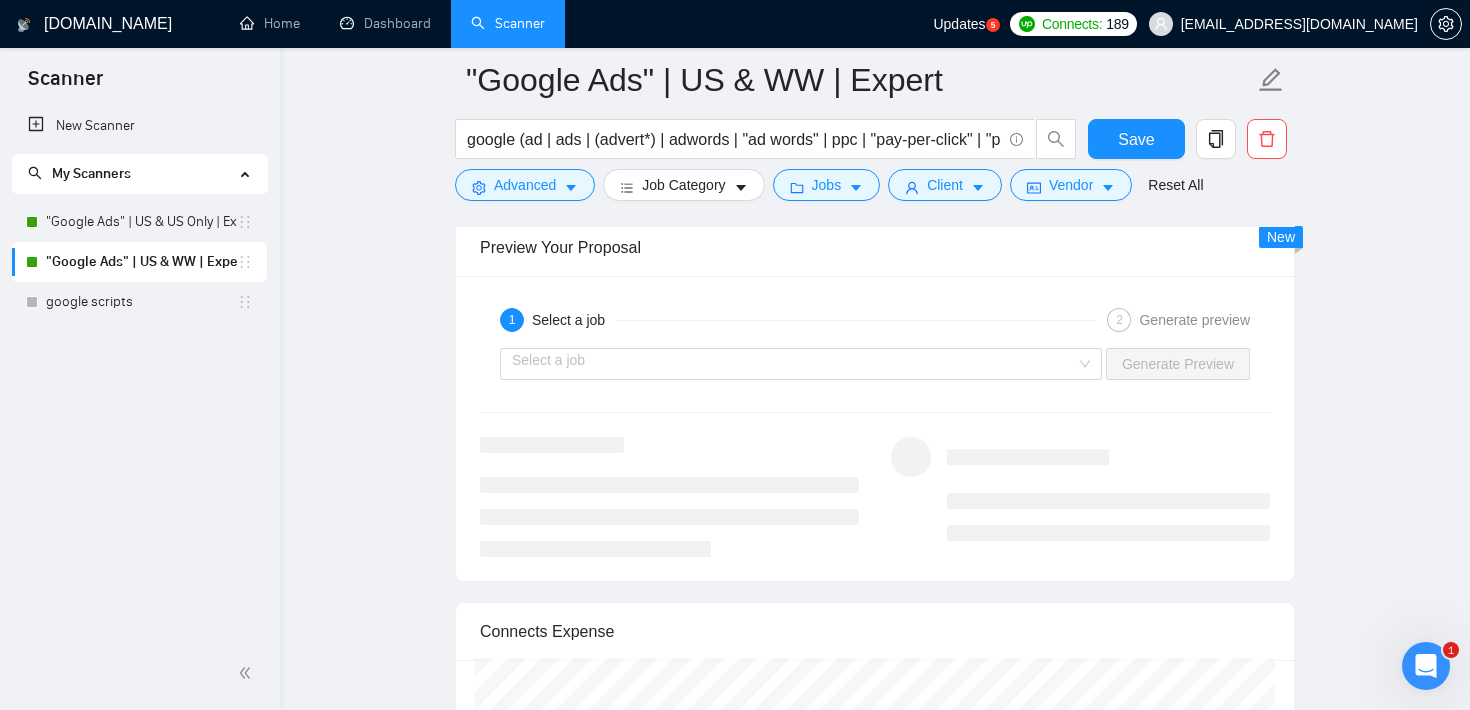 scroll, scrollTop: 3002, scrollLeft: 0, axis: vertical 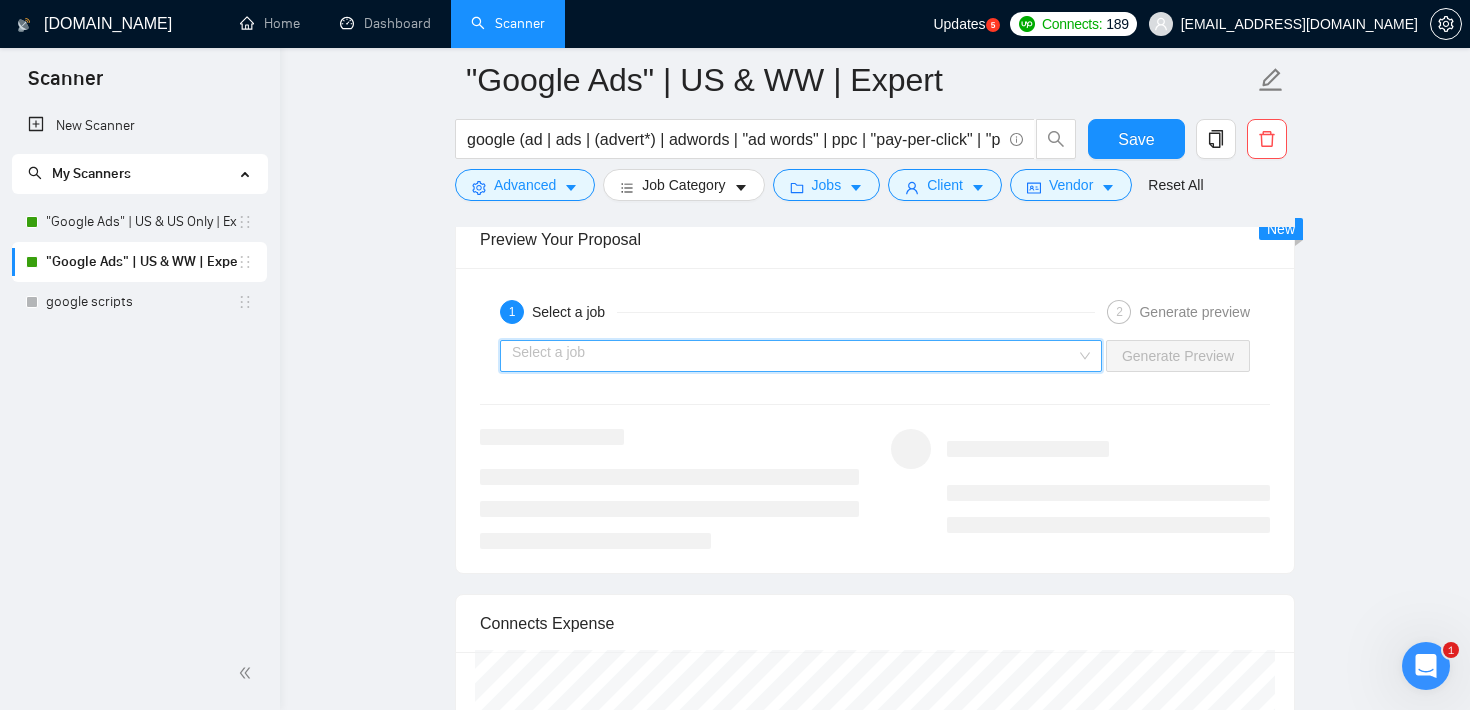 click at bounding box center [794, 356] 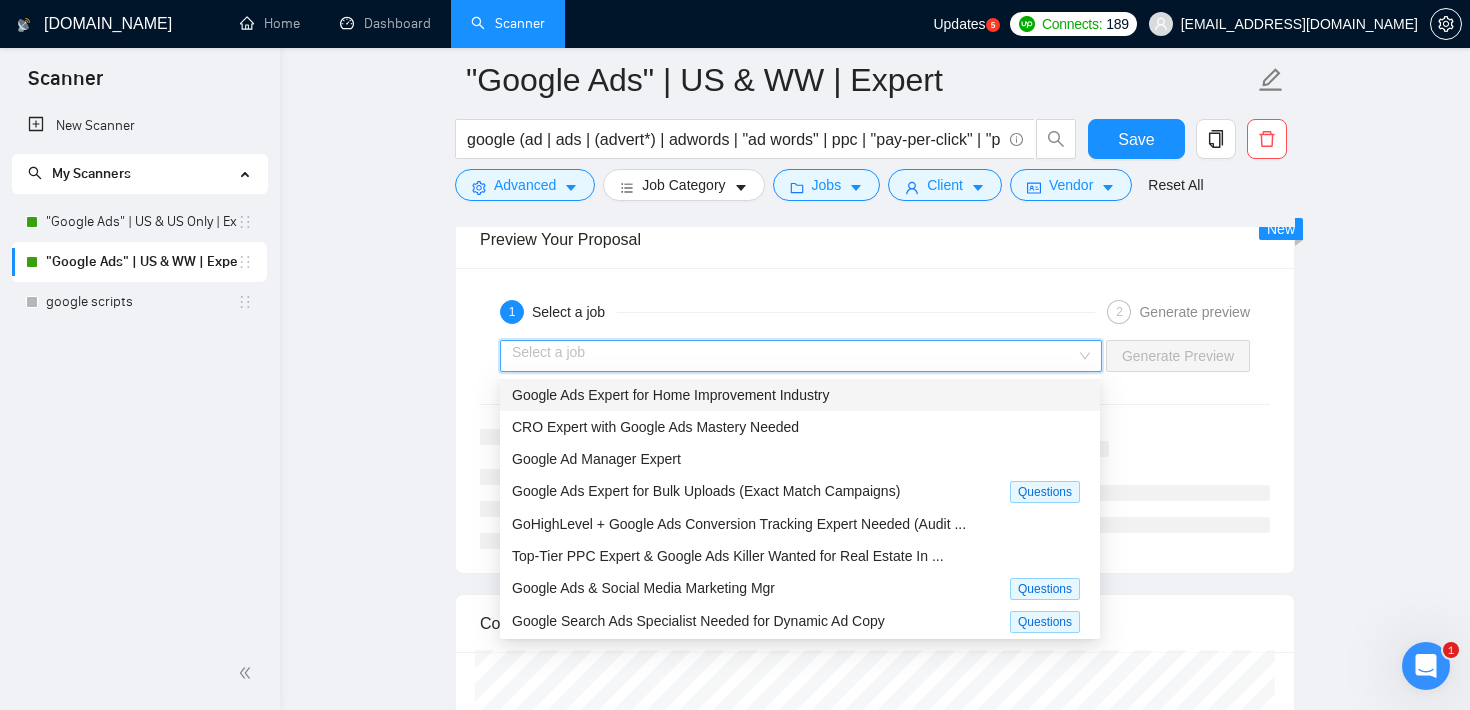 click on "Preview Your Proposal" at bounding box center [875, 239] 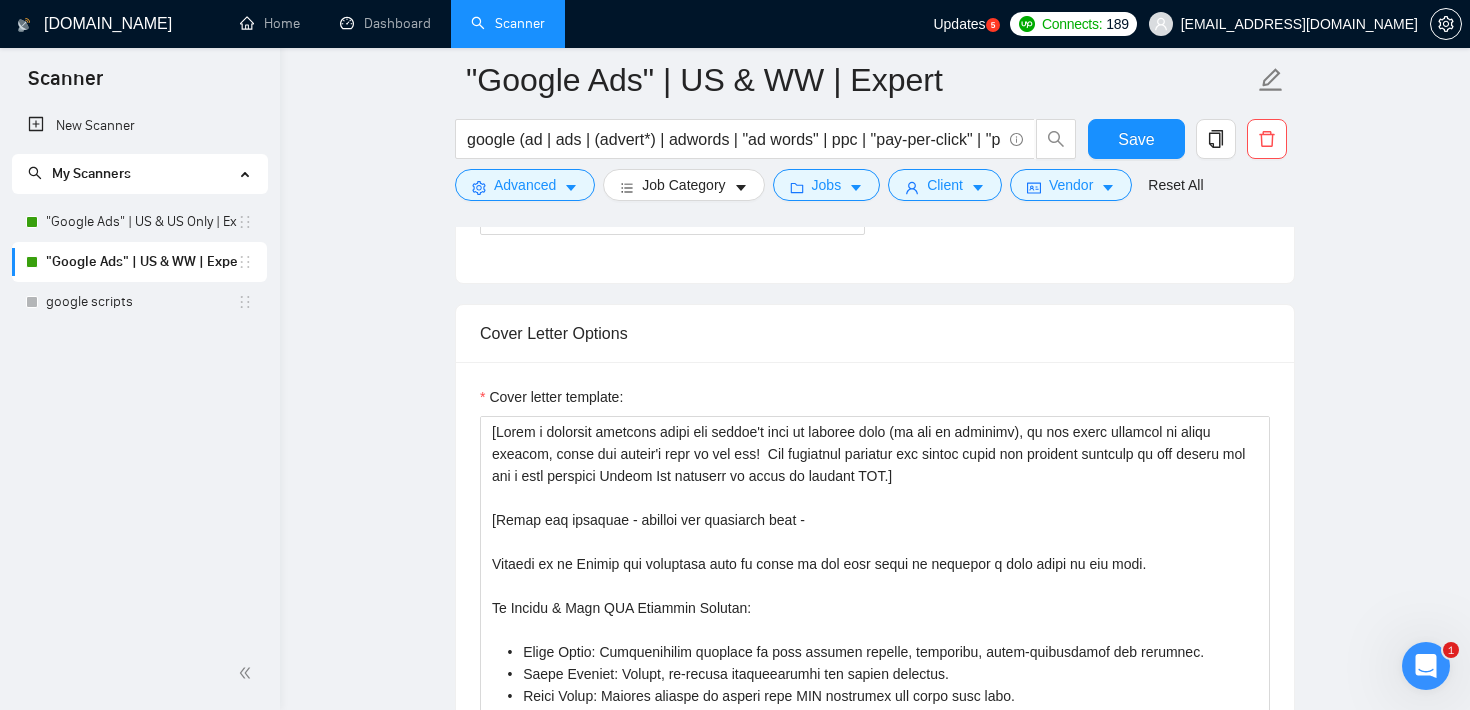 scroll, scrollTop: 1223, scrollLeft: 0, axis: vertical 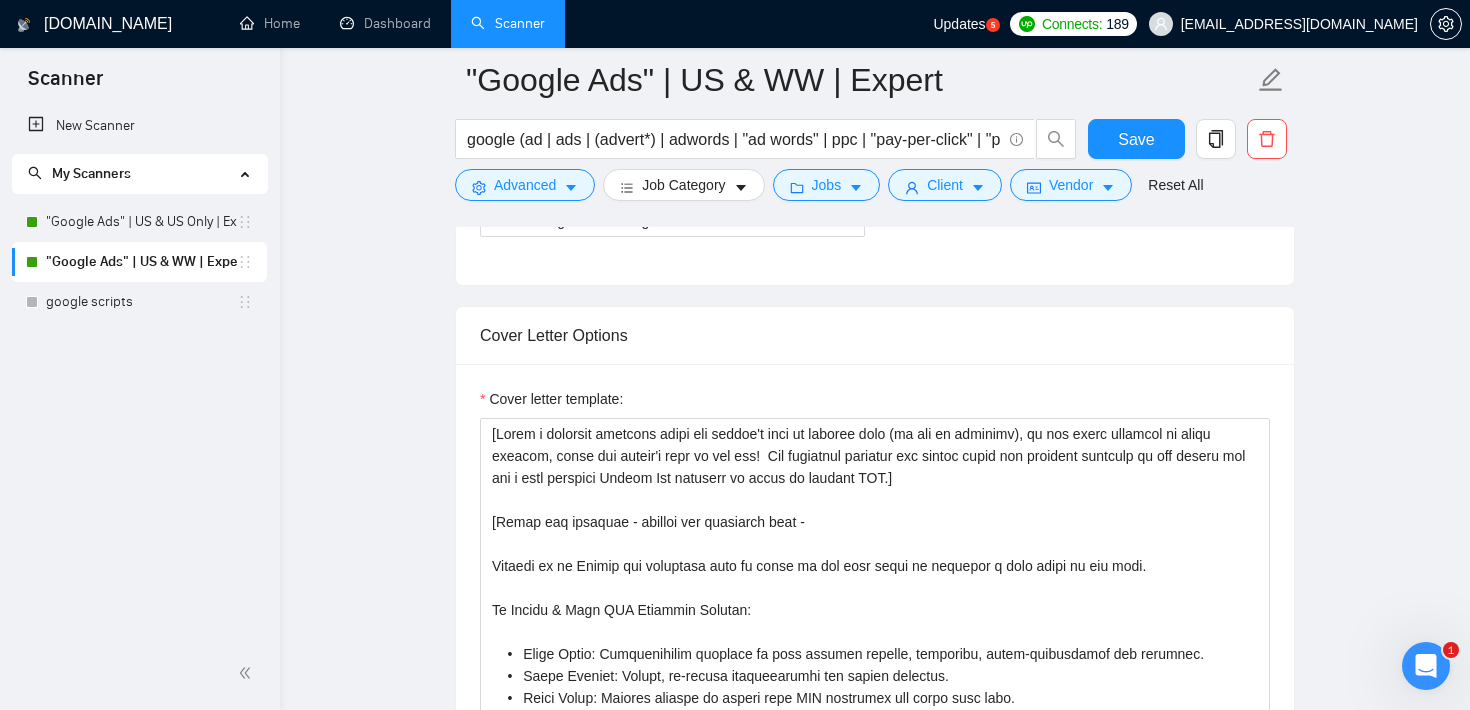 click on "Cover Letter Options" at bounding box center [875, 335] 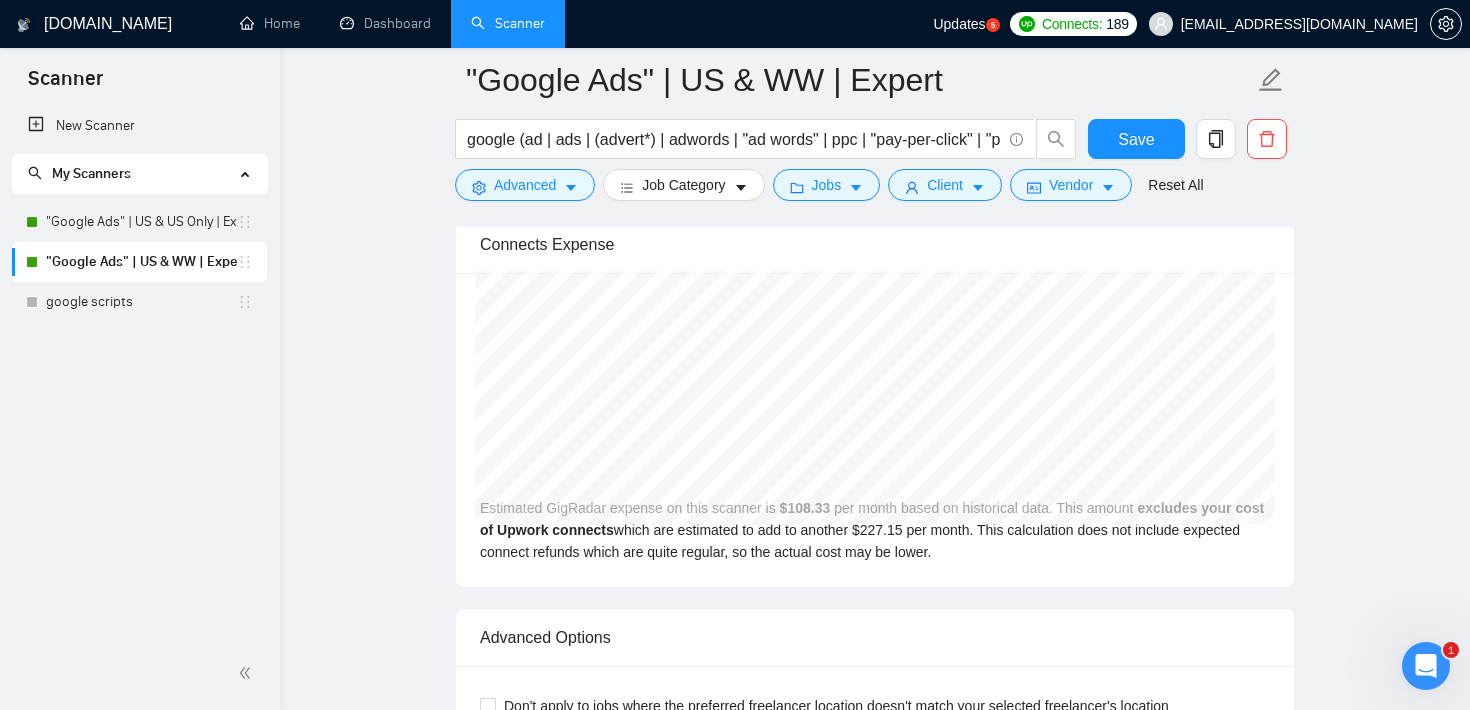 scroll, scrollTop: 3787, scrollLeft: 0, axis: vertical 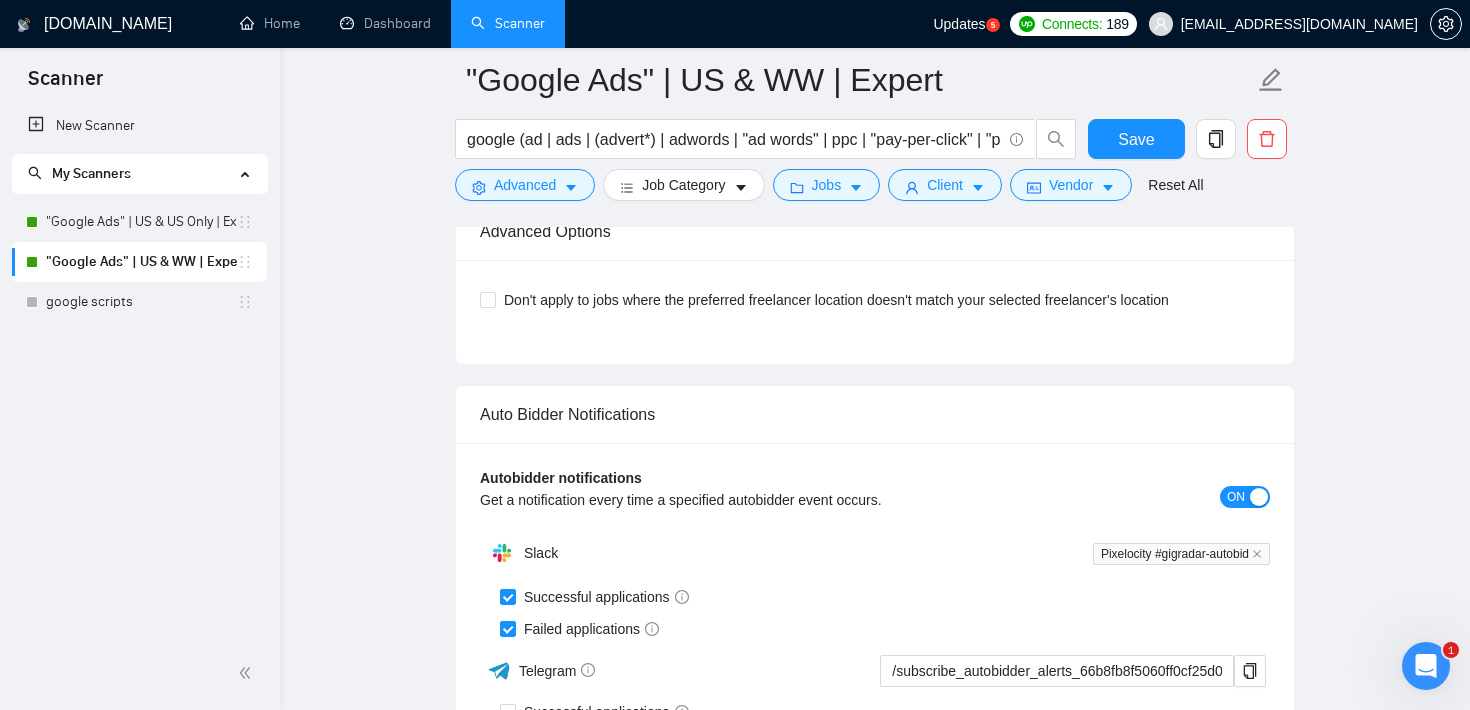 click on "Auto Bidding Enabled Auto Bidding Enabled: ON Auto Bidder Schedule Auto Bidding Type: Automated (recommended) Semi-automated Auto Bidding Schedule: 24/7 Custom Custom Auto Bidder Schedule Repeat every week [DATE] [DATE] [DATE] [DATE] [DATE] [DATE] [DATE] Active Hours ( [GEOGRAPHIC_DATA]/Los_Angeles ): From: To: ( 24  hours) [GEOGRAPHIC_DATA]/Los_Angeles Auto Bidding Type Select your bidding algorithm: Choose the algorithm for you bidding. The price per proposal does not include your connects expenditure. Template Bidder Works great for narrow segments and short cover letters that don't change. 0.50  credits / proposal Sardor AI 🤖 Personalise your cover letter with ai [placeholders] 1.00  credits / proposal Experimental Laziza AI  👑   NEW Extends Sardor AI by learning from your feedback and automatically qualifying jobs. The expected savings are based on [PERSON_NAME]'s ability to ignore jobs that don't seem to be a good fit for the selected profile.   Learn more 2.00  credits / proposal 47.78 credits savings Pixelocity" at bounding box center (875, -1296) 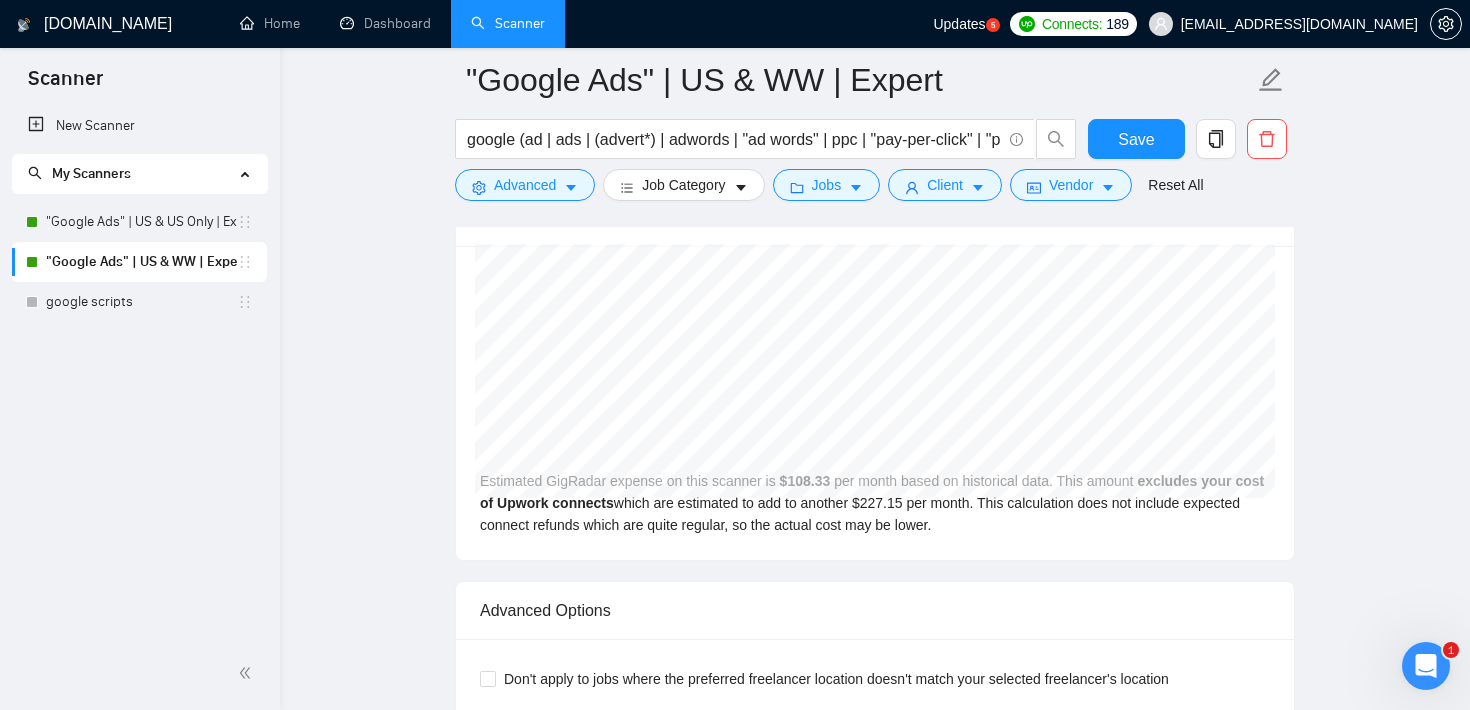 scroll, scrollTop: 3314, scrollLeft: 0, axis: vertical 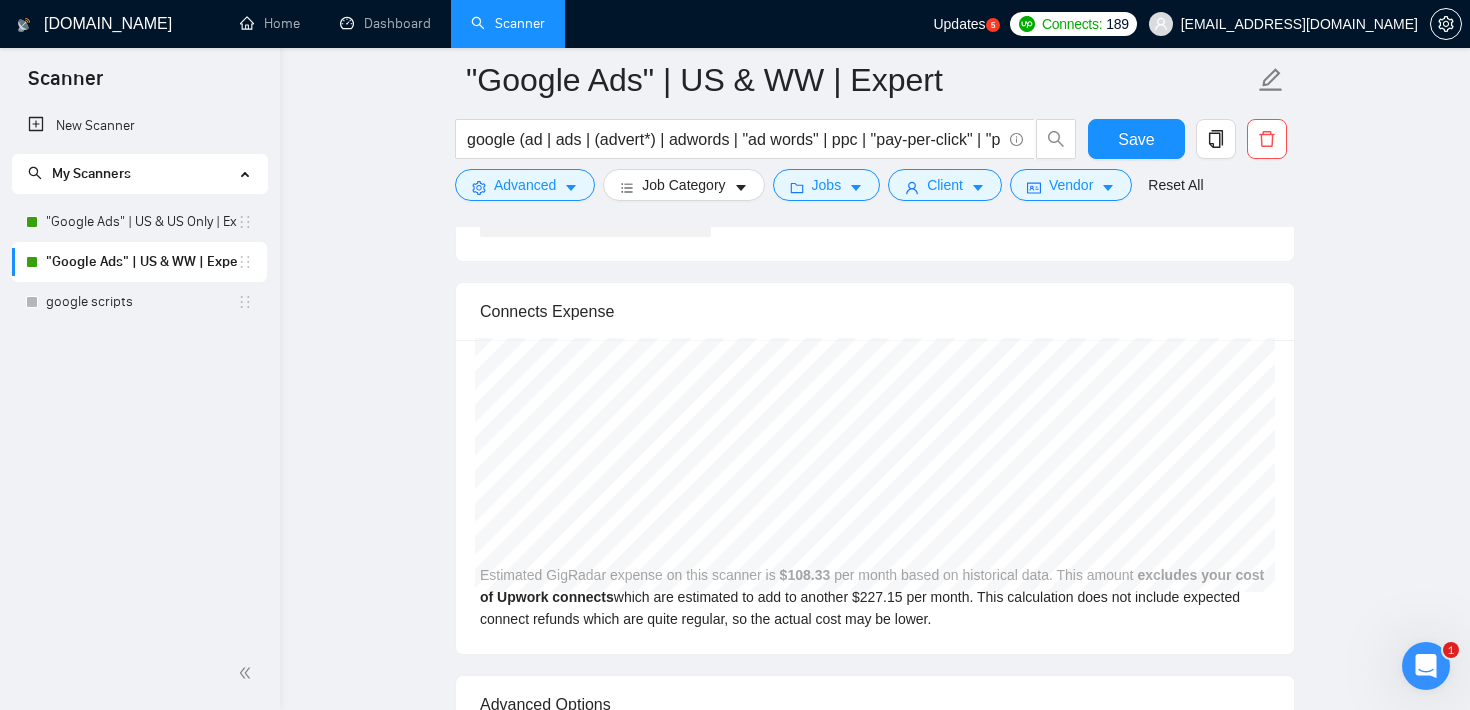 click on ""Google Ads" | US & WW | Expert google (ad | ads | (advert*) | adwords | "ad words" | ppc | "pay-per-click" | "pay per click") Save Advanced   Job Category   Jobs   Client   Vendor   Reset All Preview Results Insights NEW Alerts Auto Bidder Auto Bidding Enabled Auto Bidding Enabled: ON Auto Bidder Schedule Auto Bidding Type: Automated (recommended) Semi-automated Auto Bidding Schedule: 24/7 Custom Custom Auto Bidder Schedule Repeat every week [DATE] [DATE] [DATE] [DATE] [DATE] [DATE] [DATE] Active Hours ( America/Los_Angeles ): From: To: ( 24  hours) [GEOGRAPHIC_DATA]/Los_Angeles Auto Bidding Type Select your bidding algorithm: Choose the algorithm for you bidding. The price per proposal does not include your connects expenditure. Template Bidder Works great for narrow segments and short cover letters that don't change. 0.50  credits / proposal Sardor AI 🤖 Personalise your cover letter with ai [placeholders] 1.00  credits / proposal Experimental Laziza AI  👑   NEW   Learn more 2.00  credits / proposal" at bounding box center [875, -652] 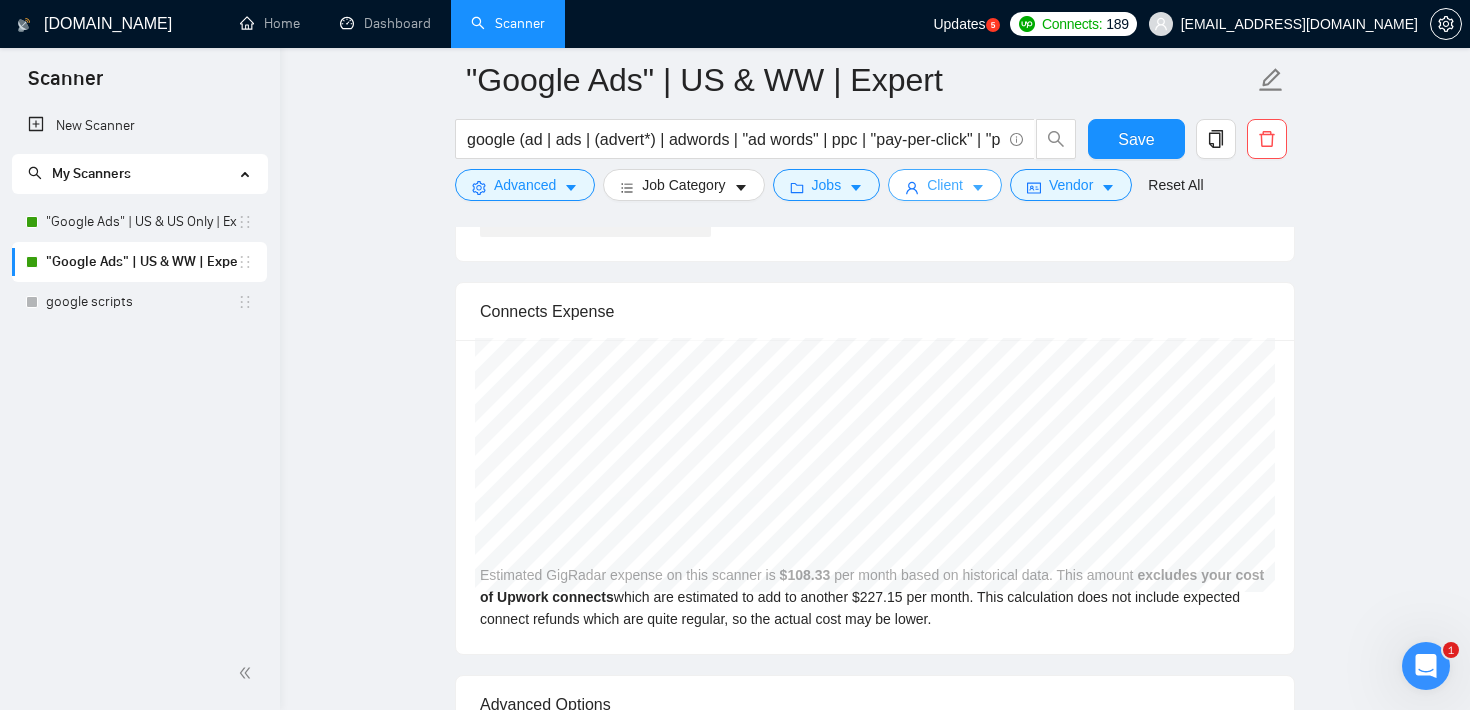 click on "Client" at bounding box center (945, 185) 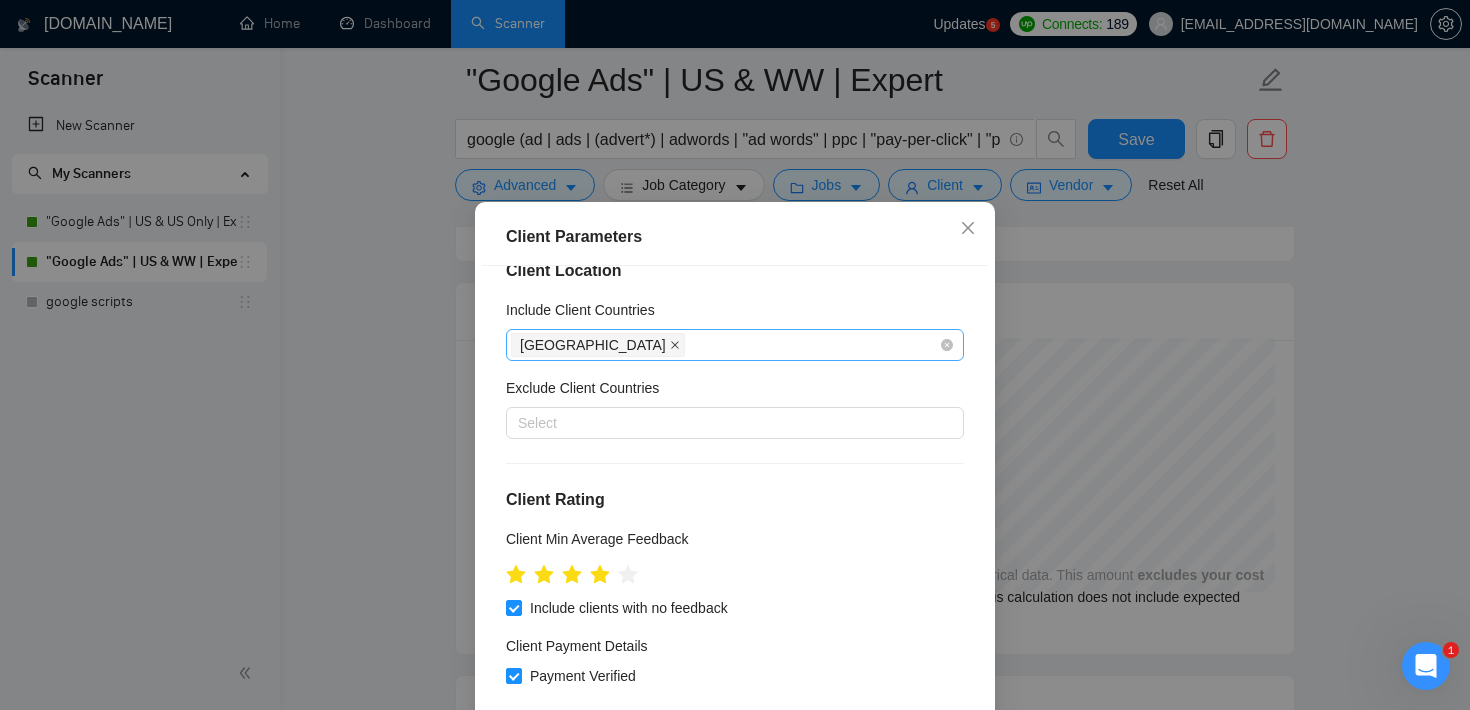 click at bounding box center [675, 345] 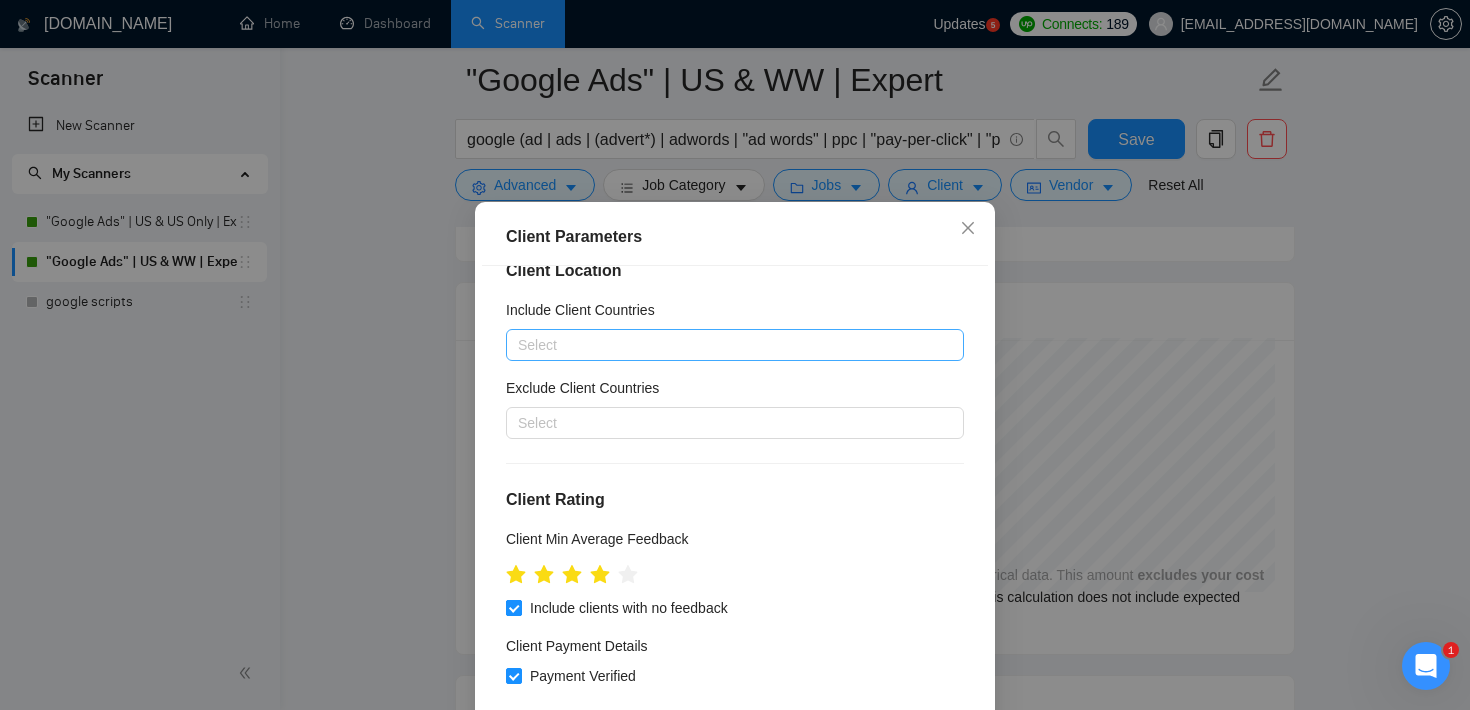 click on "Include clients with no feedback" at bounding box center (513, 607) 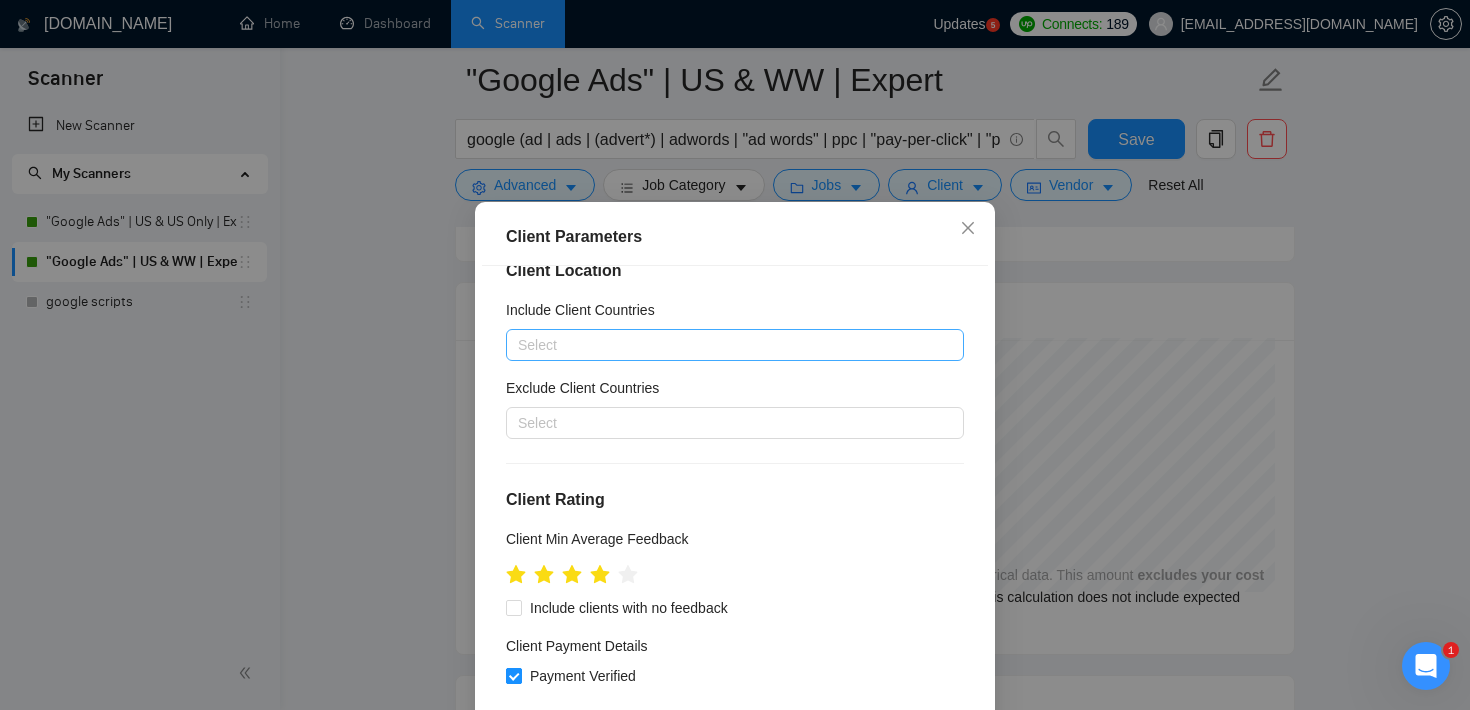 click on "Payment Verified" at bounding box center [513, 675] 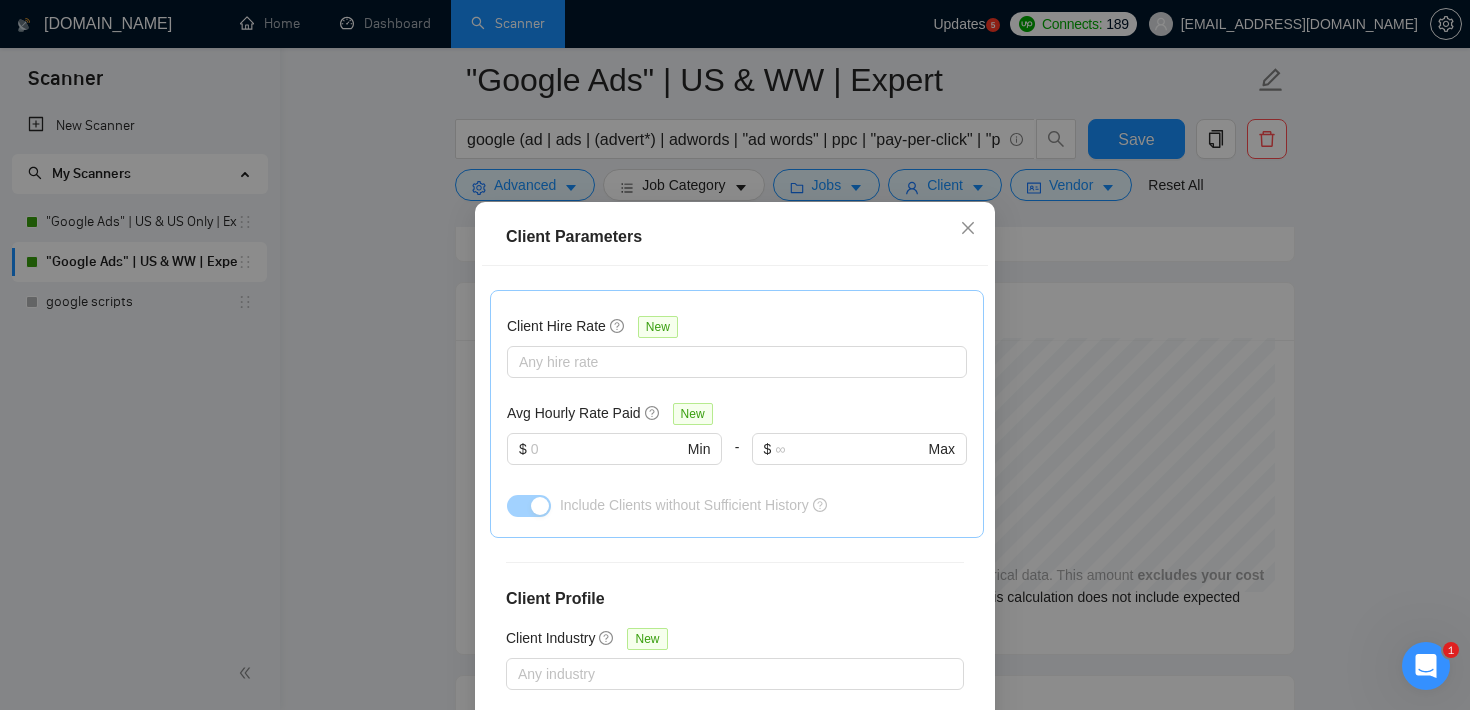 scroll, scrollTop: 749, scrollLeft: 0, axis: vertical 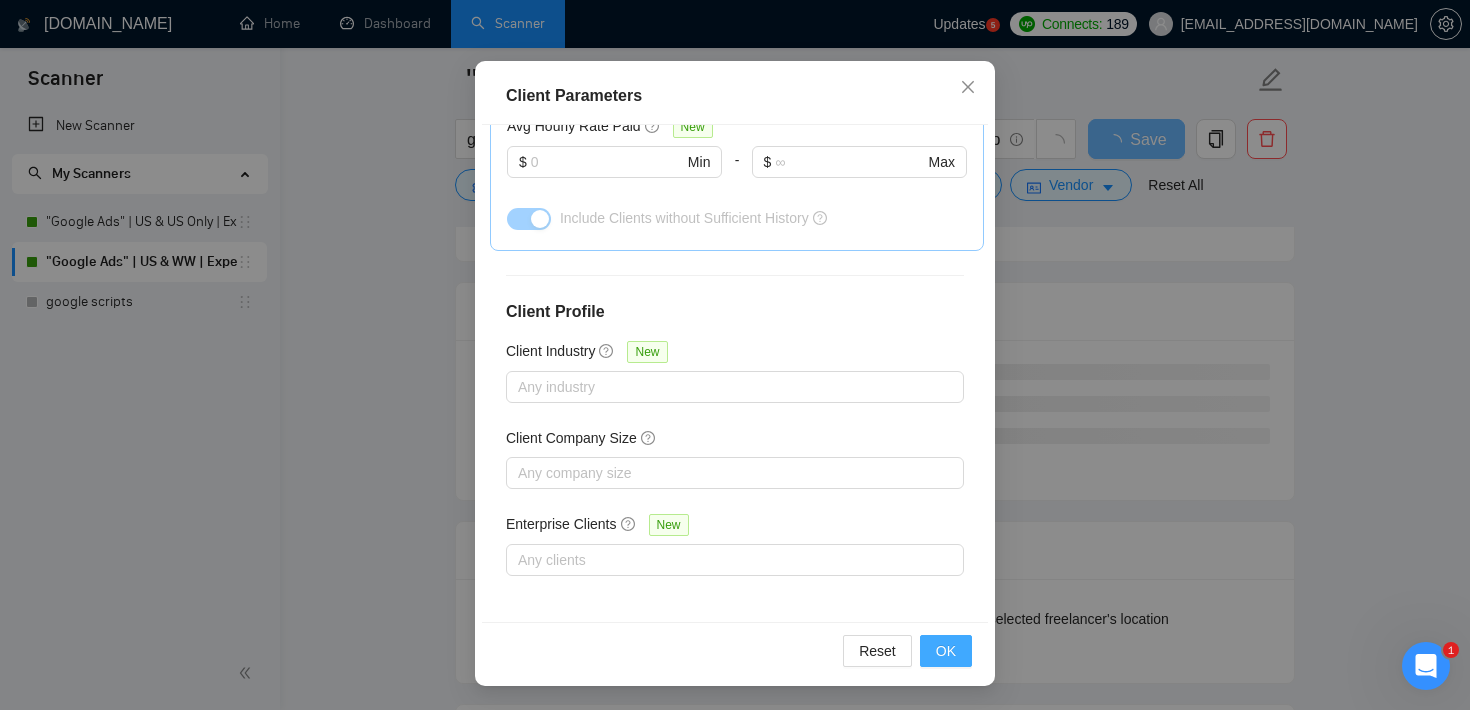 click on "OK" at bounding box center (946, 651) 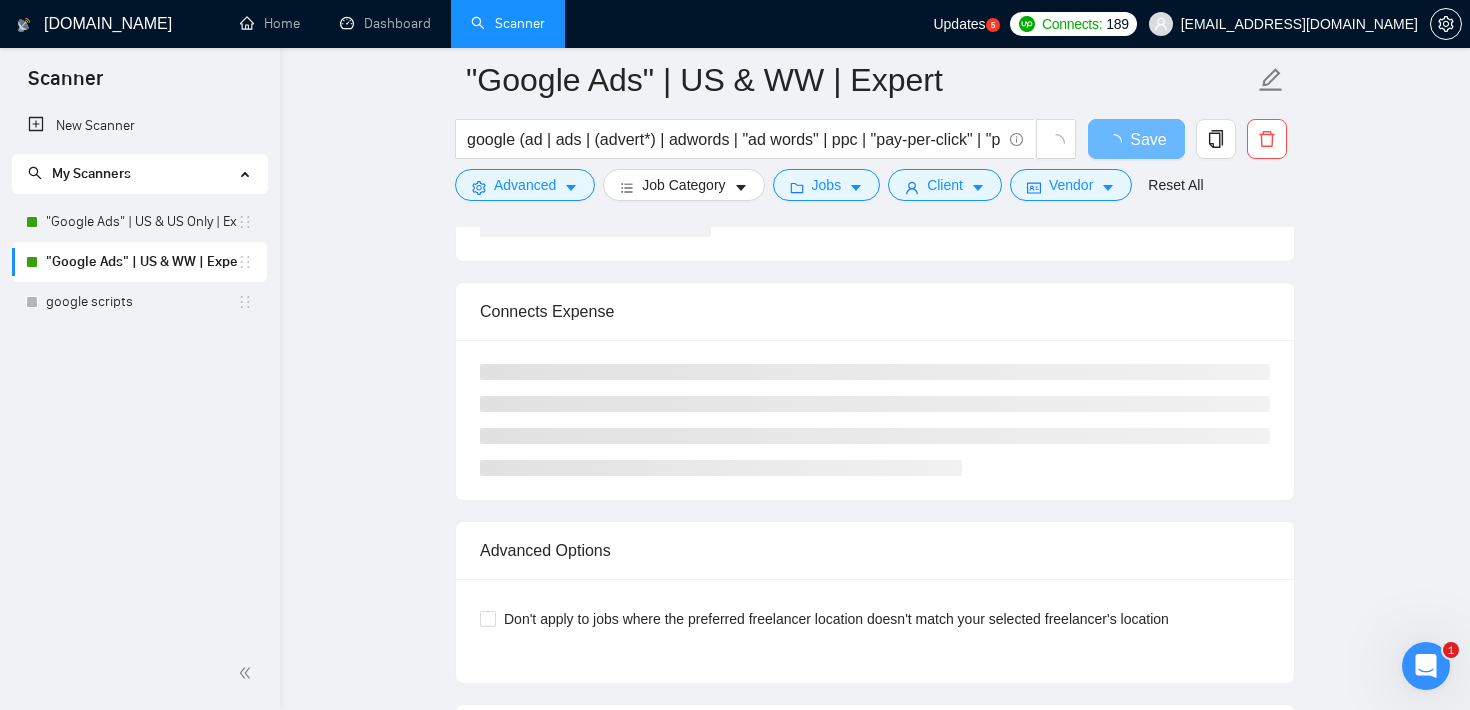 scroll, scrollTop: 59, scrollLeft: 0, axis: vertical 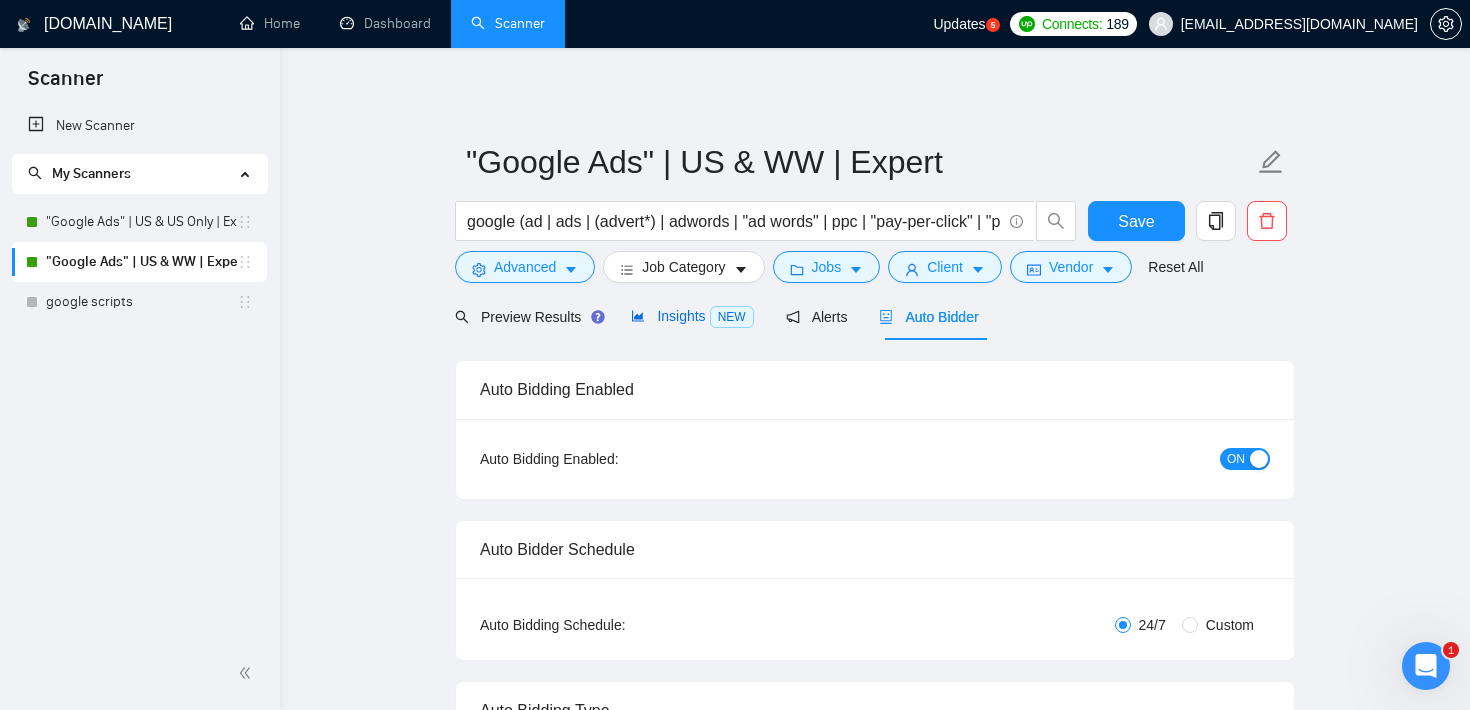 click on "Insights NEW" at bounding box center [692, 316] 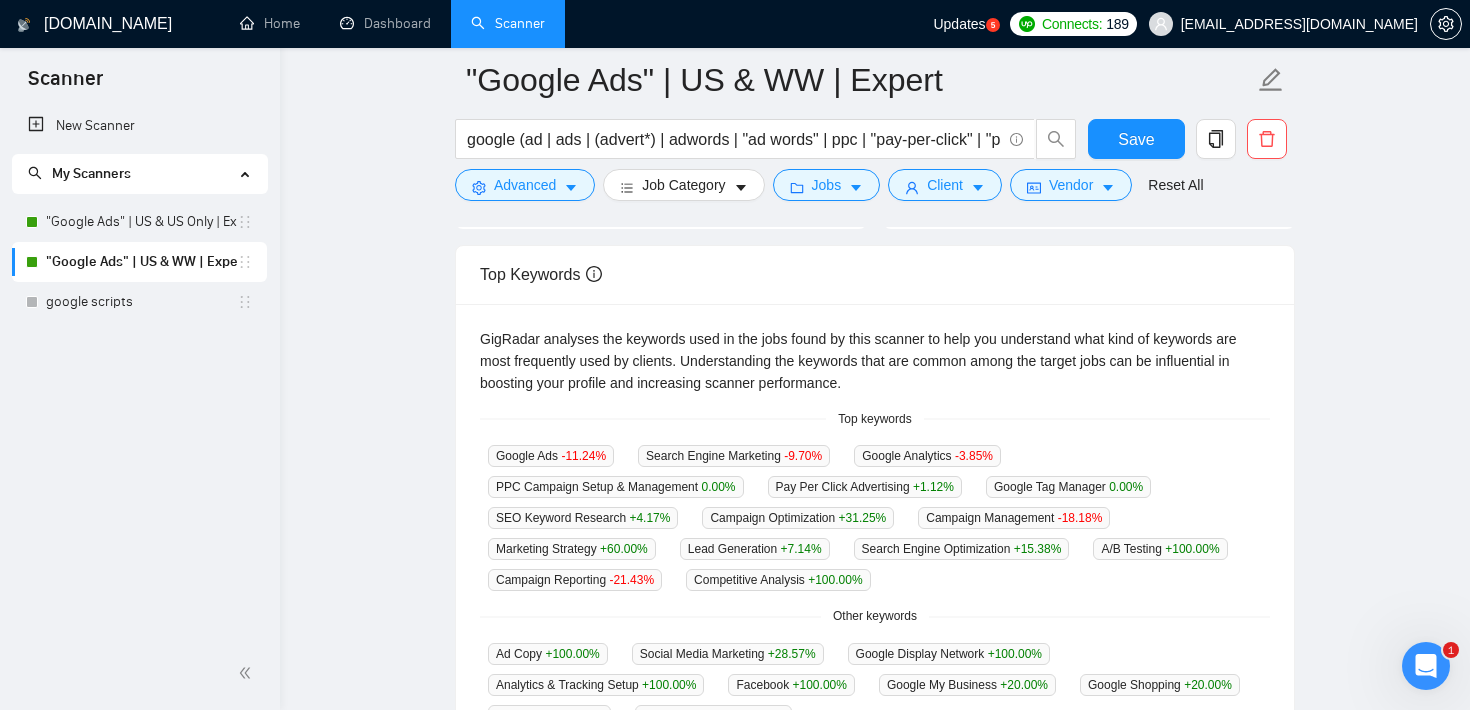 scroll, scrollTop: 358, scrollLeft: 0, axis: vertical 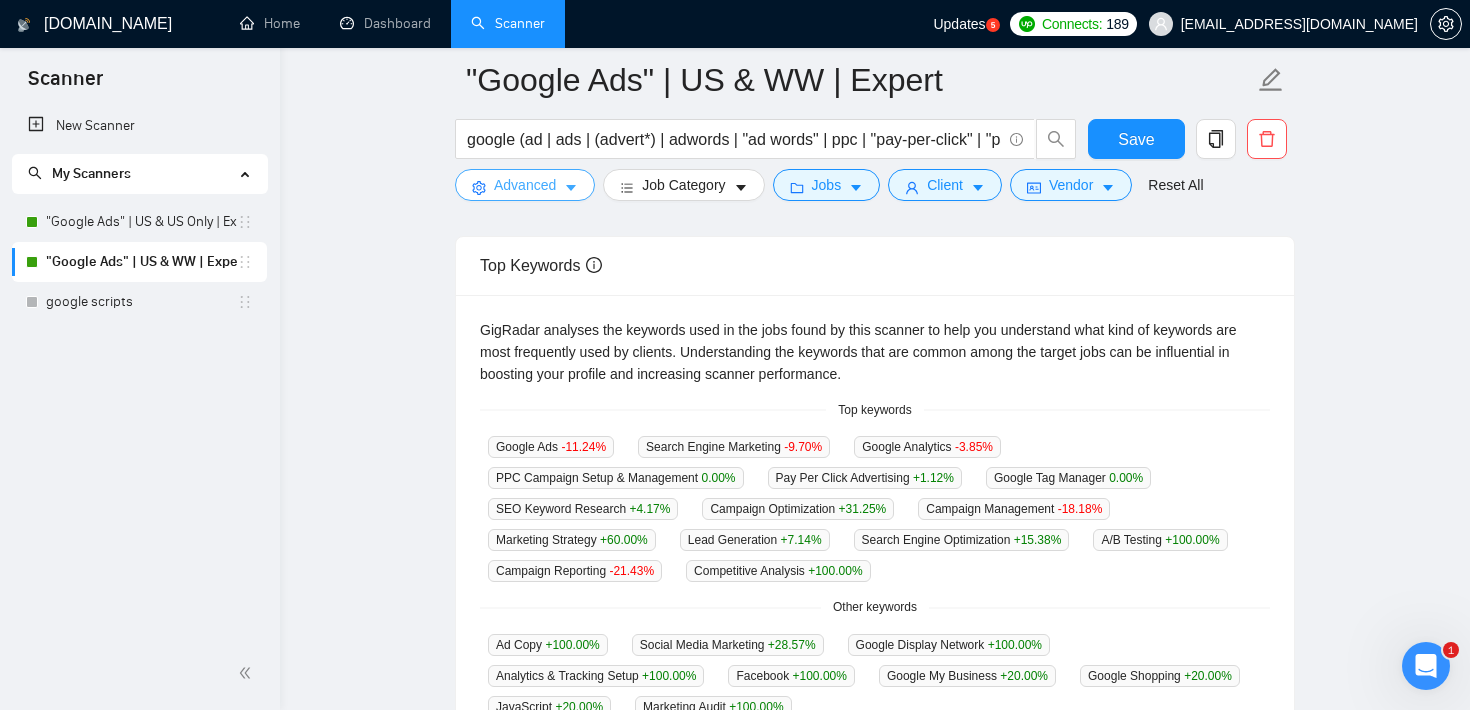 click on "Advanced" at bounding box center (525, 185) 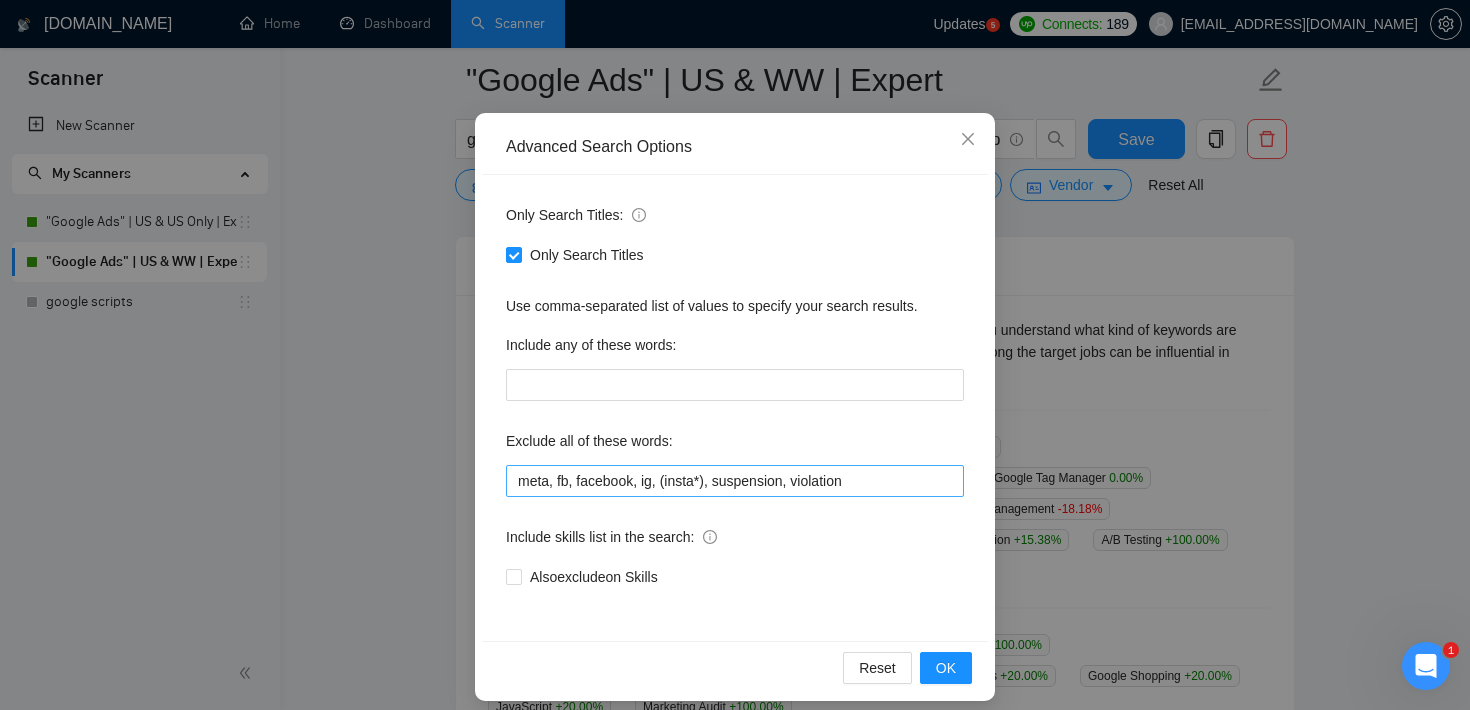 scroll, scrollTop: 122, scrollLeft: 0, axis: vertical 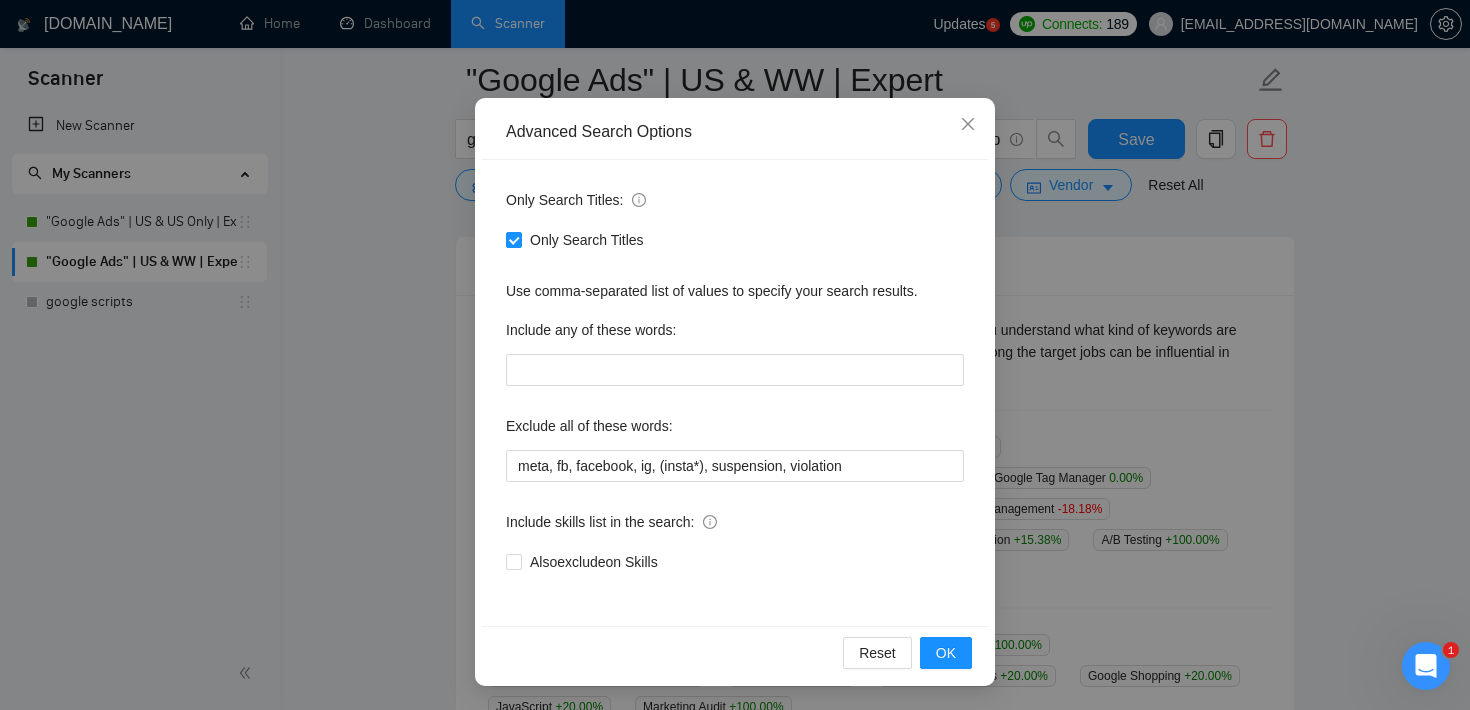 click on "Advanced Search Options Only Search Titles:   Only Search Titles Use comma-separated list of values to specify your search results. Include any of these words: Exclude all of these words: meta, fb, facebook, ig, (insta*), suspension, violation Include skills list in the search:   Also  exclude  on Skills Reset OK" at bounding box center [735, 355] 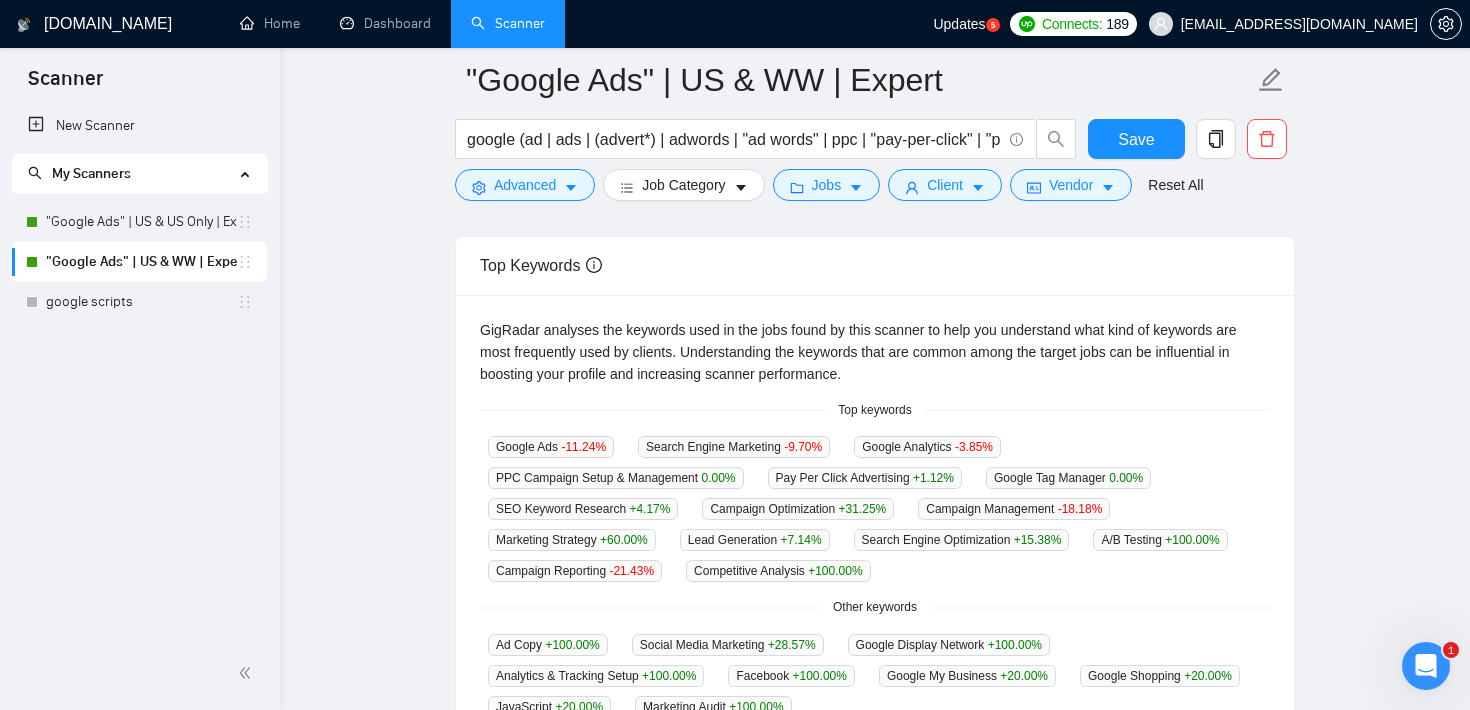scroll, scrollTop: 22, scrollLeft: 0, axis: vertical 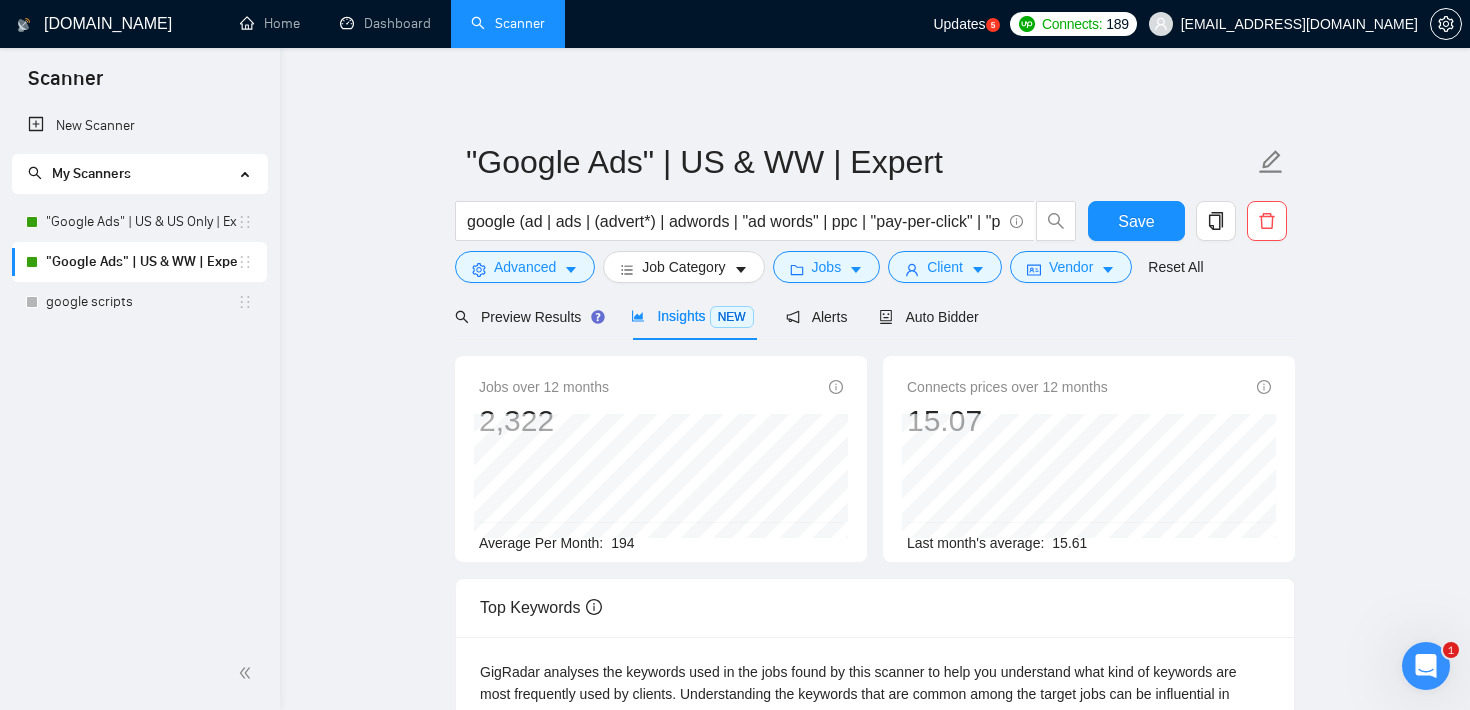 click on "Jobs over 12 months 2,322   Average Per Month: 194 Connects prices over 12 months 15.07   Last month's average: 15.61 Top Keywords GigRadar analyses the keywords used in the jobs found by this scanner to help you understand what kind of keywords are most frequently used by clients. Understanding the keywords that are common among the target jobs can be influential in boosting your profile and increasing scanner performance. Top keywords Google Ads   -11.24 % Search Engine Marketing   -9.70 % Google Analytics   -3.85 % PPC Campaign Setup & Management   0.00 % Pay Per Click Advertising   +1.12 % Google Tag Manager   0.00 % SEO Keyword Research   +4.17 % Campaign Optimization   +31.25 % Campaign Management   -18.18 % Marketing Strategy   +60.00 % Lead Generation   +7.14 % Search Engine Optimization   +15.38 % A/B Testing   +100.00 % Campaign Reporting   -21.43 % Competitive Analysis   +100.00 % Other keywords Ad Copy   +100.00 % Social Media Marketing   +28.57 % Google Display Network   +100.00 %   +100.00 %   %" at bounding box center [875, 911] 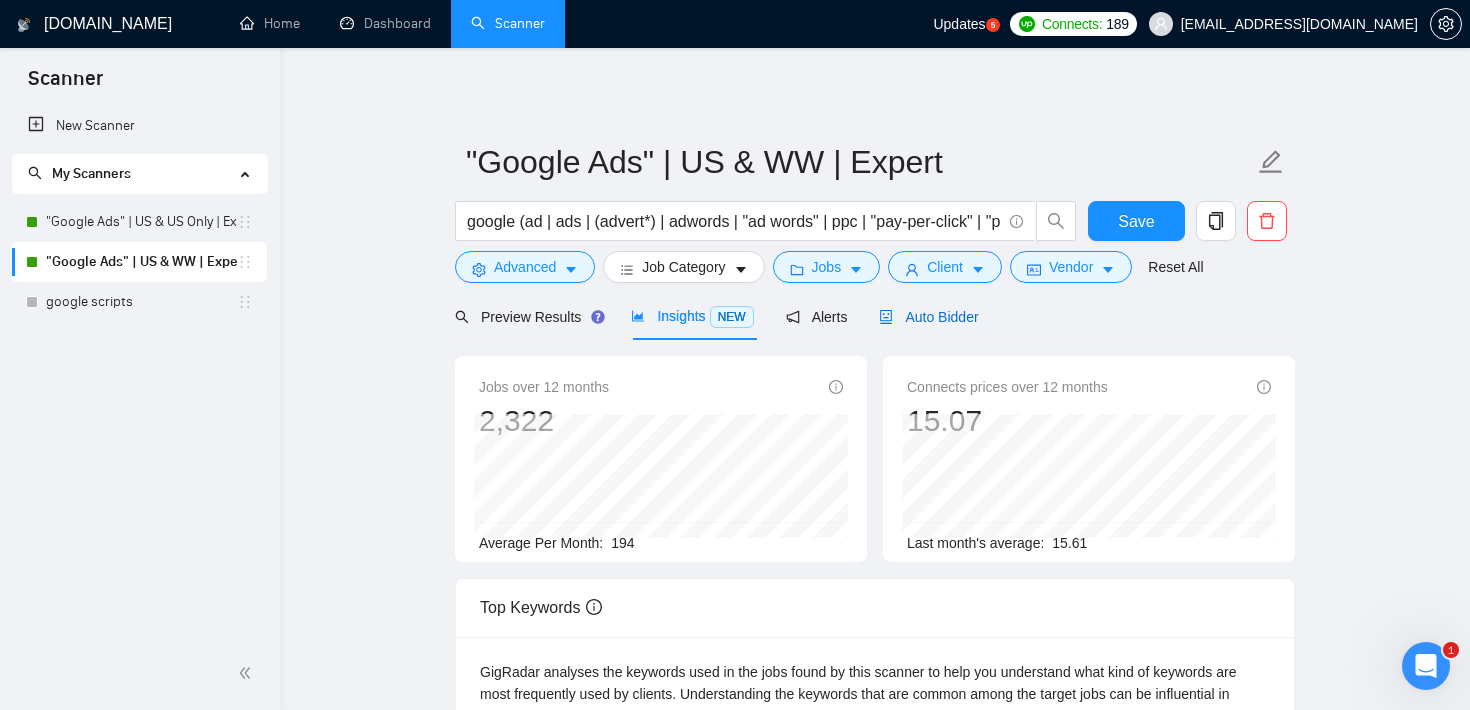 click on "Auto Bidder" at bounding box center [928, 317] 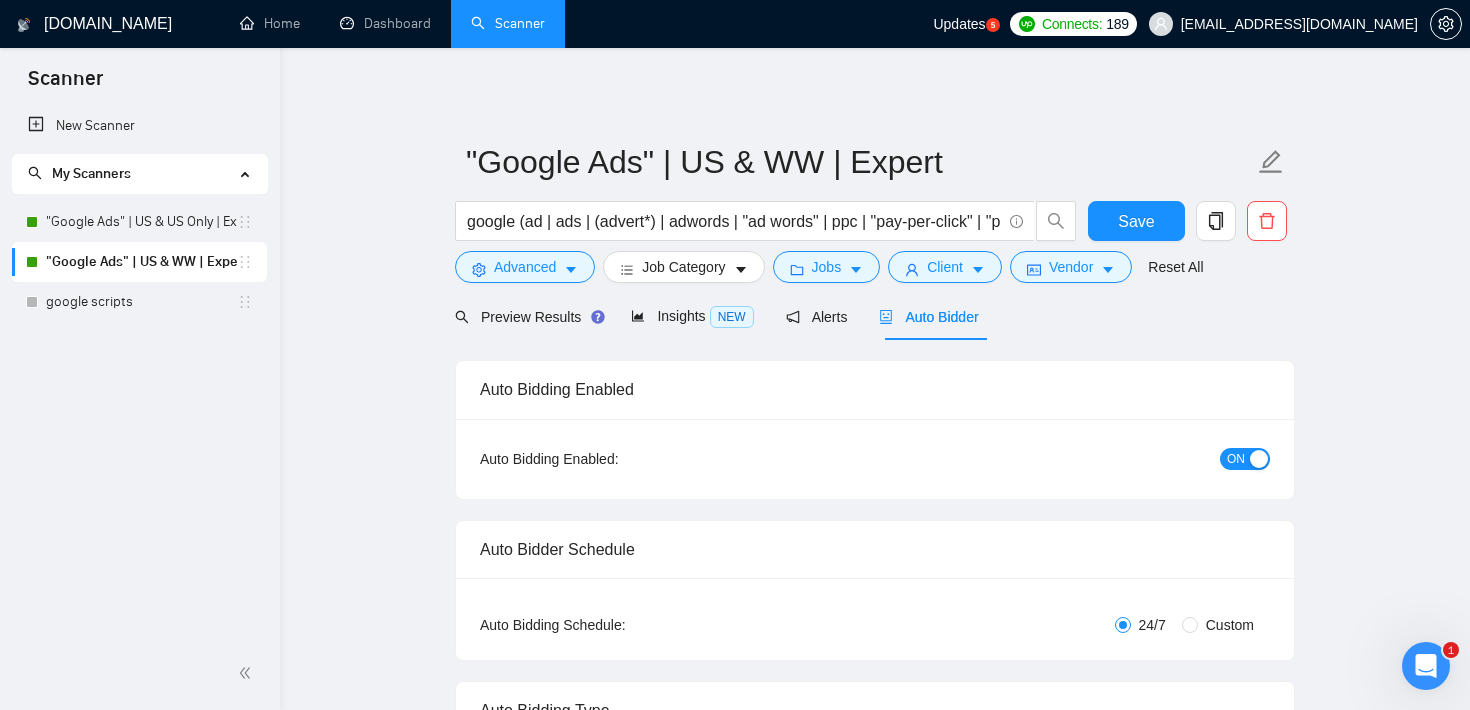 type 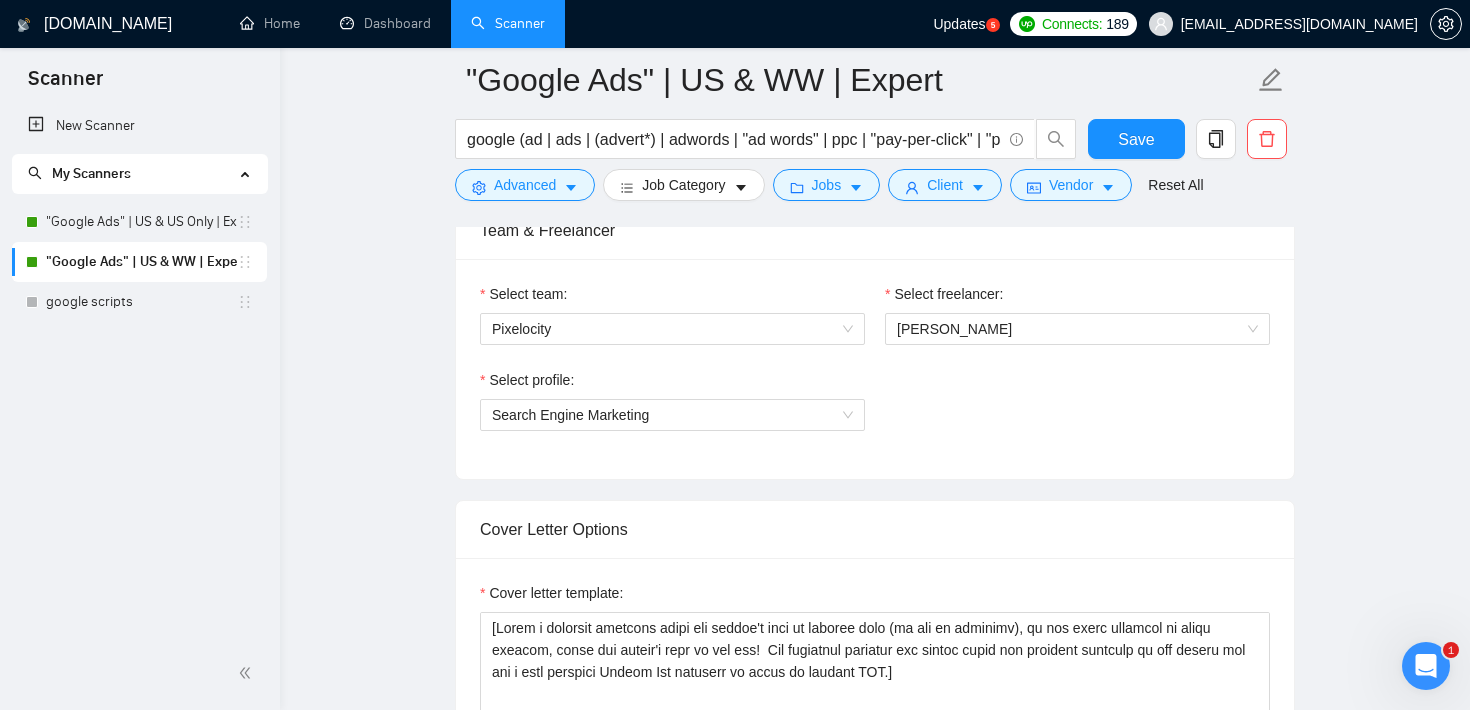 scroll, scrollTop: 1176, scrollLeft: 0, axis: vertical 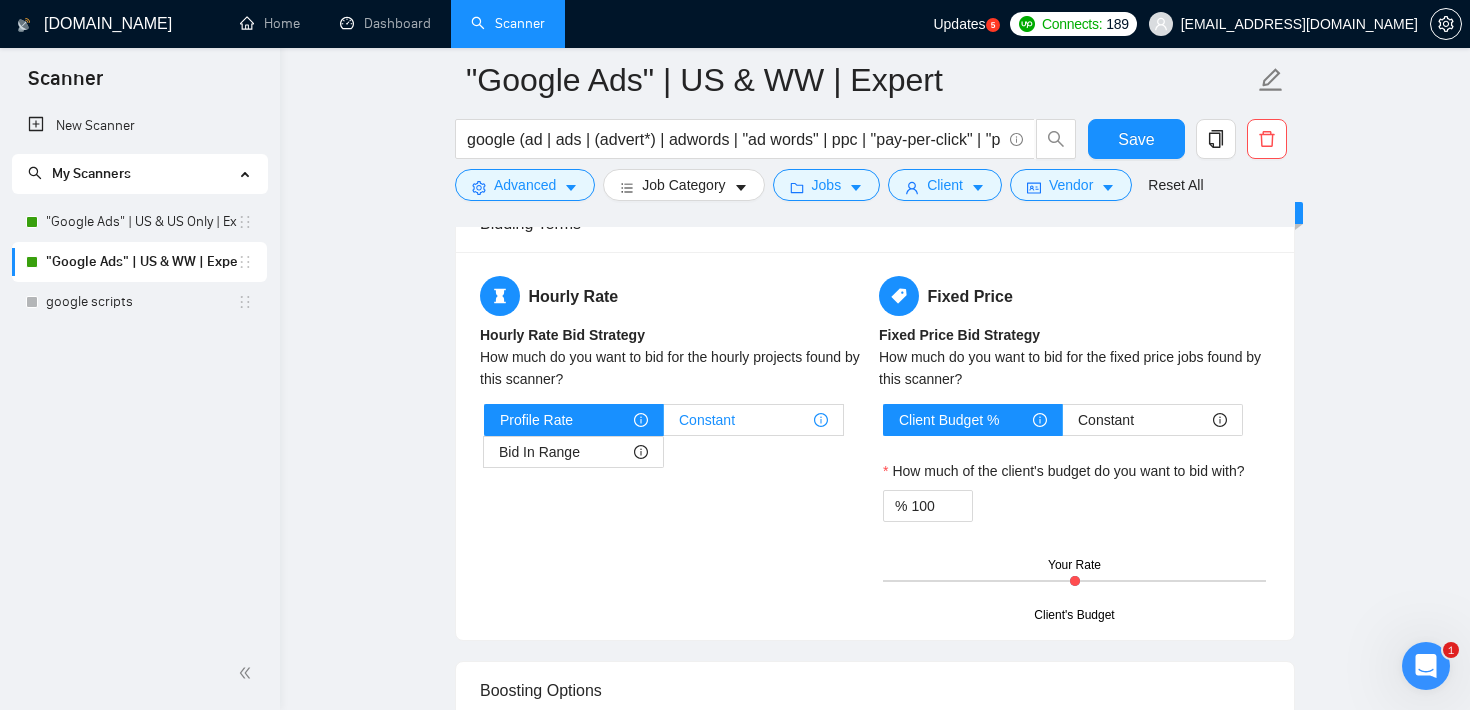 click on "Constant" at bounding box center (707, 420) 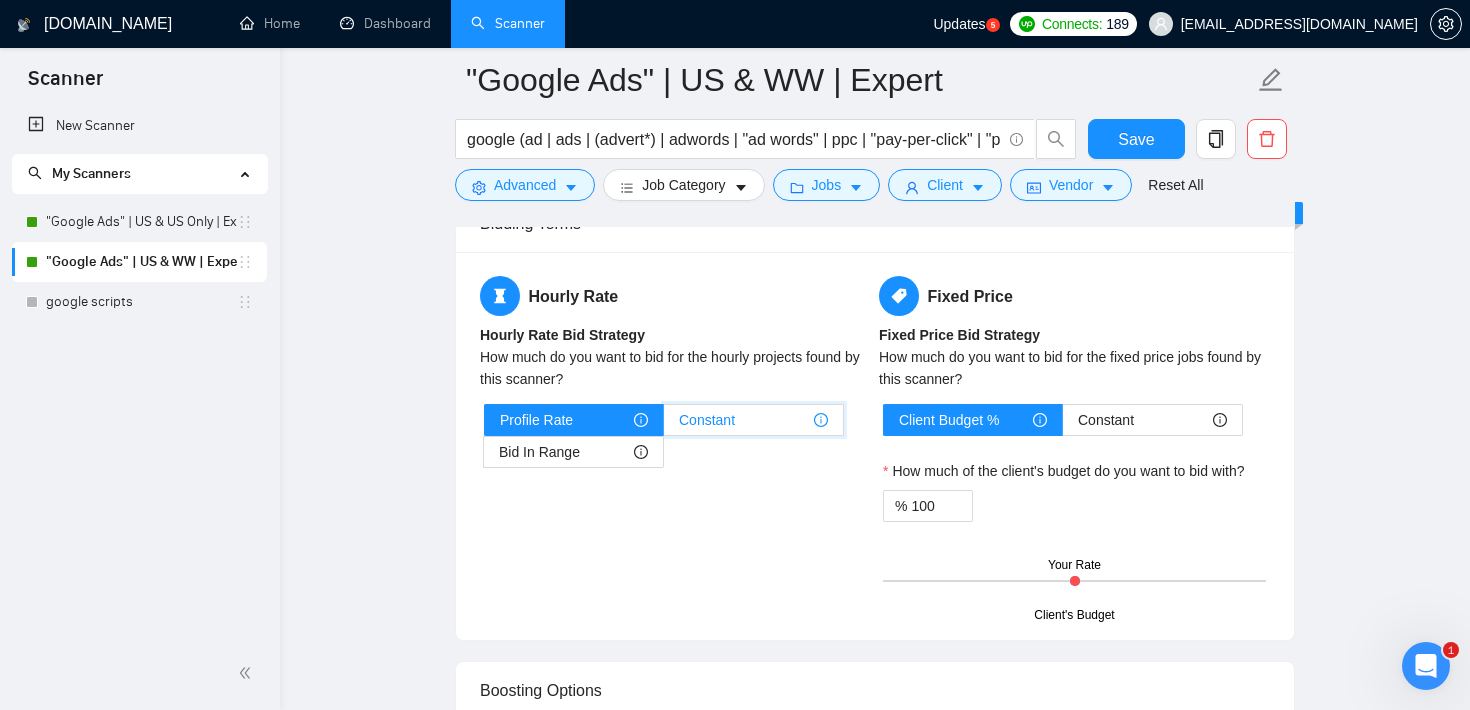 click on "Constant" at bounding box center (664, 425) 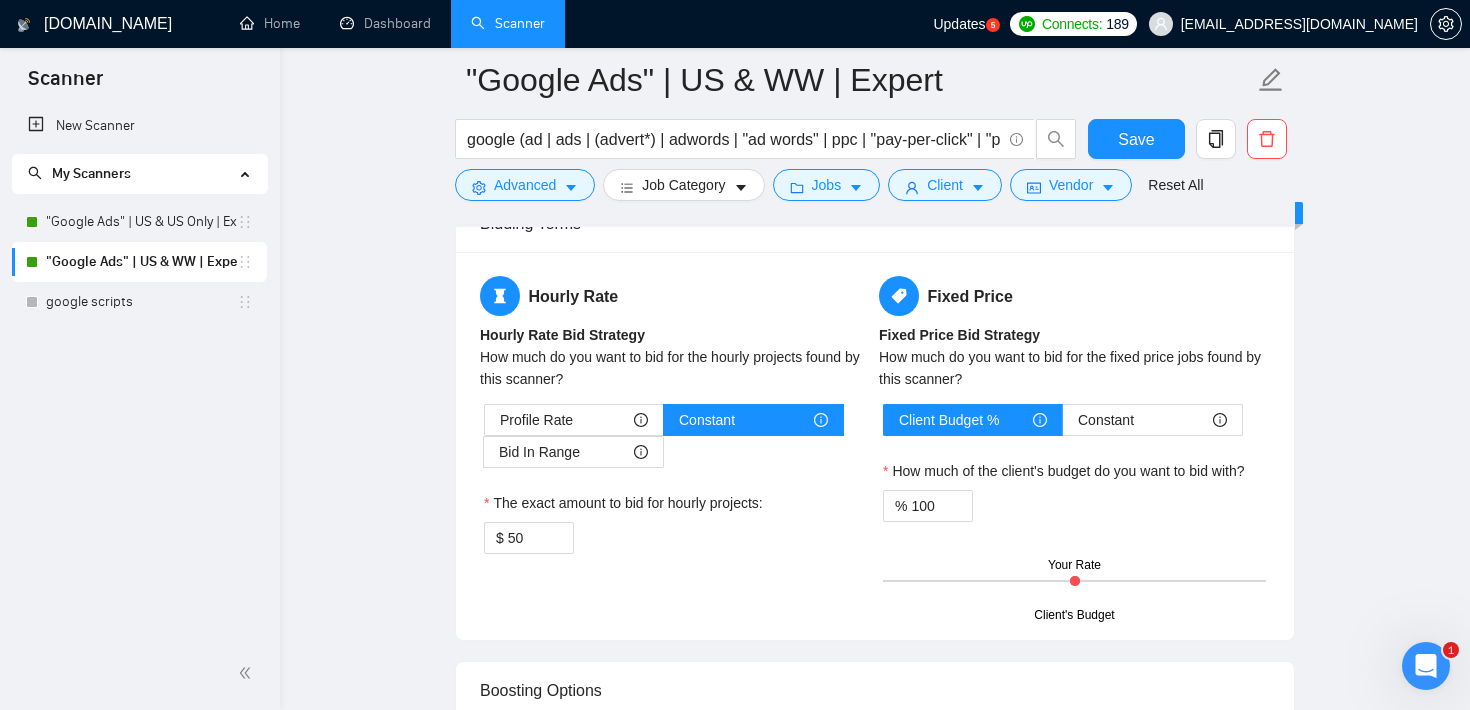click 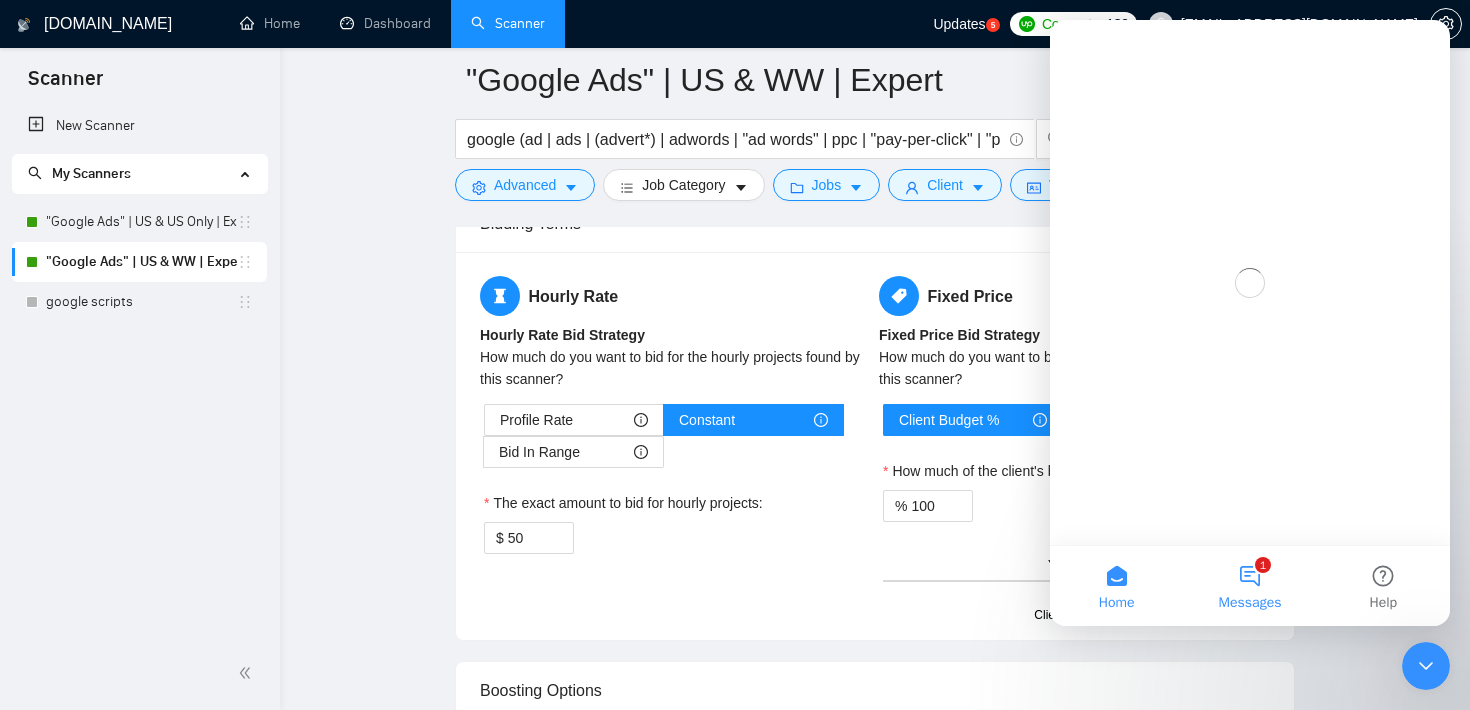 scroll, scrollTop: 0, scrollLeft: 0, axis: both 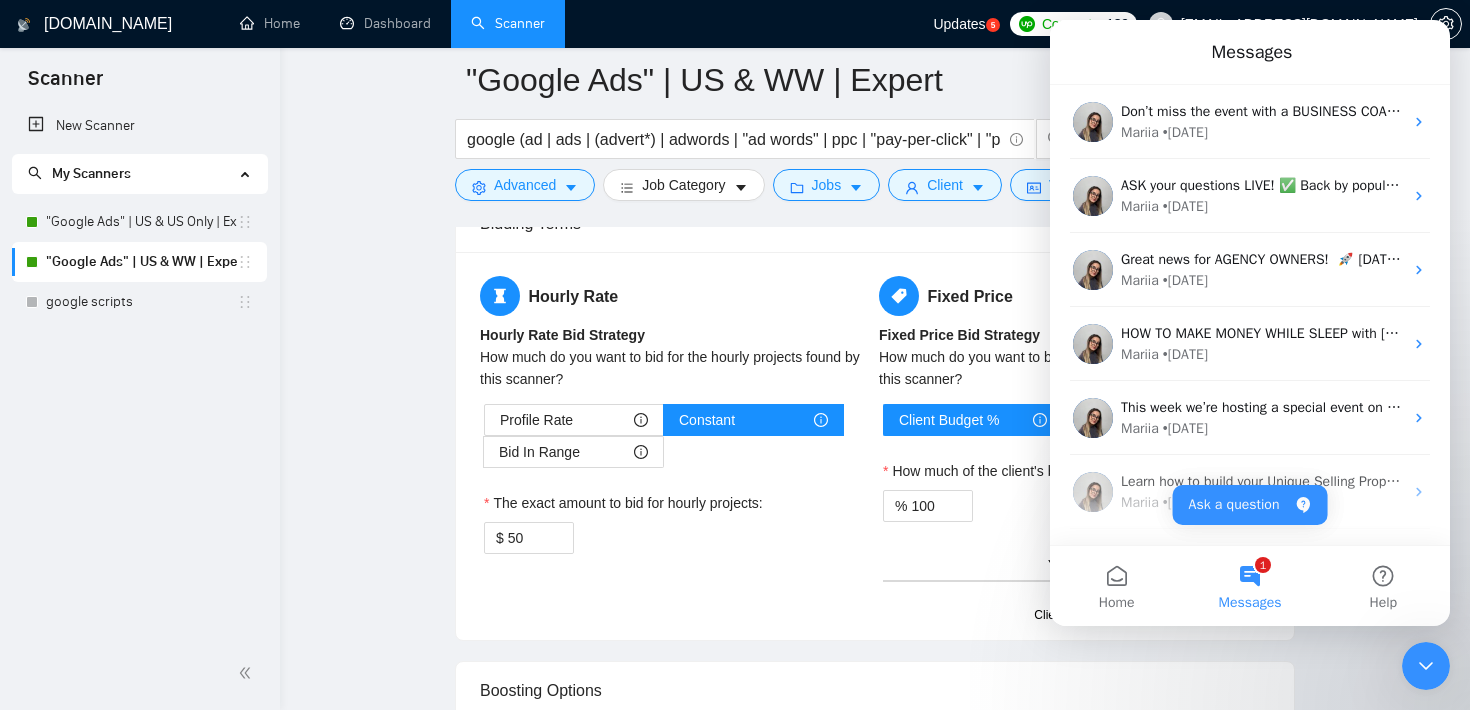 click 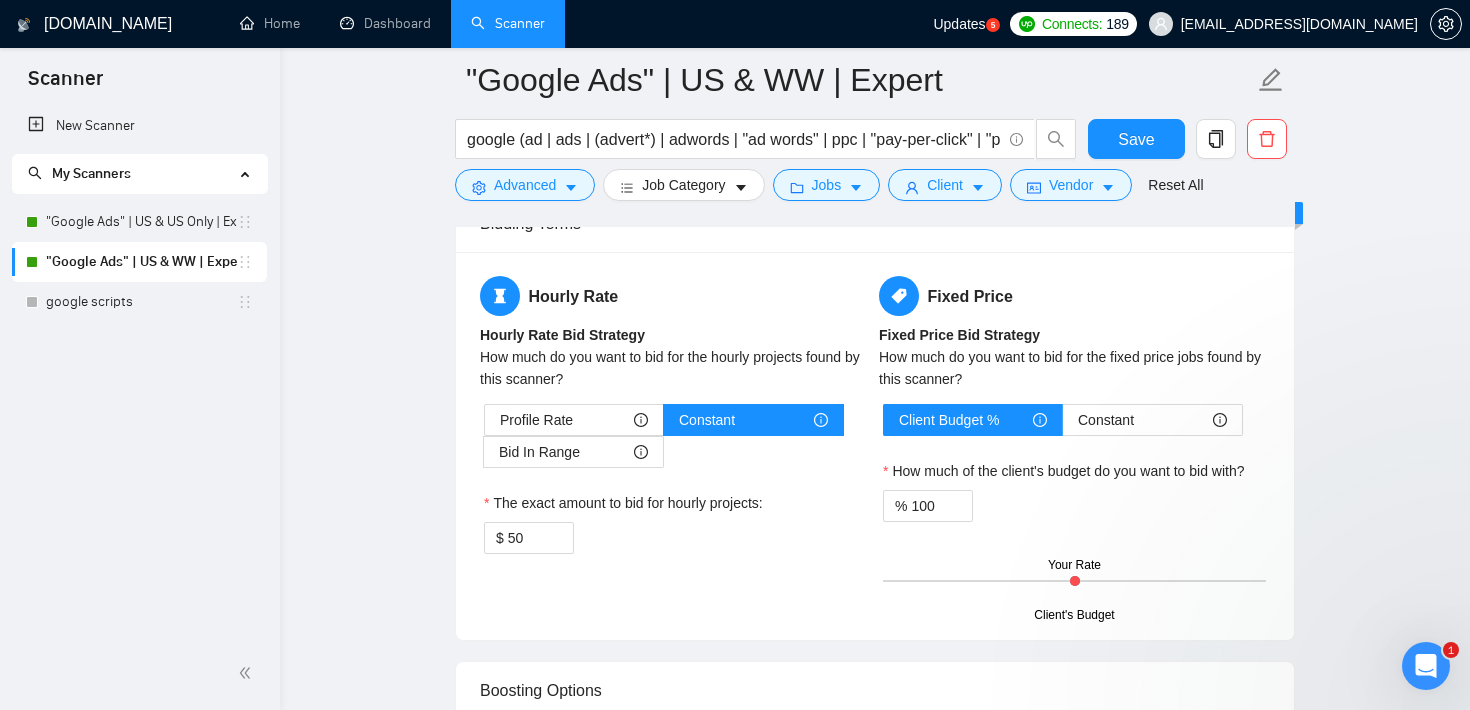 scroll, scrollTop: 0, scrollLeft: 0, axis: both 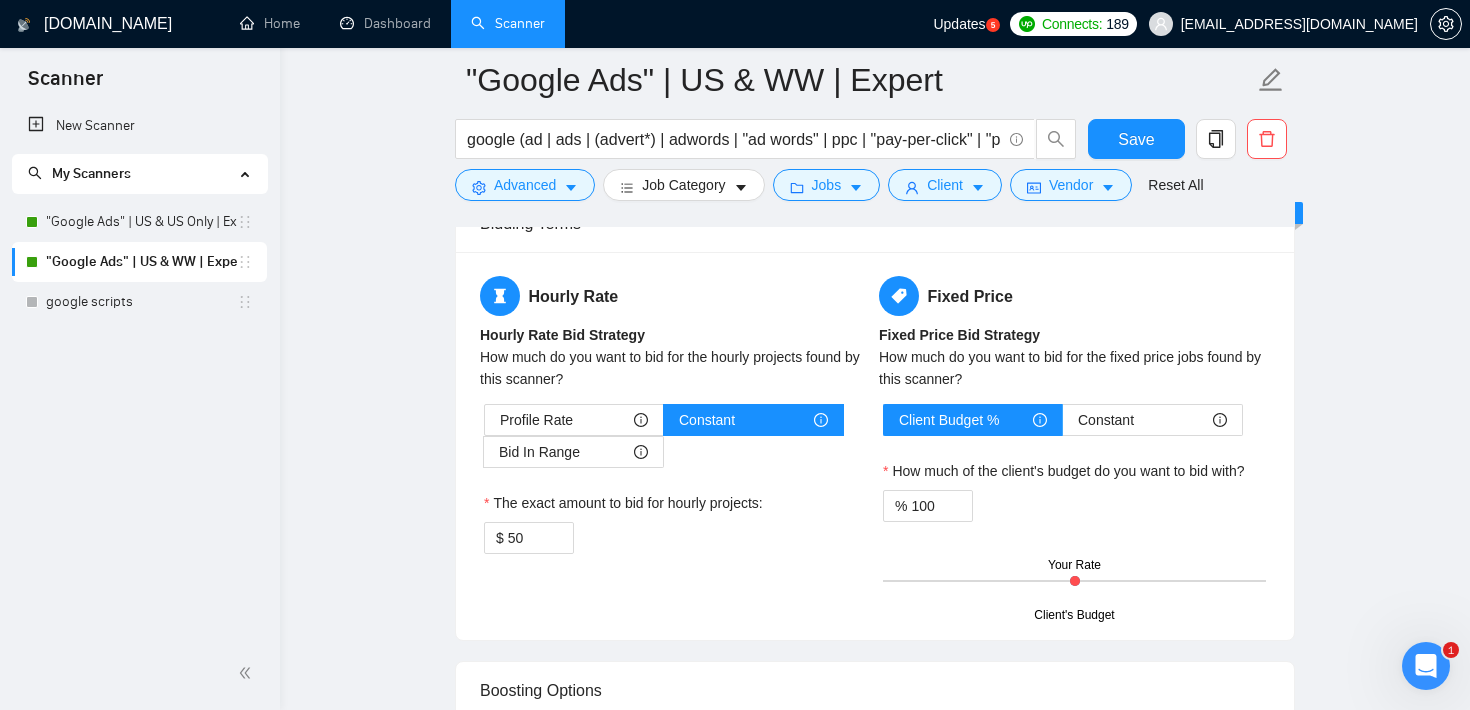 click on ""Google Ads" | US & WW | Expert google (ad | ads | (advert*) | adwords | "ad words" | ppc | "pay-per-click" | "pay per click") Save Advanced   Job Category   Jobs   Client   Vendor   Reset All Preview Results Insights NEW Alerts Auto Bidder Auto Bidding Enabled Auto Bidding Enabled: ON Auto Bidder Schedule Auto Bidding Type: Automated (recommended) Semi-automated Auto Bidding Schedule: 24/7 Custom Custom Auto Bidder Schedule Repeat every week [DATE] [DATE] [DATE] [DATE] [DATE] [DATE] [DATE] Active Hours ( America/Los_Angeles ): From: To: ( 24  hours) [GEOGRAPHIC_DATA]/Los_Angeles Auto Bidding Type Select your bidding algorithm: Choose the algorithm for you bidding. The price per proposal does not include your connects expenditure. Template Bidder Works great for narrow segments and short cover letters that don't change. 0.50  credits / proposal Sardor AI 🤖 Personalise your cover letter with ai [placeholders] 1.00  credits / proposal Experimental Laziza AI  👑   NEW   Learn more 2.00  credits / proposal" at bounding box center (875, 393) 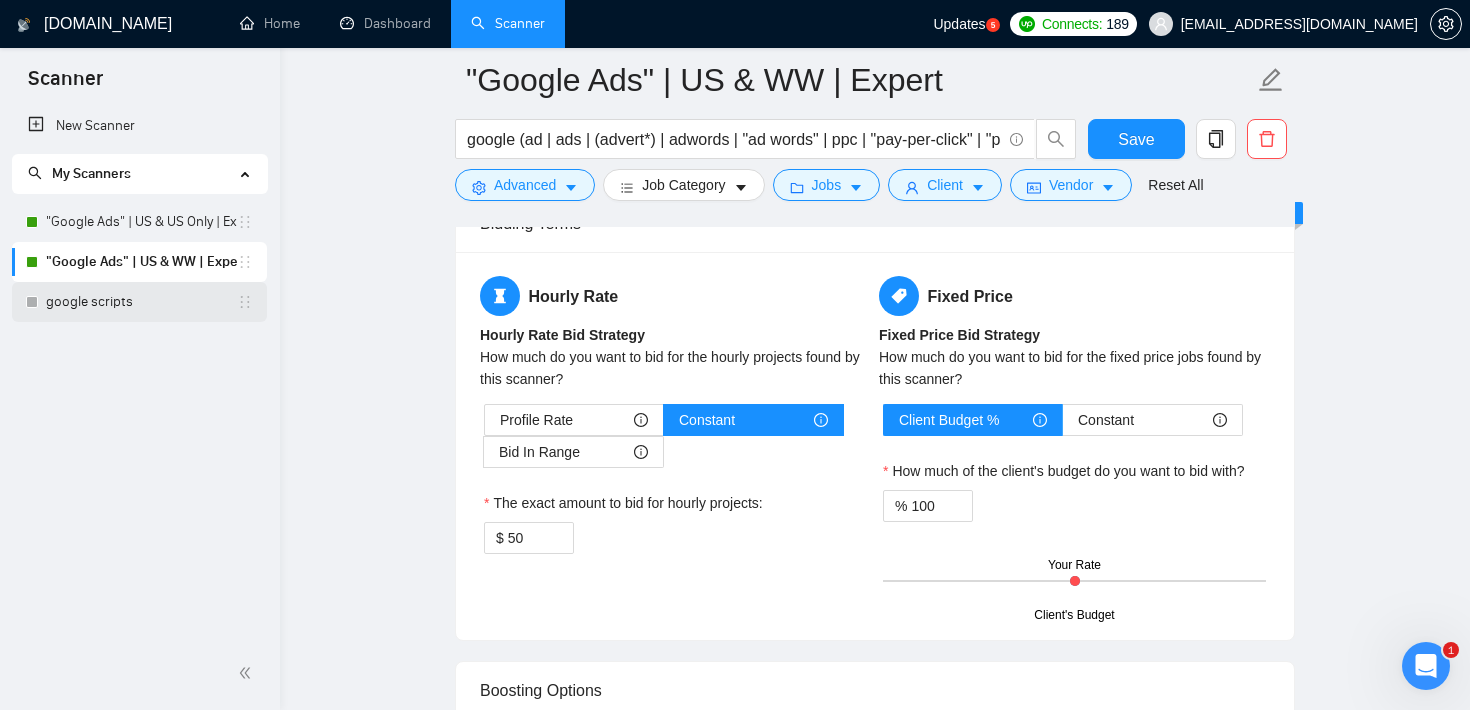 click on "google scripts" at bounding box center (141, 302) 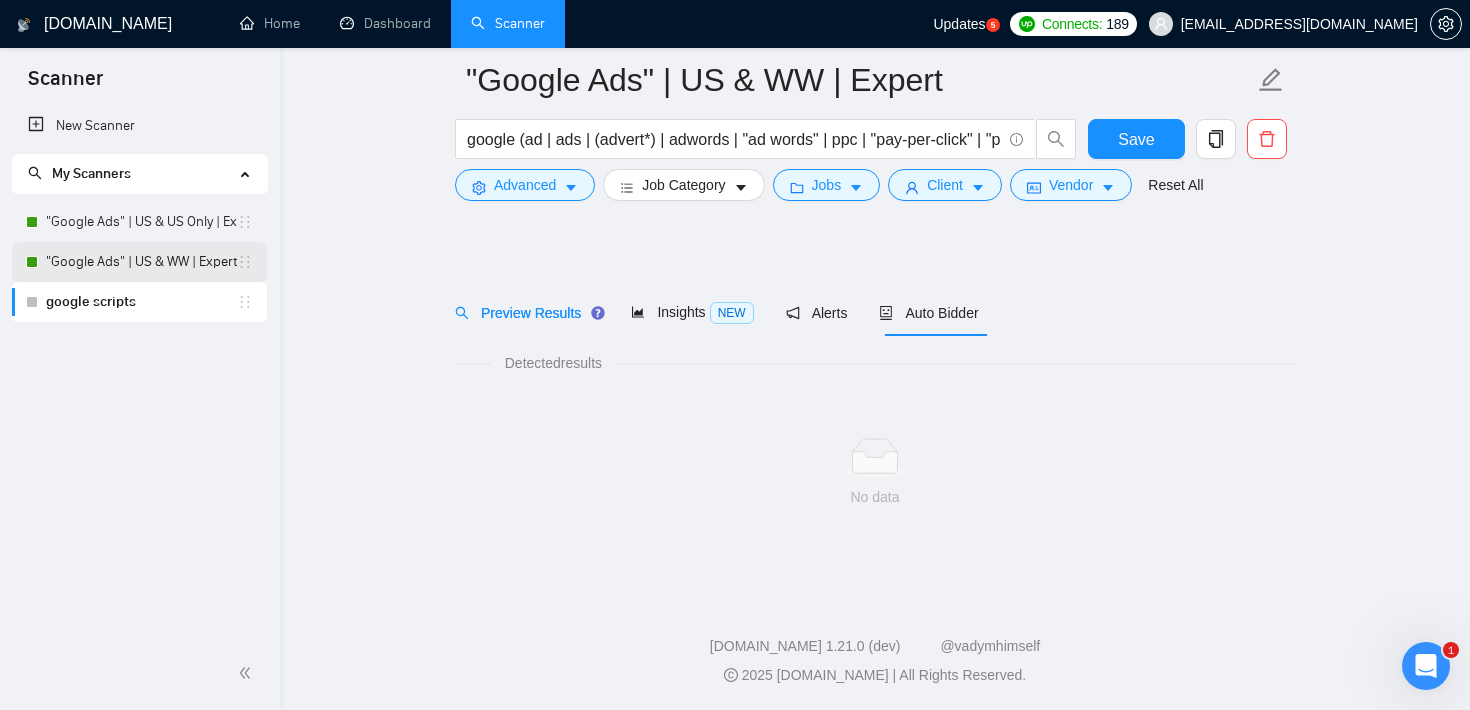 scroll, scrollTop: 20, scrollLeft: 0, axis: vertical 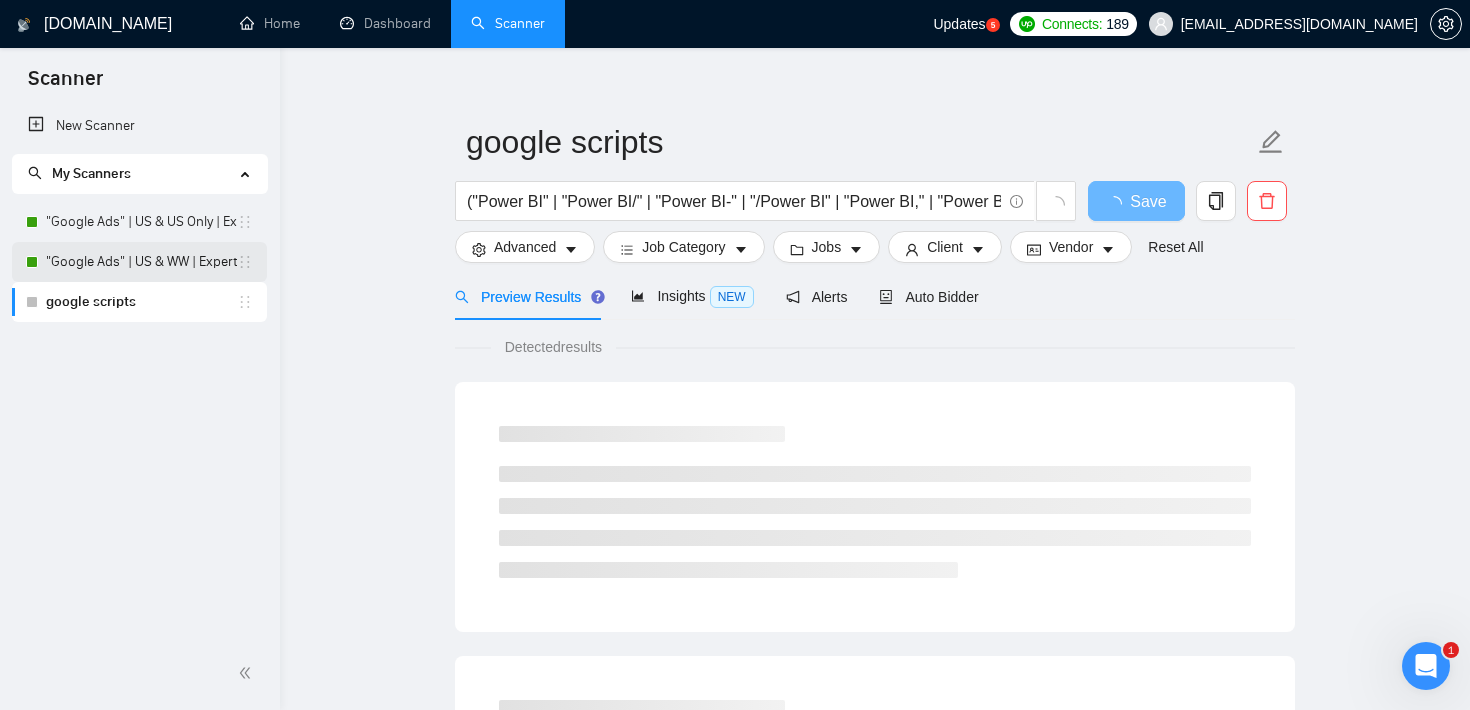 click on ""Google Ads" | US & WW | Expert" at bounding box center [141, 262] 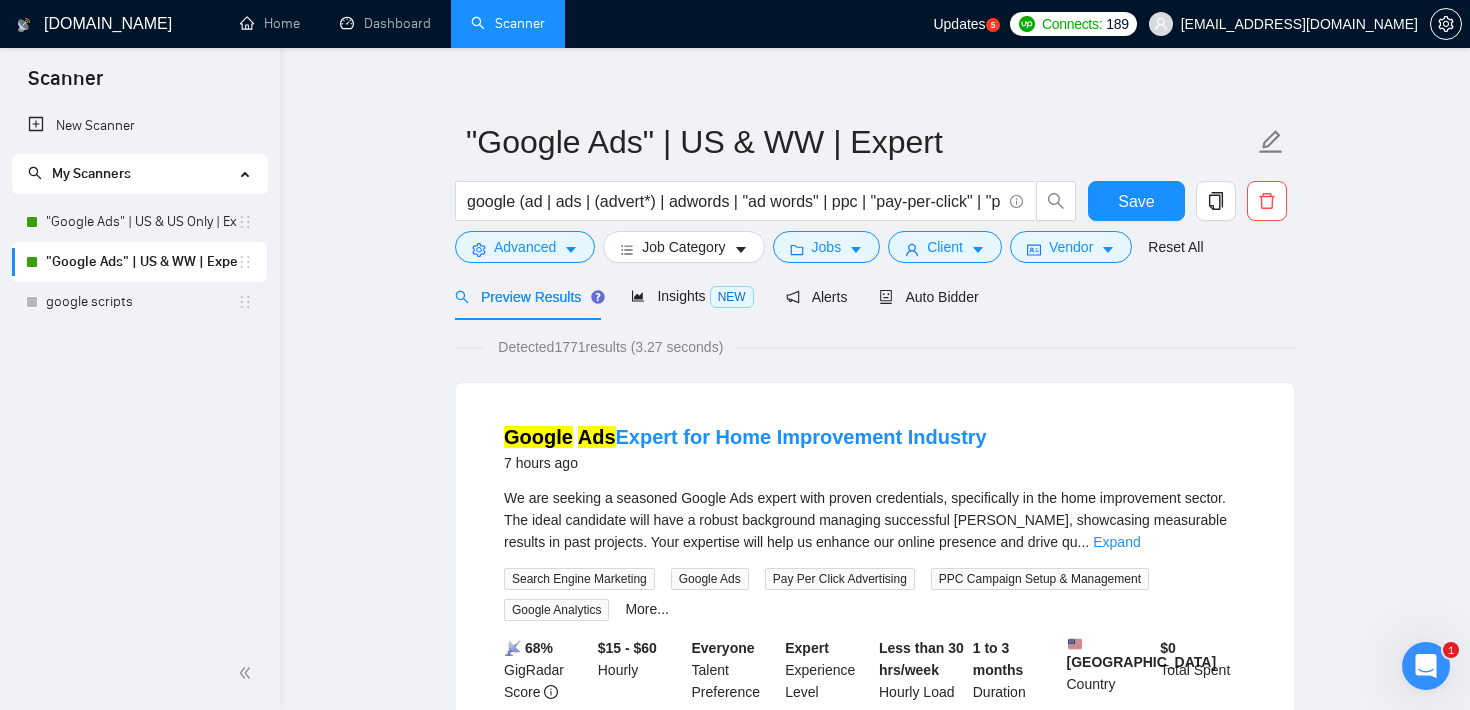 click on ""Google Ads" | US & WW | Expert google (ad | ads | (advert*) | adwords | "ad words" | ppc | "pay-per-click" | "pay per click") Save Advanced   Job Category   Jobs   Client   Vendor   Reset All Preview Results Insights NEW Alerts Auto Bidder Detected   1771  results   (3.27 seconds) Google   Ads  Expert for Home Improvement Industry 7 hours ago We are seeking a seasoned Google Ads expert with proven credentials, specifically in the home improvement sector. The ideal candidate will have a robust background managing successful [PERSON_NAME], showcasing measurable results in past projects. Your expertise will help us enhance our online presence and drive qu ... Expand Search Engine Marketing Google Ads Pay Per Click Advertising PPC Campaign Setup & Management Google Analytics More... 📡   68% GigRadar Score   $15 - $60 Hourly Everyone Talent Preference Expert Experience Level Less than 30 hrs/week Hourly Load 1 to 3 months Duration   [GEOGRAPHIC_DATA] Country $ 0 Total Spent $0.00 Avg Rate Paid 2-9 Company Size 0.00" at bounding box center (875, 2504) 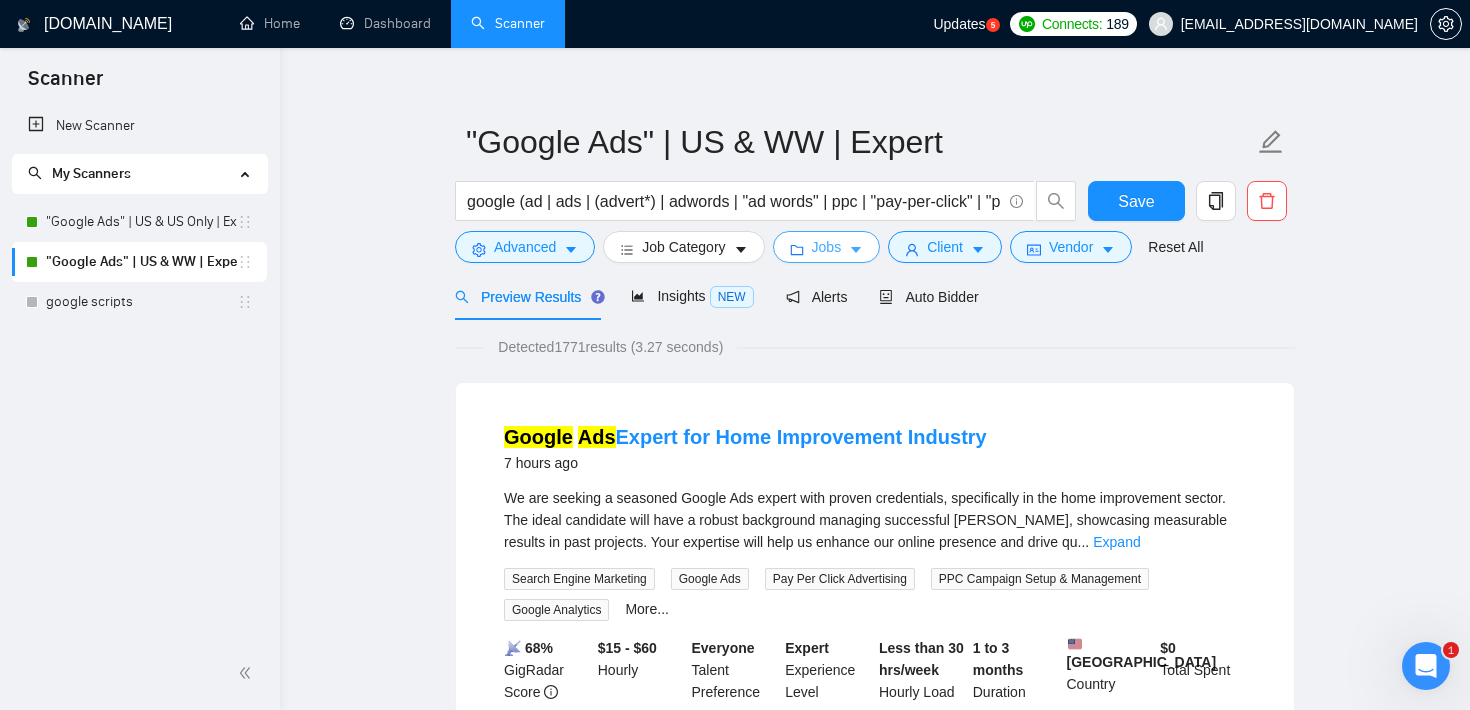 click on "Jobs" at bounding box center (827, 247) 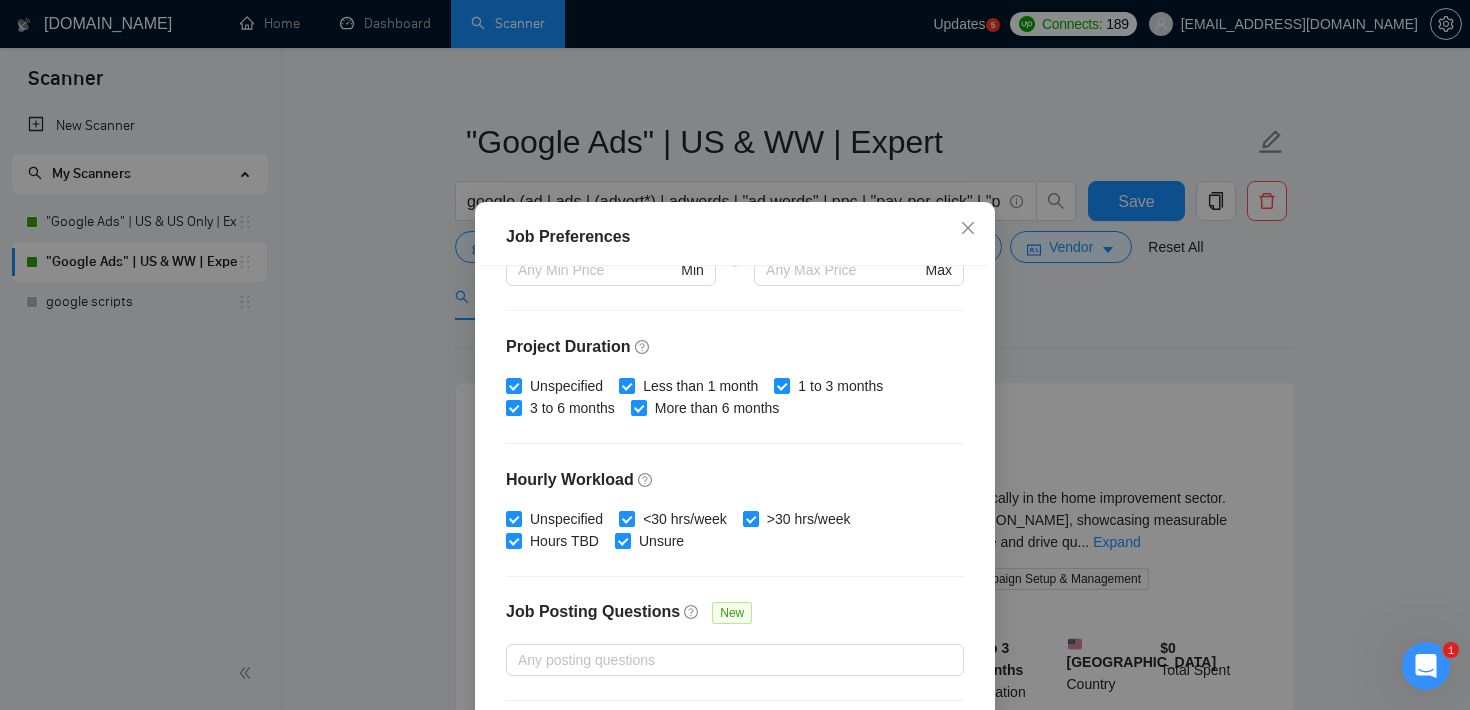 scroll, scrollTop: 571, scrollLeft: 0, axis: vertical 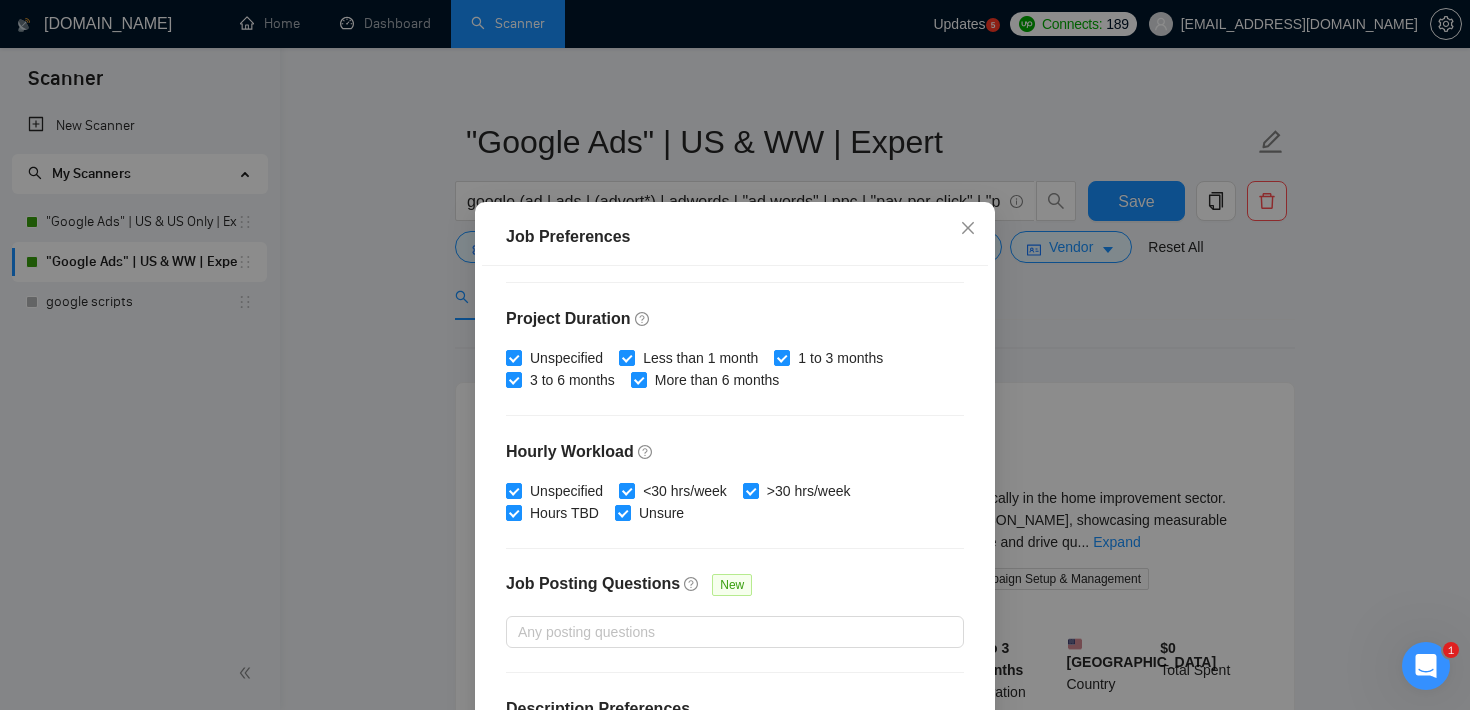 click on "Job Preferences Budget Project Type All Fixed Price Hourly Rate   Fixed Price Budget $ Min - $ Max Estimate Fixed Price When It’s Not Available New   Hourly Rate Price Budget $ 50 Min - $ Max Estimate Hourly Rate When It’s Not Available New Include Budget Placeholders Include Jobs with Unspecified Budget   Connects Price New Min - Max Project Duration   Unspecified Less than 1 month 1 to 3 months 3 to 6 months More than 6 months Hourly Workload   Unspecified <30 hrs/week >30 hrs/week Hours TBD Unsure Job Posting Questions New   Any posting questions Description Preferences Description Size New   Any description size Reset OK" at bounding box center [735, 355] 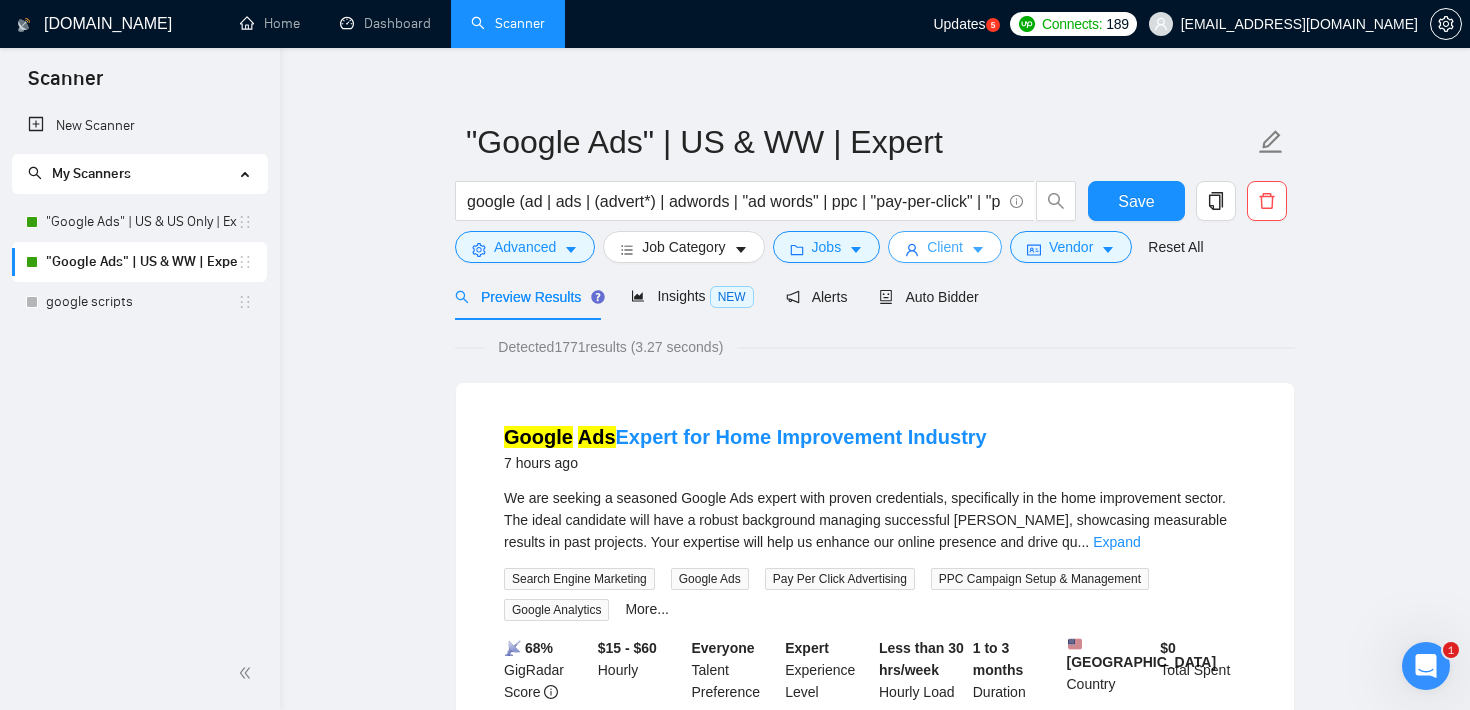 click on "Client" at bounding box center (945, 247) 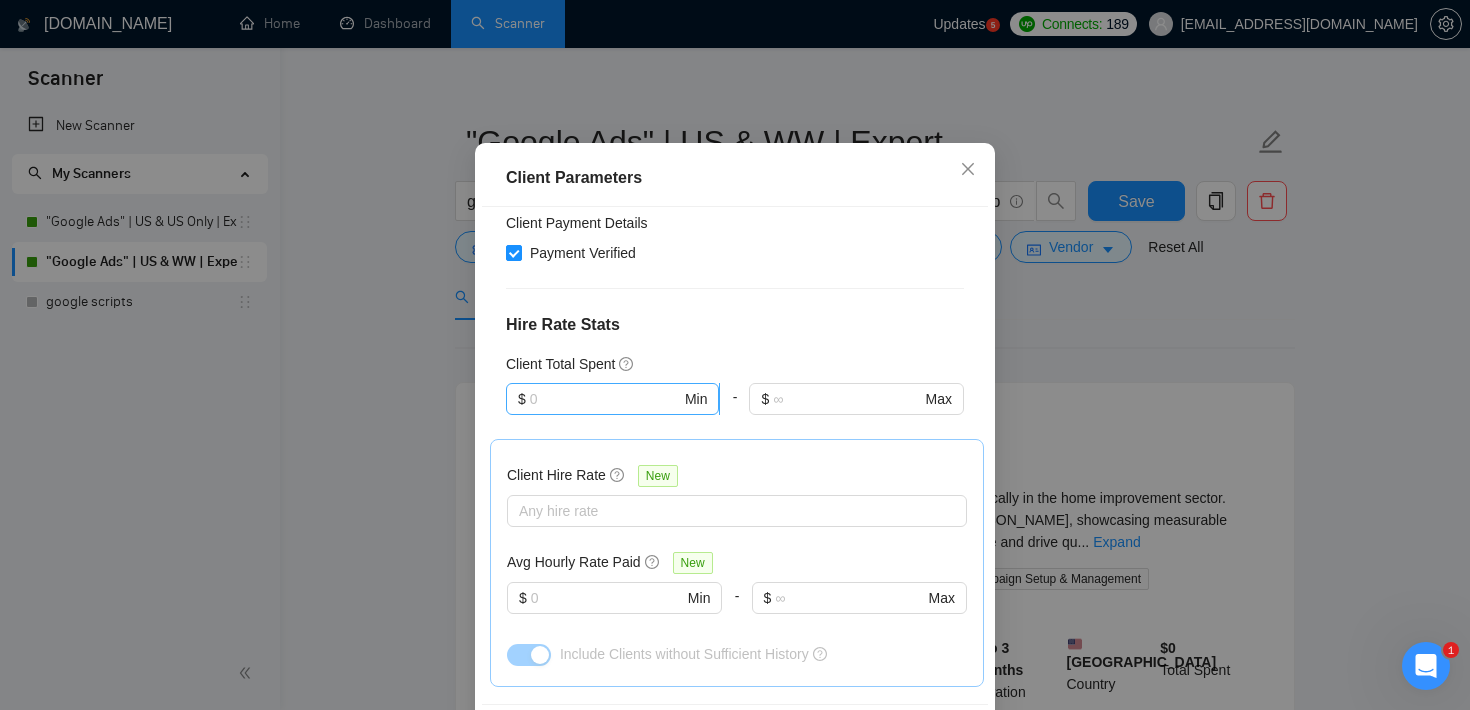 scroll, scrollTop: 421, scrollLeft: 0, axis: vertical 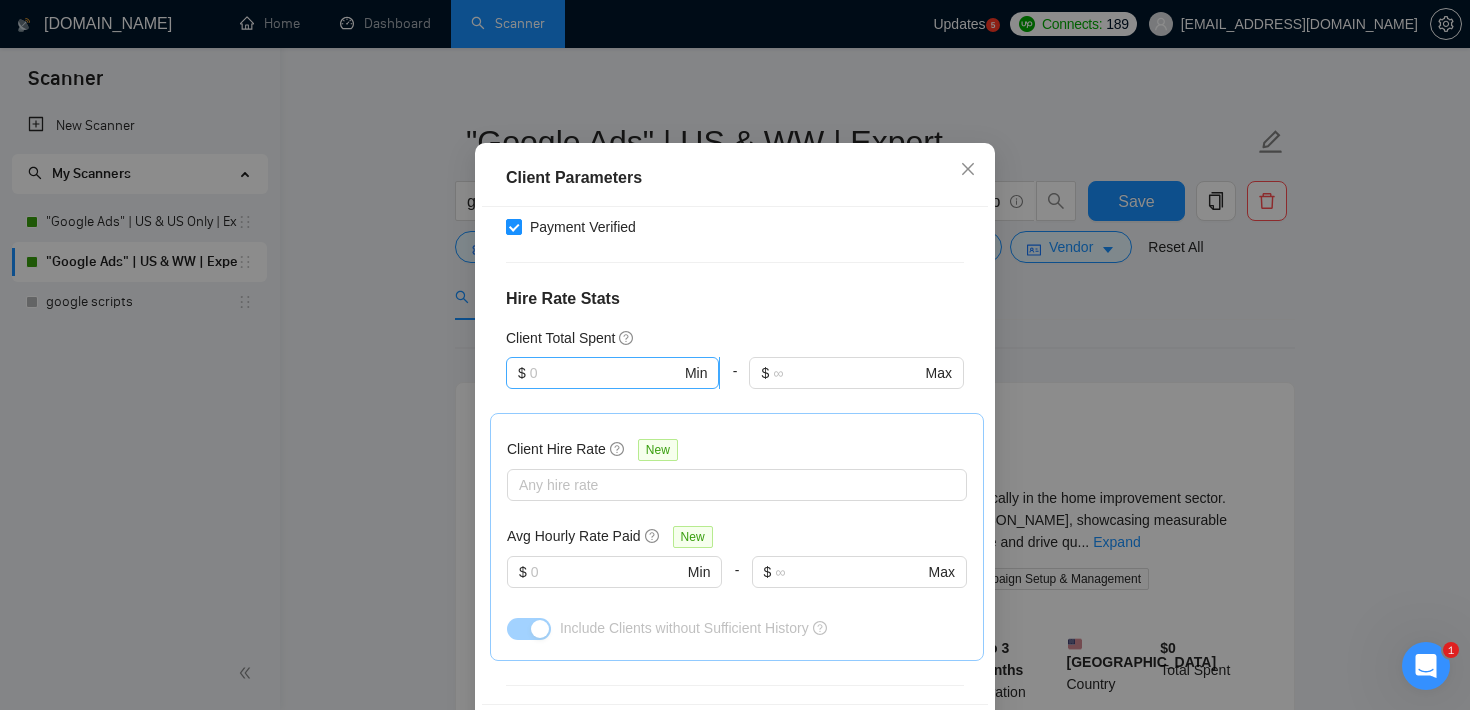 click at bounding box center (605, 373) 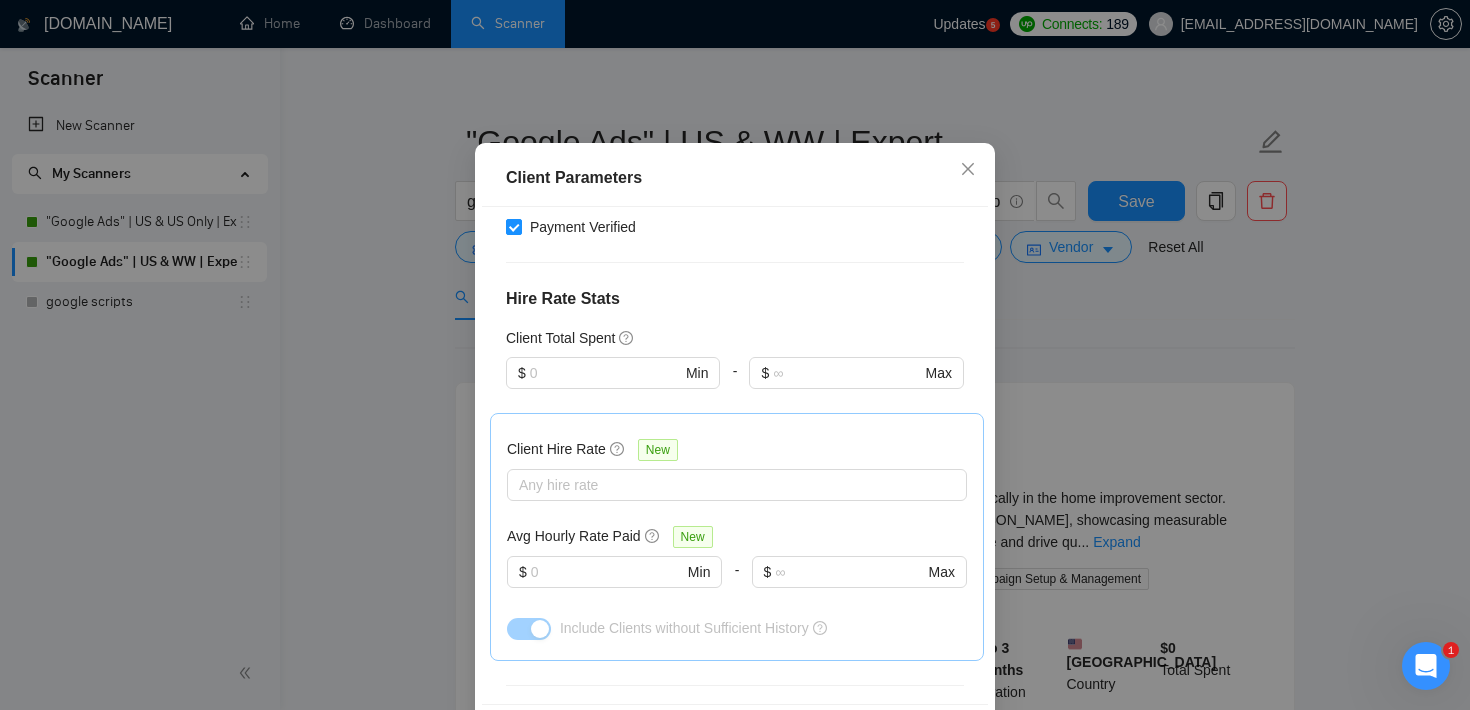 click on "Client Total Spent" at bounding box center [735, 338] 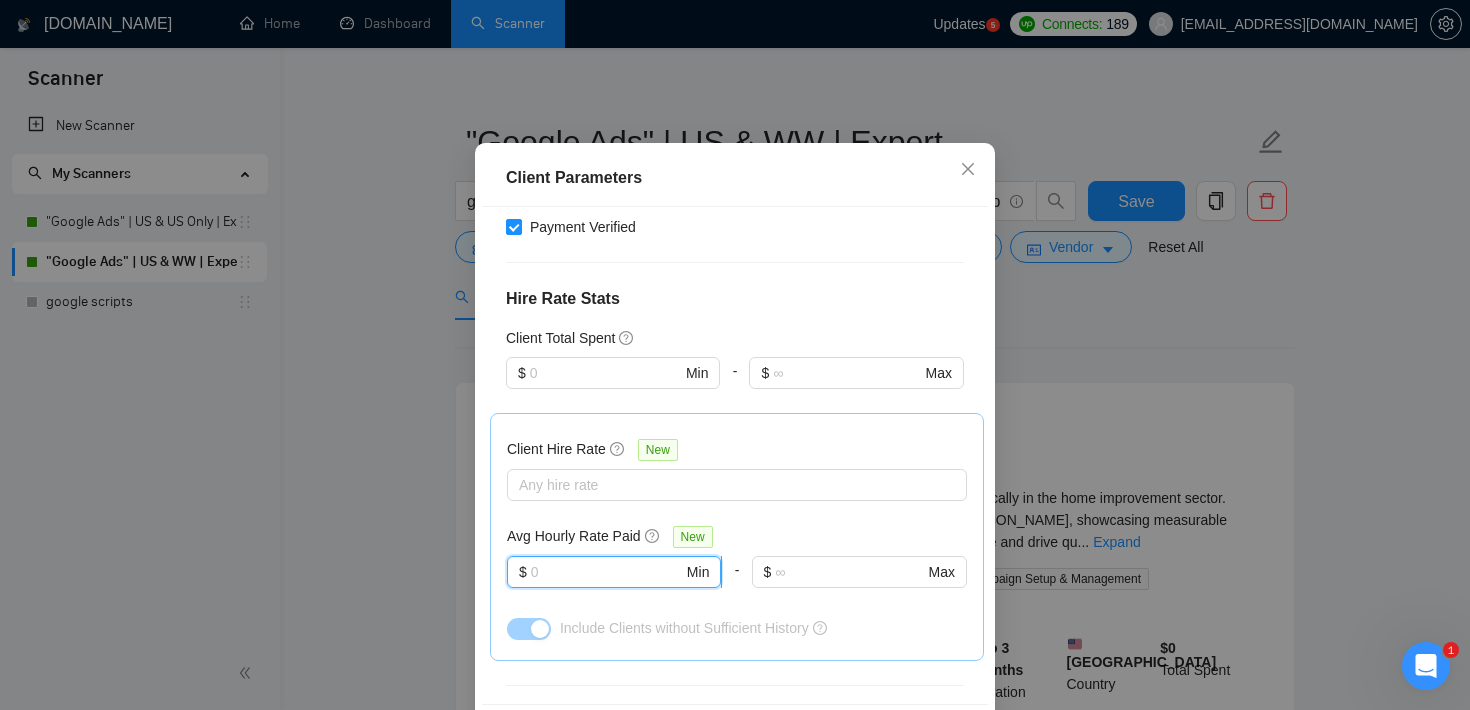 click at bounding box center [607, 572] 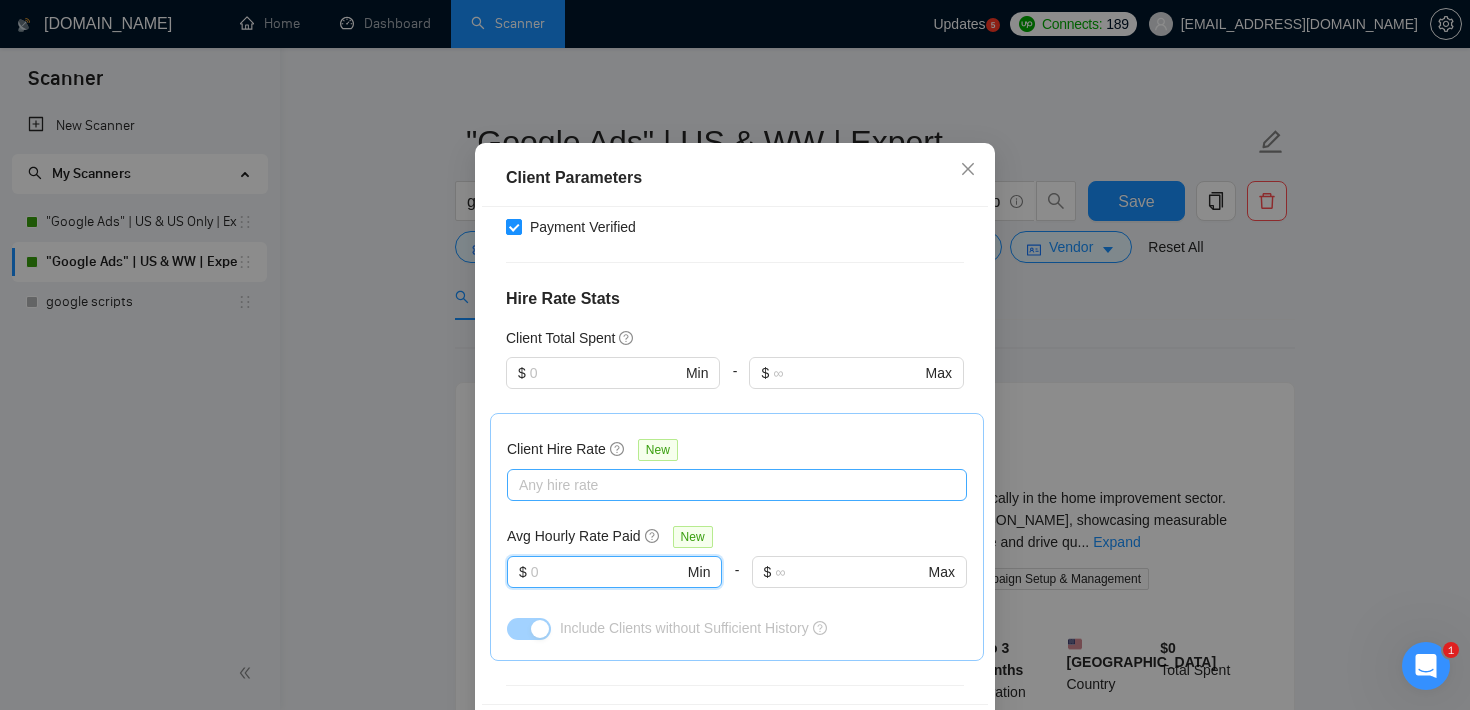 click at bounding box center [727, 485] 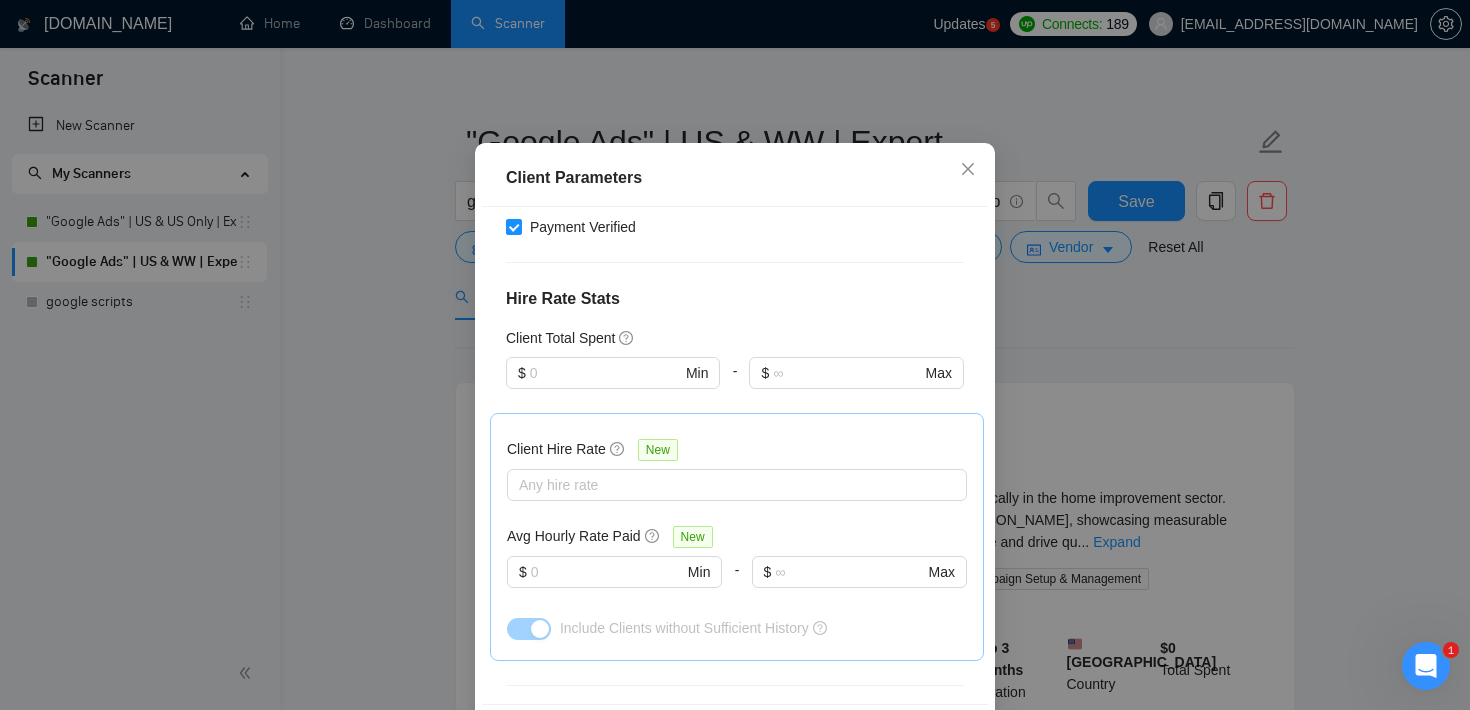 click on "Client Parameters Client Location Include Client Countries [GEOGRAPHIC_DATA]   Exclude Client Countries   Select Client Rating Client Min Average Feedback Include clients with no feedback Client Payment Details Payment Verified Hire Rate Stats   Client Total Spent $ Min - $ Max Client Hire Rate New   Any hire rate   Avg Hourly Rate Paid New $ Min - $ Max Include Clients without Sufficient History Client Profile Client Industry New   Any industry Client Company Size   Any company size Enterprise Clients New   Any clients Reset OK" at bounding box center (735, 355) 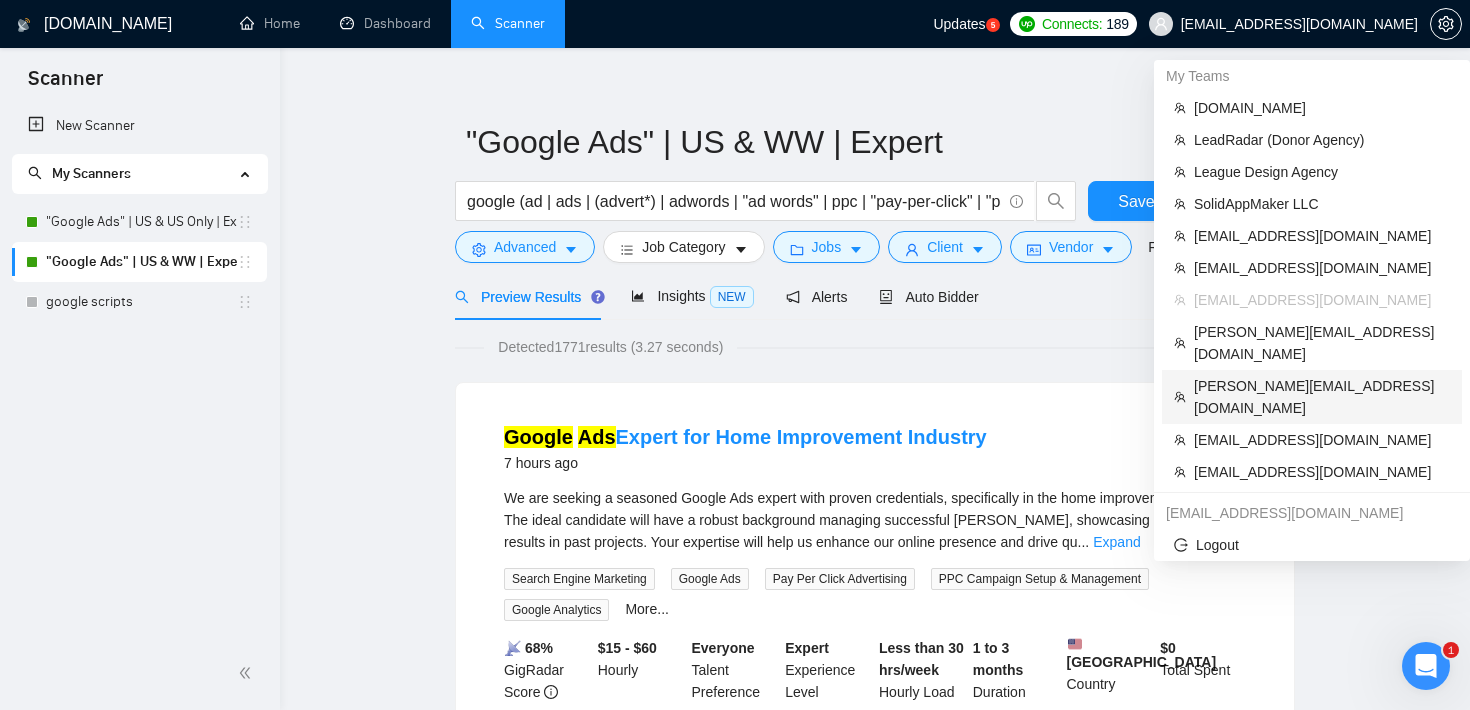 click on "[PERSON_NAME][EMAIL_ADDRESS][DOMAIN_NAME]" at bounding box center [1322, 397] 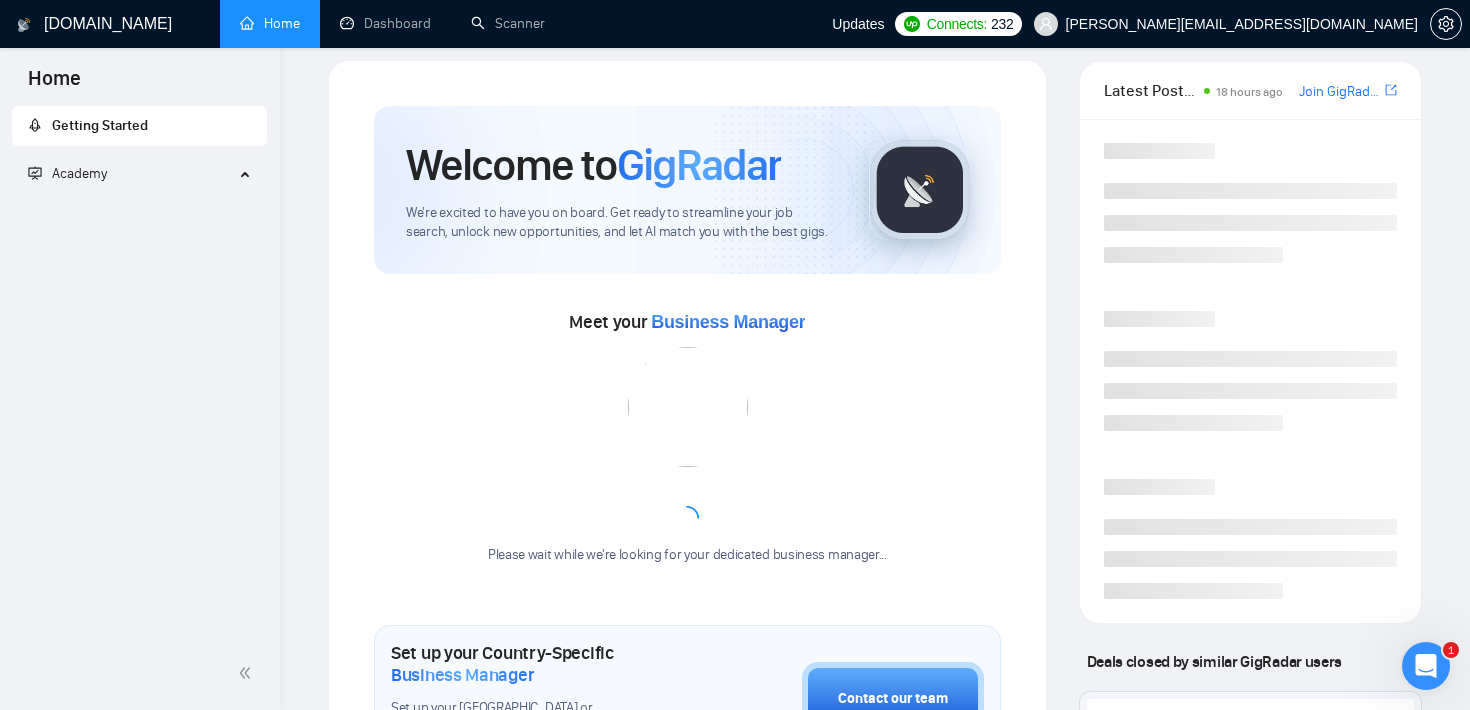 scroll, scrollTop: 0, scrollLeft: 0, axis: both 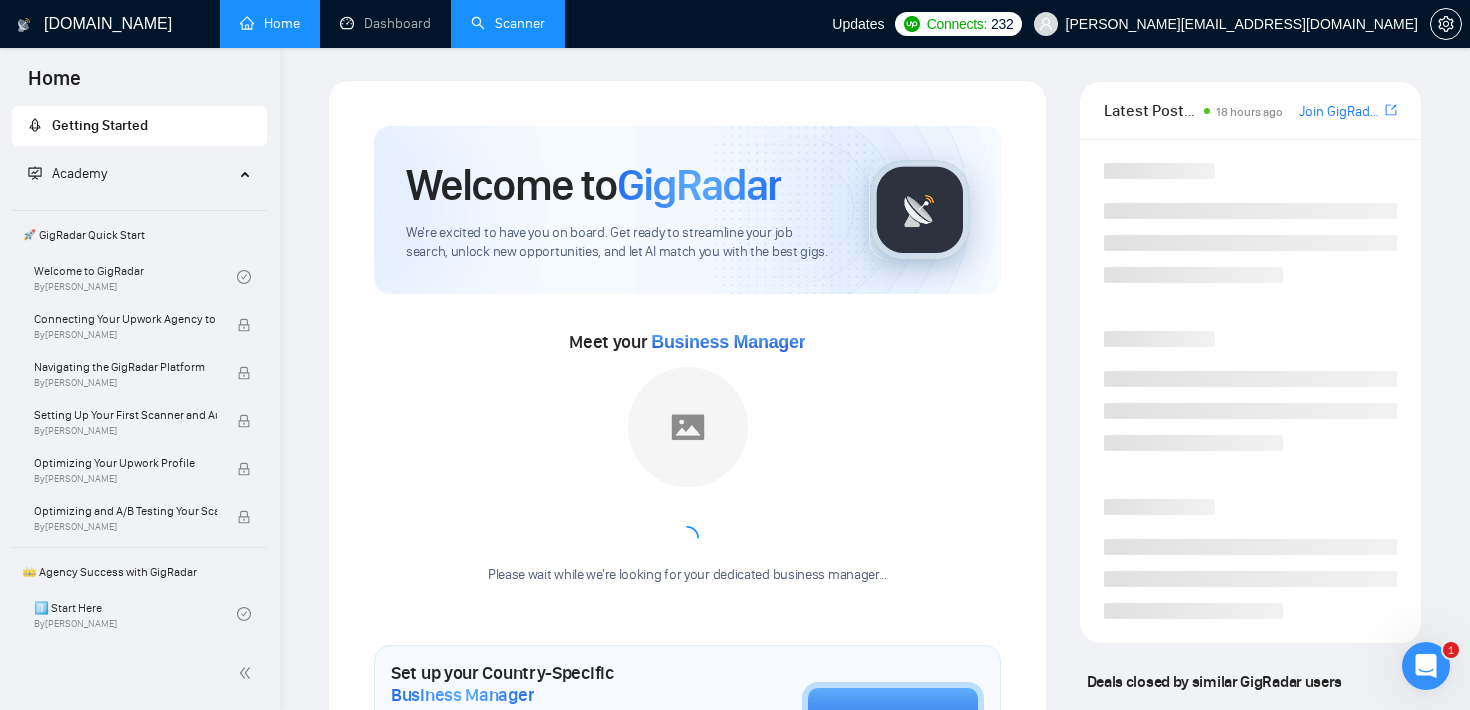 click on "Scanner" at bounding box center [508, 23] 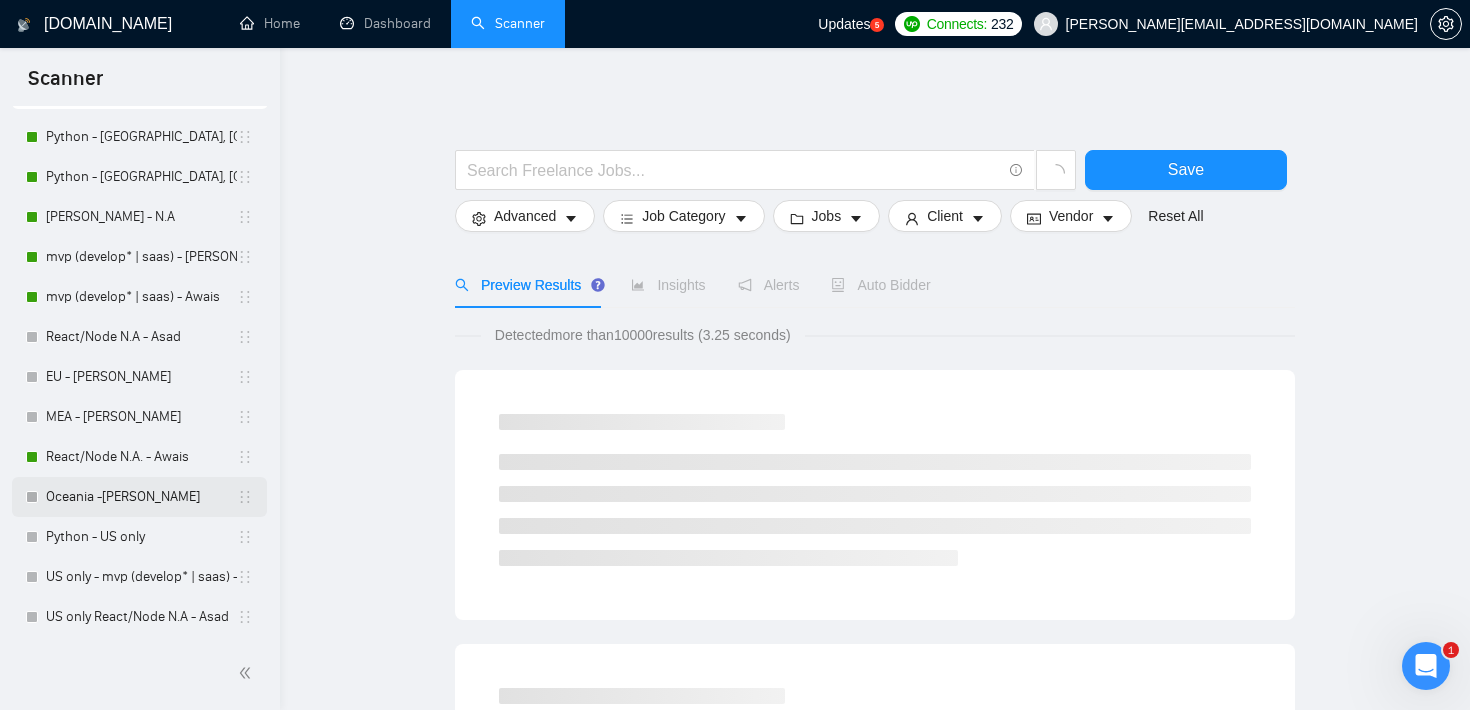 scroll, scrollTop: 0, scrollLeft: 0, axis: both 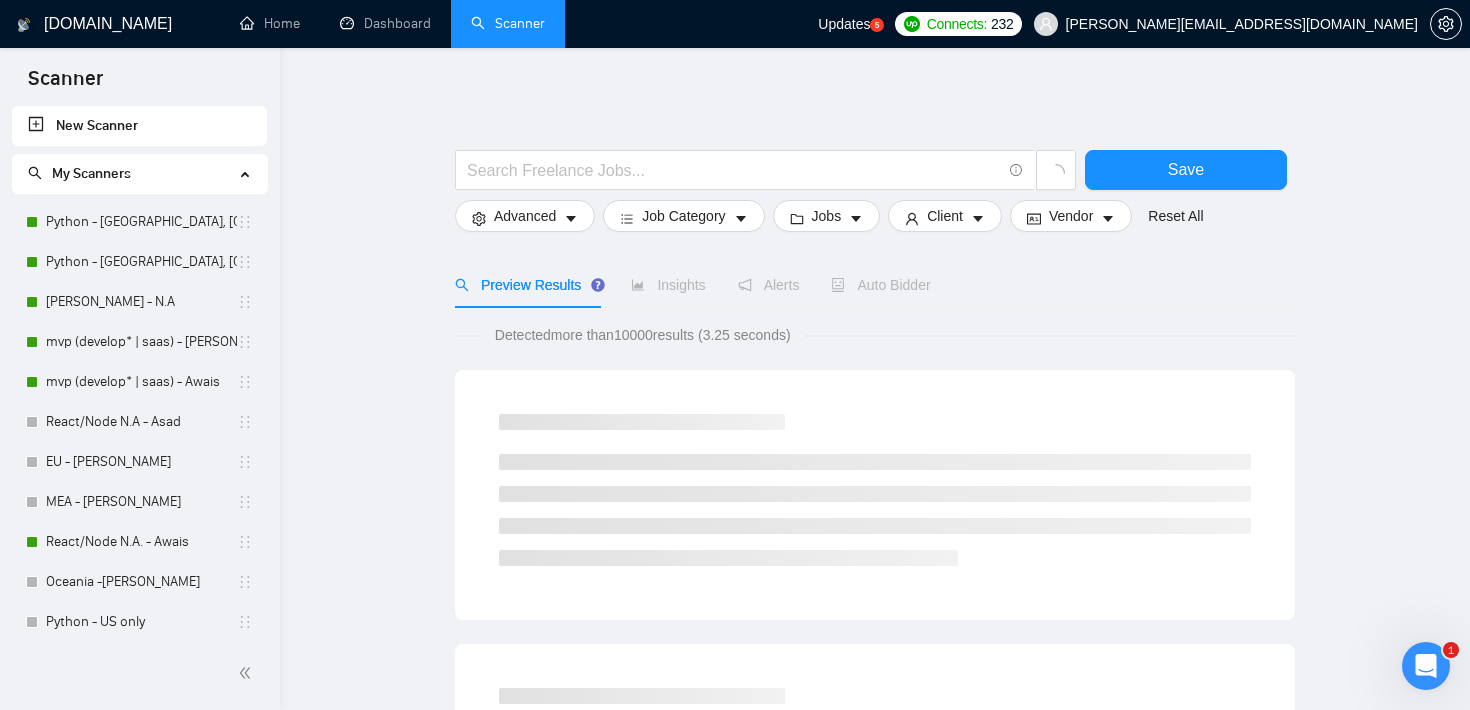 click on "[PERSON_NAME][EMAIL_ADDRESS][DOMAIN_NAME]" at bounding box center [1226, 24] 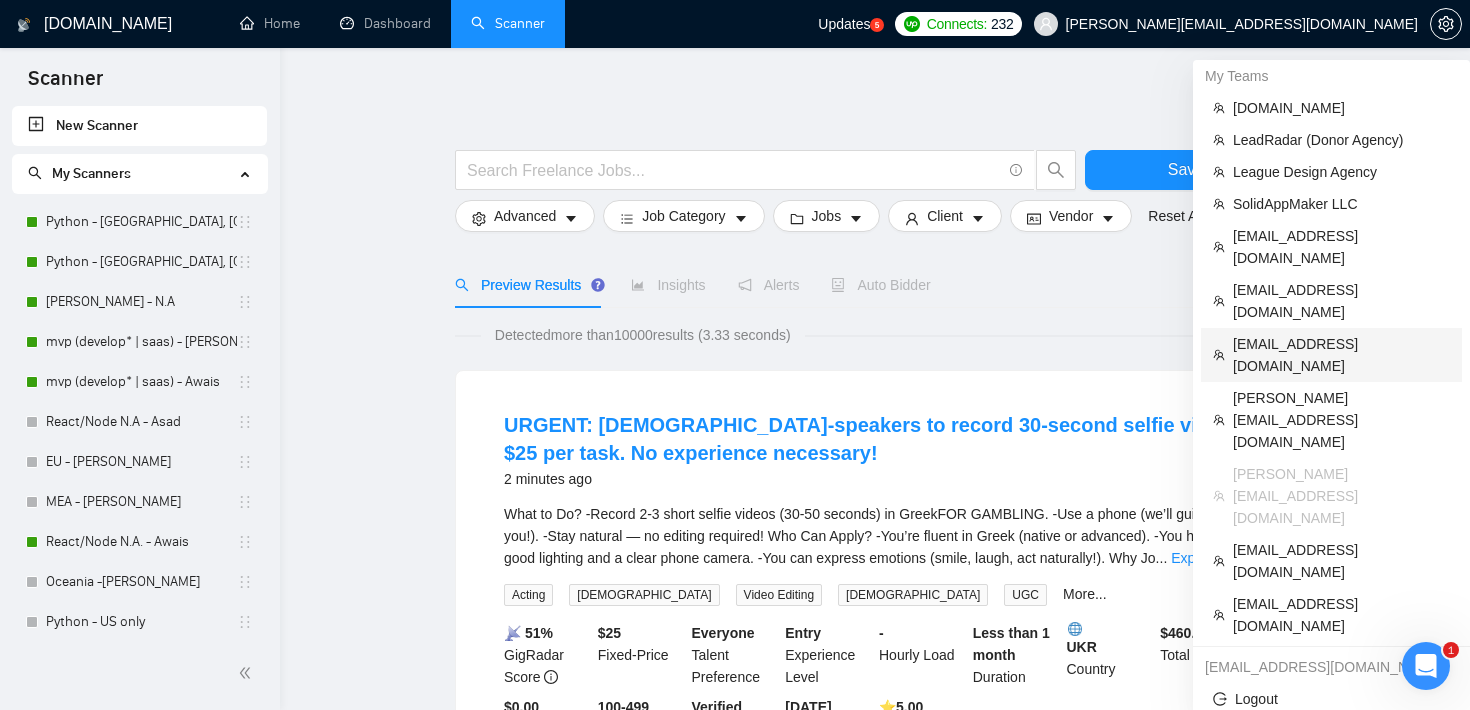 click on "[EMAIL_ADDRESS][DOMAIN_NAME]" at bounding box center (1341, 355) 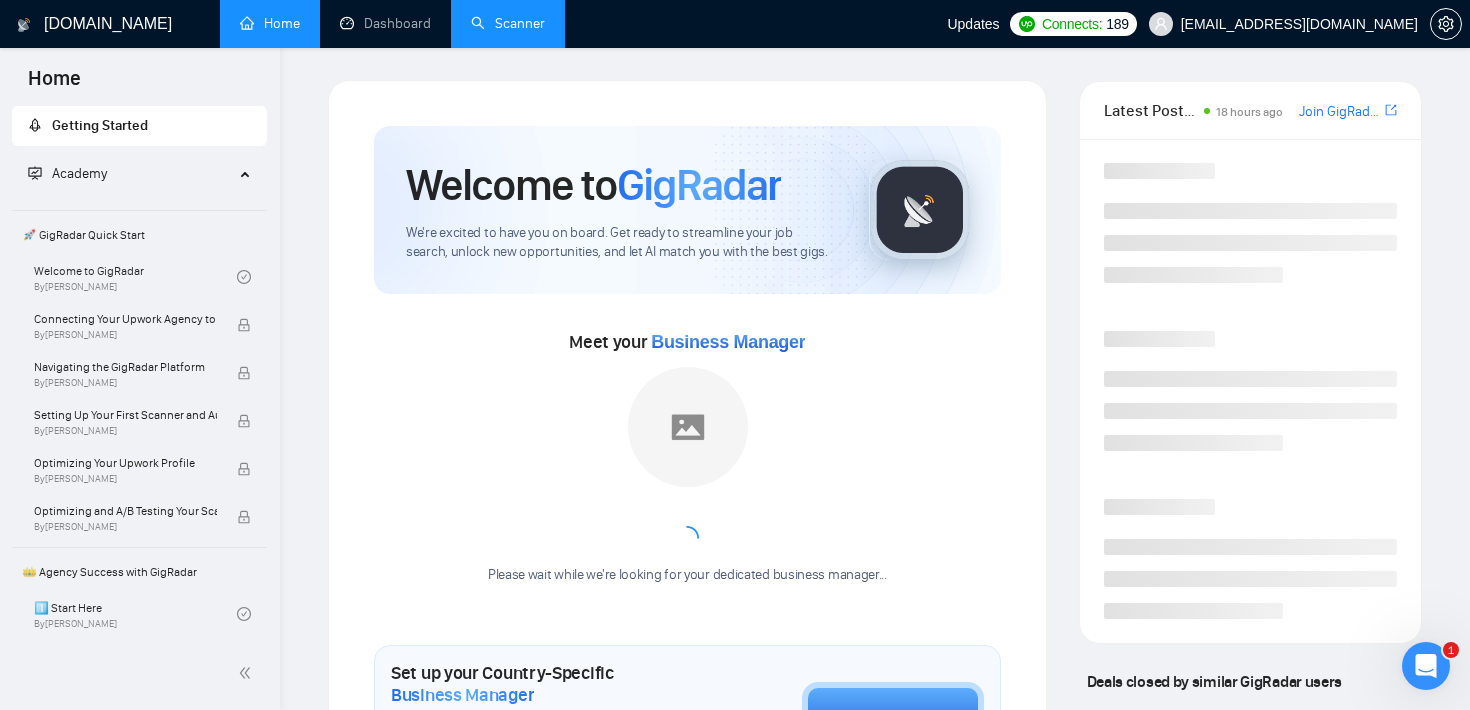 click on "Scanner" at bounding box center [508, 23] 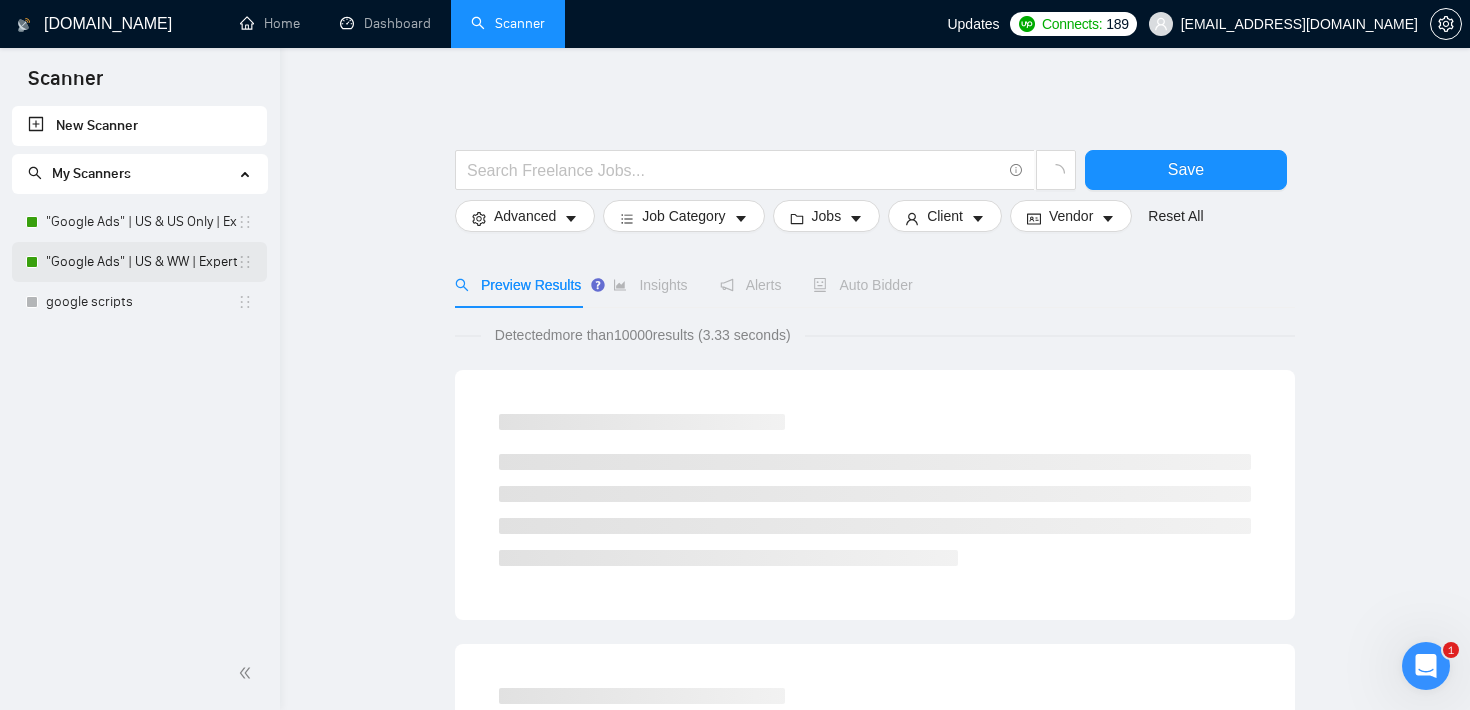 click on ""Google Ads" | US & WW | Expert" at bounding box center [141, 262] 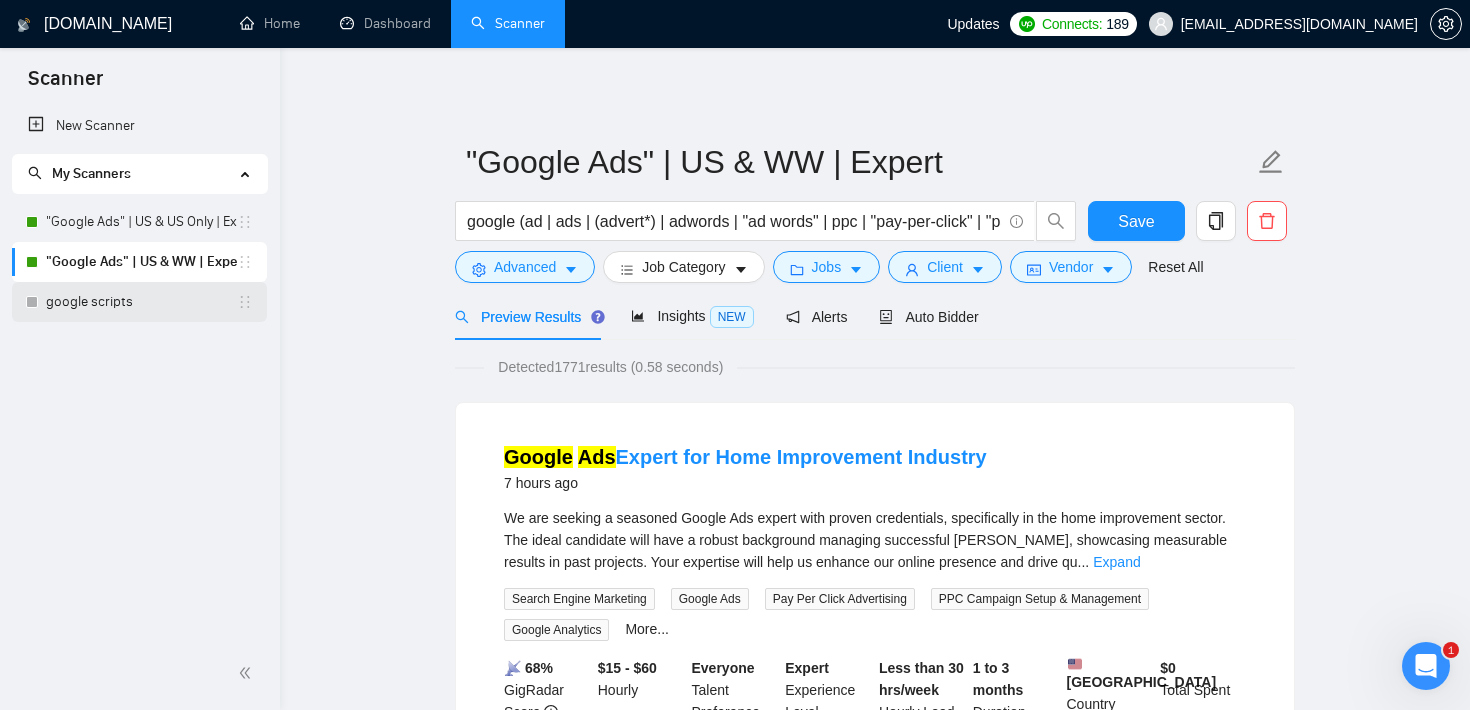 click on "google scripts" at bounding box center [141, 302] 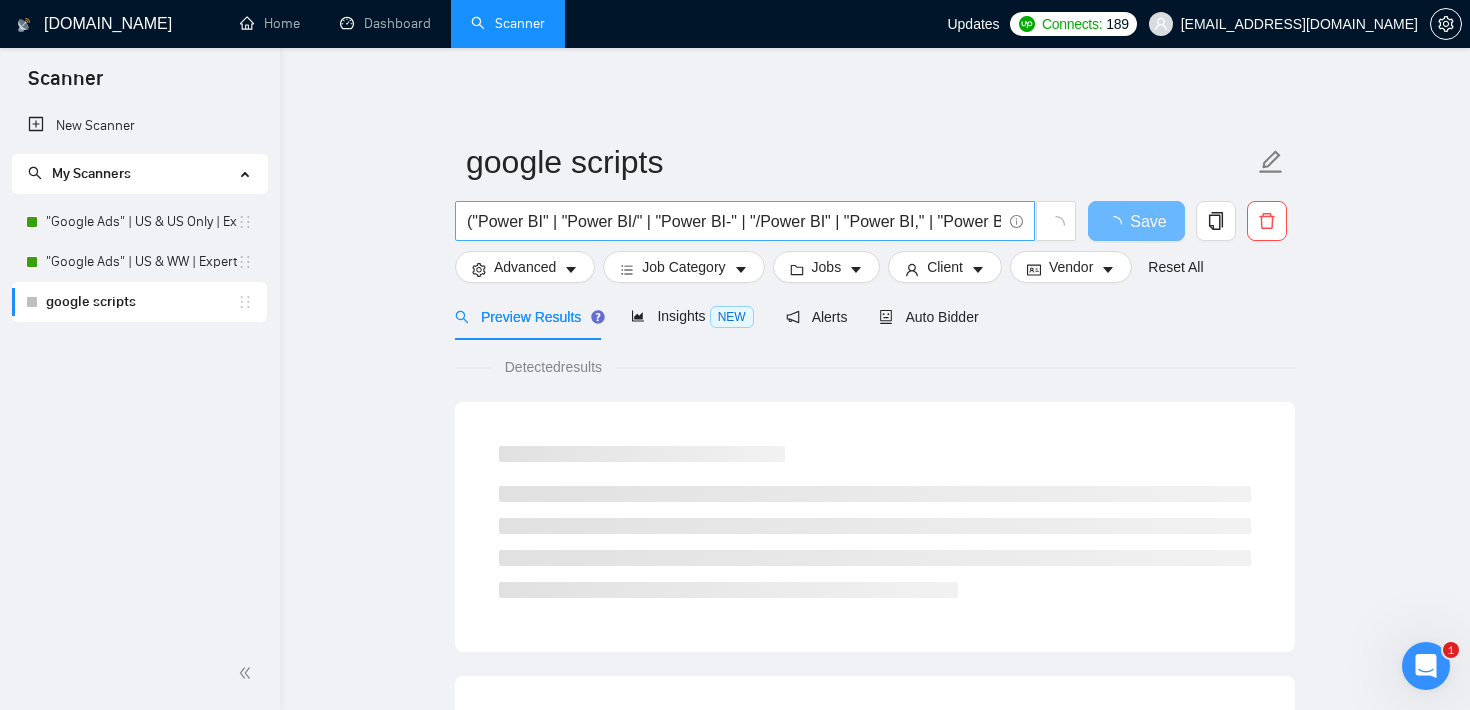 click on "("Power BI" | "Power BI/" | "Power BI-" | "/Power BI" | "Power BI," | "Power BI." | powerbi | "power-bi" | "power-bi")" at bounding box center [734, 221] 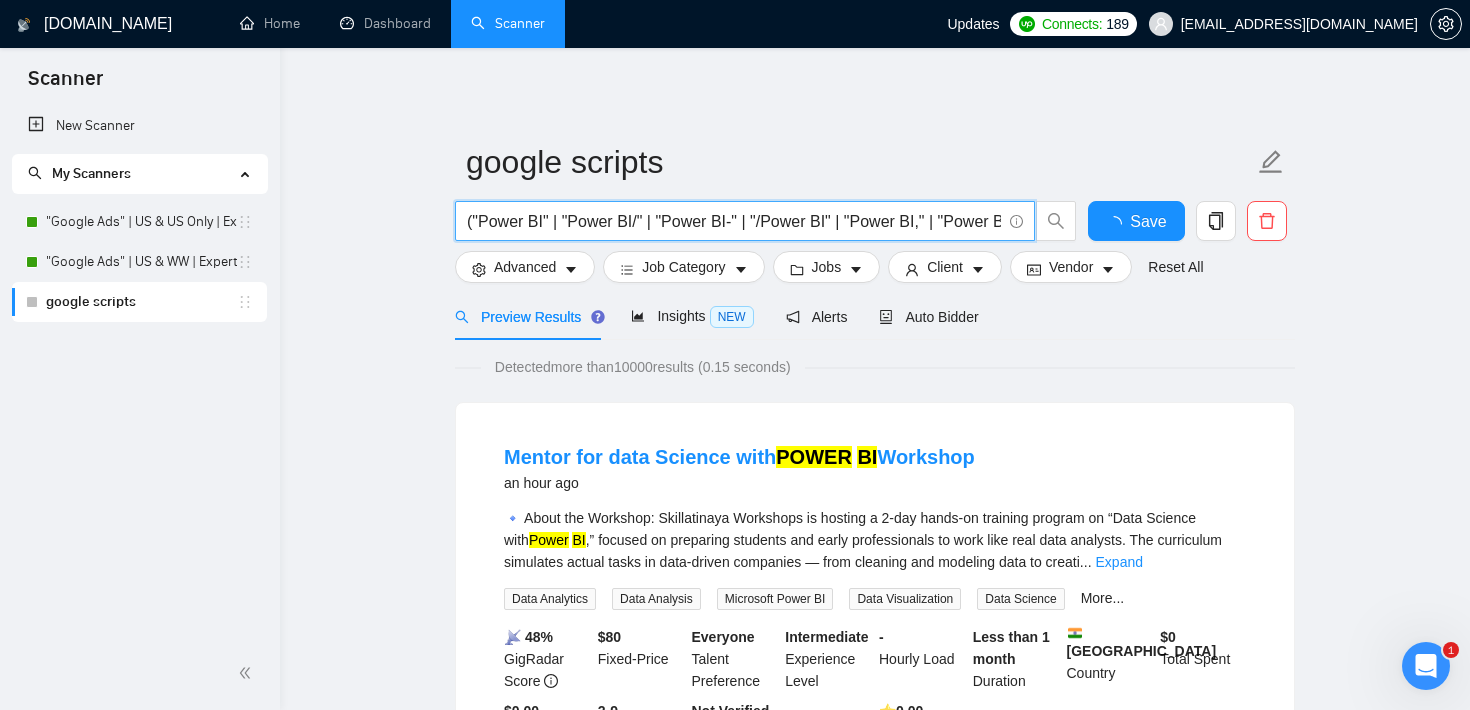click on "("Power BI" | "Power BI/" | "Power BI-" | "/Power BI" | "Power BI," | "Power BI." | powerbi | "power-bi" | "power-bi")" at bounding box center [734, 221] 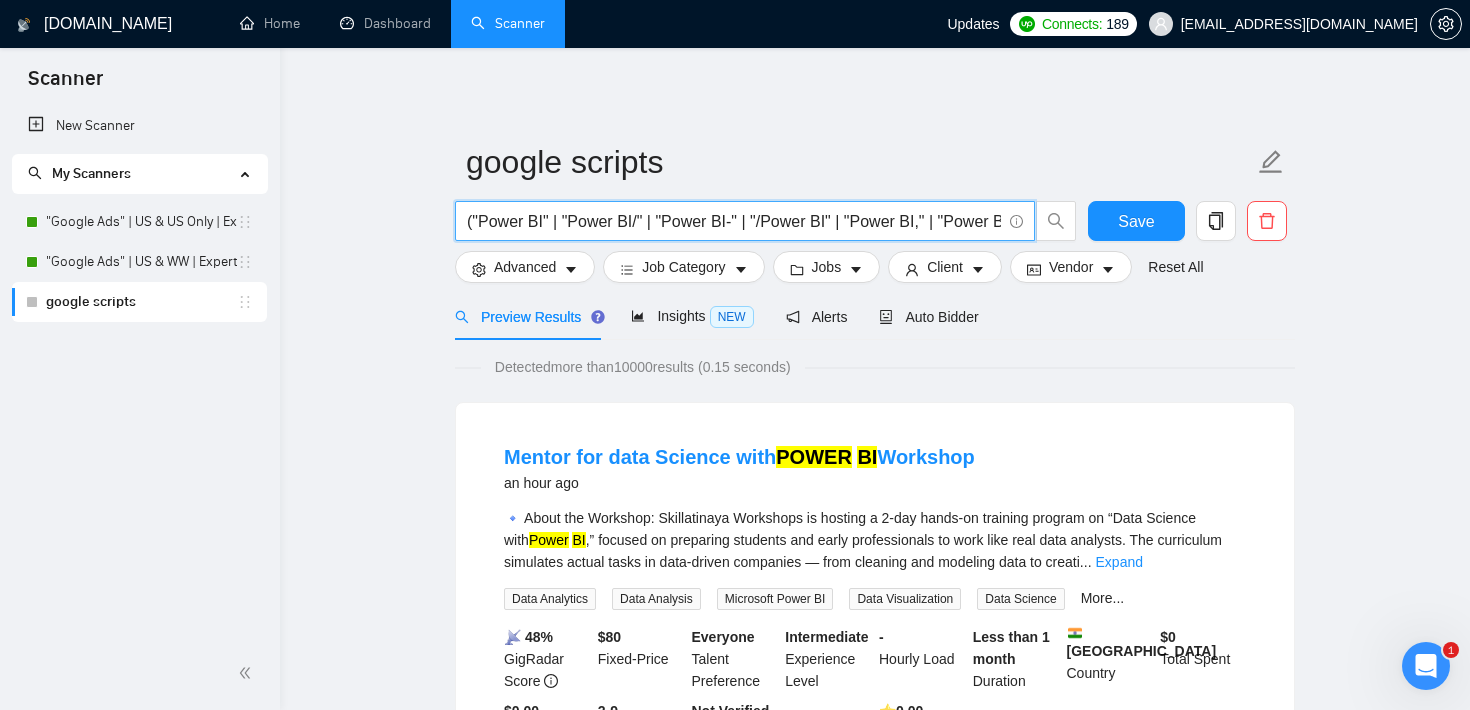 click on "("Power BI" | "Power BI/" | "Power BI-" | "/Power BI" | "Power BI," | "Power BI." | powerbi | "power-bi" | "power-bi")" at bounding box center [734, 221] 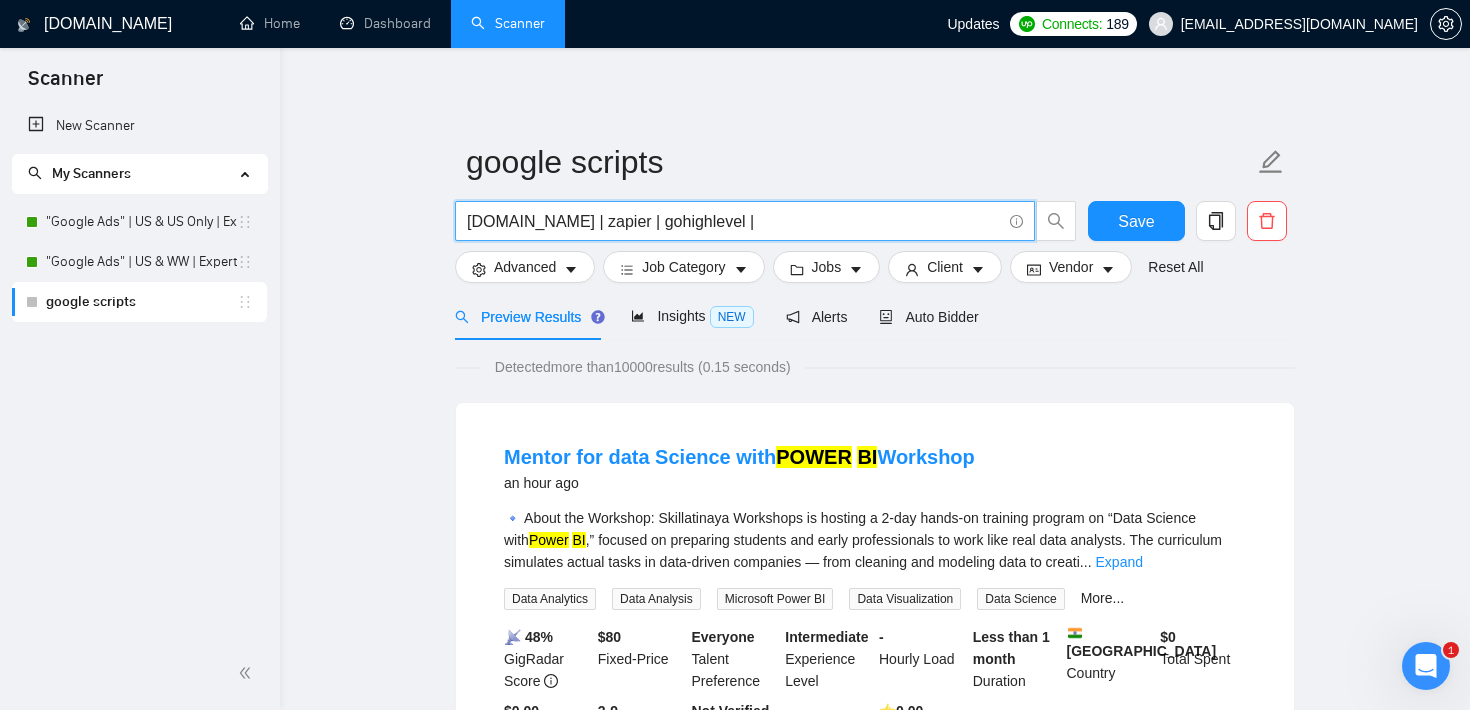 click on "[DOMAIN_NAME] | zapier | gohighlevel |" at bounding box center (734, 221) 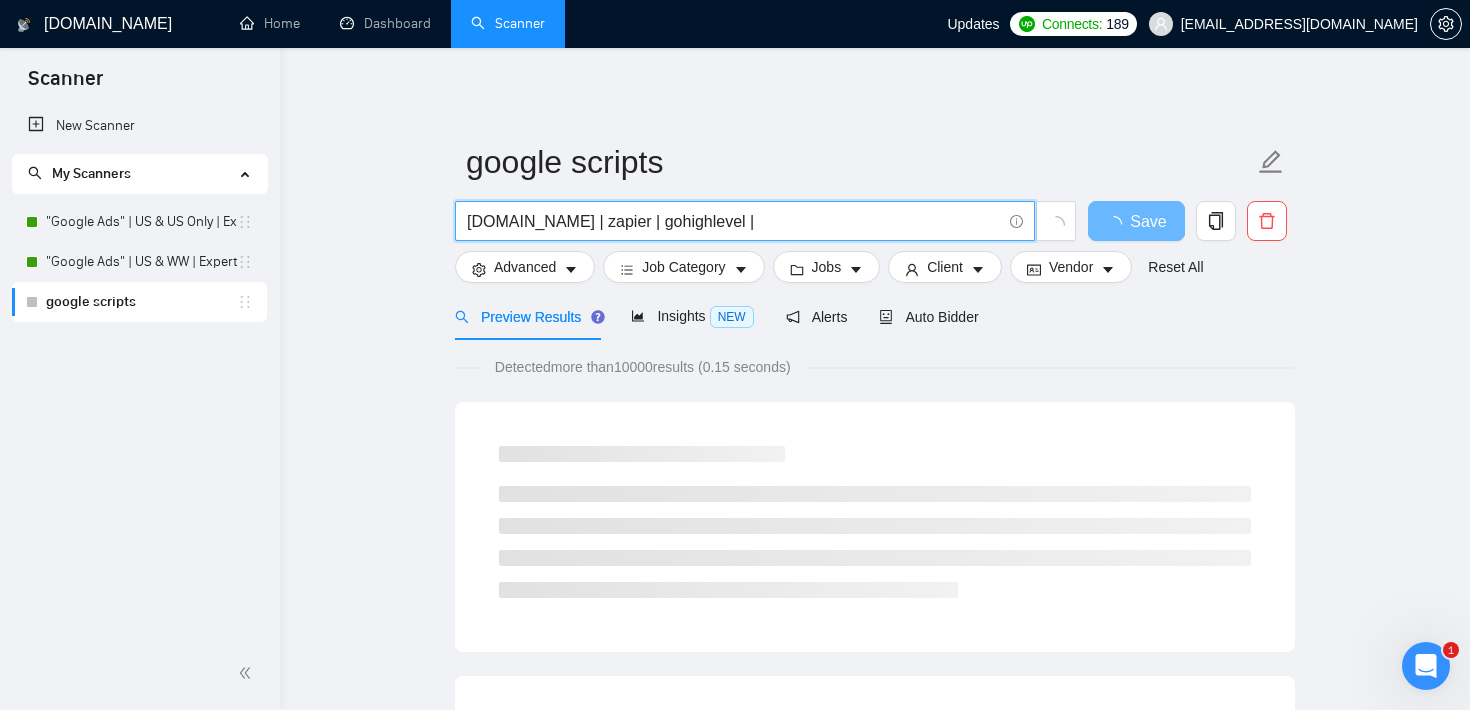 click on "[DOMAIN_NAME] | zapier | gohighlevel |" at bounding box center [734, 221] 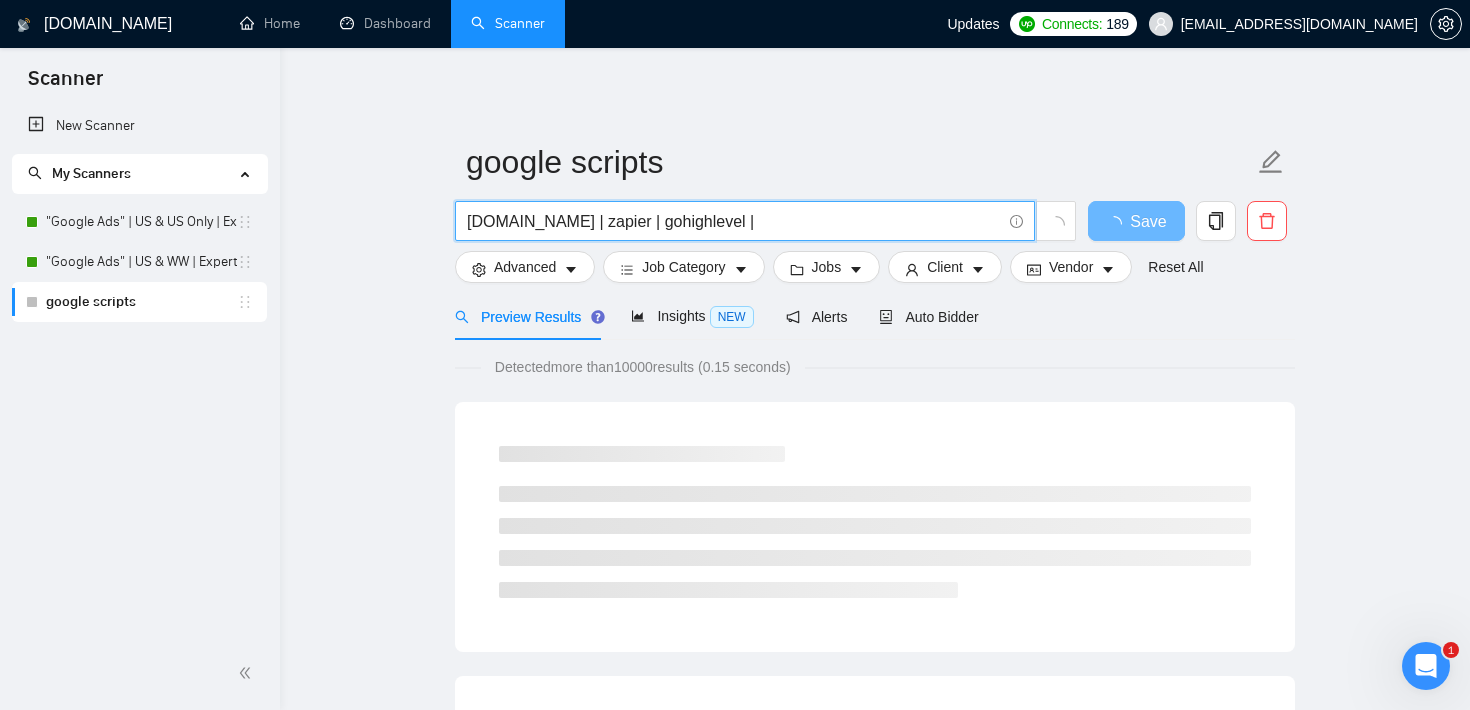 paste on "gohighlevel" 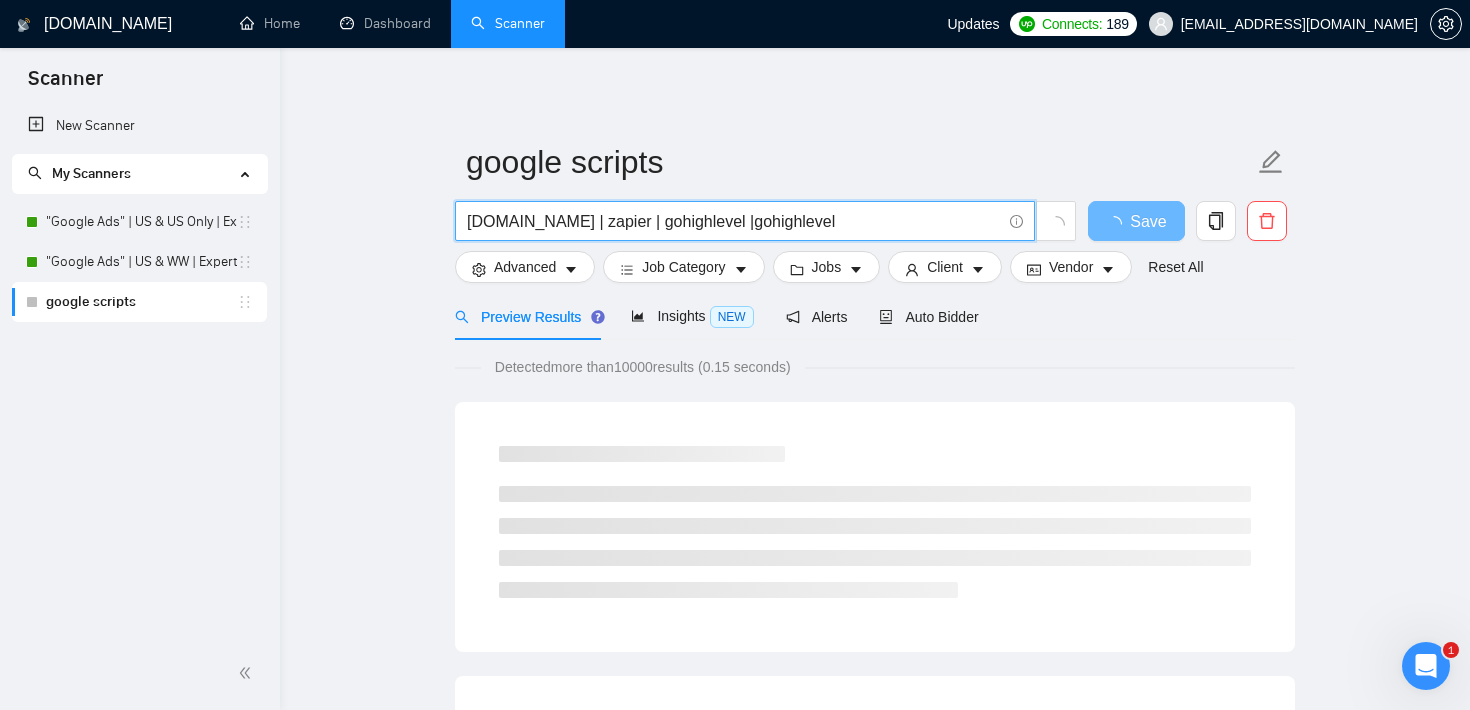 click on "[DOMAIN_NAME] | zapier | gohighlevel |gohighlevel" at bounding box center [734, 221] 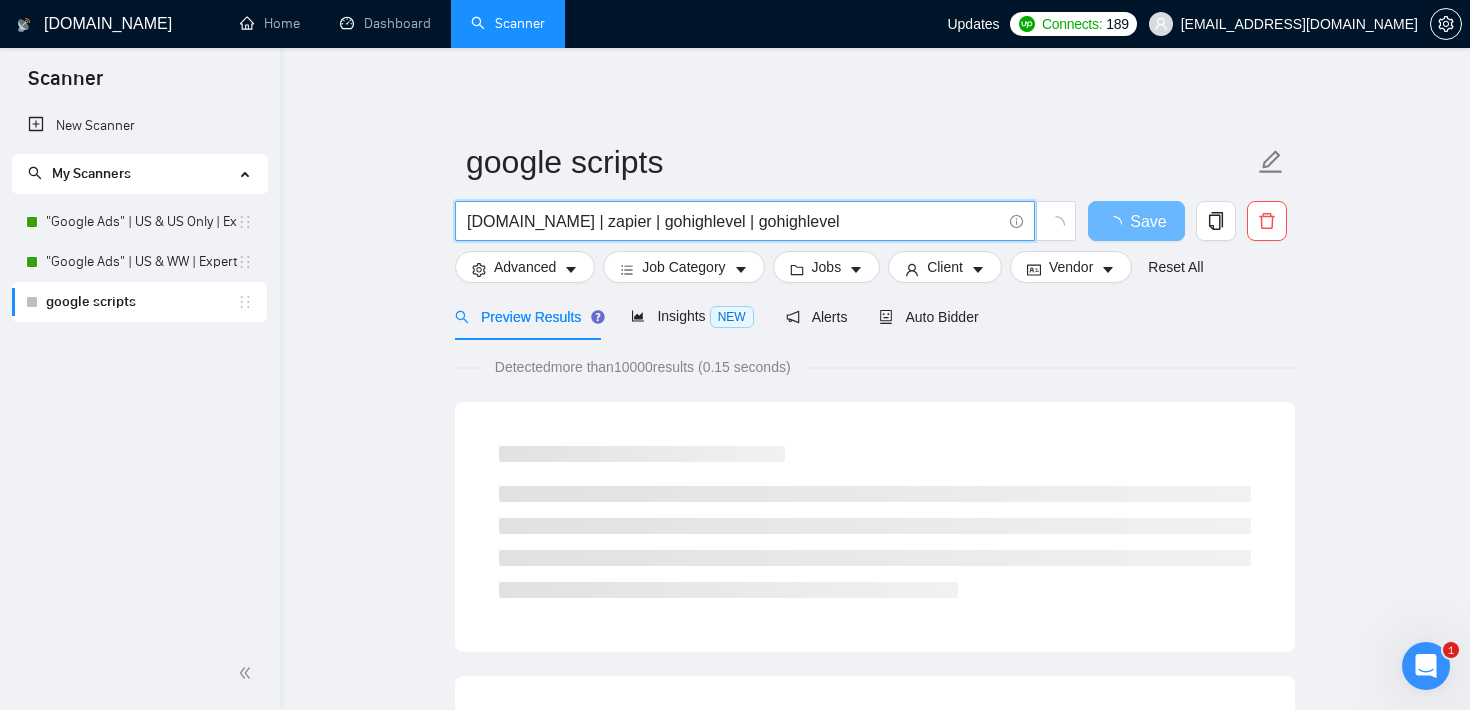 click on "[DOMAIN_NAME] | zapier | gohighlevel | gohighlevel" at bounding box center [734, 221] 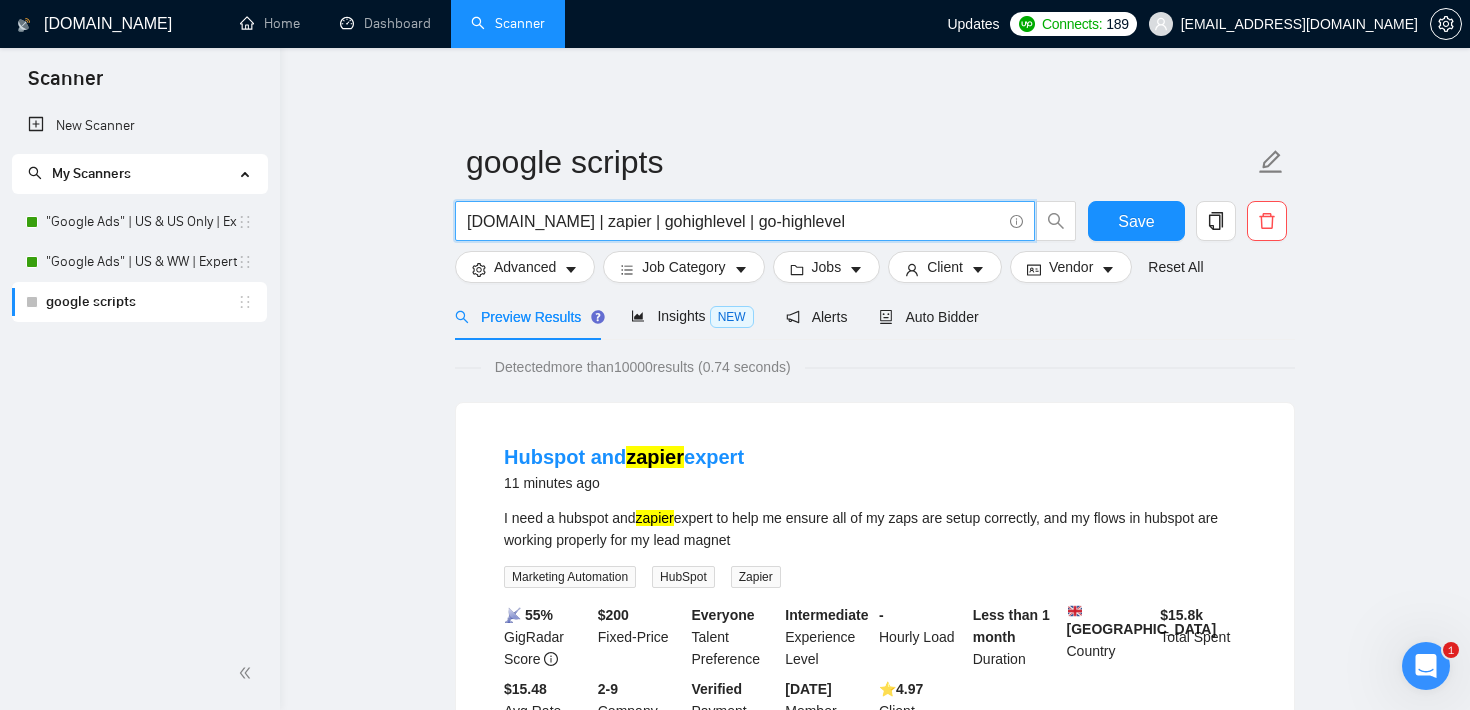 click on "[DOMAIN_NAME] | zapier | gohighlevel | go-highlevel" at bounding box center [734, 221] 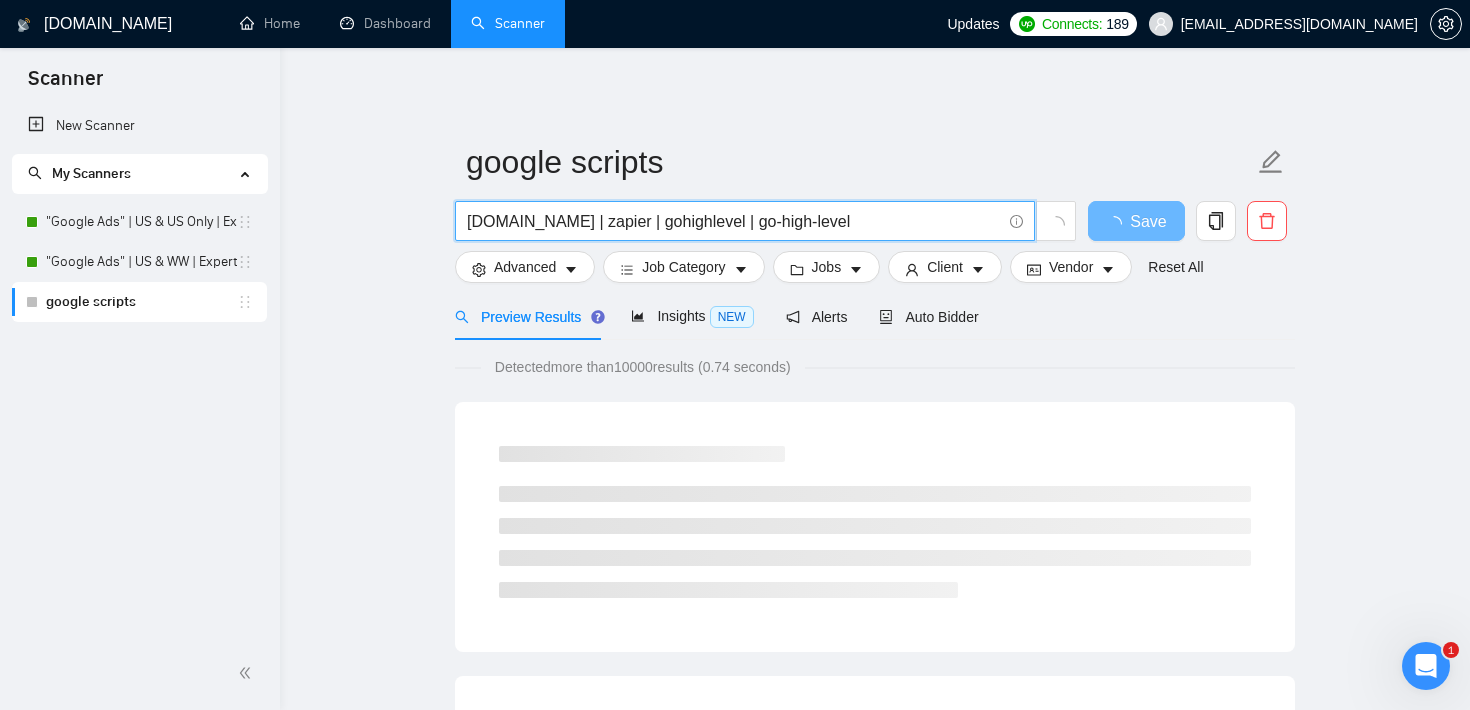 click on "[DOMAIN_NAME] | zapier | gohighlevel | go-high-level" at bounding box center [734, 221] 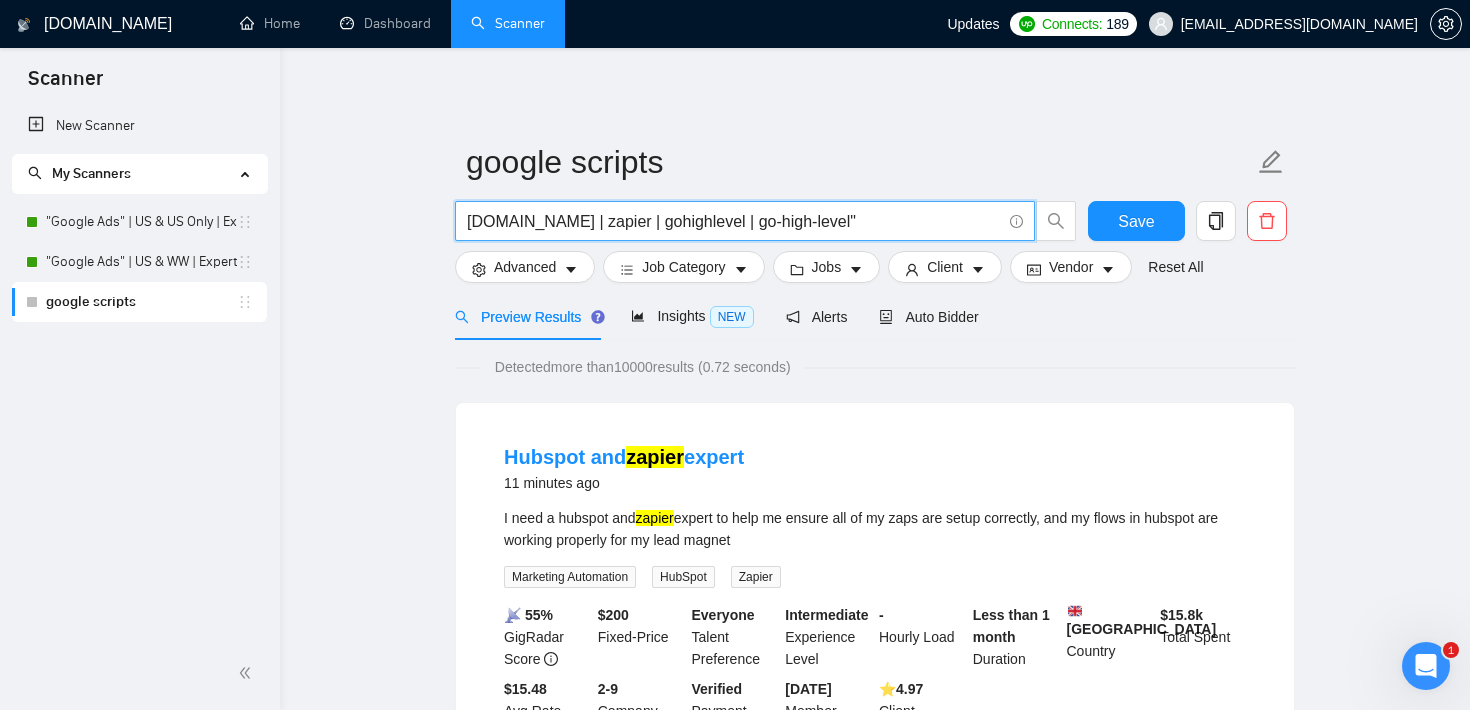 click on "[DOMAIN_NAME] | zapier | gohighlevel | go-high-level"" at bounding box center (734, 221) 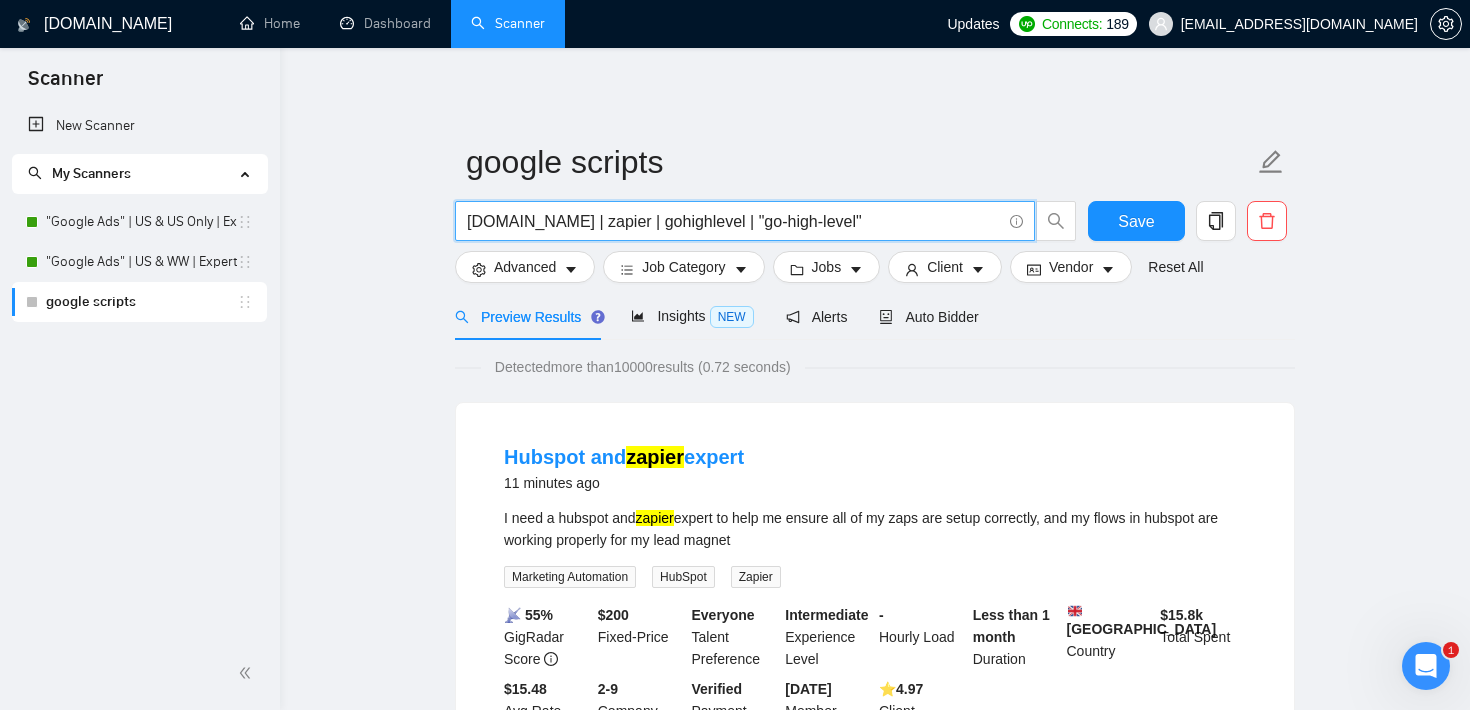 click on "[DOMAIN_NAME] | zapier | gohighlevel | "go-high-level"" at bounding box center (734, 221) 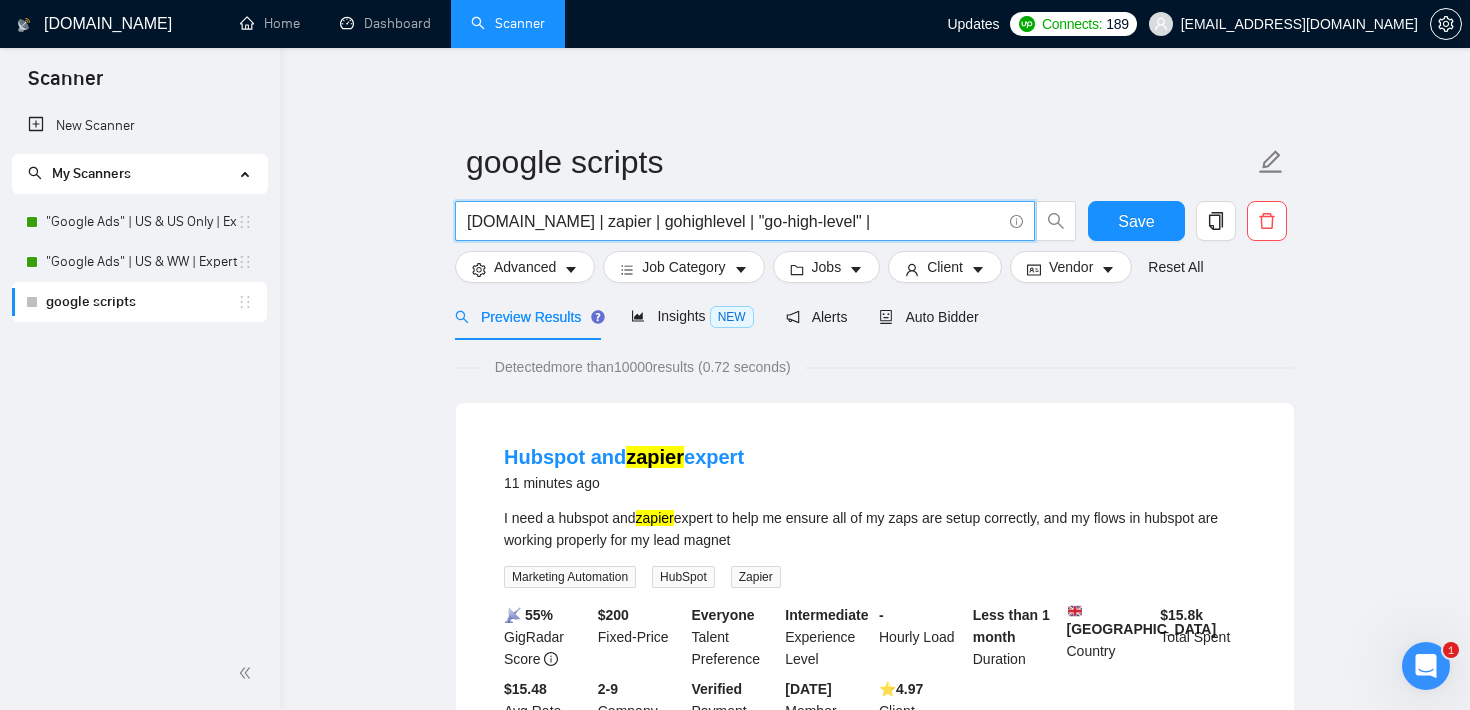 paste on "gohighlevel" 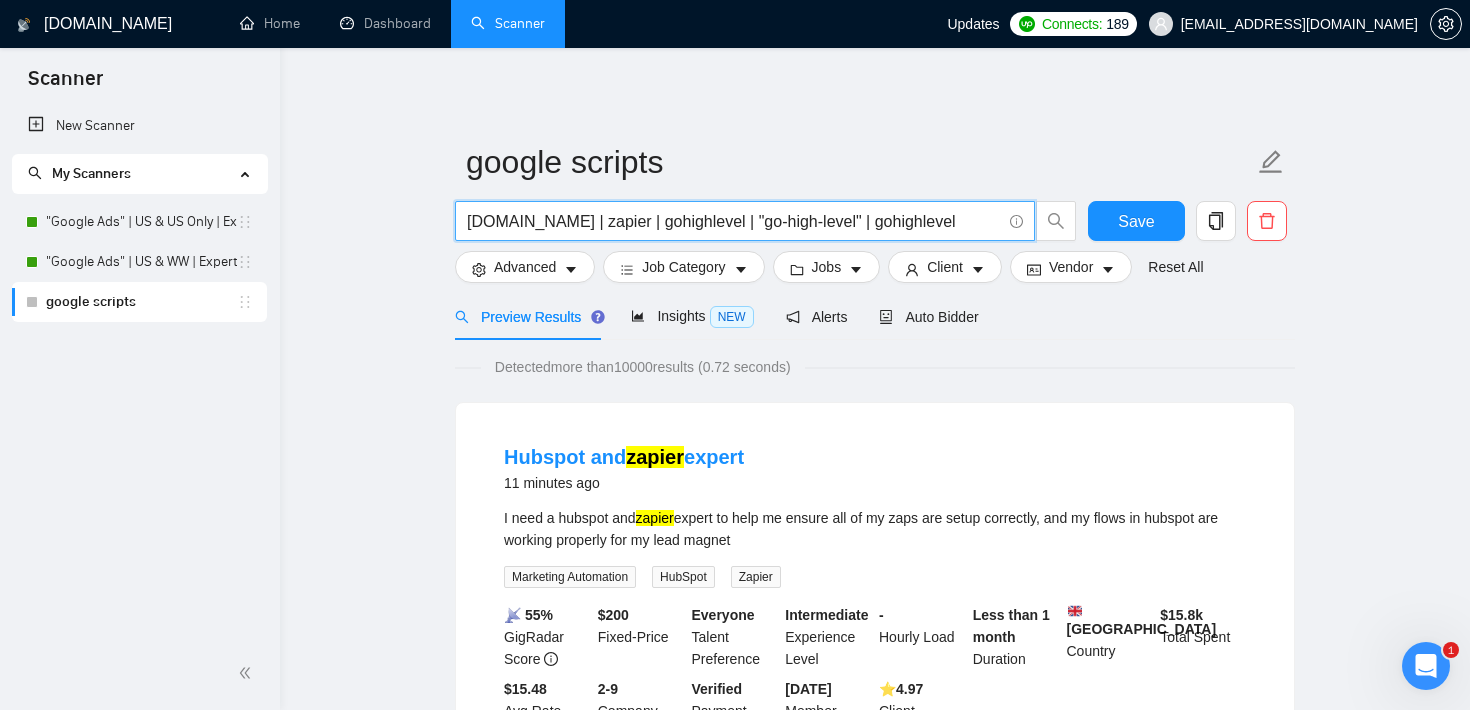 click on "[DOMAIN_NAME] | zapier | gohighlevel | "go-high-level" | gohighlevel" at bounding box center [734, 221] 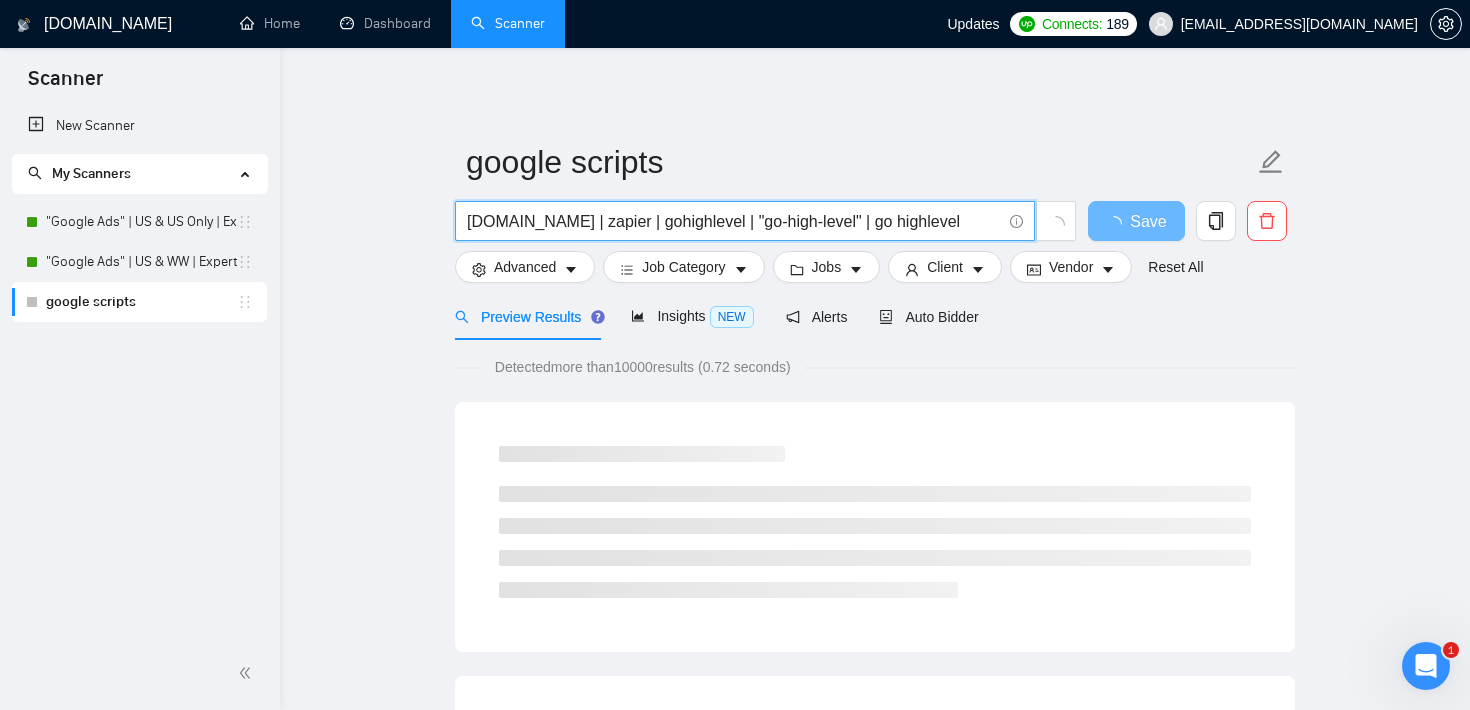 click on "[DOMAIN_NAME] | zapier | gohighlevel | "go-high-level" | go highlevel" at bounding box center (734, 221) 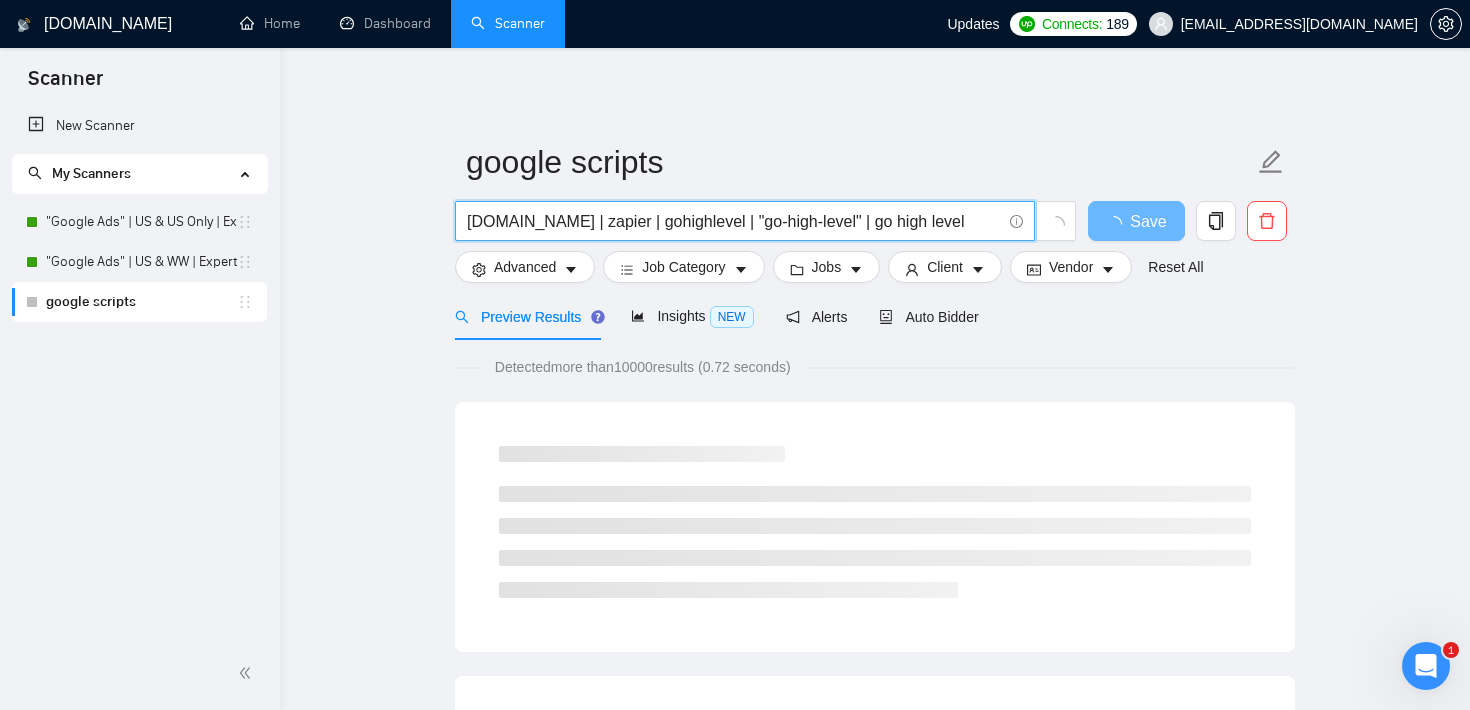 click on "[DOMAIN_NAME] | zapier | gohighlevel | "go-high-level" | go high level" at bounding box center (734, 221) 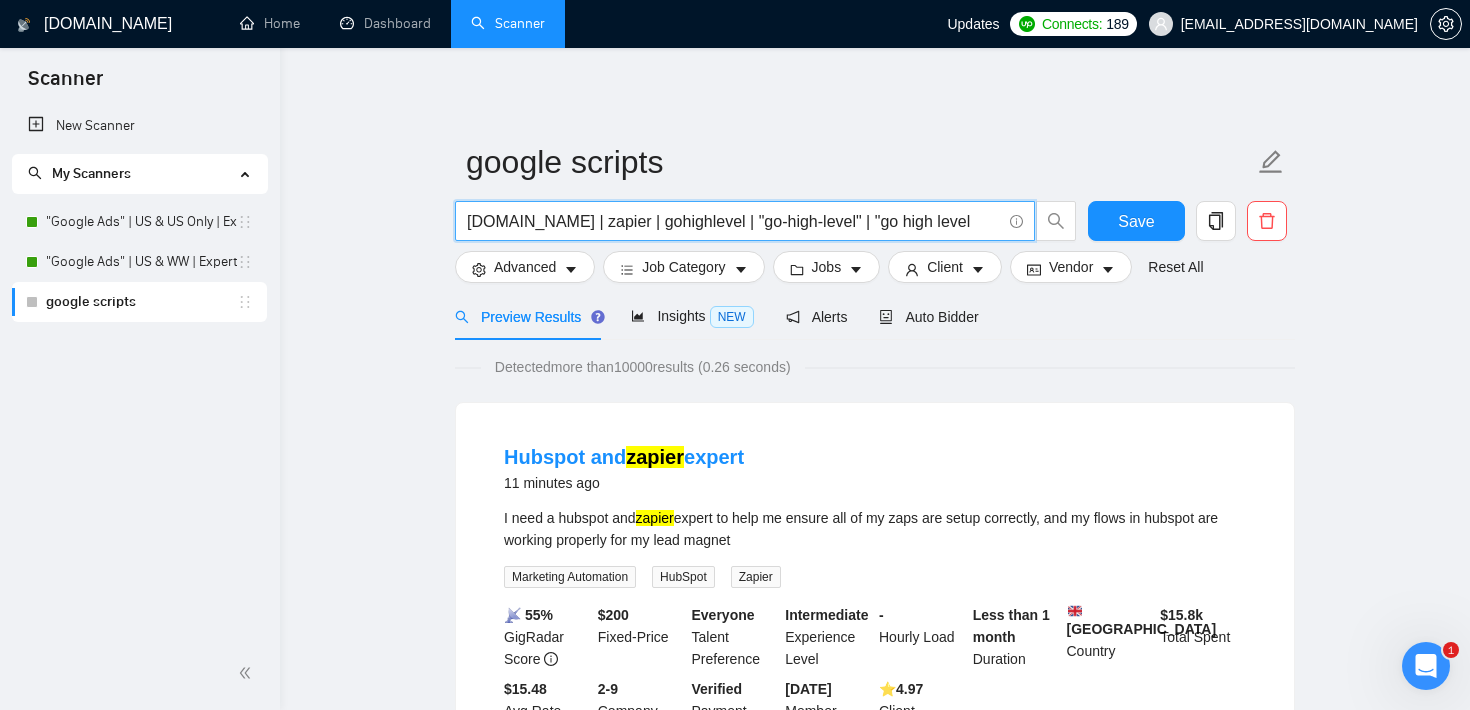 click on "[DOMAIN_NAME] | zapier | gohighlevel | "go-high-level" | "go high level" at bounding box center [734, 221] 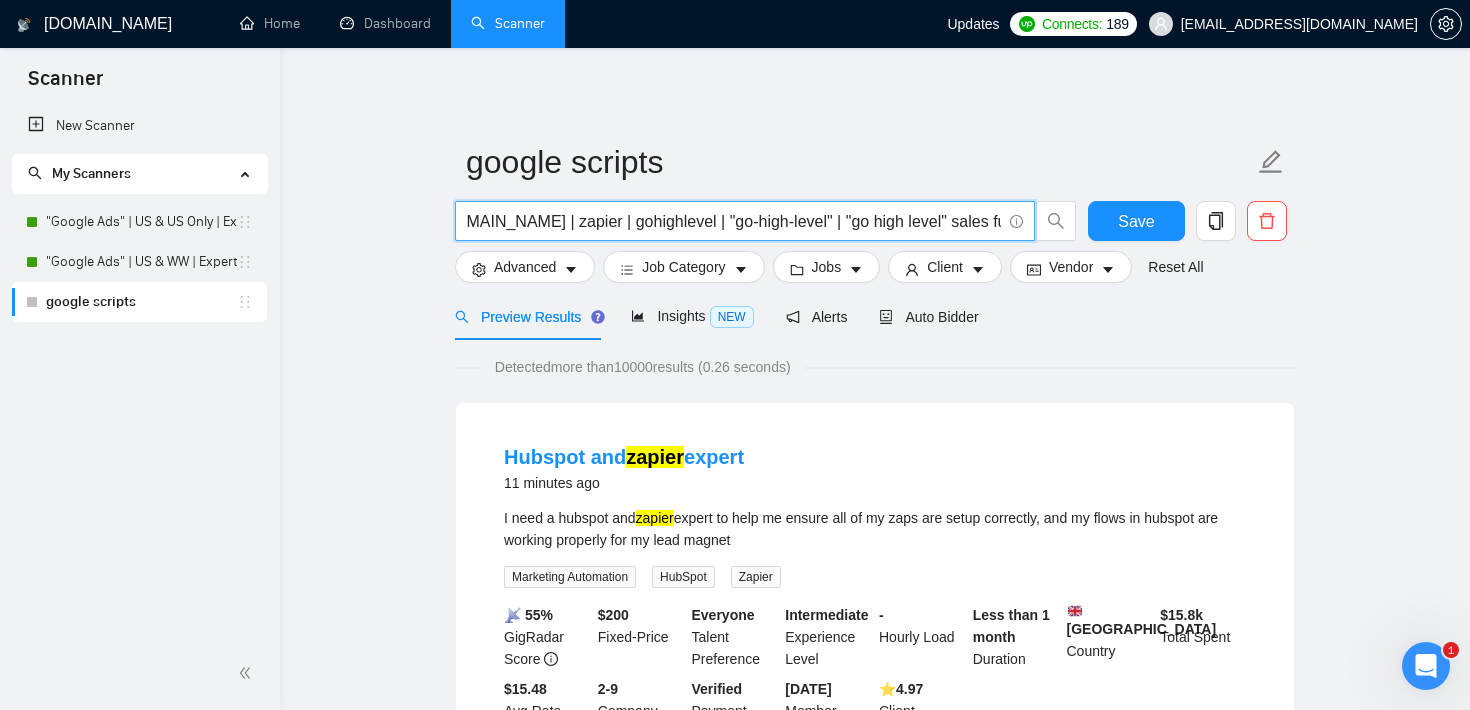 scroll, scrollTop: 0, scrollLeft: 33, axis: horizontal 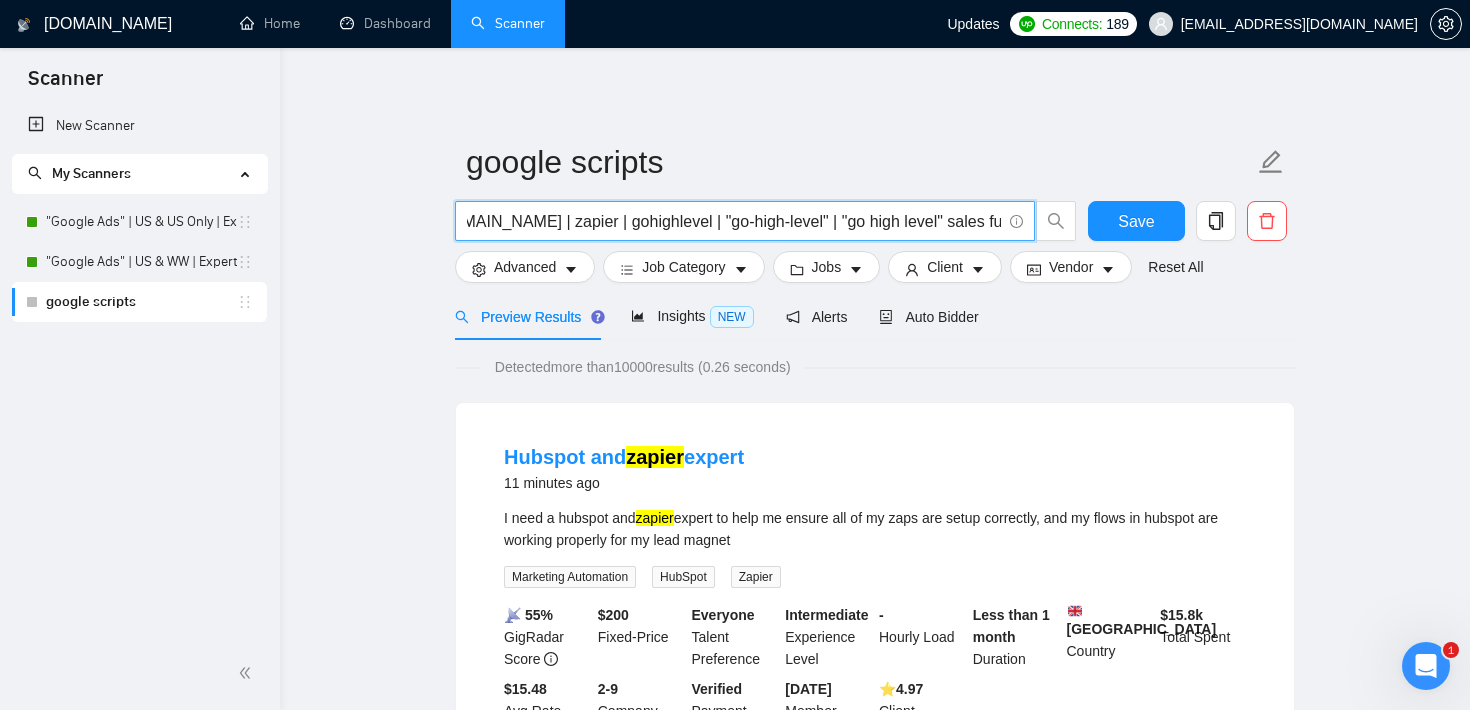 click on "[DOMAIN_NAME] | zapier | gohighlevel | "go-high-level" | "go high level" sales funnel |" at bounding box center [734, 221] 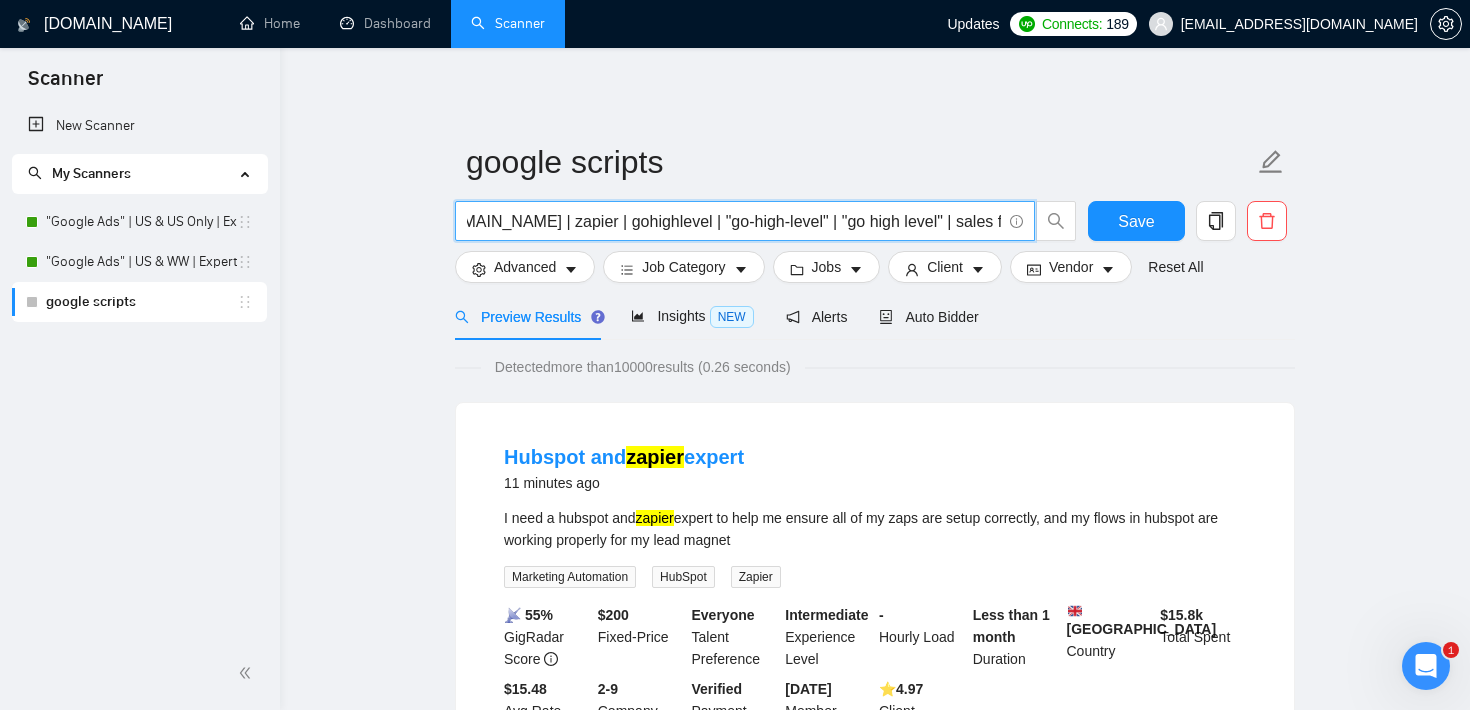 click on "[DOMAIN_NAME] | zapier | gohighlevel | "go-high-level" | "go high level" | sales funnel |" at bounding box center (734, 221) 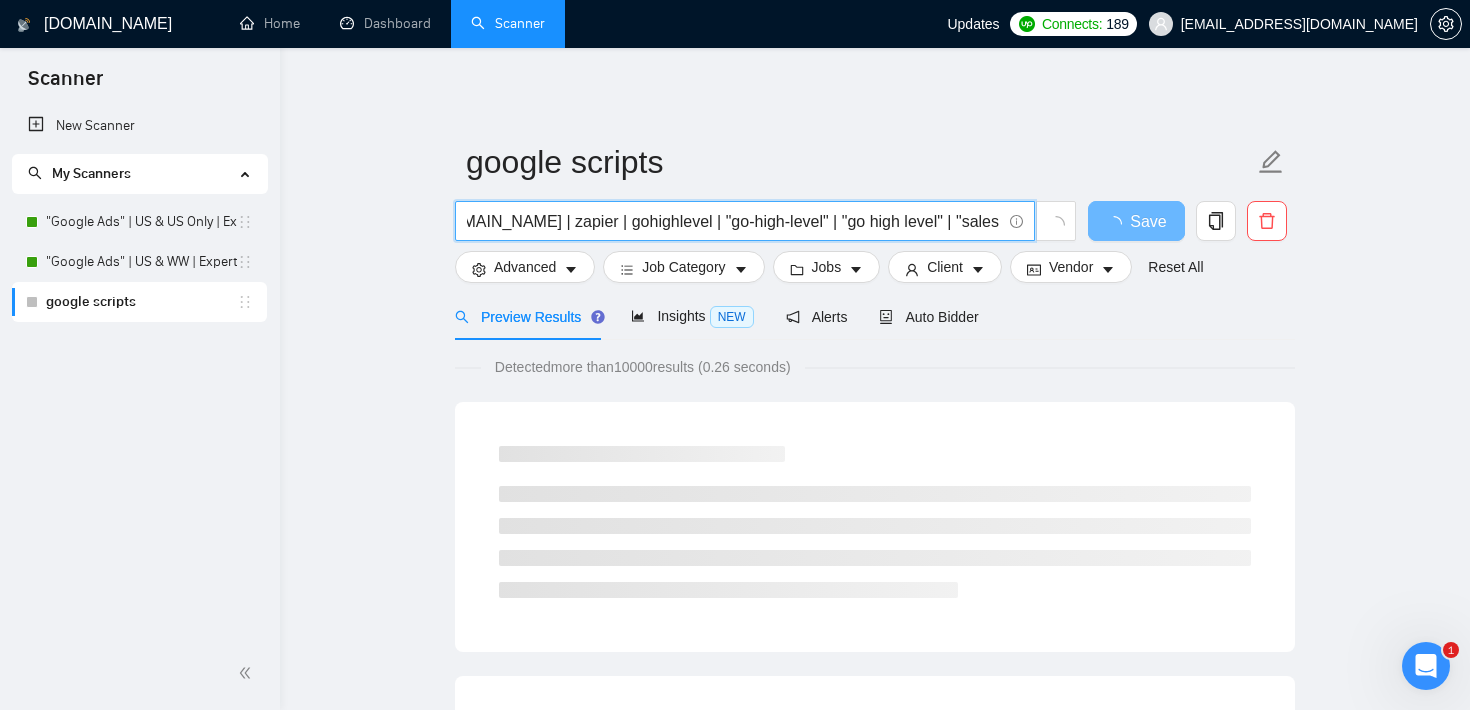 scroll, scrollTop: 0, scrollLeft: 48, axis: horizontal 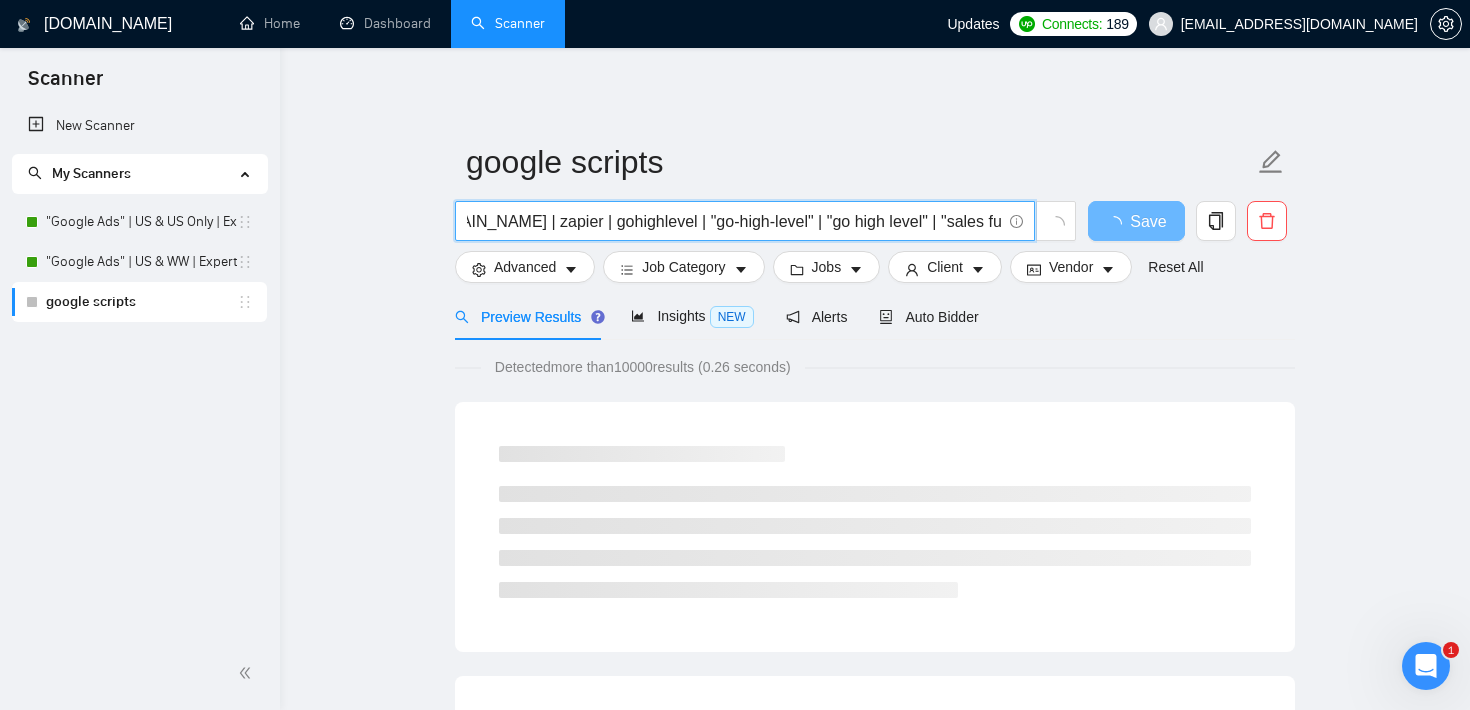 click on "[DOMAIN_NAME] | zapier | gohighlevel | "go-high-level" | "go high level" | "sales funnel |" at bounding box center (734, 221) 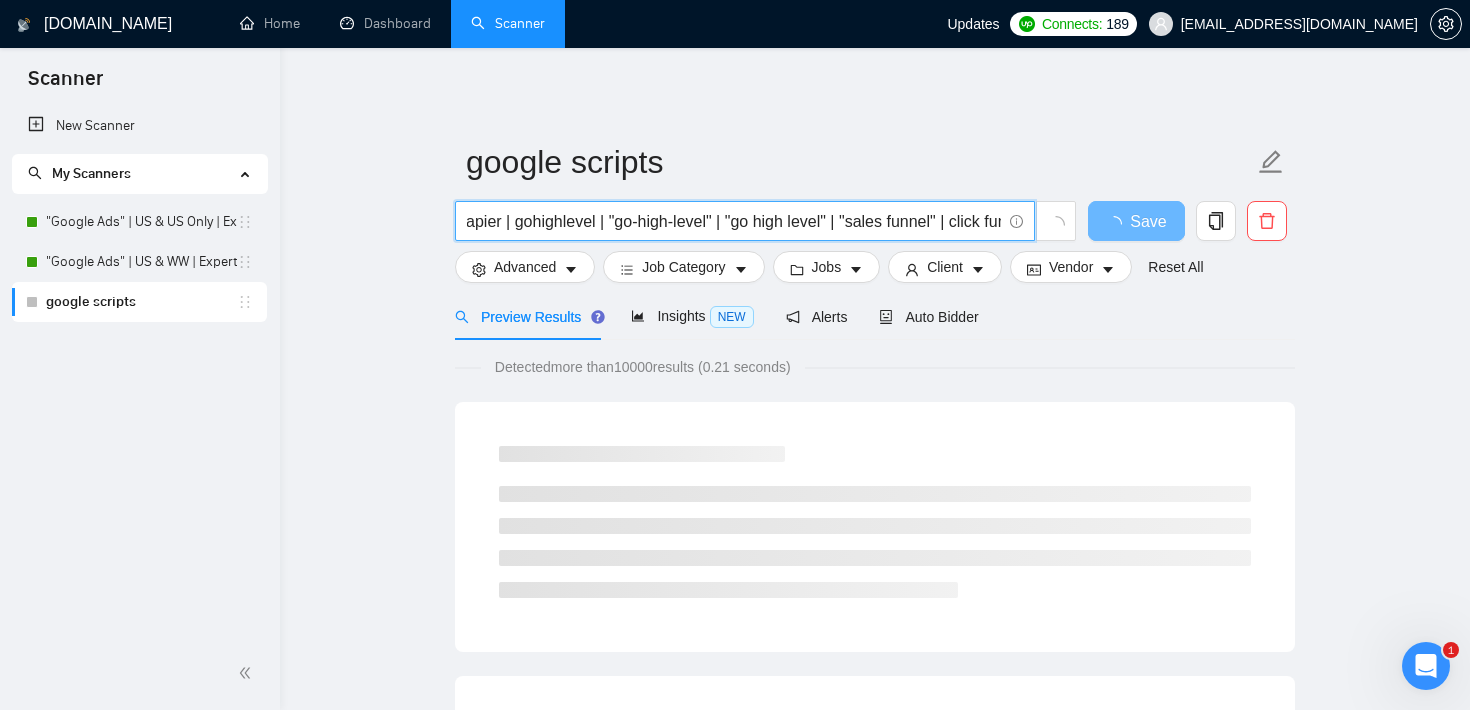scroll, scrollTop: 0, scrollLeft: 157, axis: horizontal 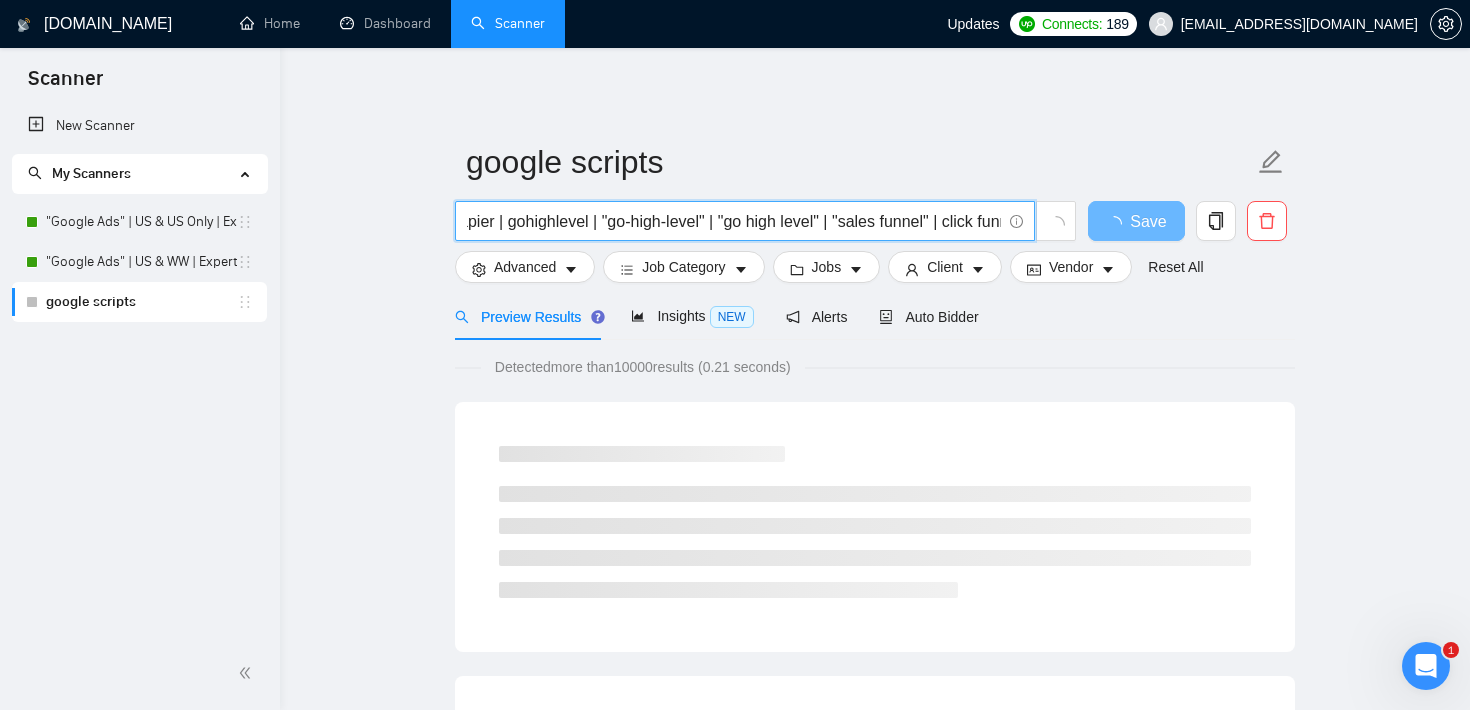 click on "[DOMAIN_NAME] | zapier | gohighlevel | "go-high-level" | "go high level" | "sales funnel" | click funnels"" at bounding box center [734, 221] 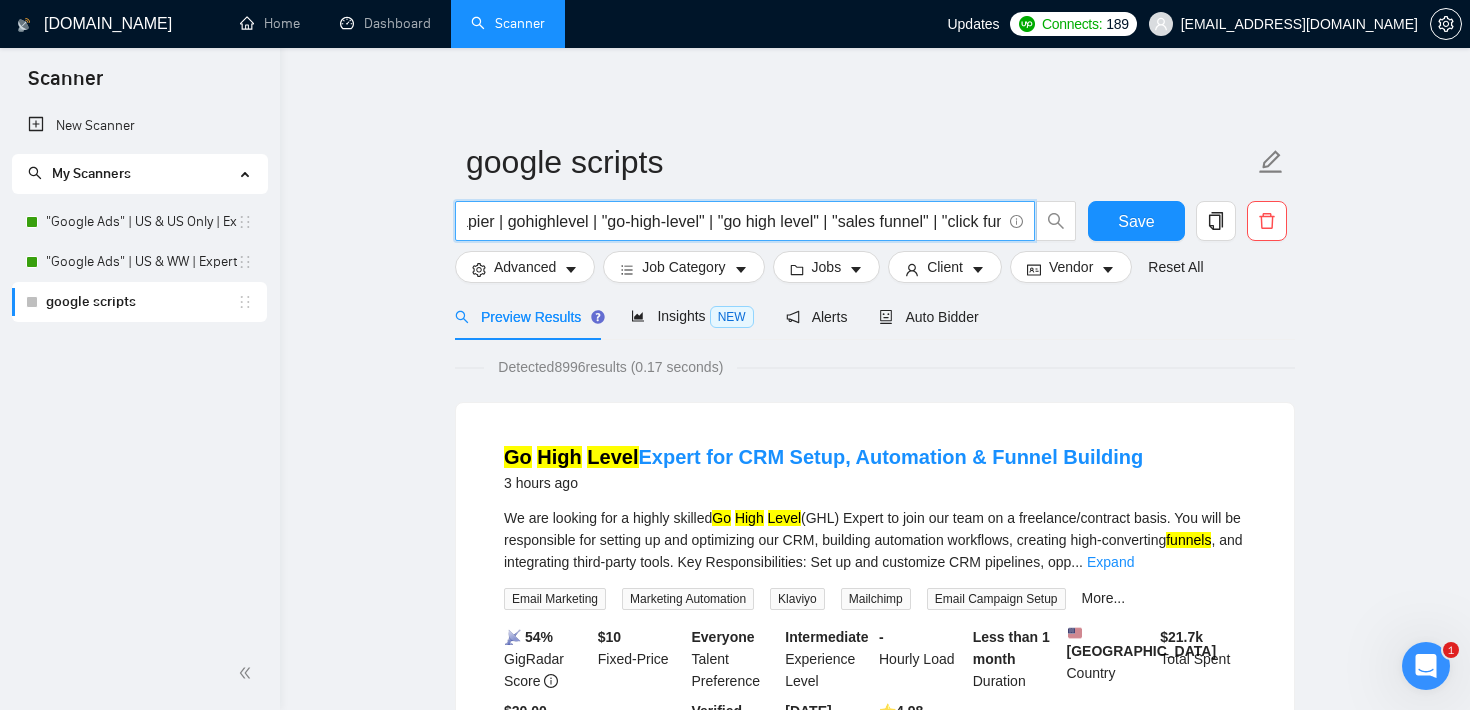 scroll, scrollTop: 0, scrollLeft: 165, axis: horizontal 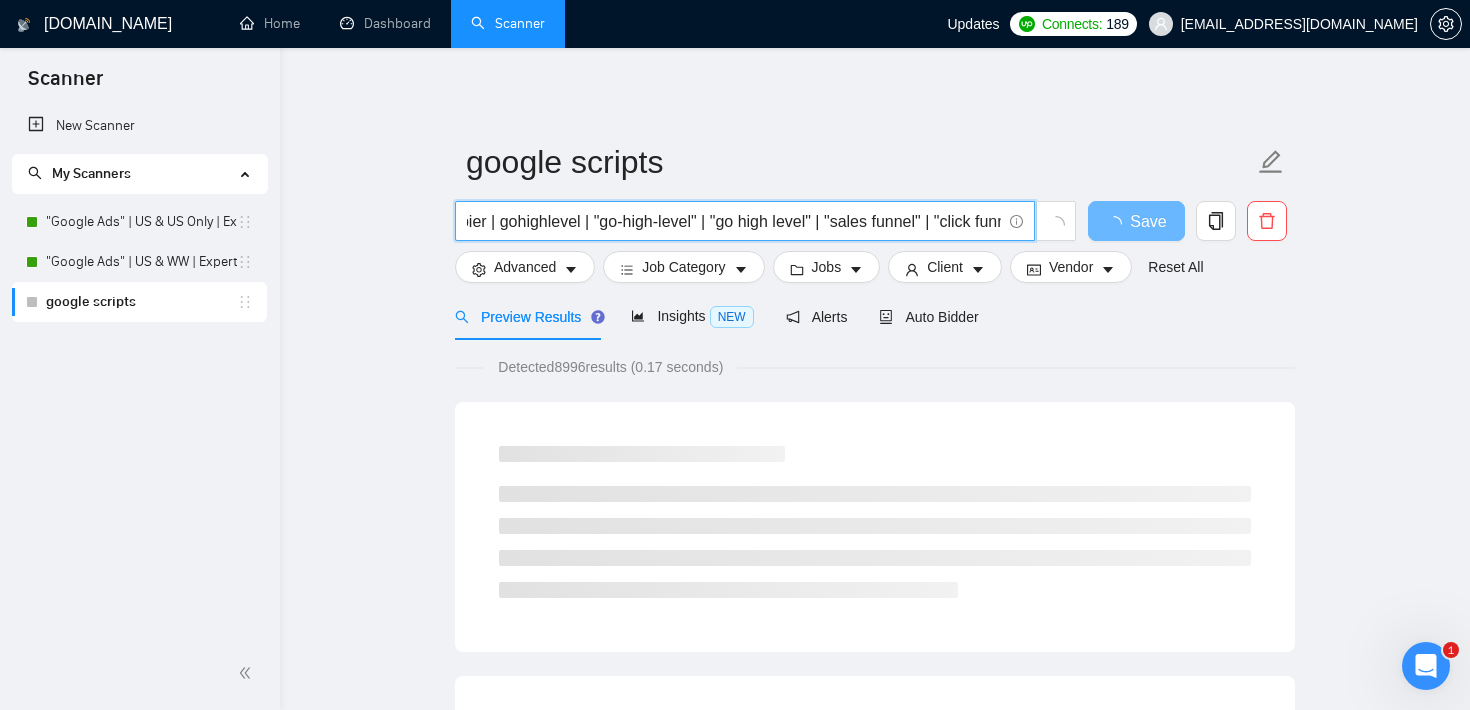 click on "[DOMAIN_NAME] | zapier | gohighlevel | "go-high-level" | "go high level" | "sales funnel" | "click funnels"" at bounding box center [734, 221] 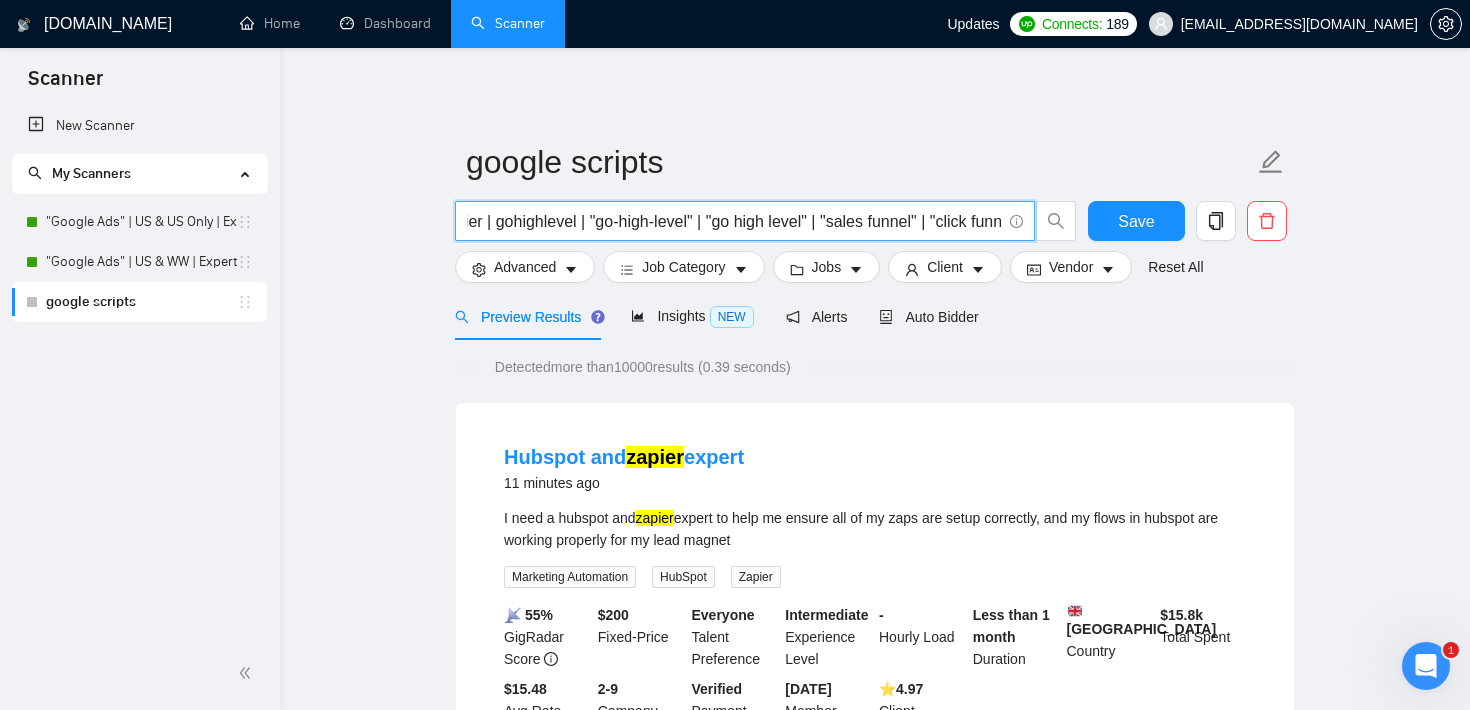 scroll, scrollTop: 0, scrollLeft: 169, axis: horizontal 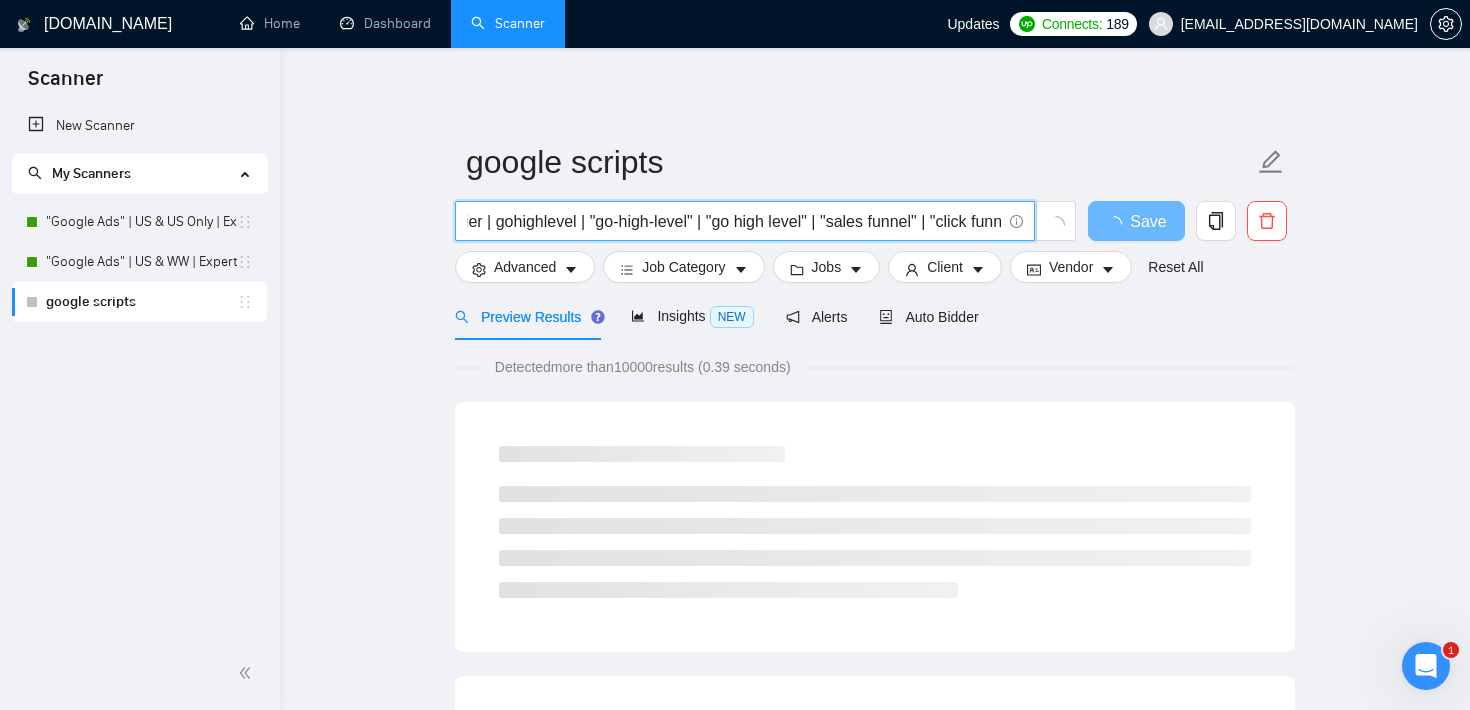 drag, startPoint x: 892, startPoint y: 218, endPoint x: 987, endPoint y: 220, distance: 95.02105 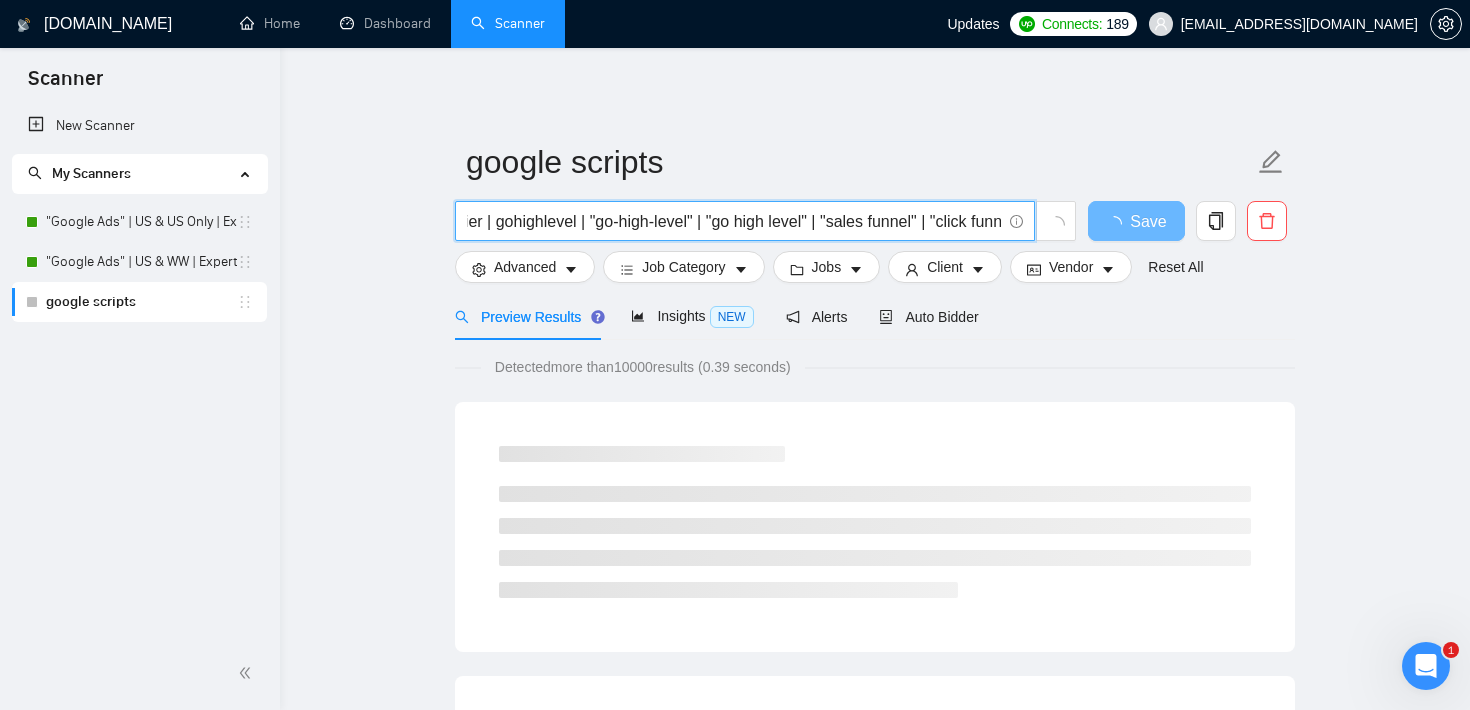 click on "[DOMAIN_NAME] | zapier | gohighlevel | "go-high-level" | "go high level" | "sales funnel" | "click funnel" |" at bounding box center (734, 221) 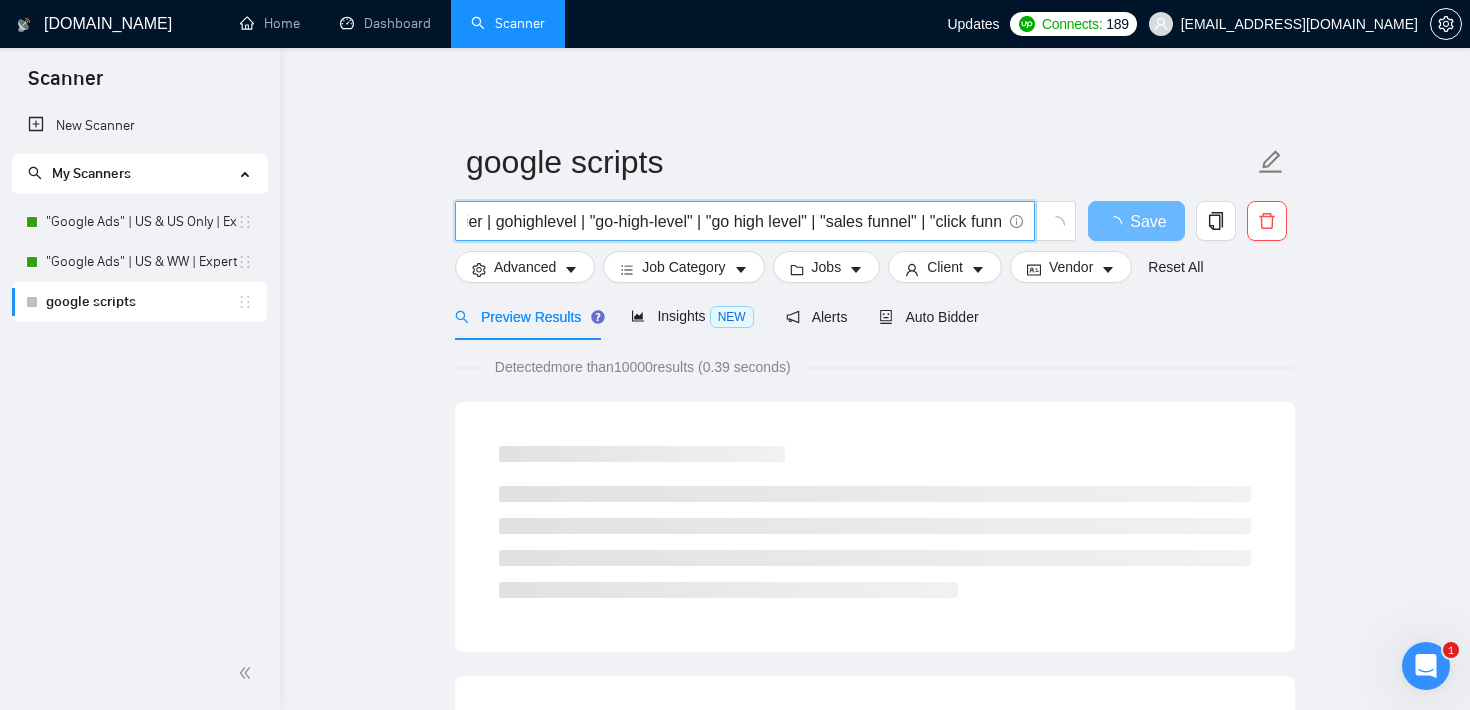 paste on ""click funnel"" 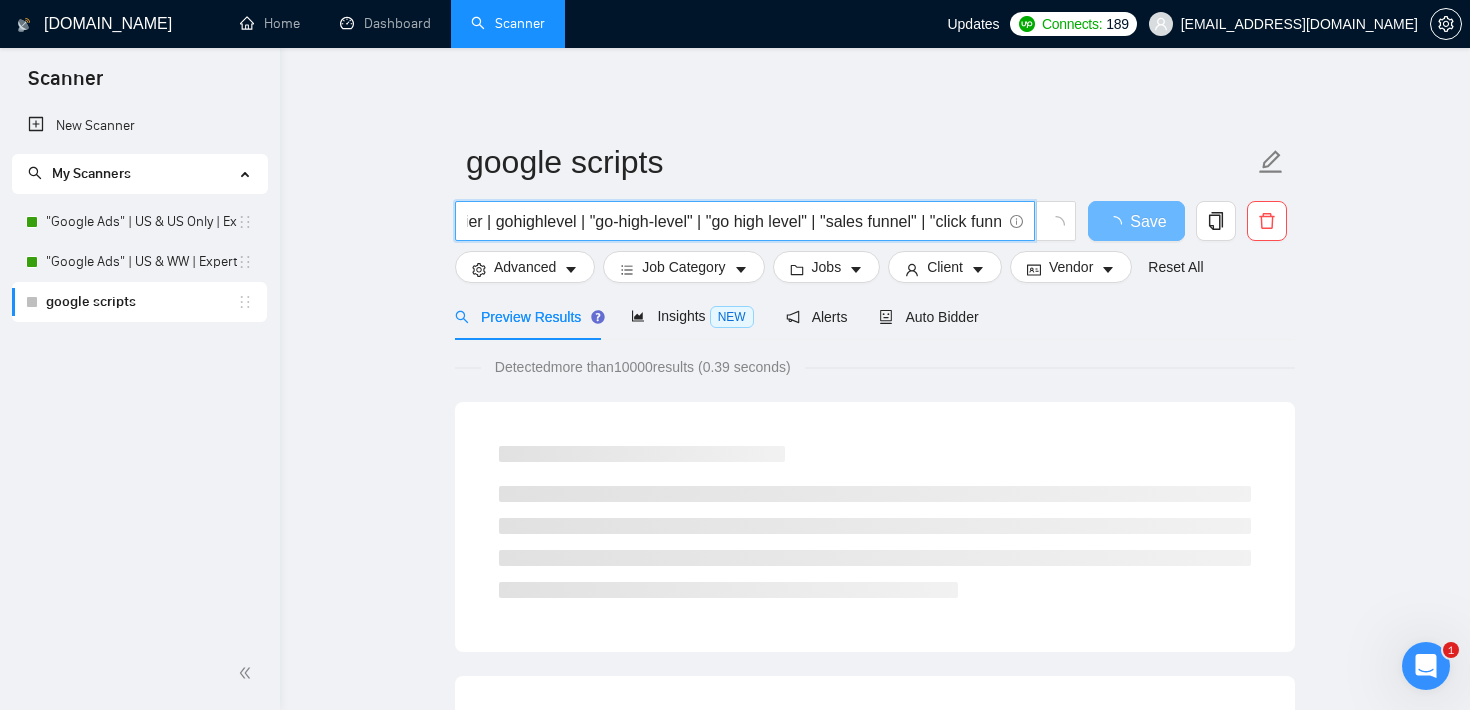 scroll, scrollTop: 0, scrollLeft: 266, axis: horizontal 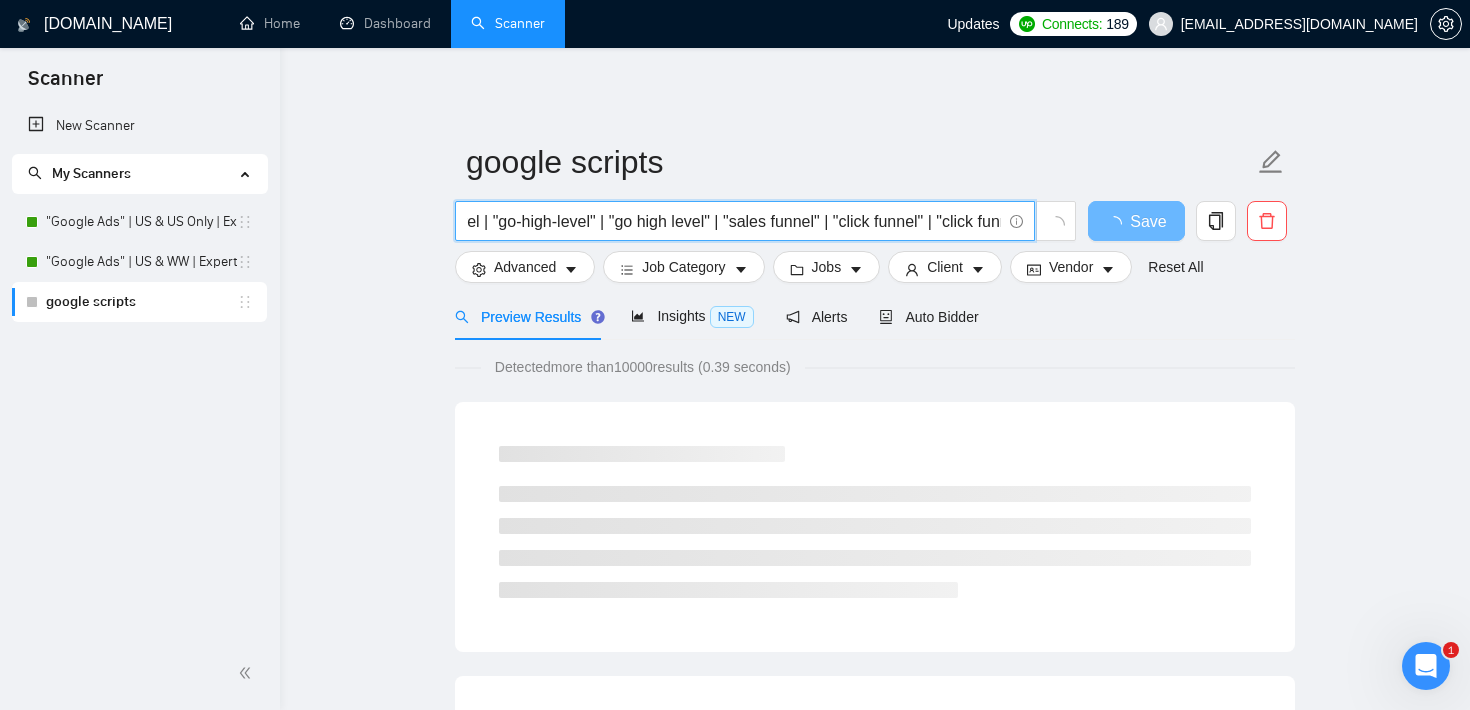 click on "[DOMAIN_NAME] | zapier | gohighlevel | "go-high-level" | "go high level" | "sales funnel" | "click funnel" | "click funnel"" at bounding box center (734, 221) 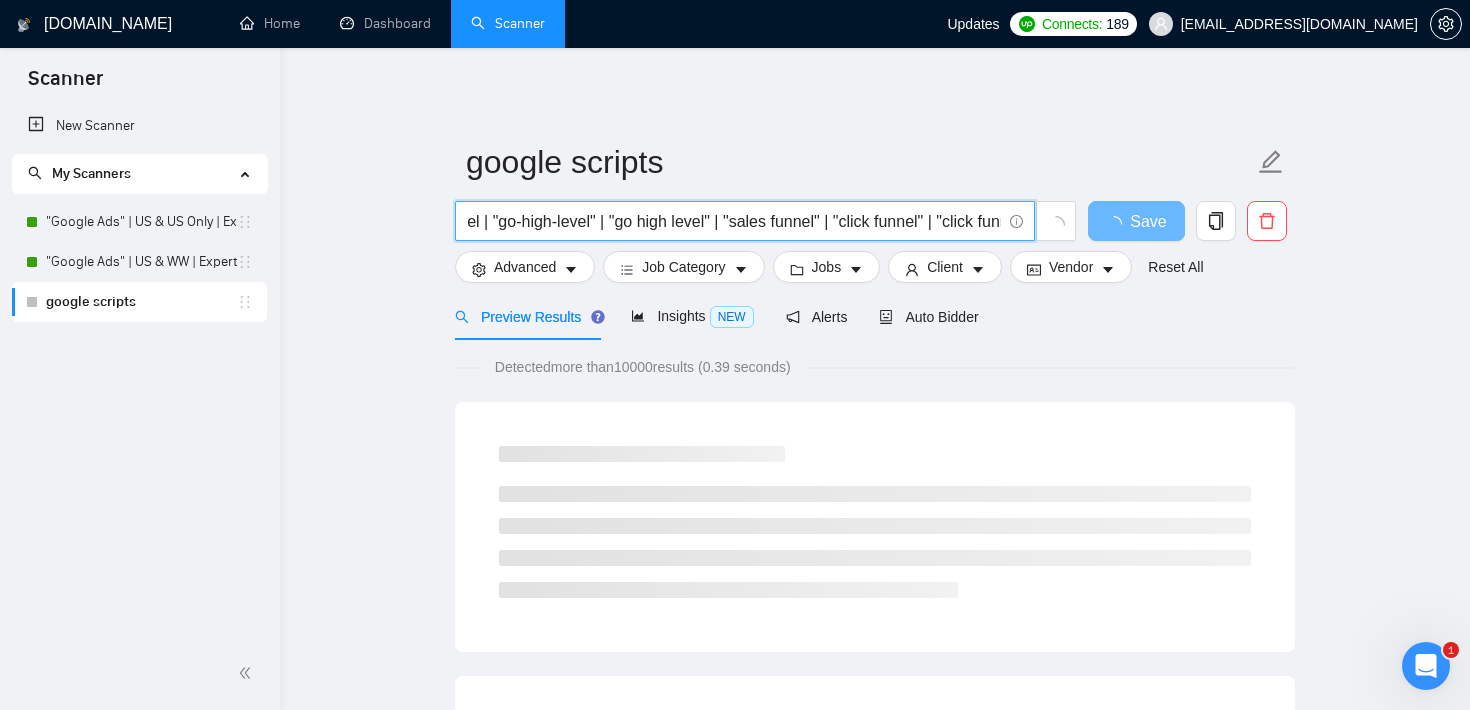 click on "[DOMAIN_NAME] | zapier | gohighlevel | "go-high-level" | "go high level" | "sales funnel" | "click funnel" | "click funnel"" at bounding box center [734, 221] 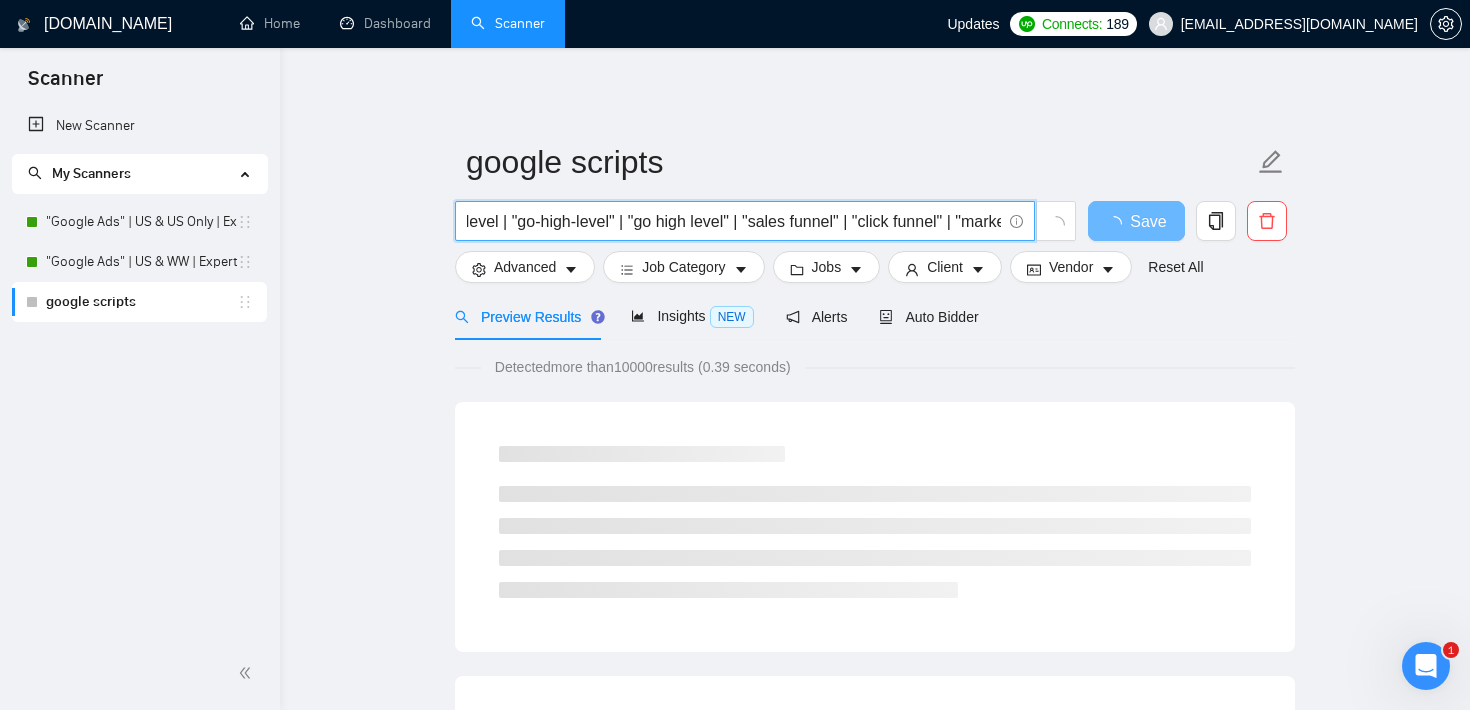 scroll, scrollTop: 0, scrollLeft: 249, axis: horizontal 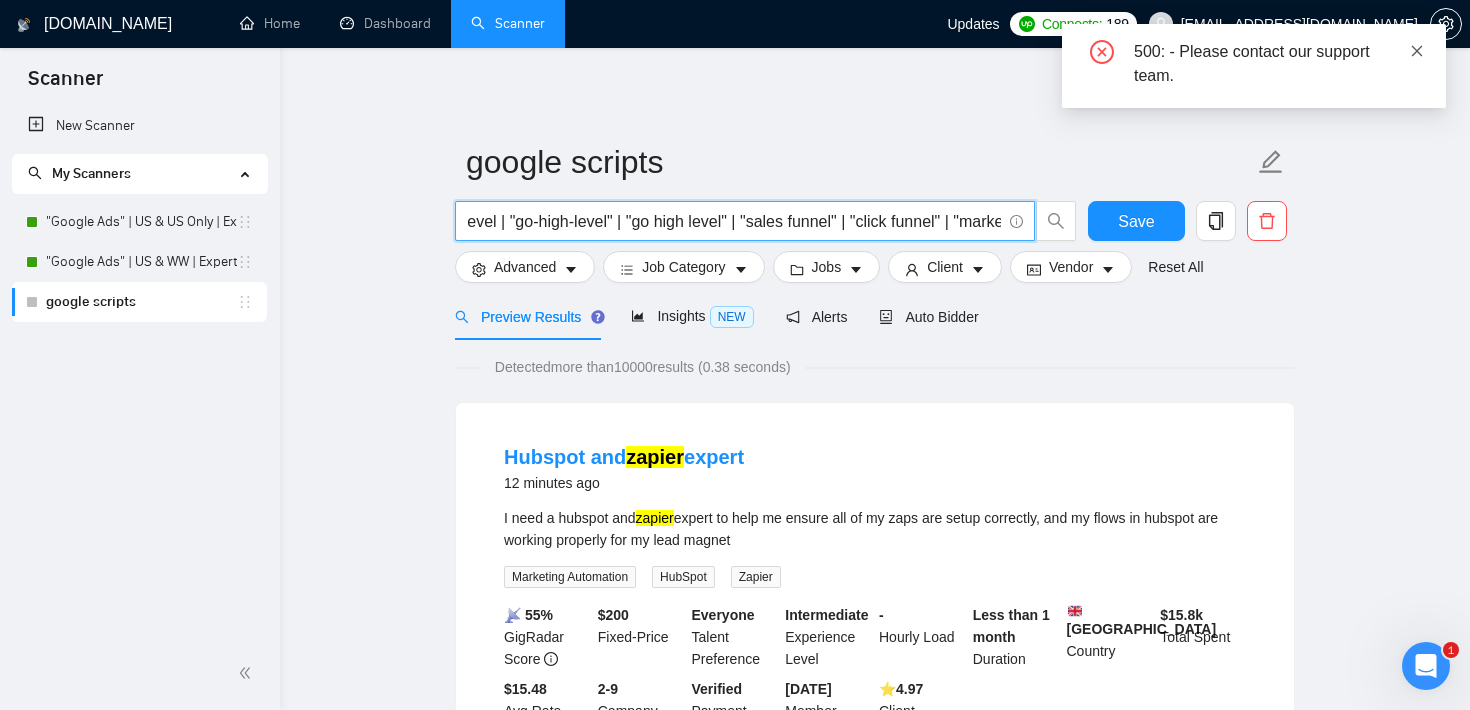 type on "[DOMAIN_NAME] | zapier | gohighlevel | "go-high-level" | "go high level" | "sales funnel" | "click funnel" | "marketing funnel"" 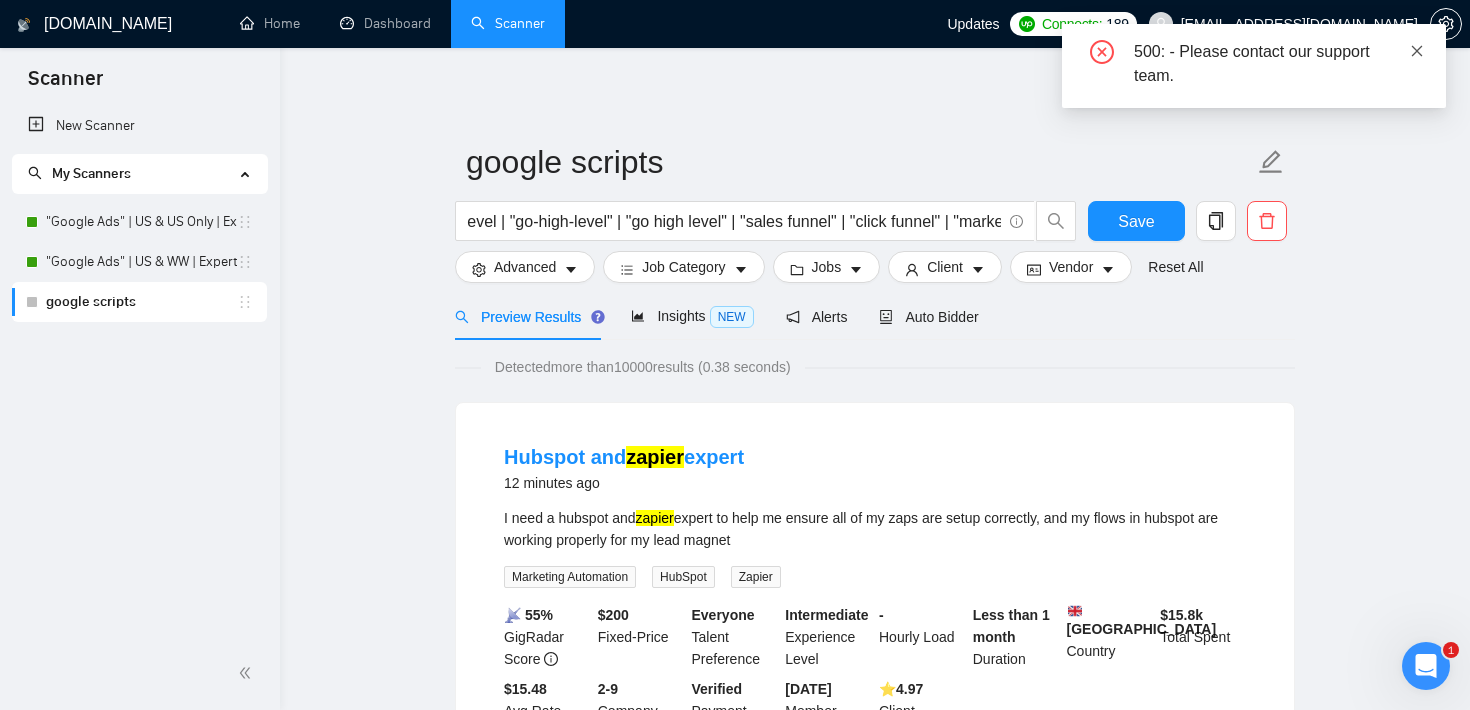scroll, scrollTop: 0, scrollLeft: 0, axis: both 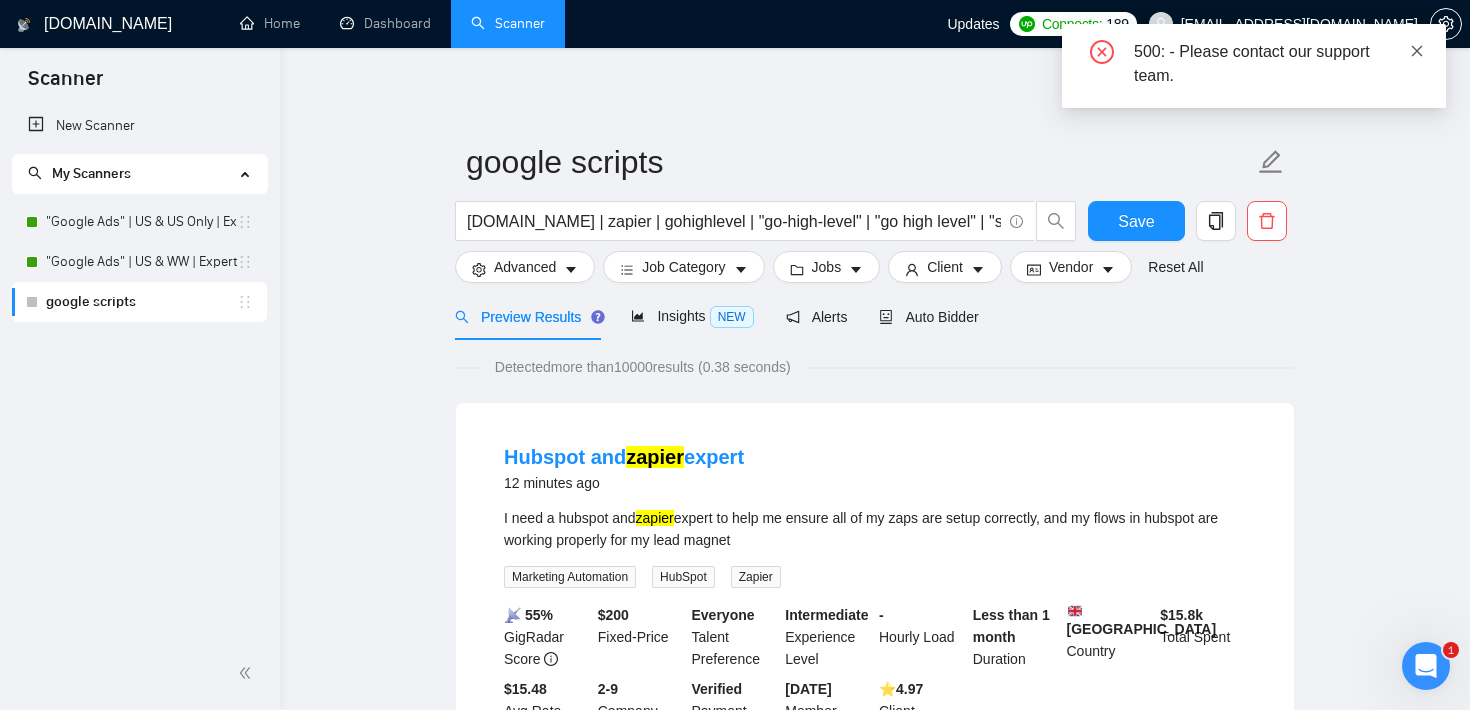 click 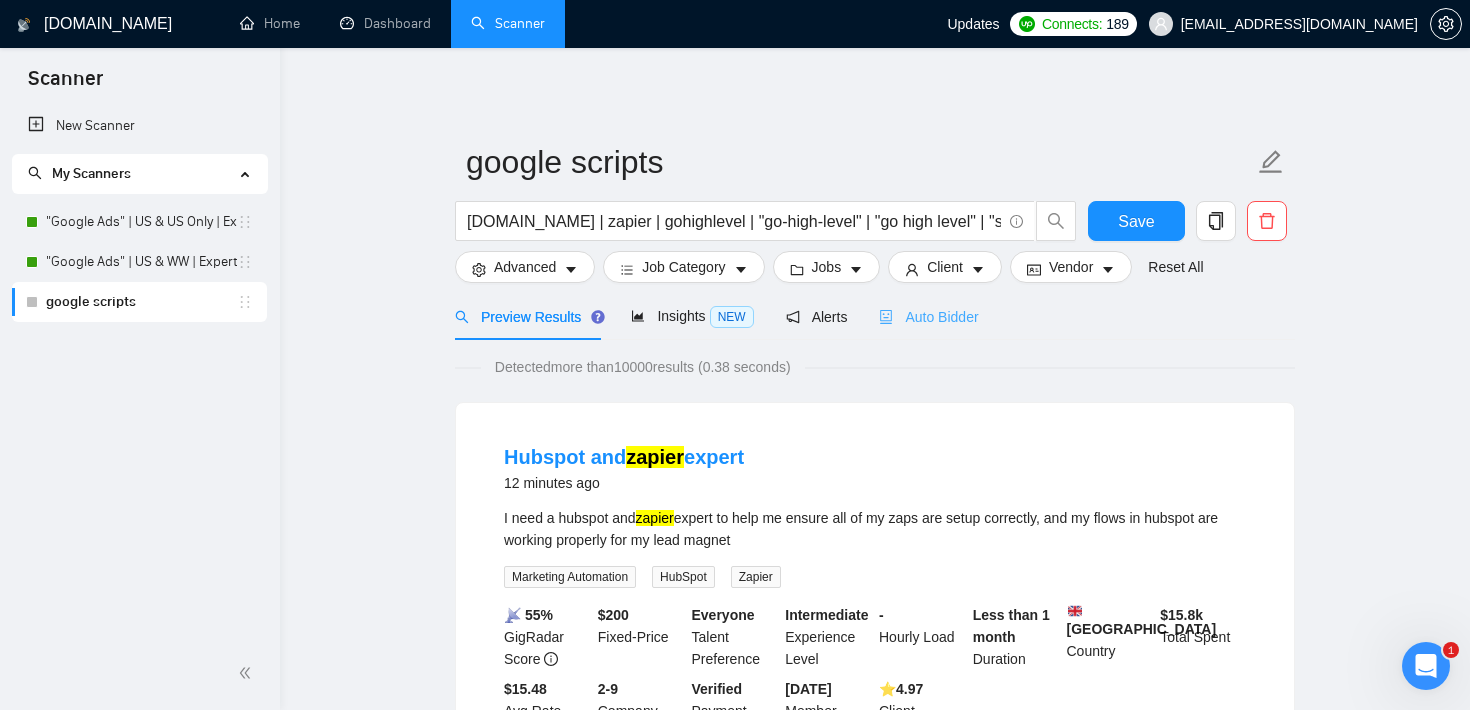 click on "Auto Bidder" at bounding box center [928, 316] 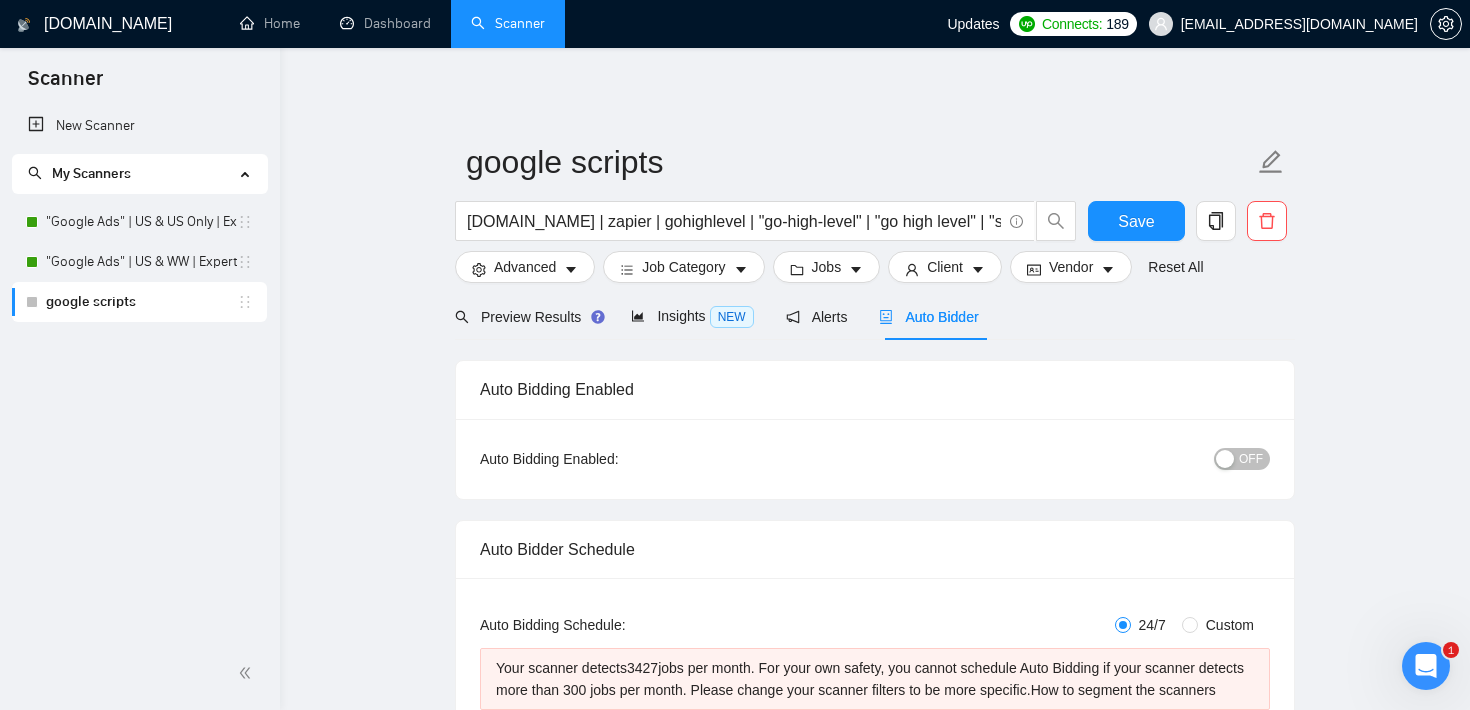 type 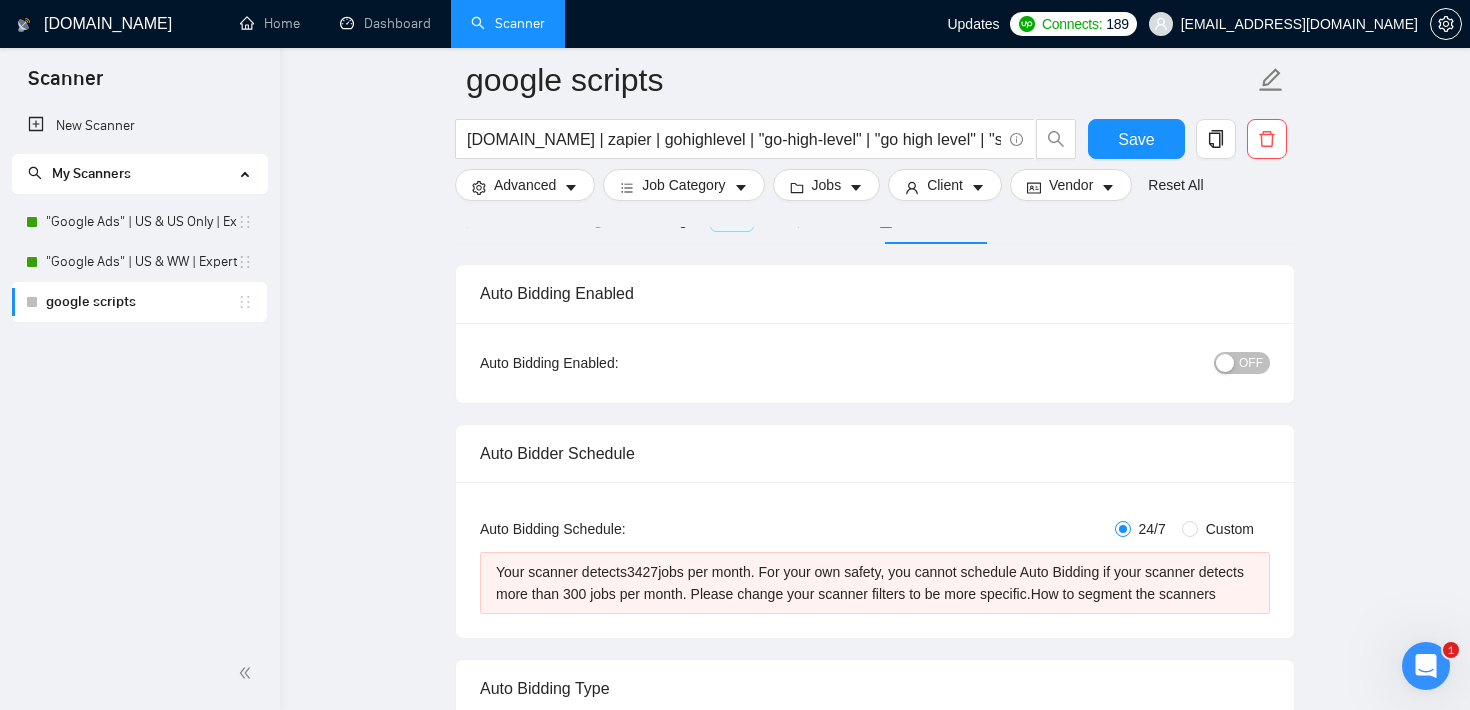 scroll, scrollTop: 0, scrollLeft: 0, axis: both 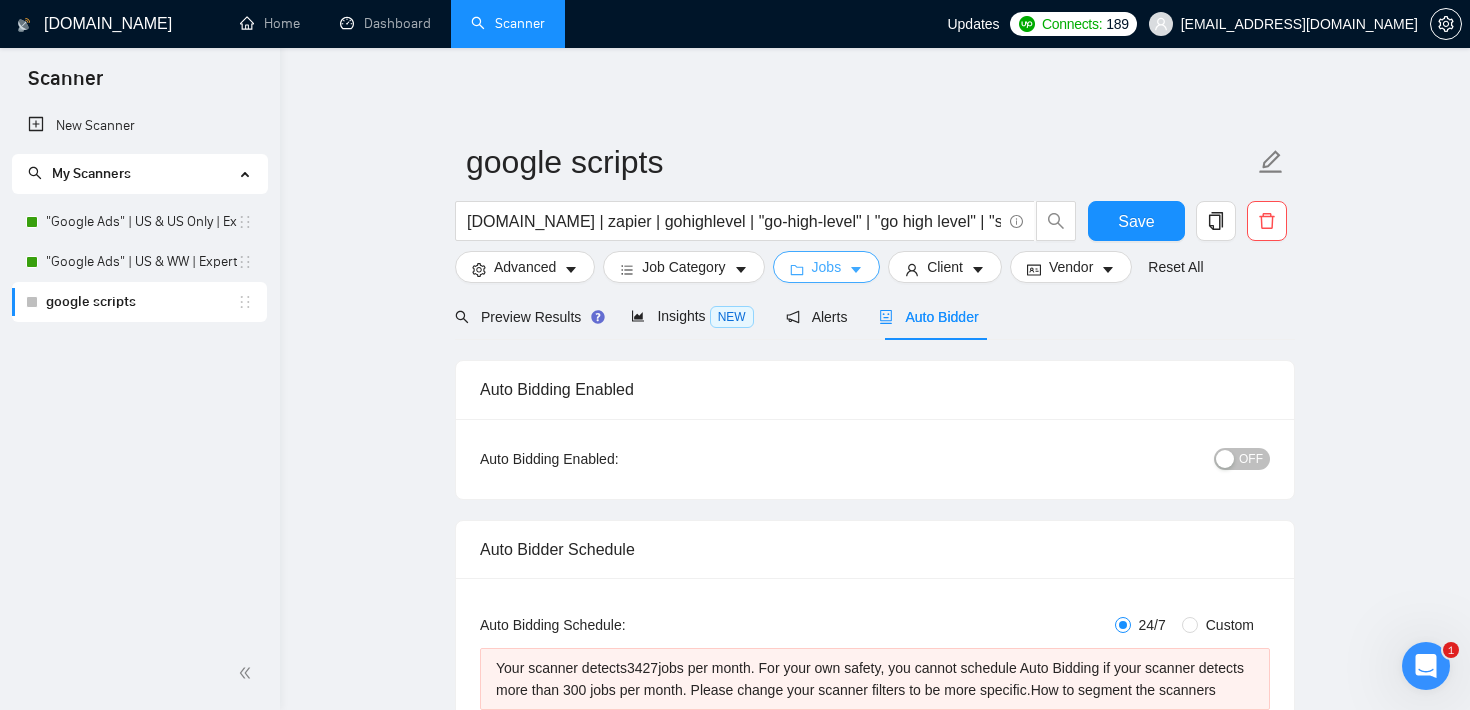 click on "Jobs" at bounding box center [827, 267] 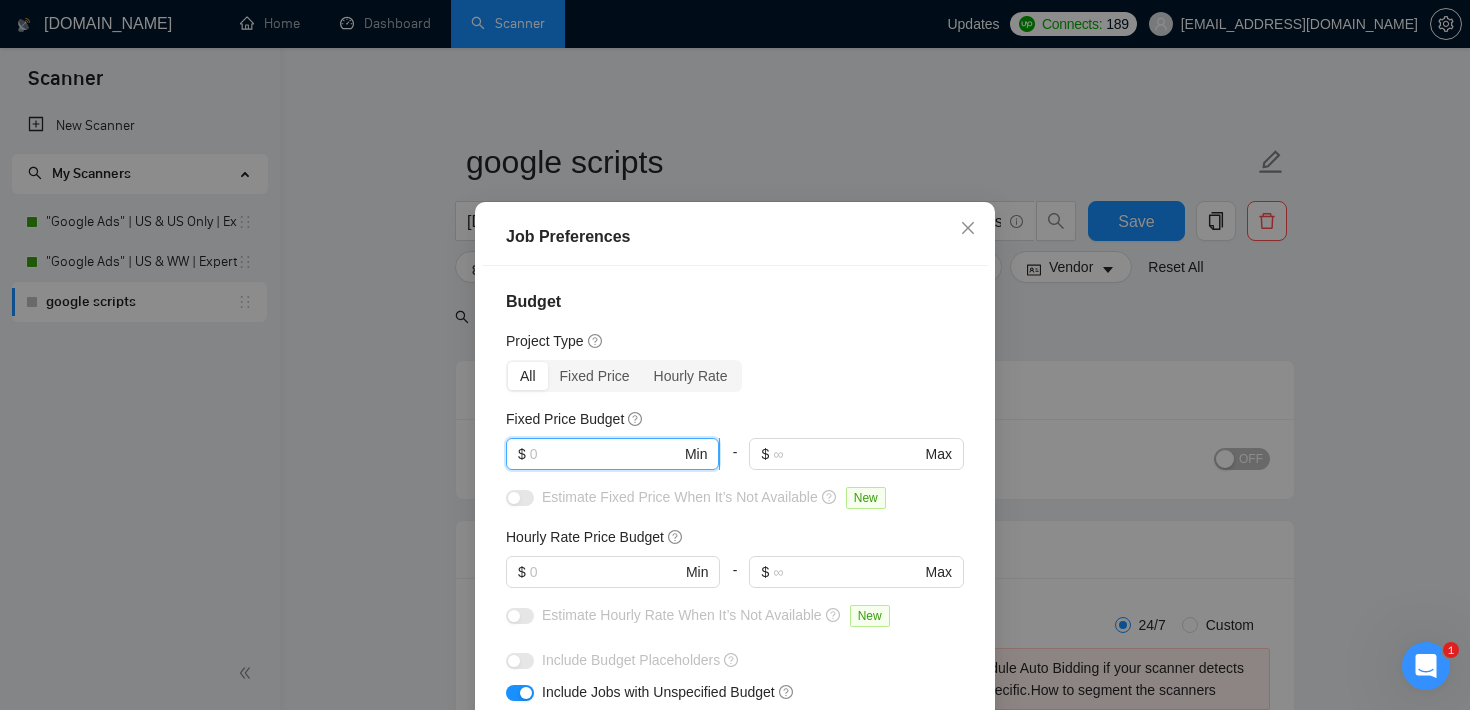 click at bounding box center (605, 454) 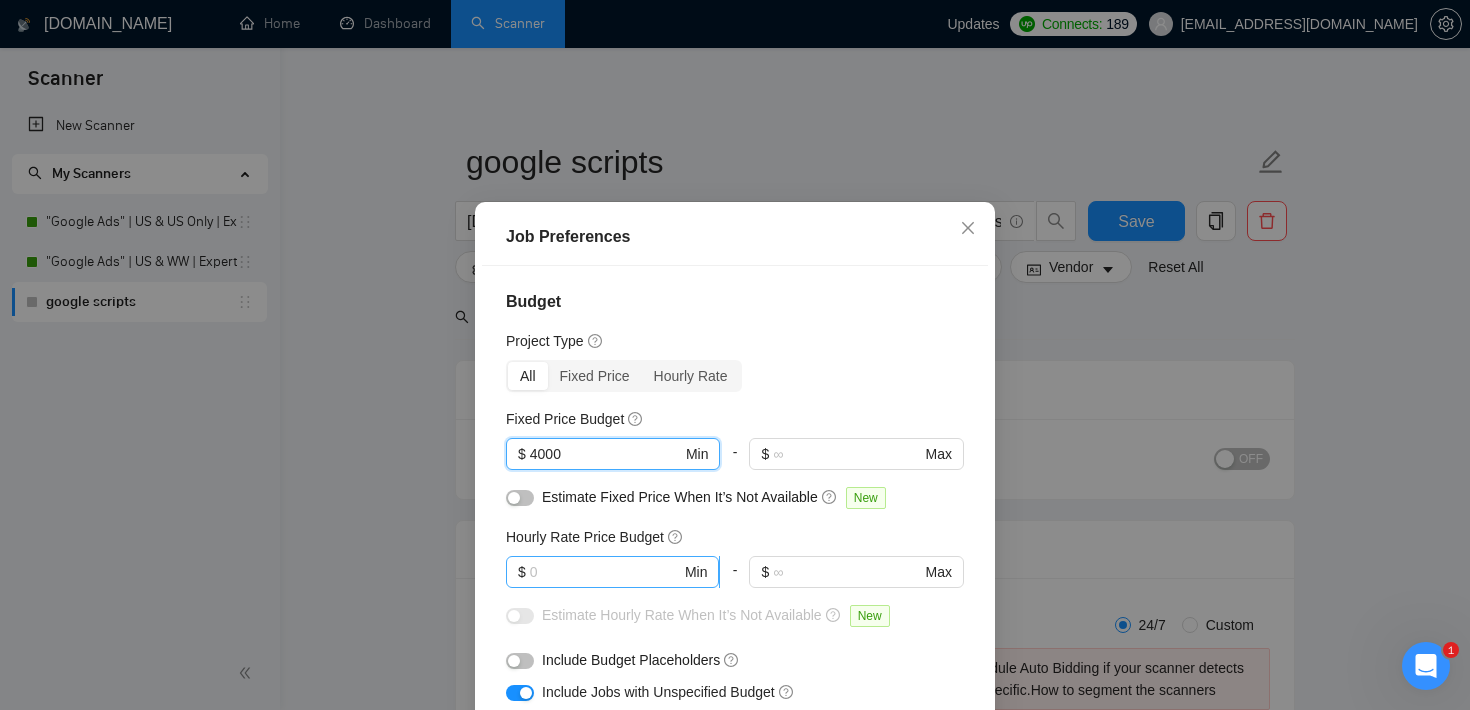 type on "4000" 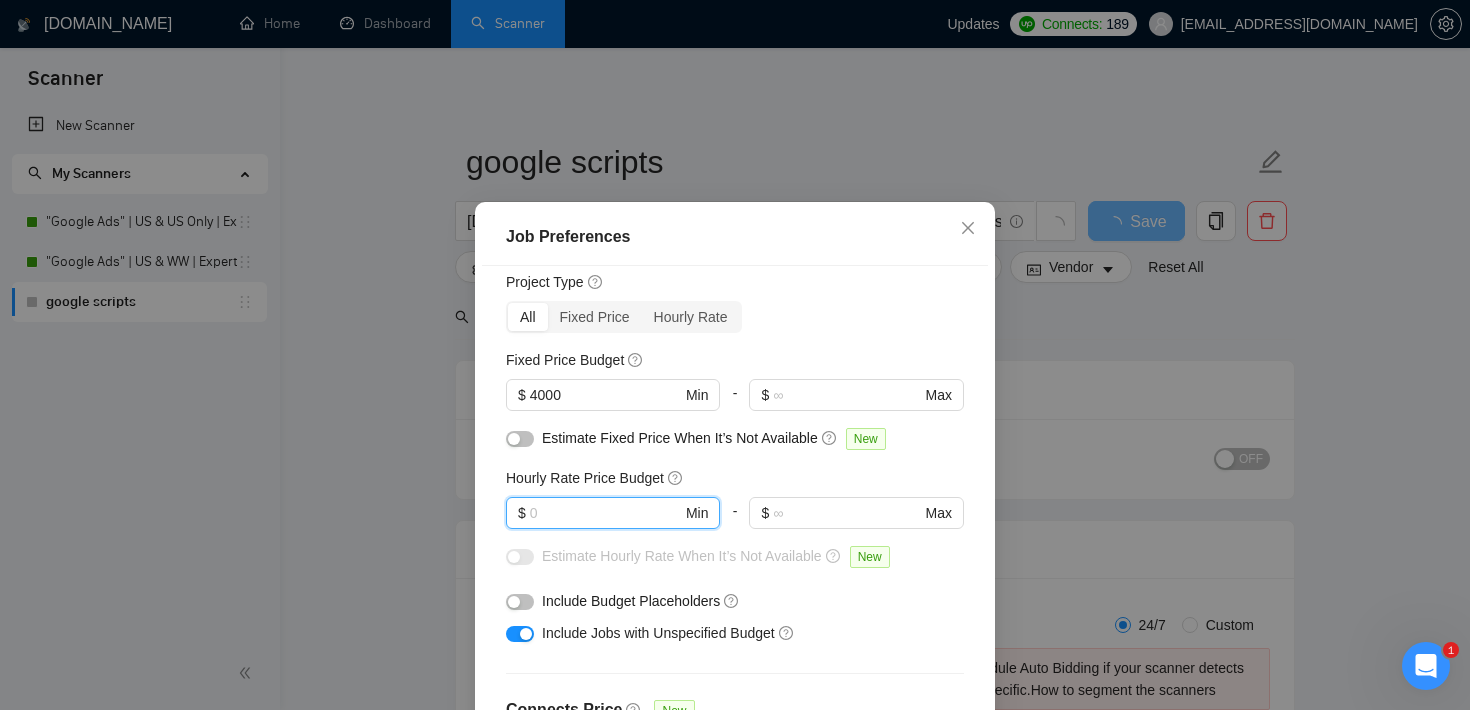 scroll, scrollTop: 68, scrollLeft: 0, axis: vertical 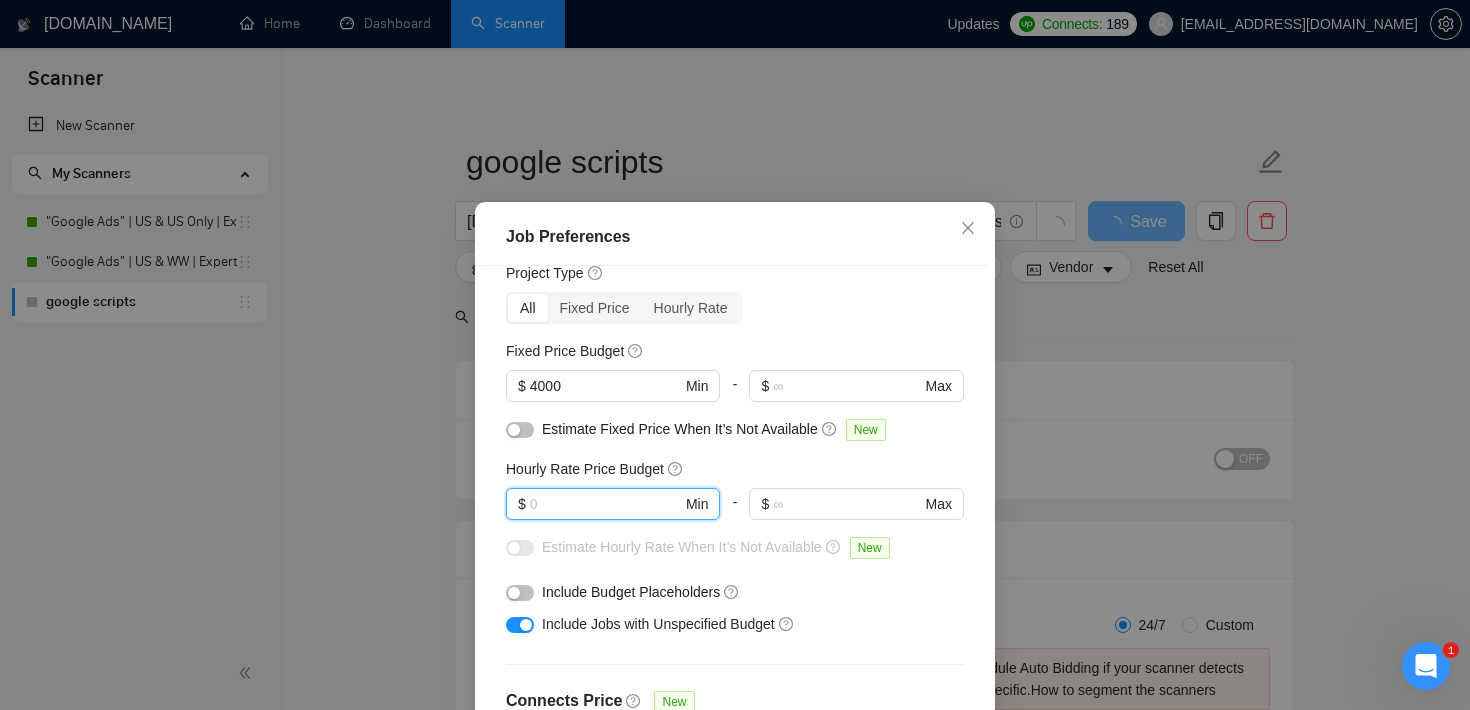 click at bounding box center (526, 625) 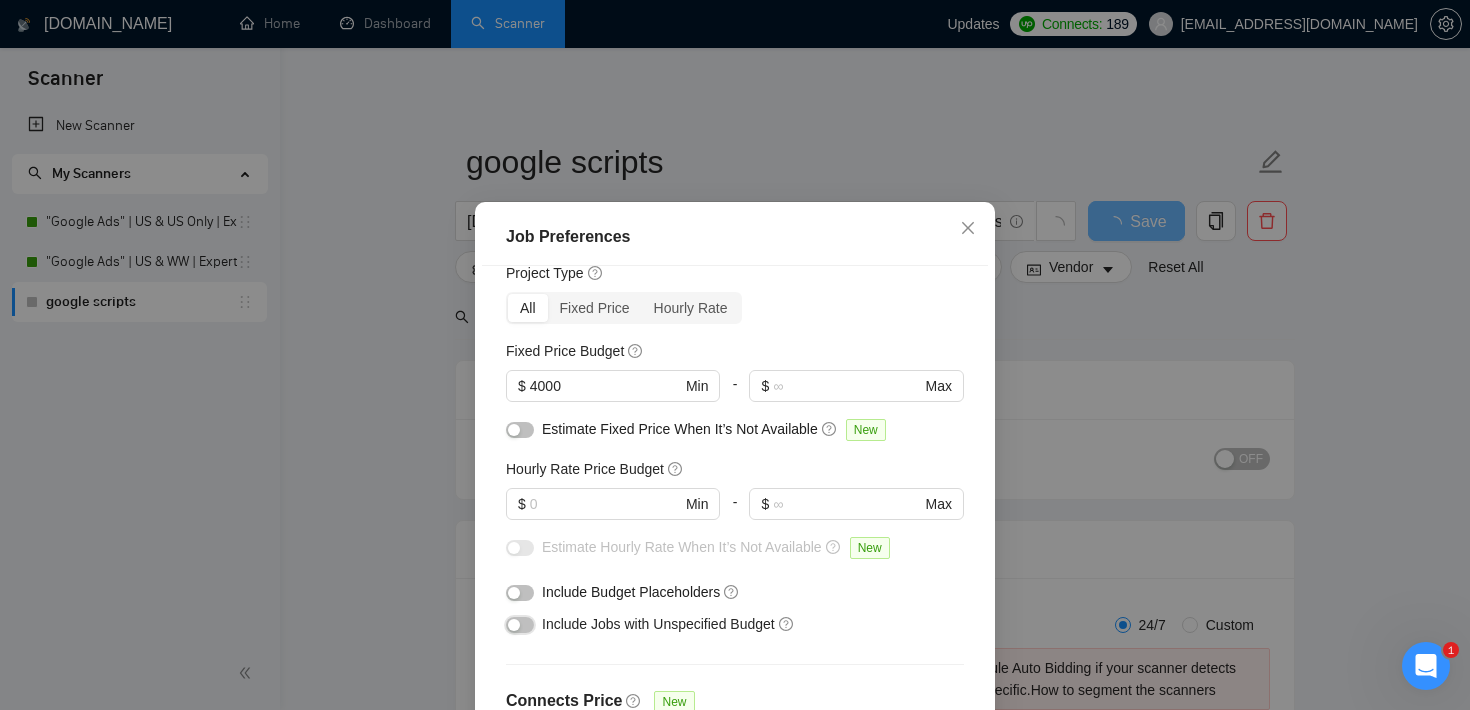 type 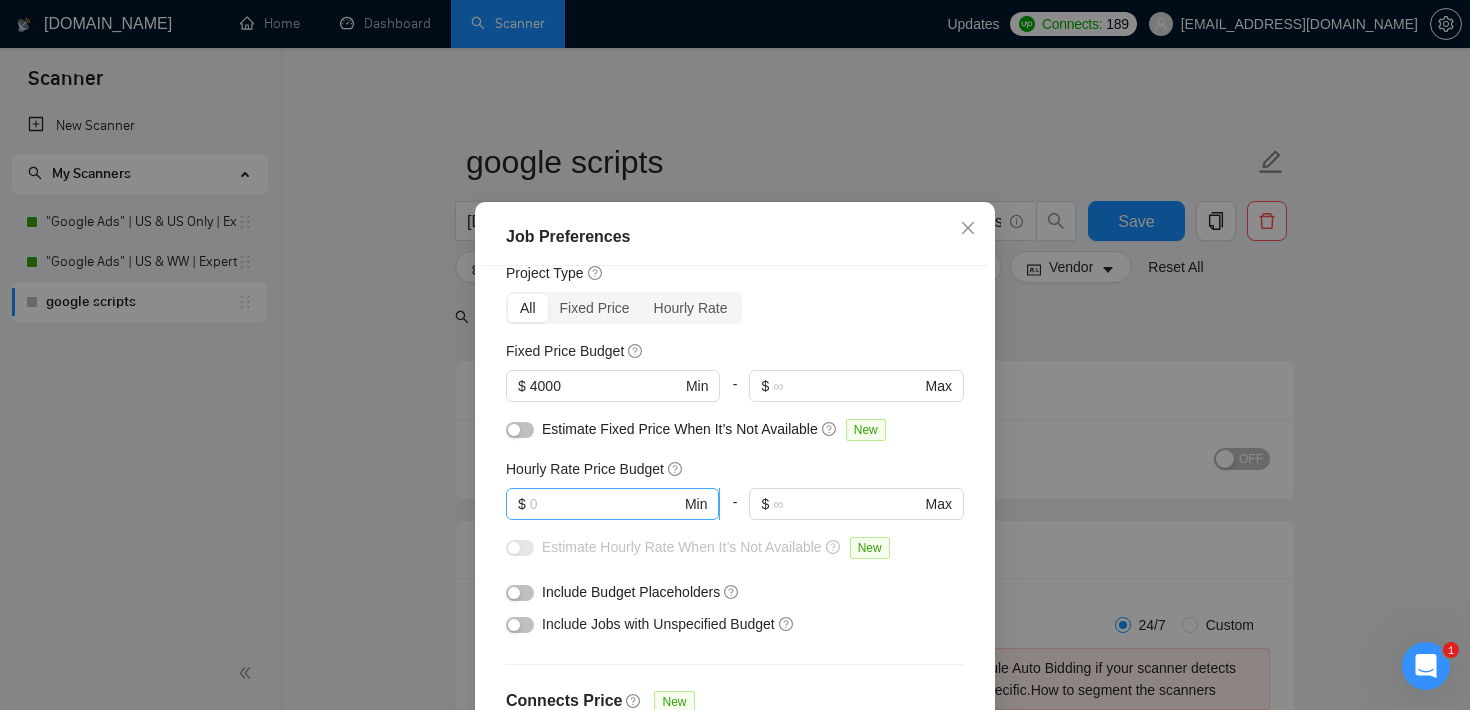 click at bounding box center (605, 504) 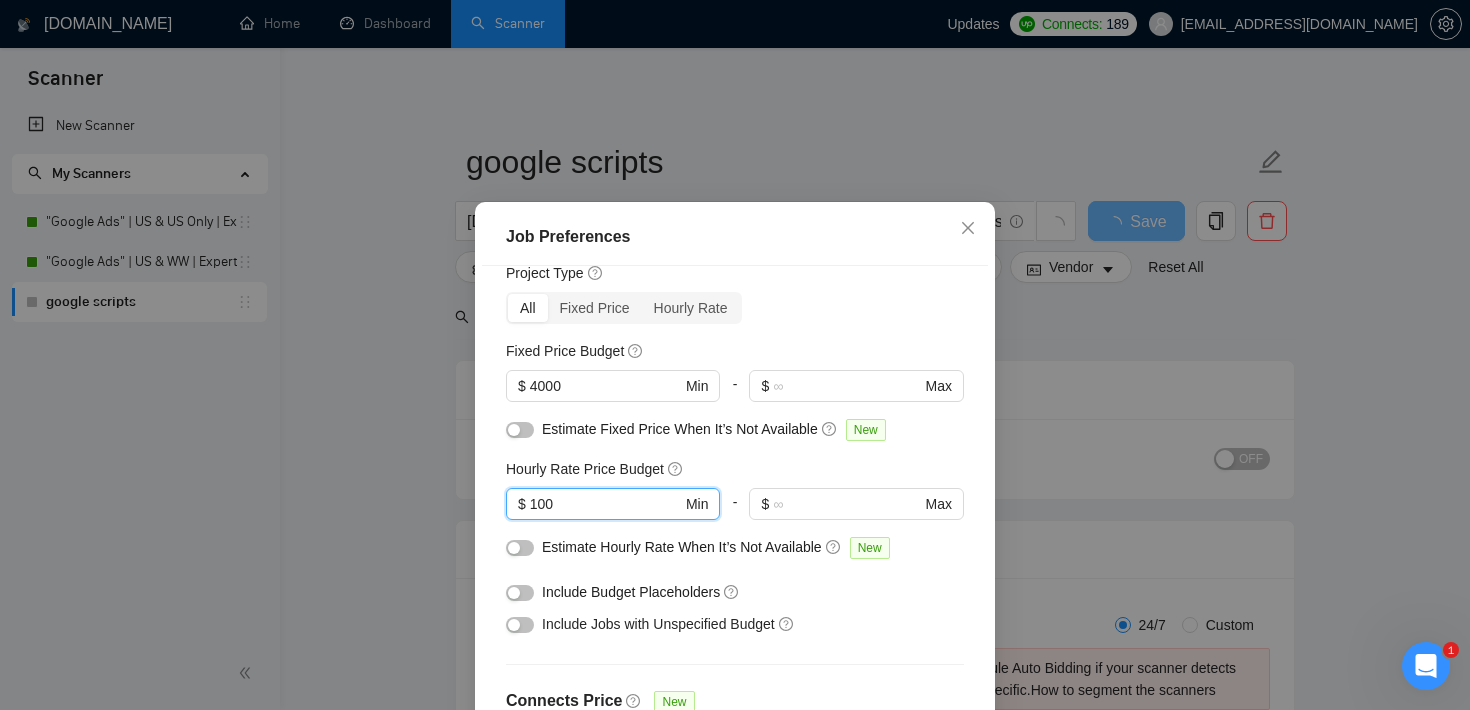 type on "100" 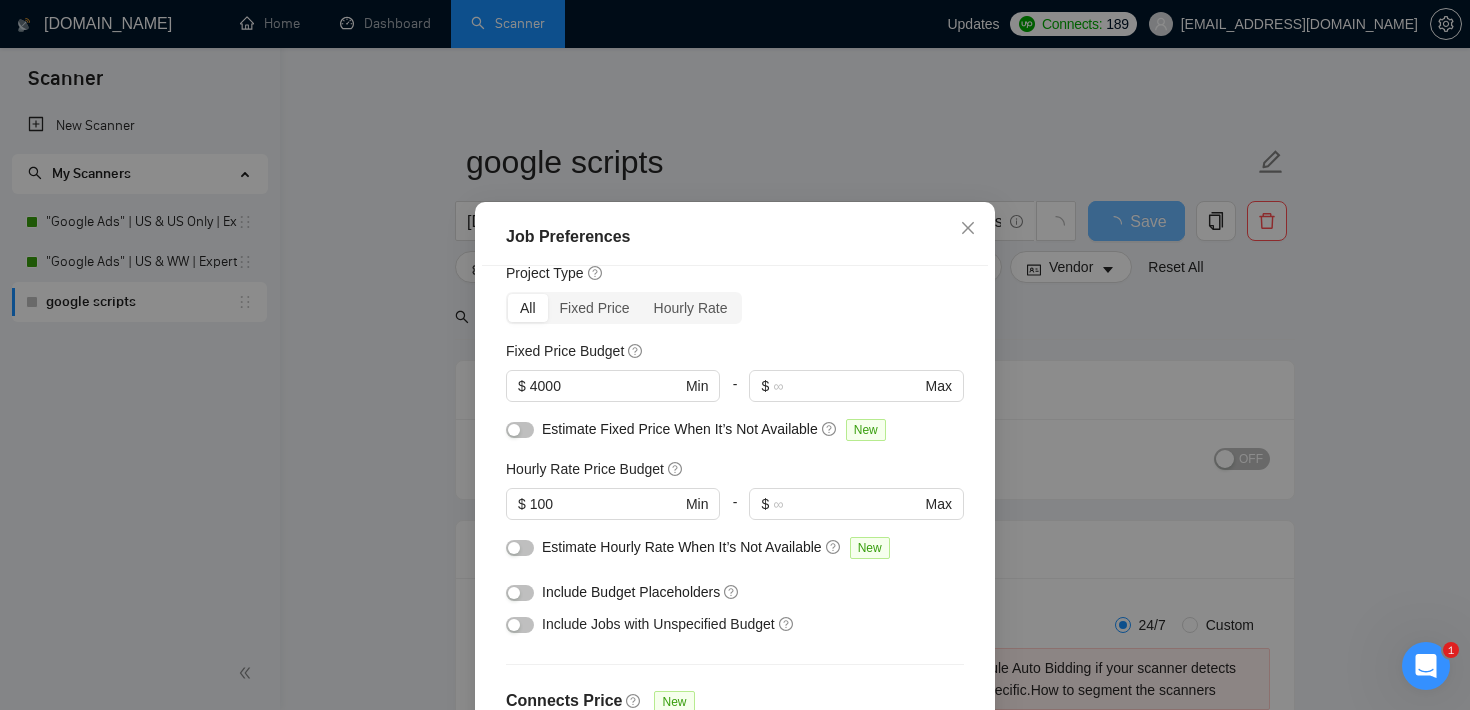 click on "Hourly Rate Price Budget" at bounding box center [735, 469] 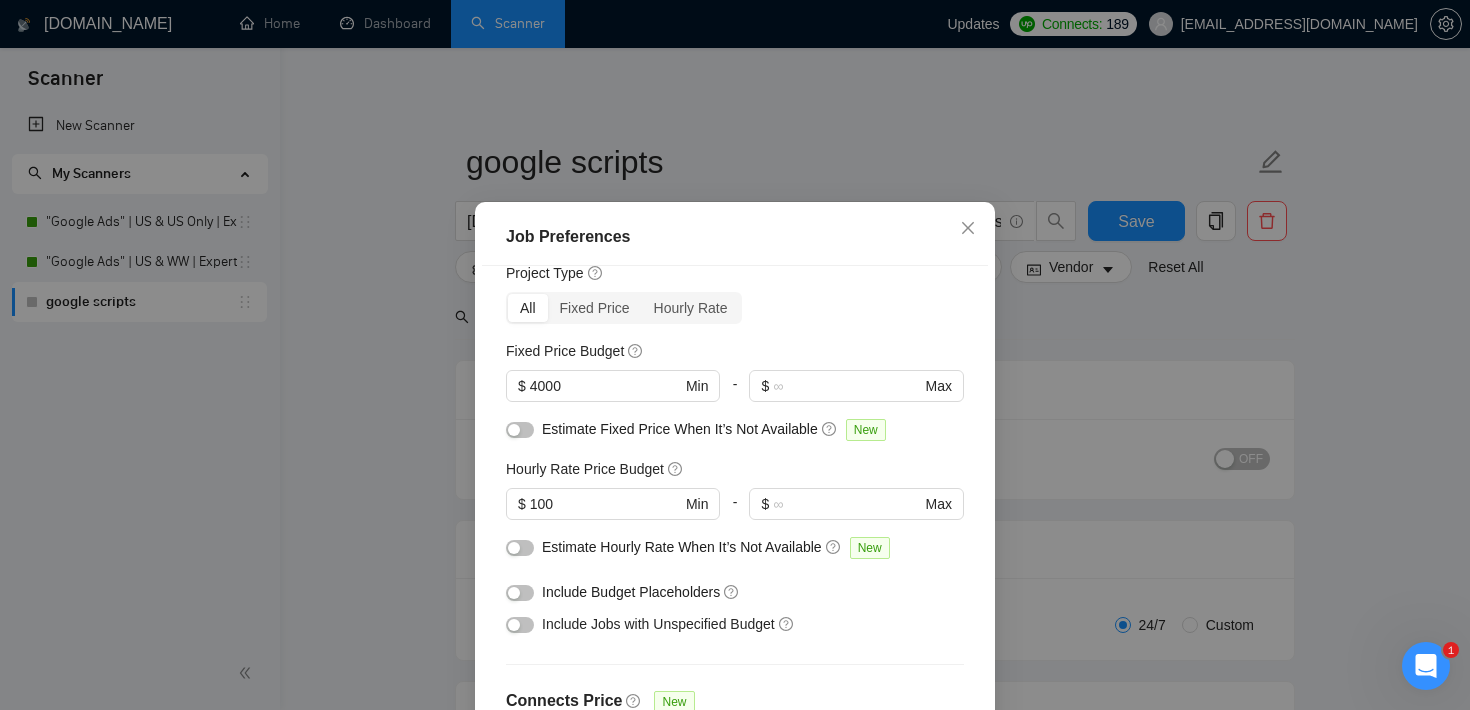 click at bounding box center [520, 430] 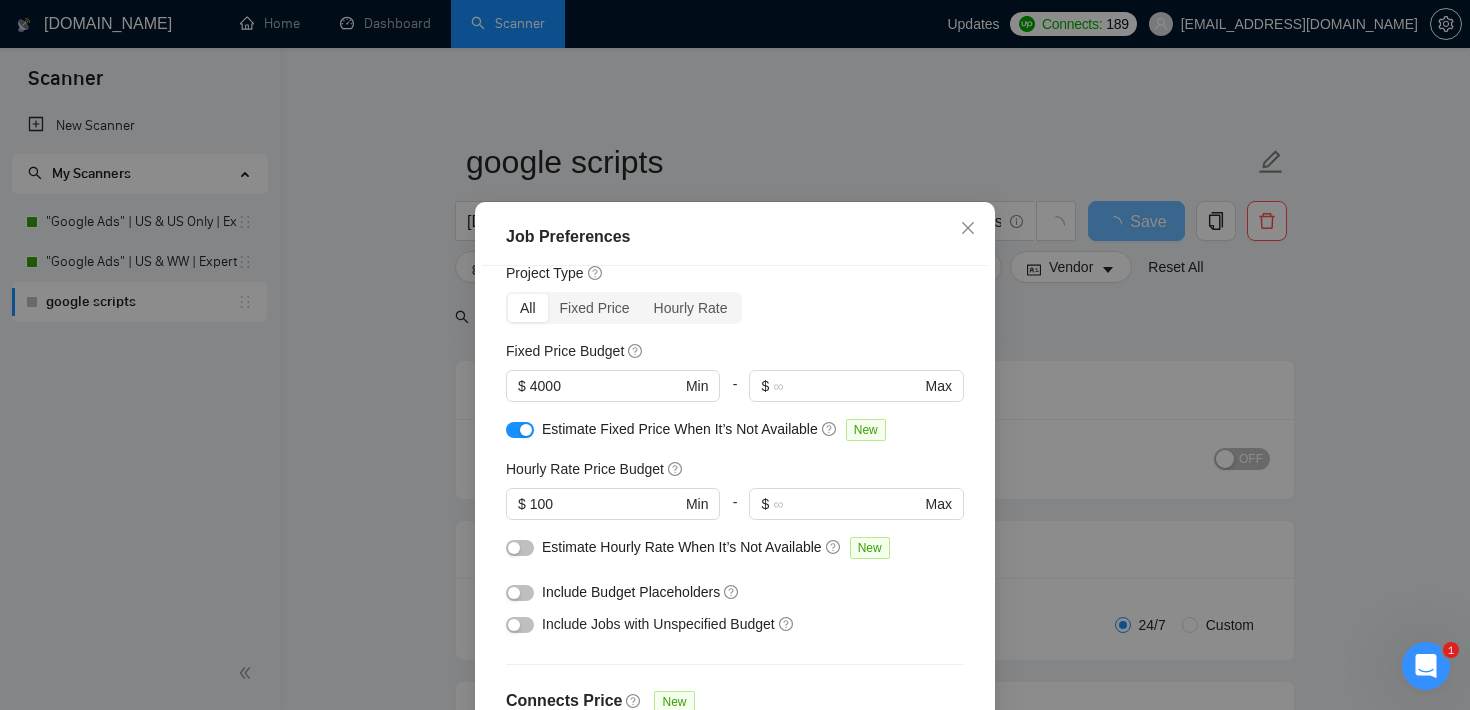 click at bounding box center [514, 548] 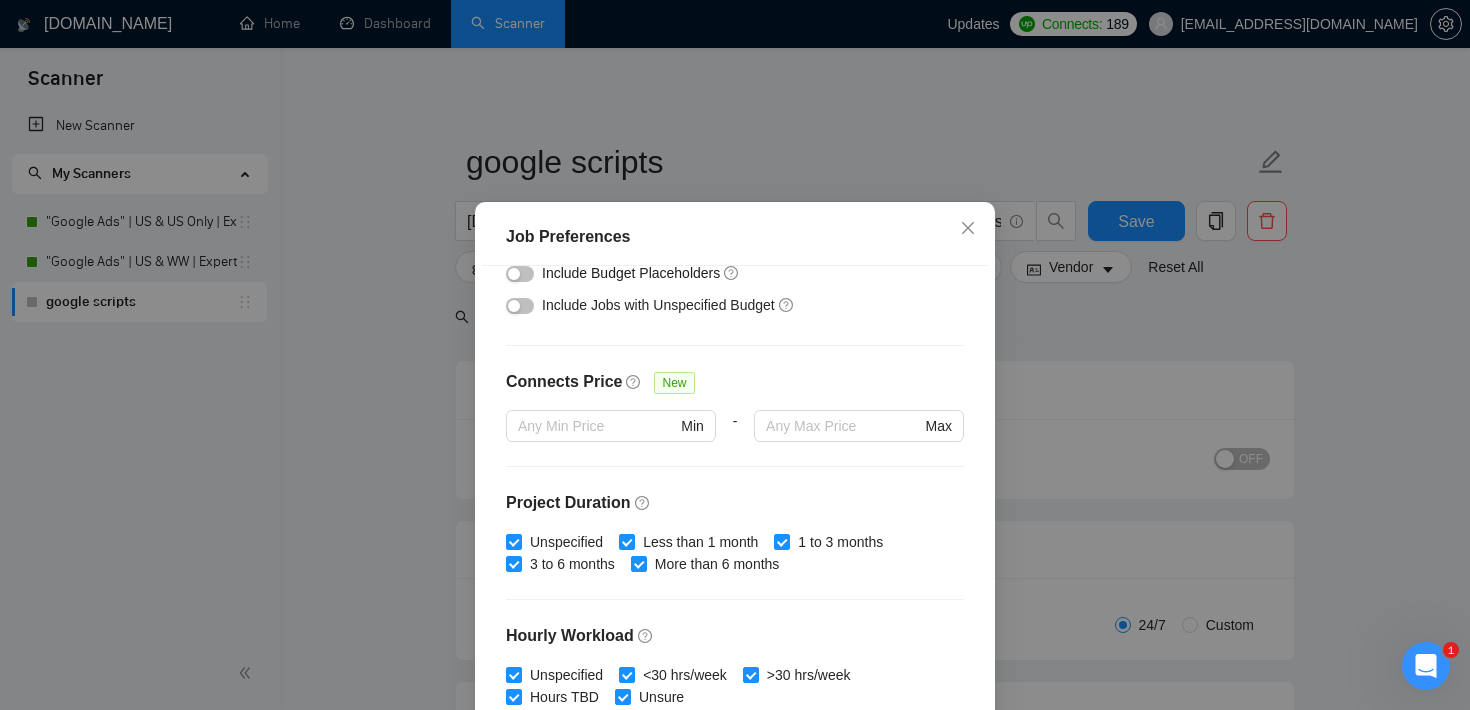scroll, scrollTop: 630, scrollLeft: 0, axis: vertical 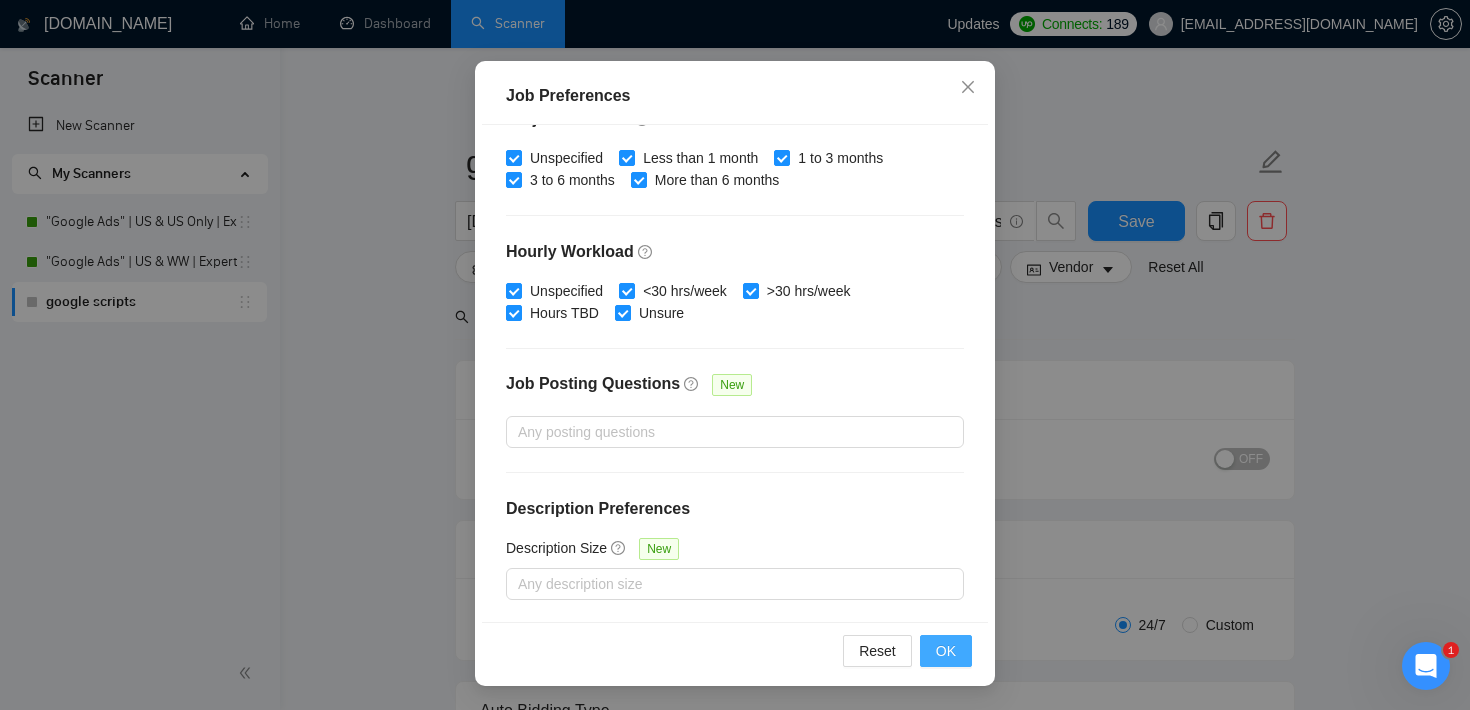 click on "OK" at bounding box center [946, 651] 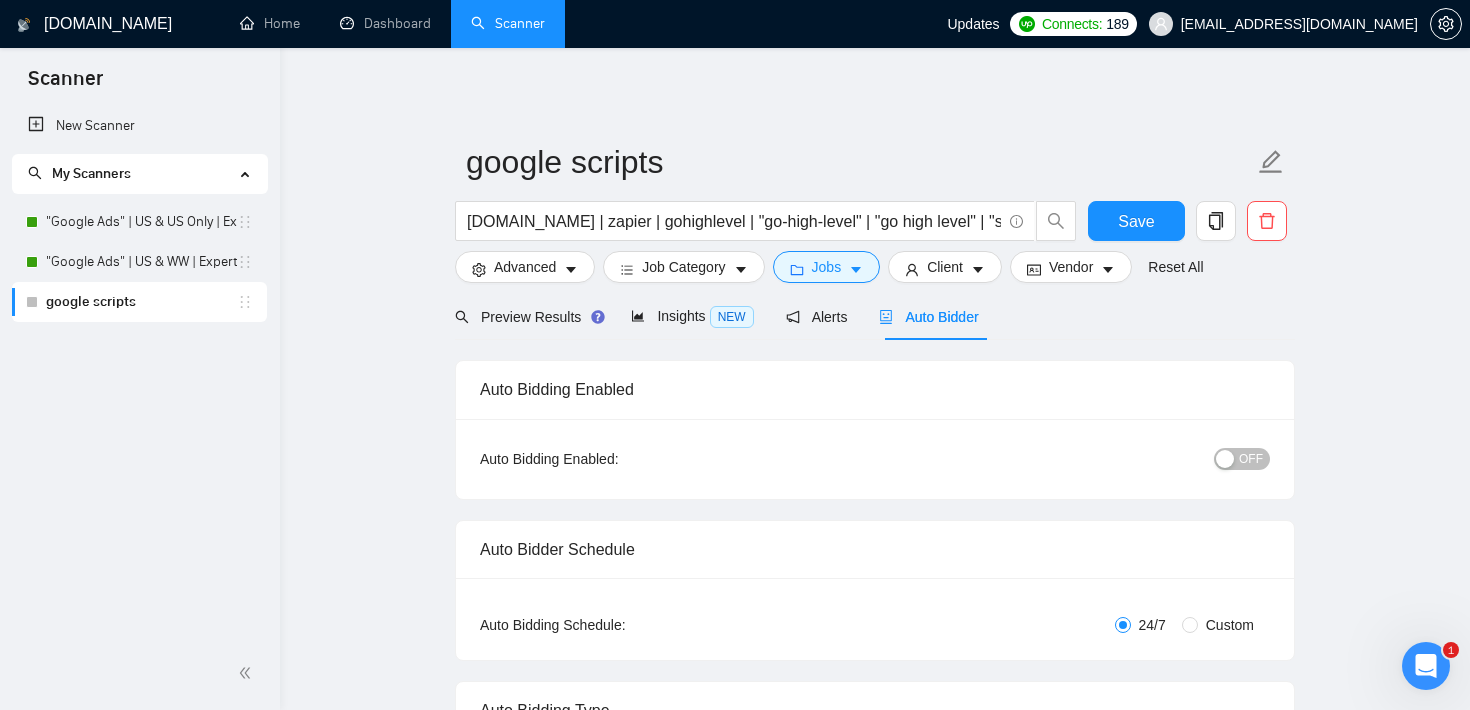 scroll, scrollTop: 59, scrollLeft: 0, axis: vertical 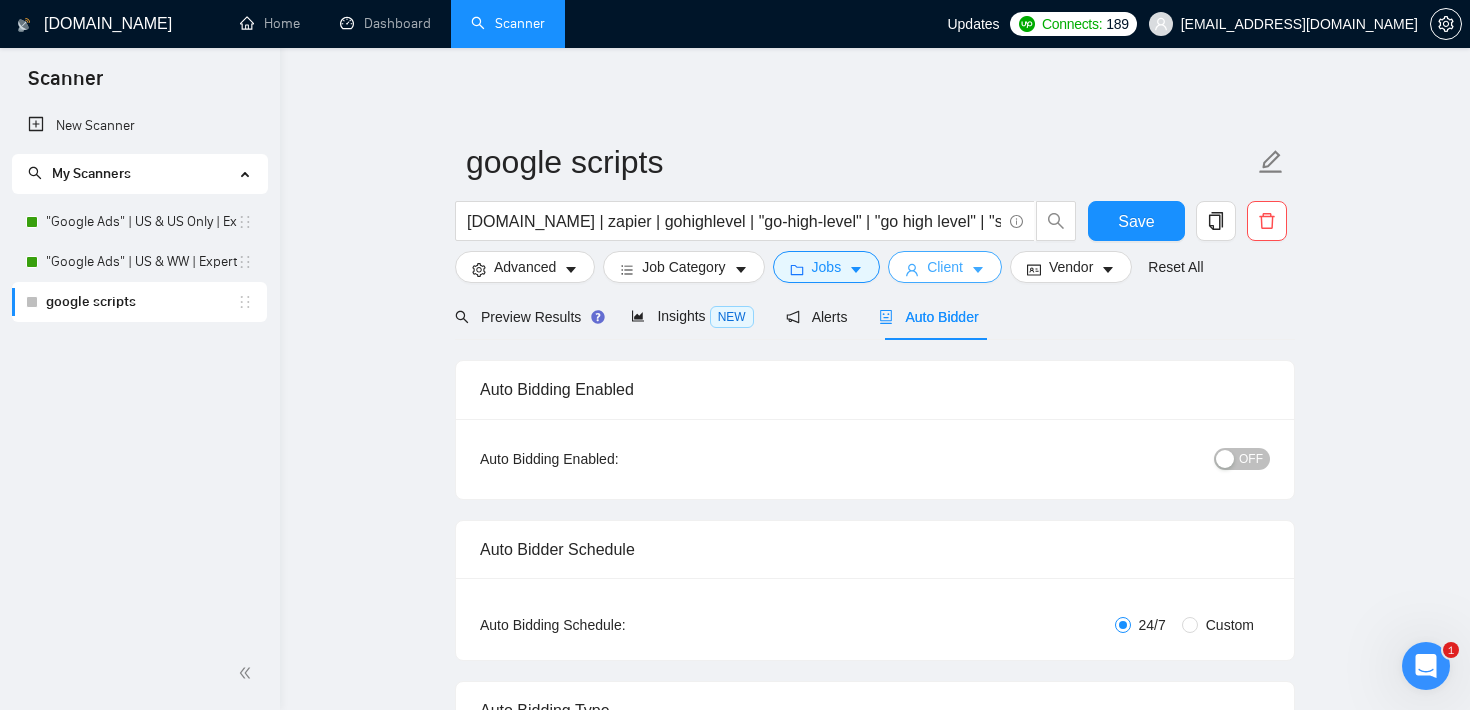 click 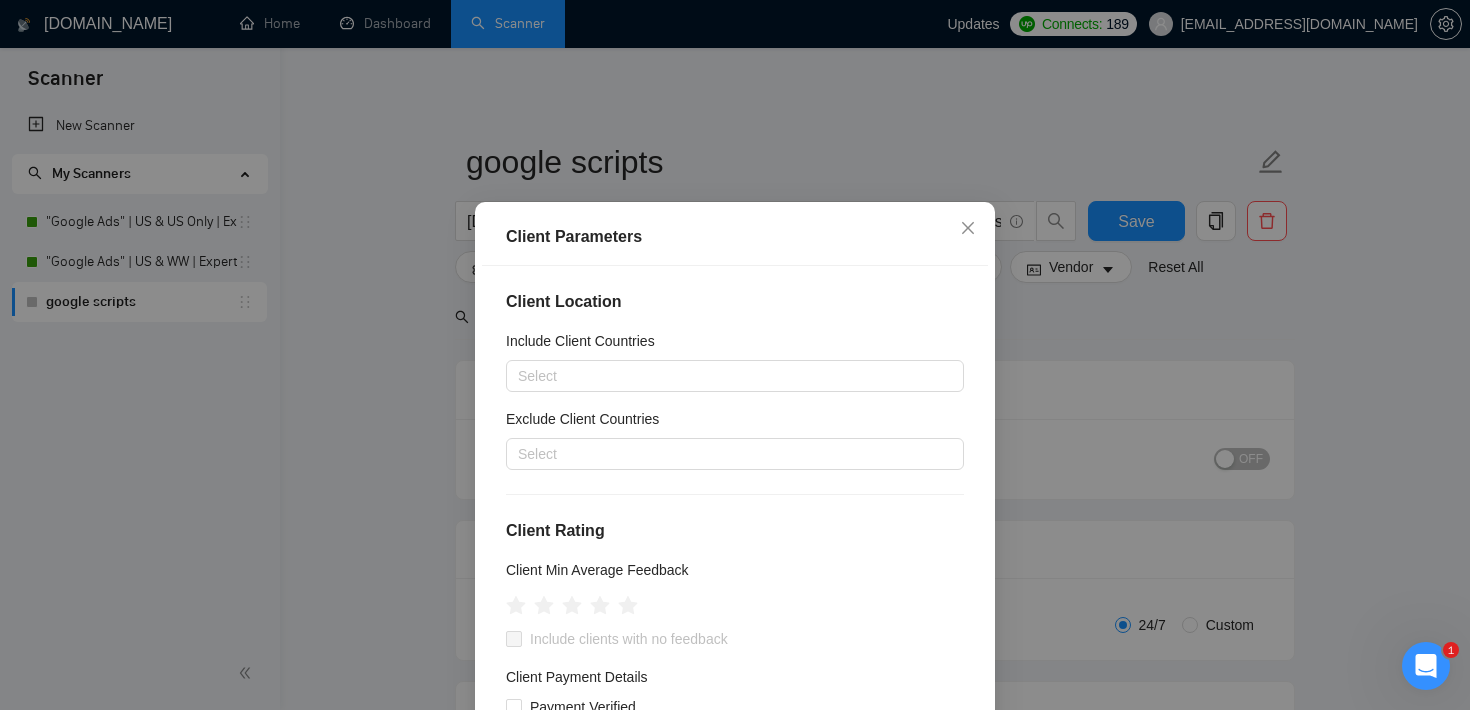 scroll, scrollTop: 233, scrollLeft: 0, axis: vertical 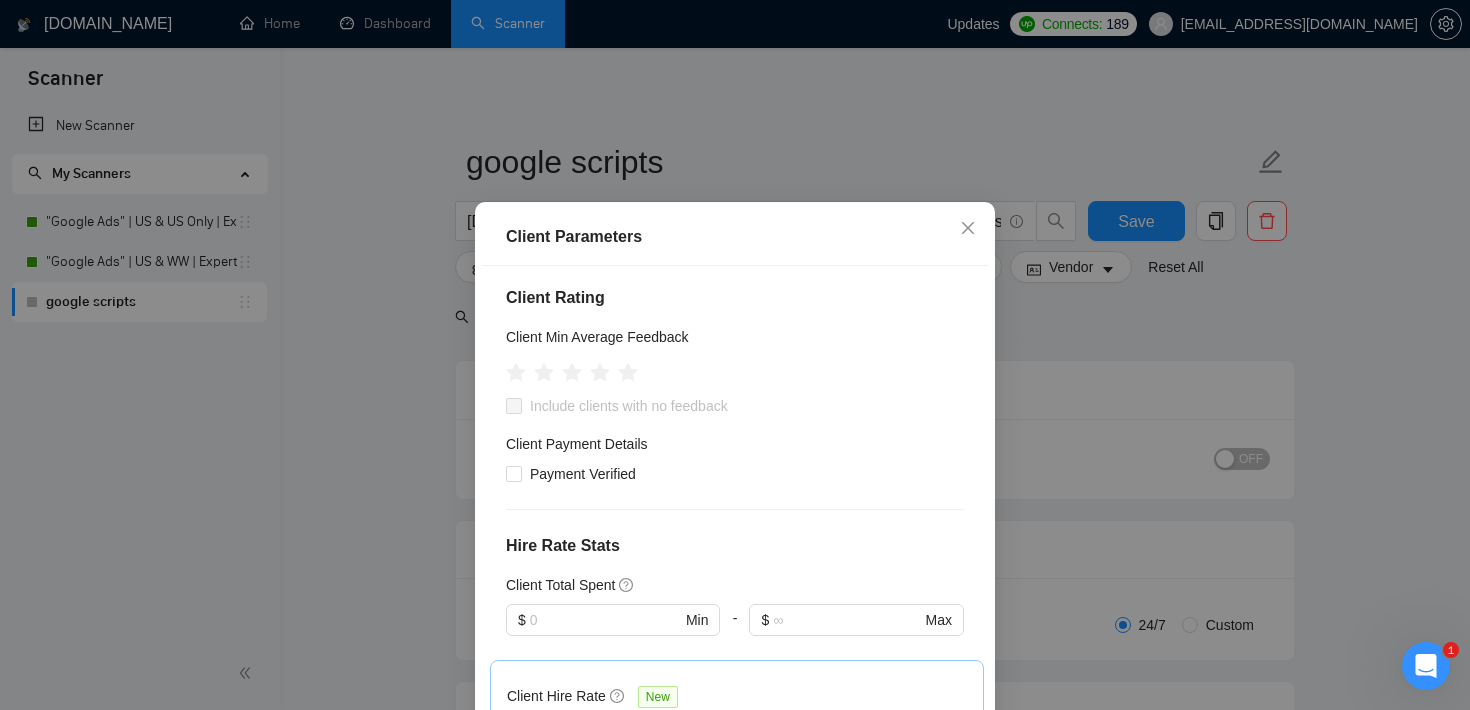 click on "Client Parameters Client Location Include Client Countries   Select Exclude Client Countries   Select Client Rating Client Min Average Feedback Include clients with no feedback Client Payment Details Payment Verified Hire Rate Stats   Client Total Spent $ Min - $ Max Client Hire Rate New   Any hire rate   Avg Hourly Rate Paid New $ Min - $ Max Include Clients without Sufficient History Client Profile Client Industry New   Any industry Client Company Size   Any company size Enterprise Clients New   Any clients Reset OK" at bounding box center [735, 355] 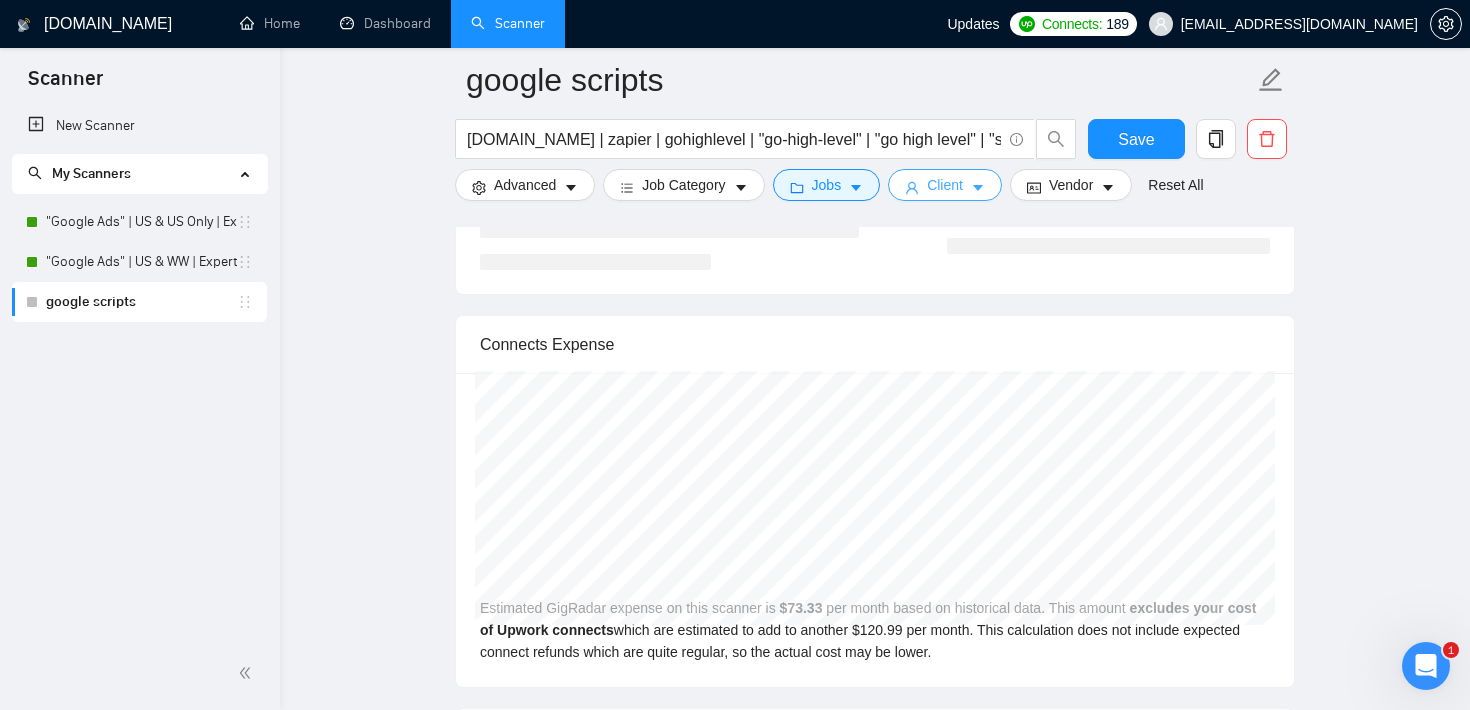 scroll, scrollTop: 3175, scrollLeft: 0, axis: vertical 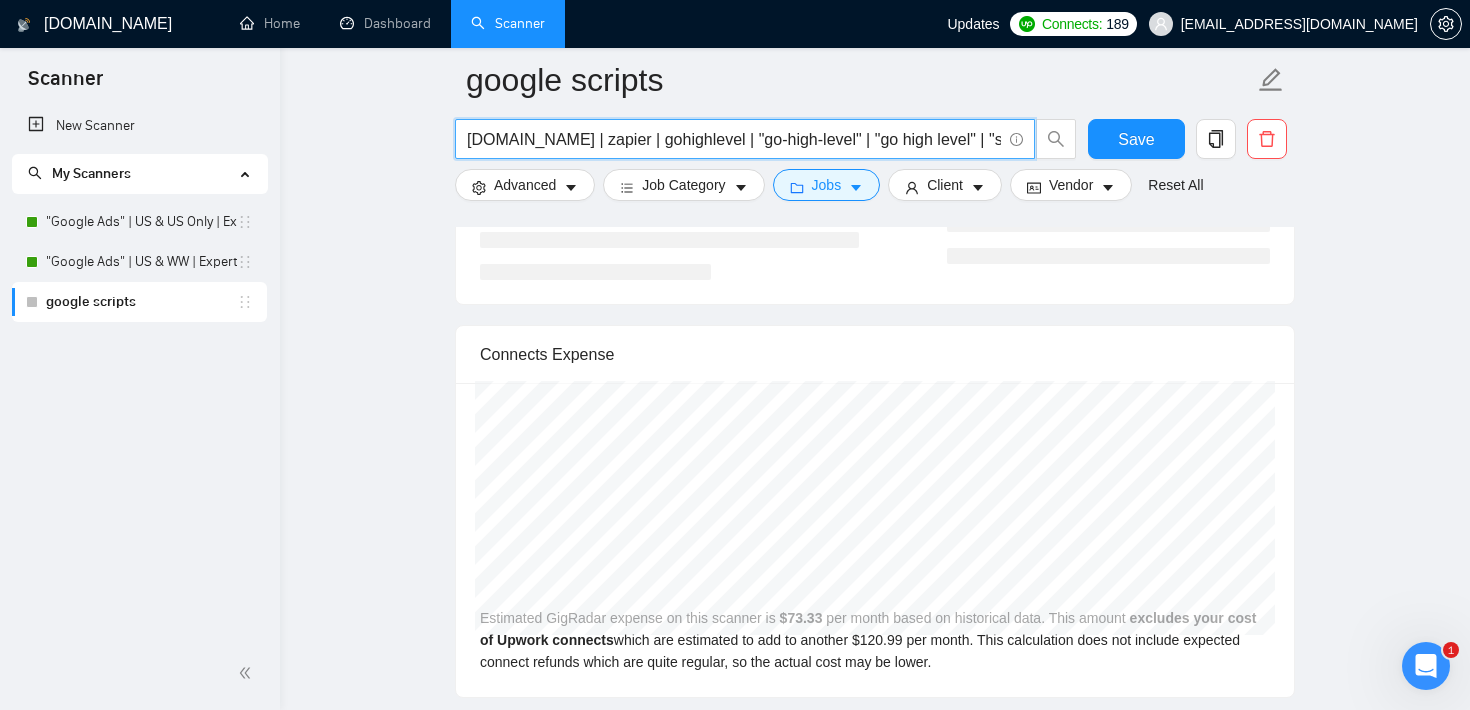 drag, startPoint x: 470, startPoint y: 141, endPoint x: 512, endPoint y: 145, distance: 42.190044 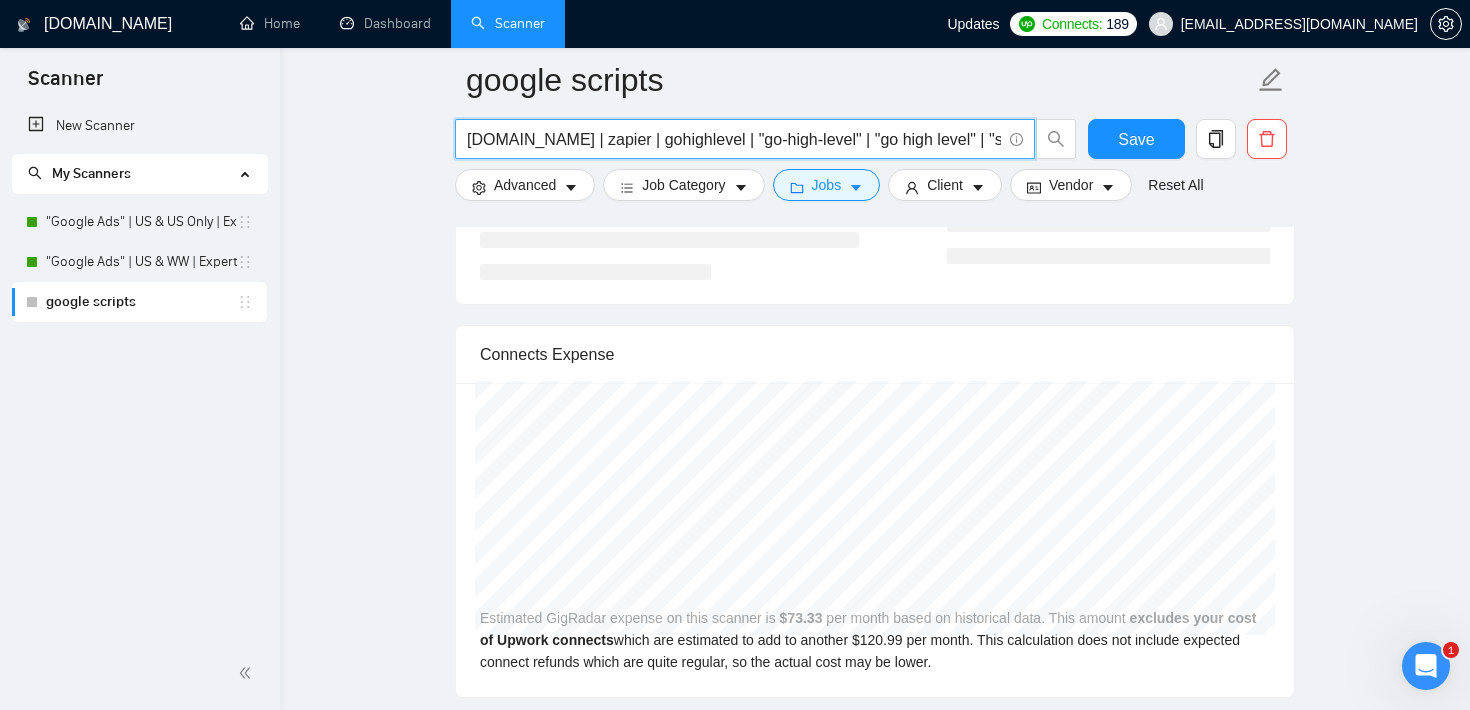 click on "[DOMAIN_NAME] | zapier | gohighlevel | "go-high-level" | "go high level" | "sales funnel" | "click funnel" | "marketing funnel"" at bounding box center [734, 139] 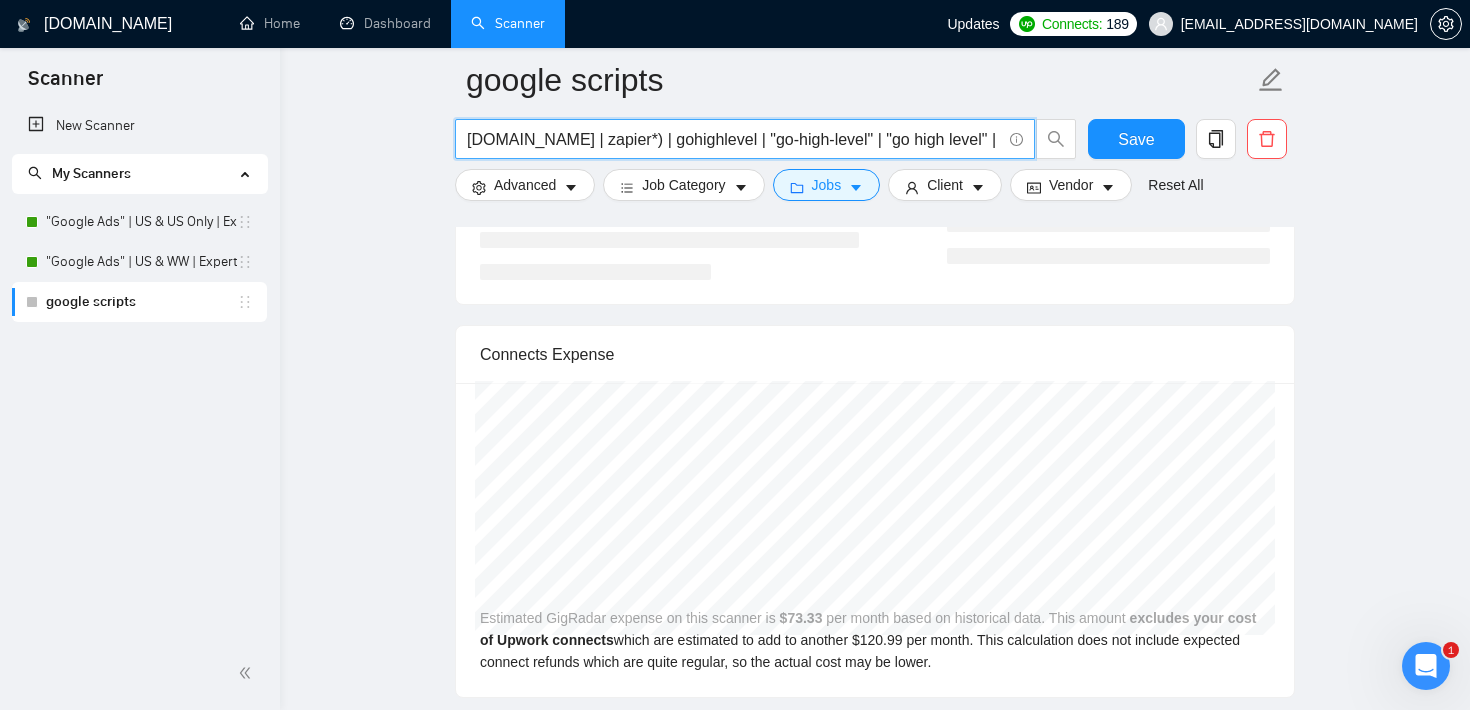 click on "[DOMAIN_NAME] | zapier*) | gohighlevel | "go-high-level" | "go high level" | "sales funnel" | "click funnel" | "marketing funnel"" at bounding box center [734, 139] 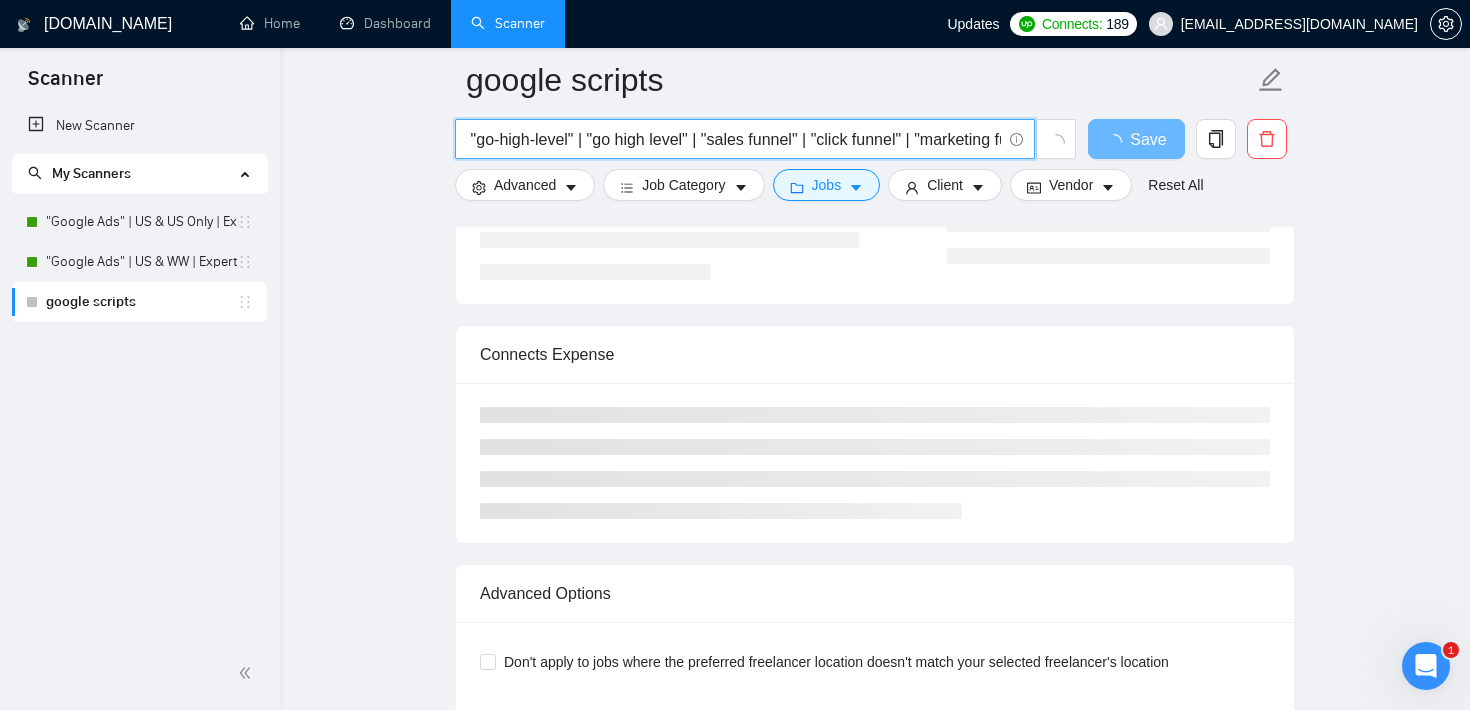 scroll, scrollTop: 0, scrollLeft: 324, axis: horizontal 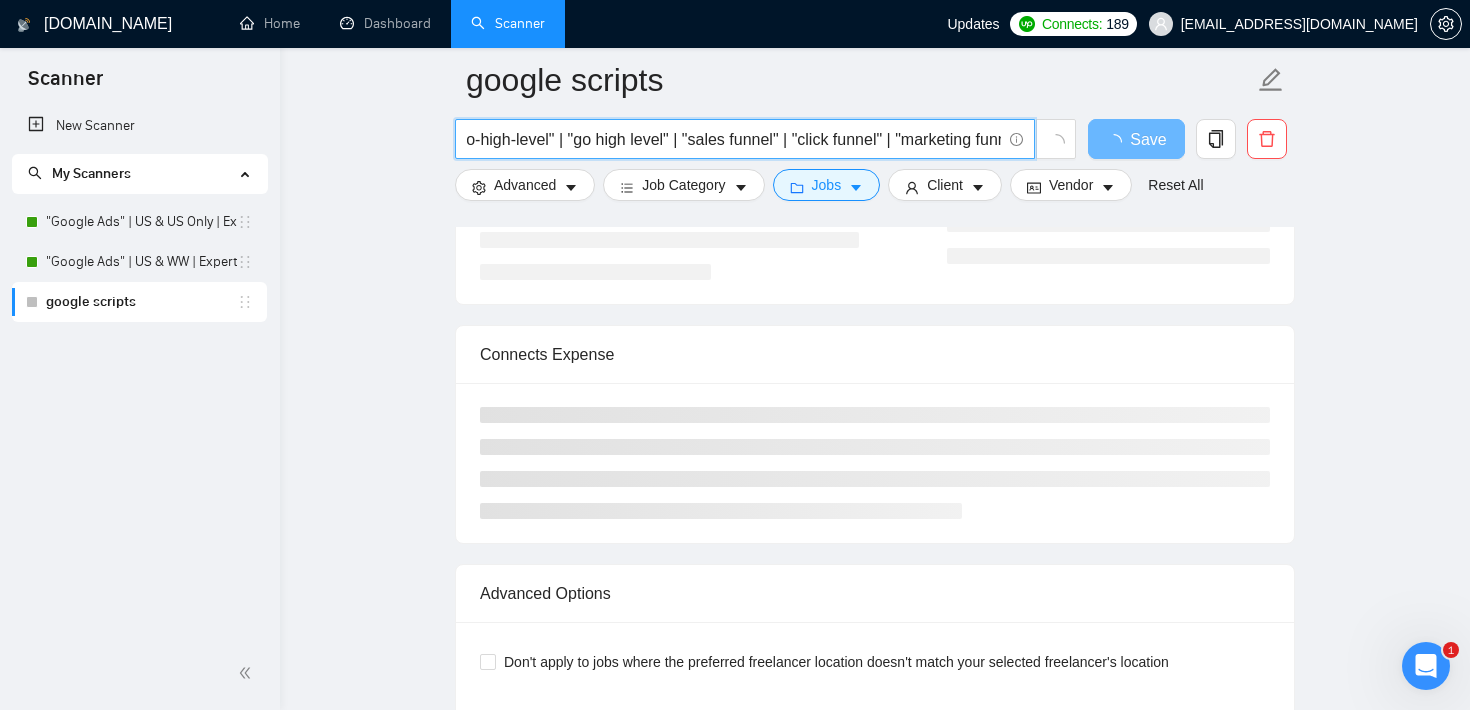 click on "[DOMAIN_NAME] | (zapier*) | gohighlevel | "go-high-level" | "go high level" | "sales funnel" | "click funnel" | "marketing funnel"" at bounding box center (734, 139) 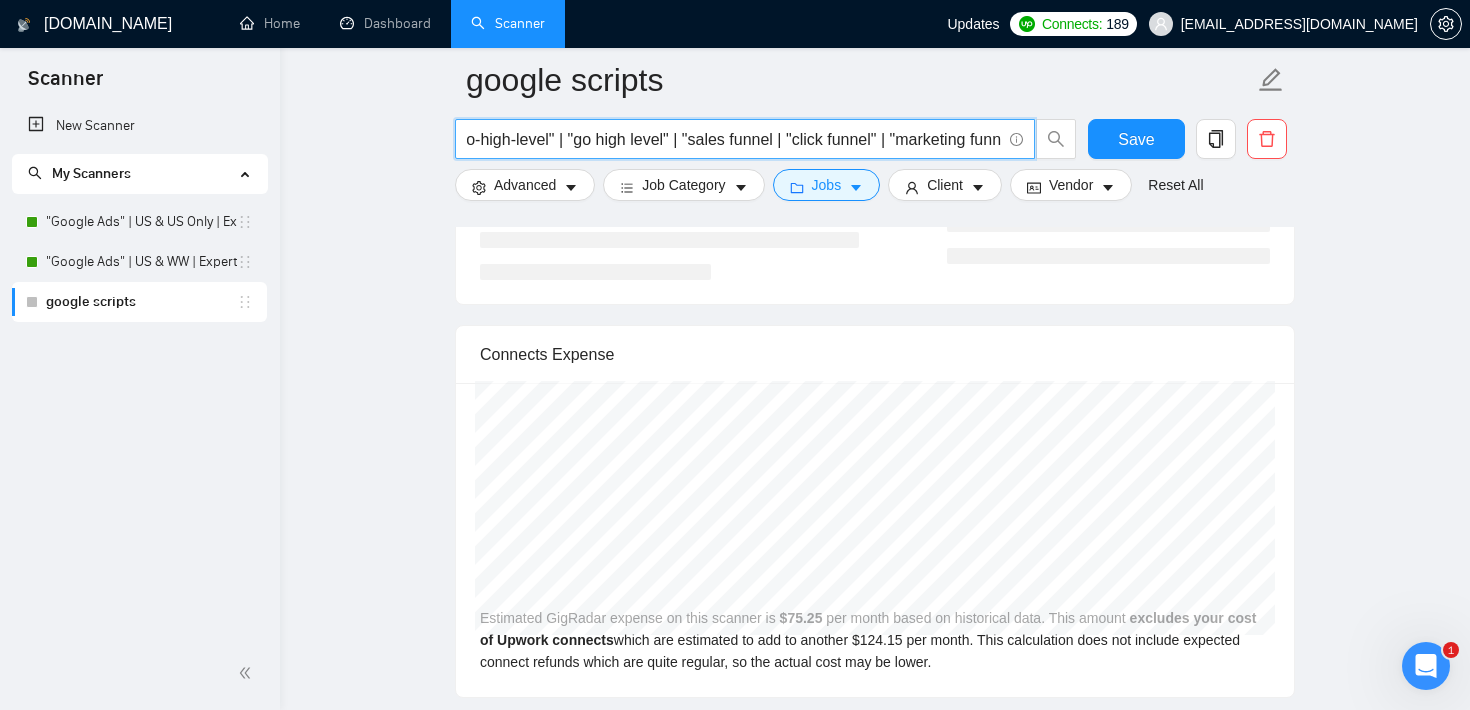 scroll, scrollTop: 0, scrollLeft: 317, axis: horizontal 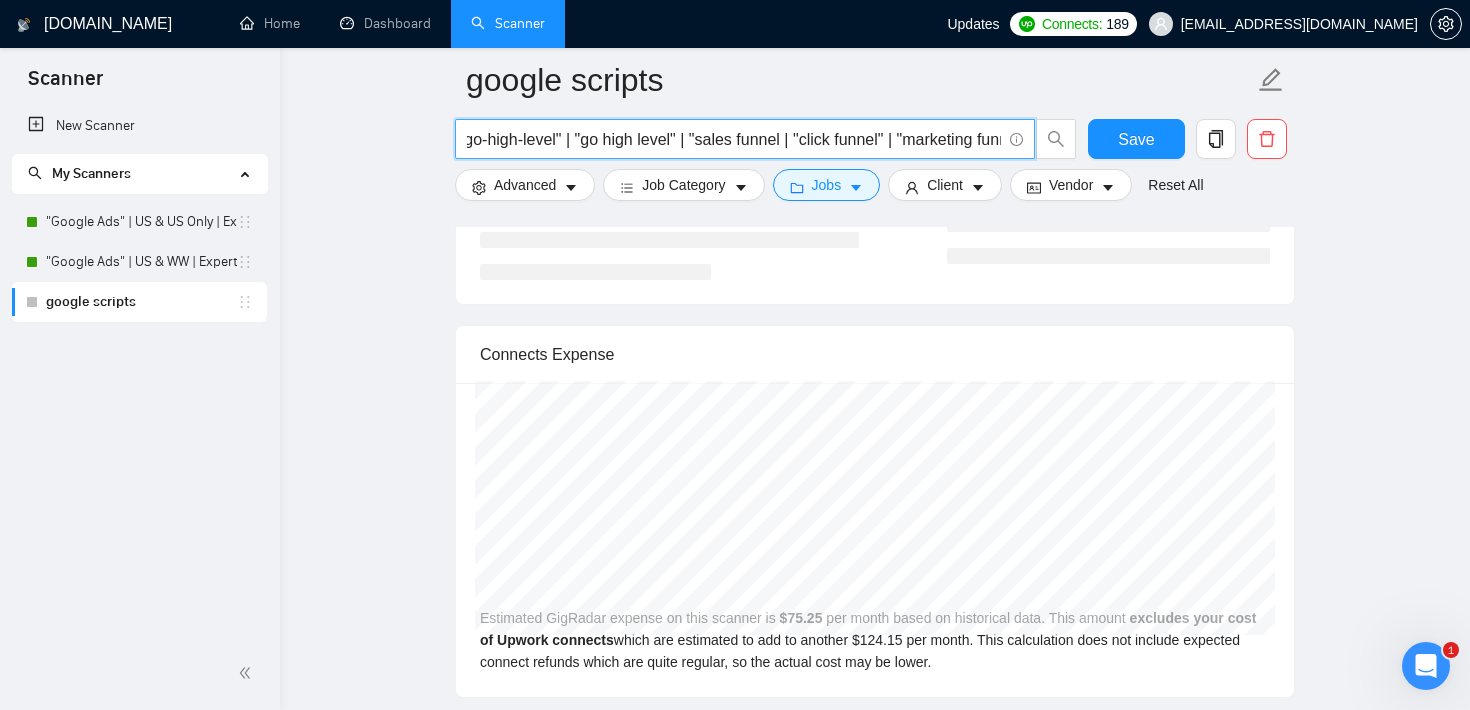 click on "[DOMAIN_NAME] | (zapier*) | gohighlevel | "go-high-level" | "go high level" | "sales funnel | "click funnel" | "marketing funnel"" at bounding box center [734, 139] 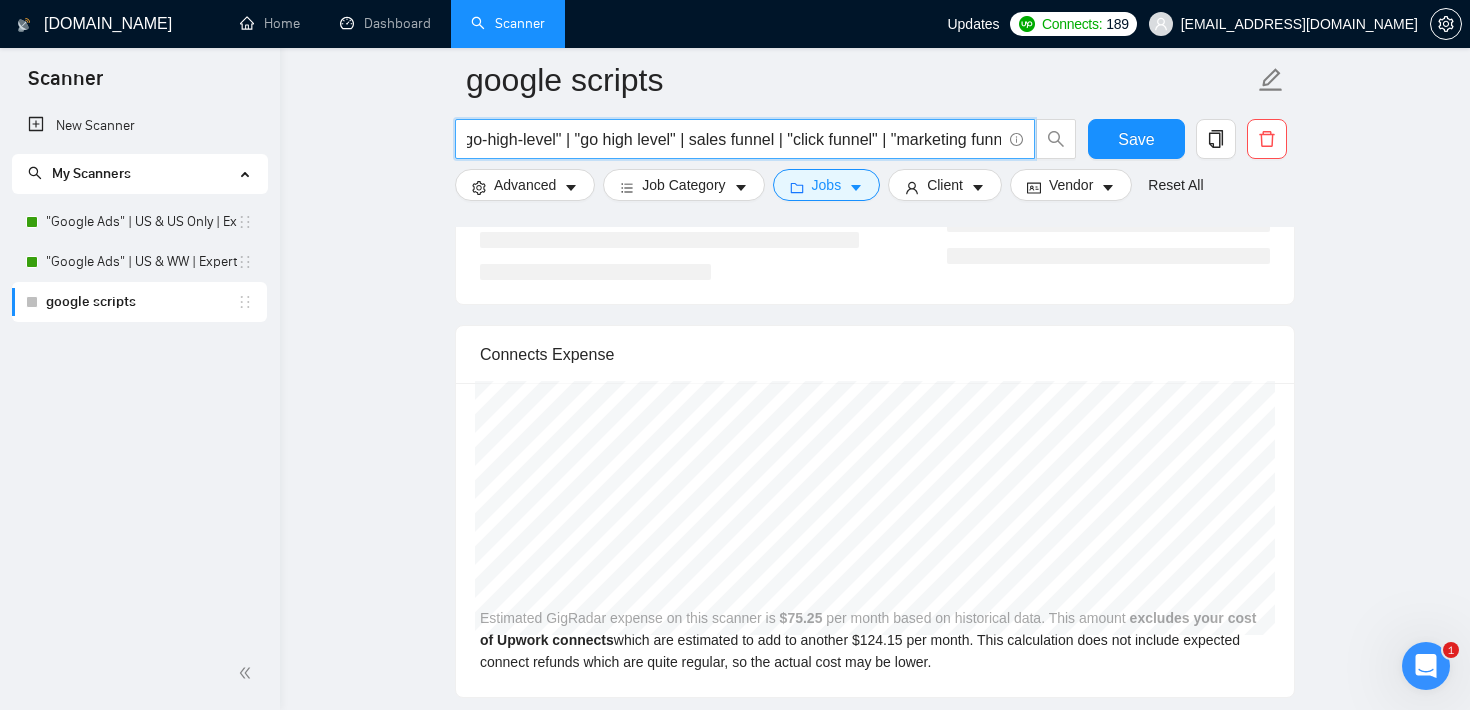 scroll, scrollTop: 0, scrollLeft: 310, axis: horizontal 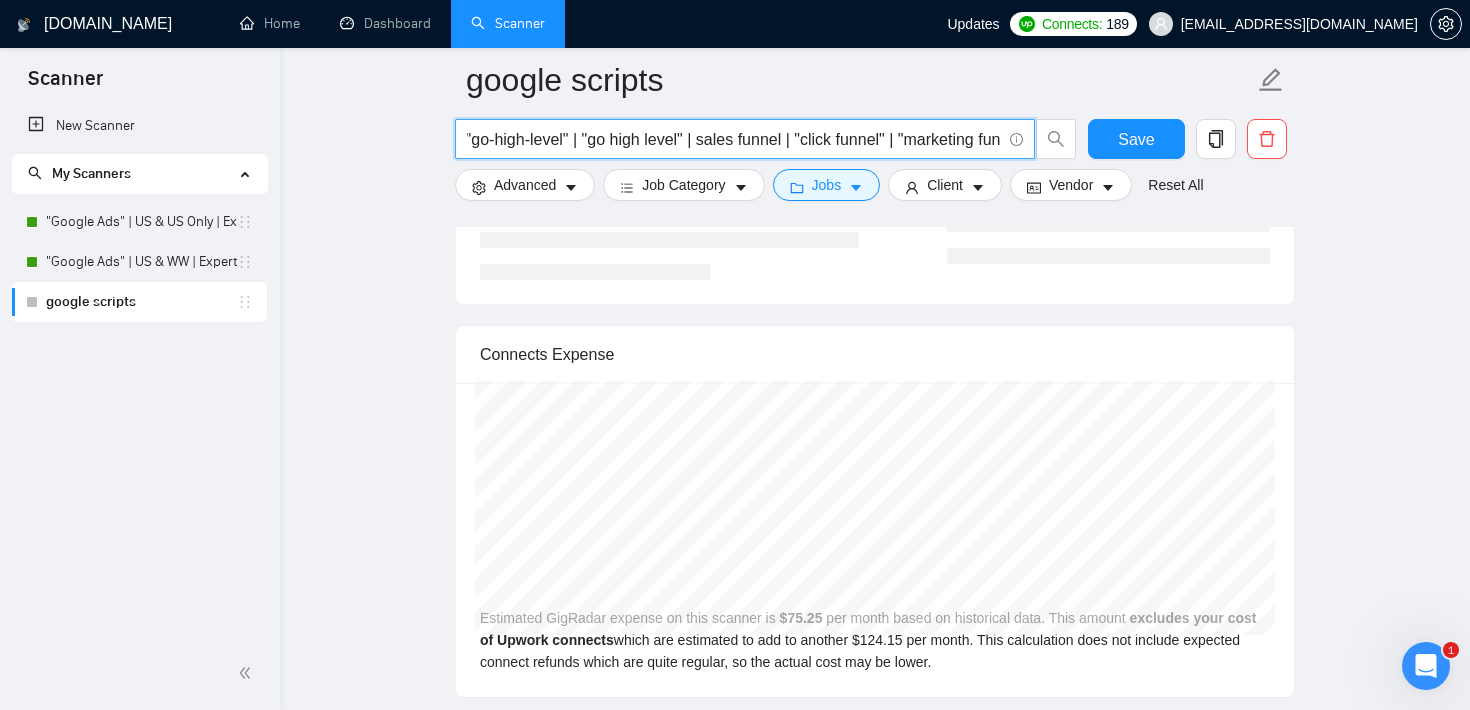 click on "[DOMAIN_NAME] | (zapier*) | gohighlevel | "go-high-level" | "go high level" | sales funnel | "click funnel" | "marketing funnel"" at bounding box center (734, 139) 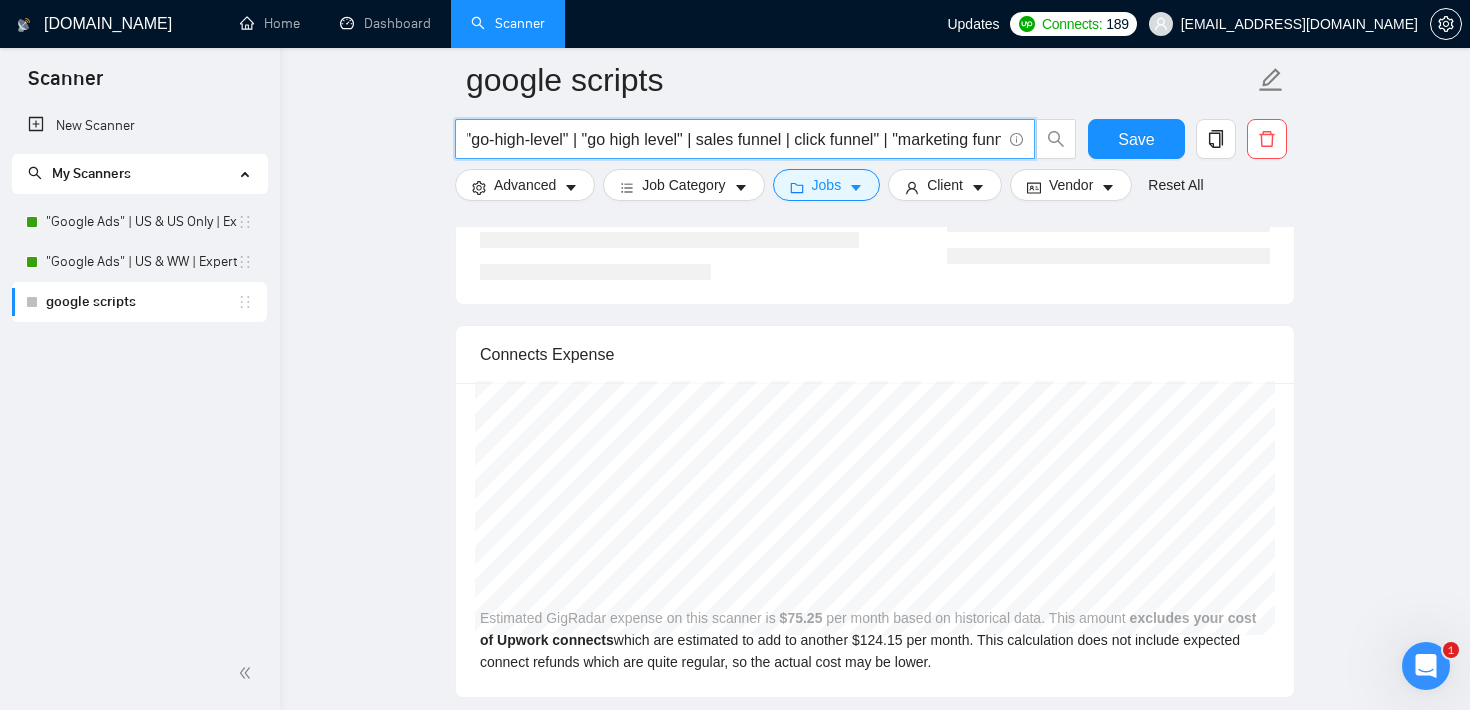 scroll, scrollTop: 0, scrollLeft: 302, axis: horizontal 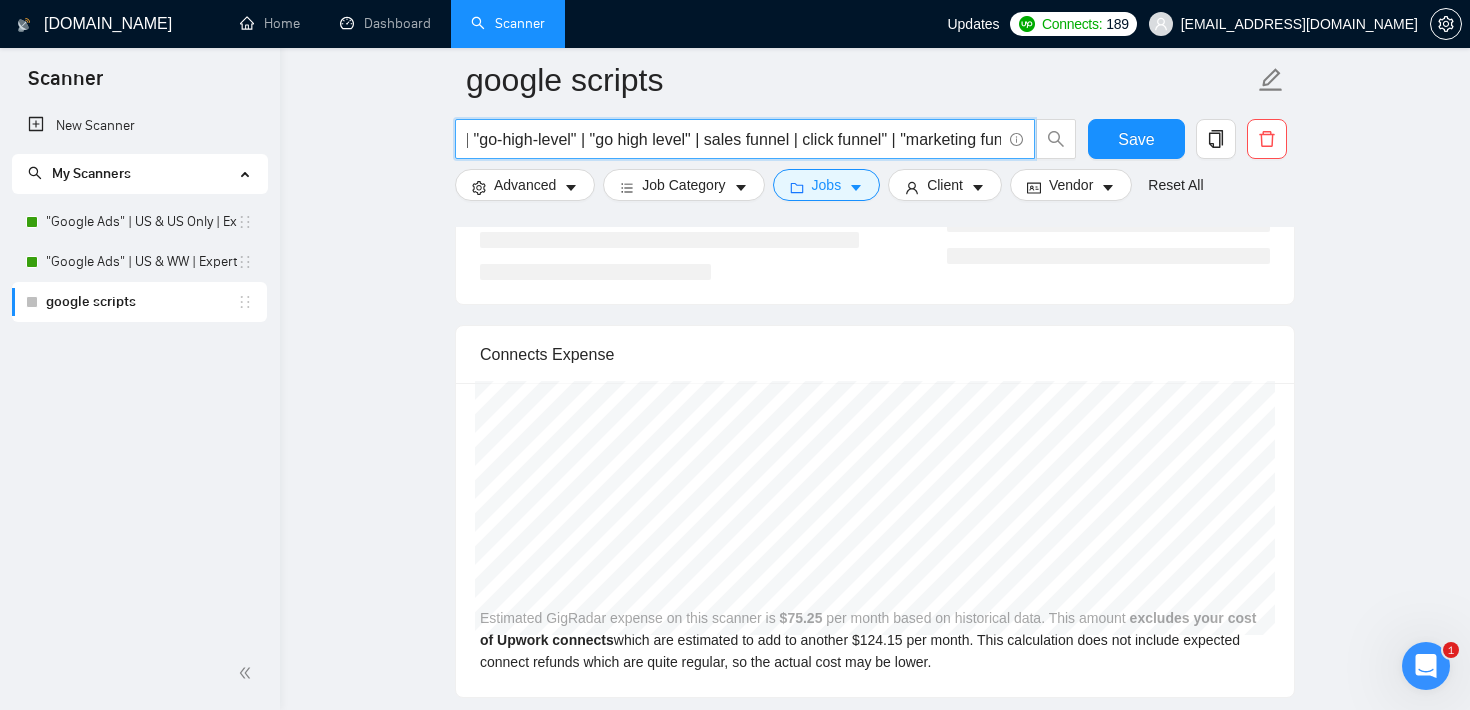 click on "[DOMAIN_NAME] | (zapier*) | gohighlevel | "go-high-level" | "go high level" | sales funnel | click funnel" | "marketing funnel"" at bounding box center [734, 139] 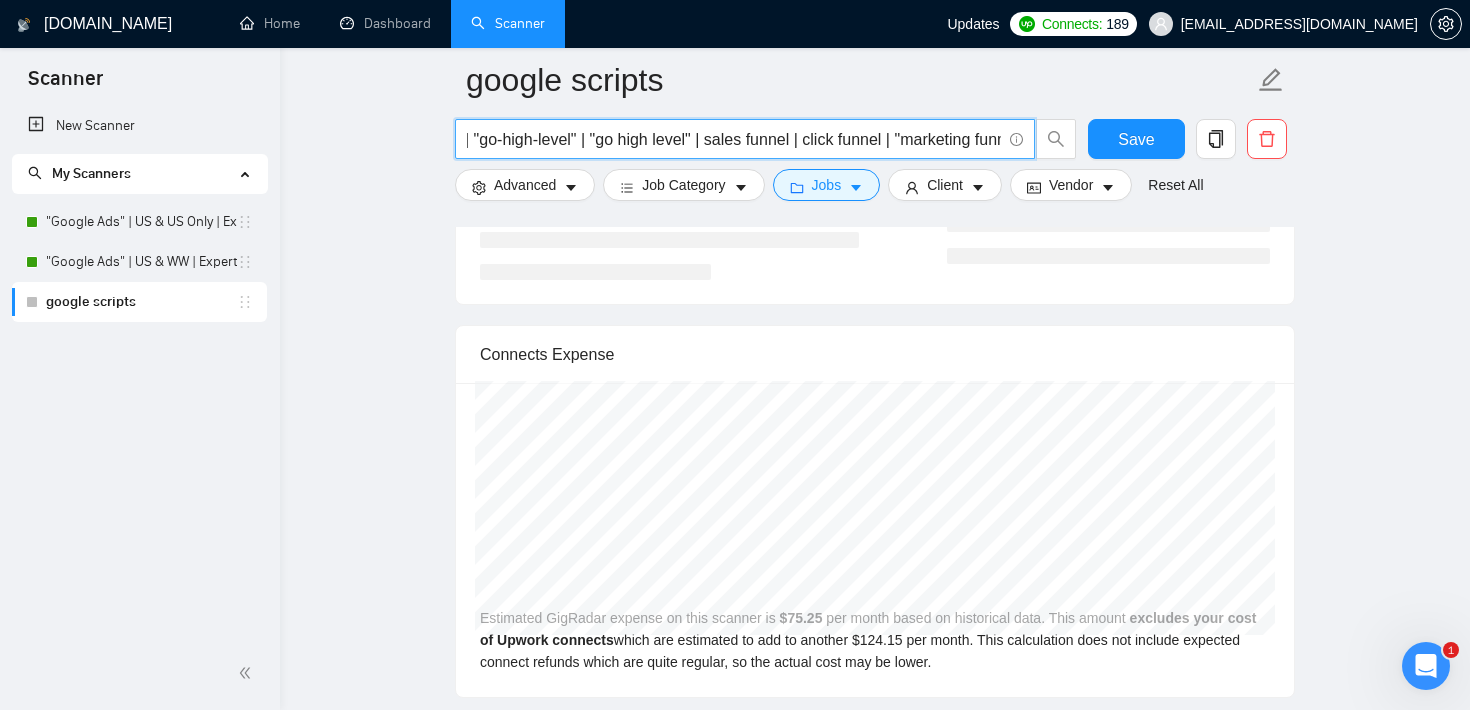 scroll, scrollTop: 0, scrollLeft: 295, axis: horizontal 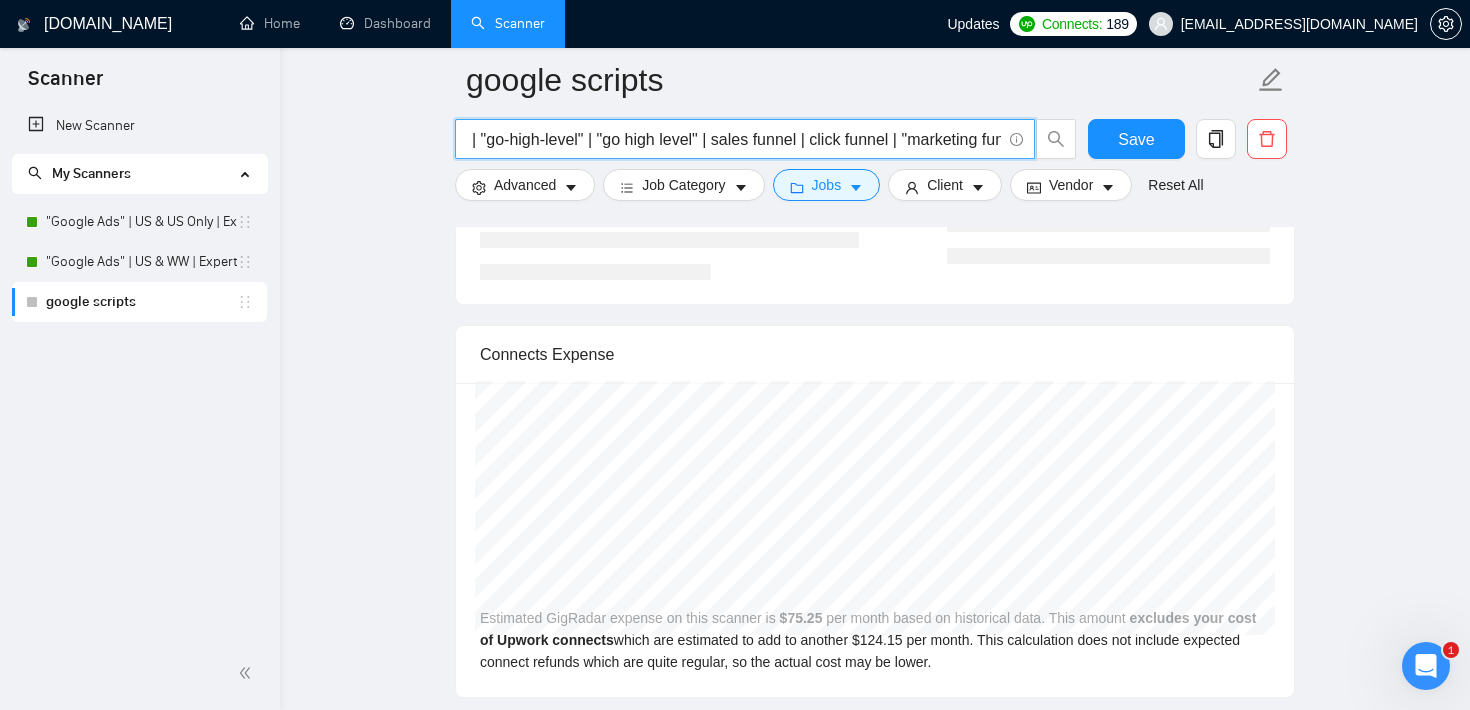 click on "[DOMAIN_NAME] | (zapier*) | gohighlevel | "go-high-level" | "go high level" | sales funnel | click funnel | "marketing funnel"" at bounding box center [734, 139] 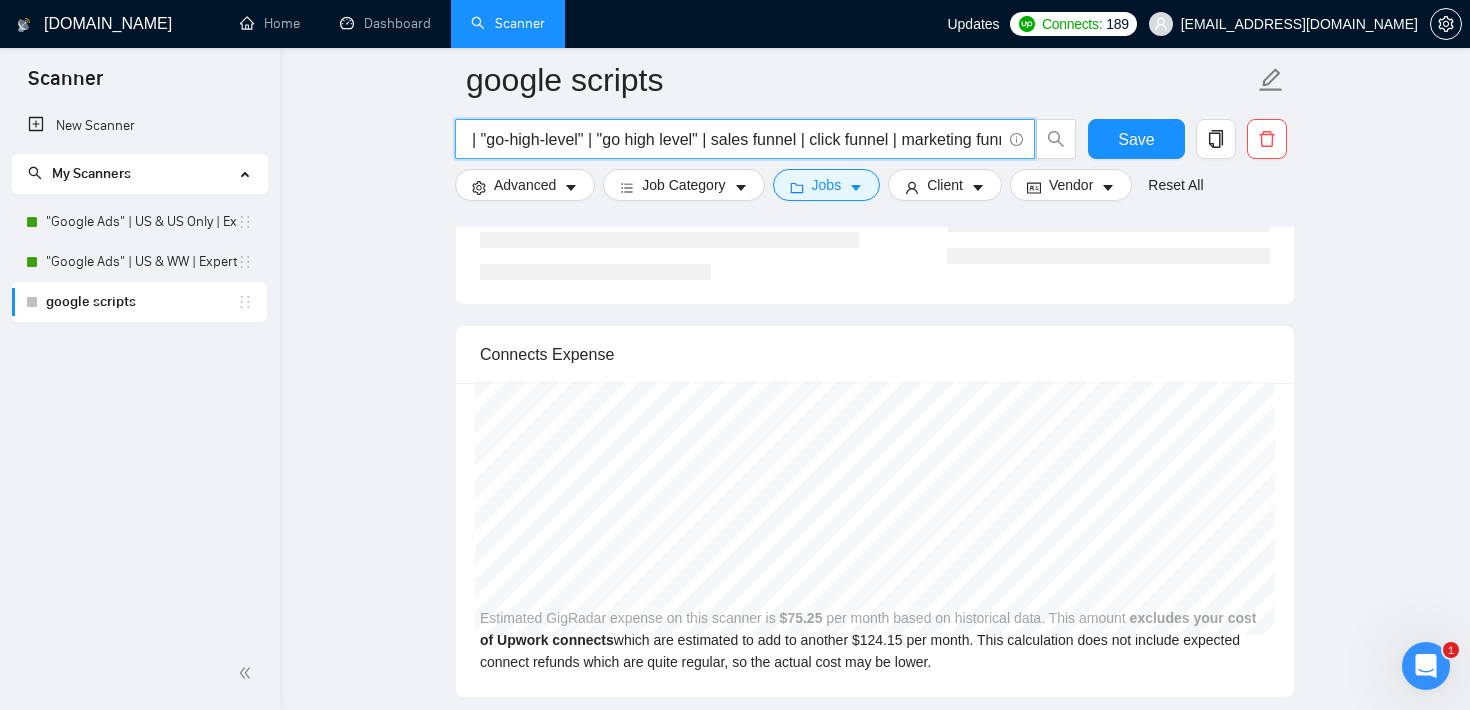 scroll, scrollTop: 0, scrollLeft: 288, axis: horizontal 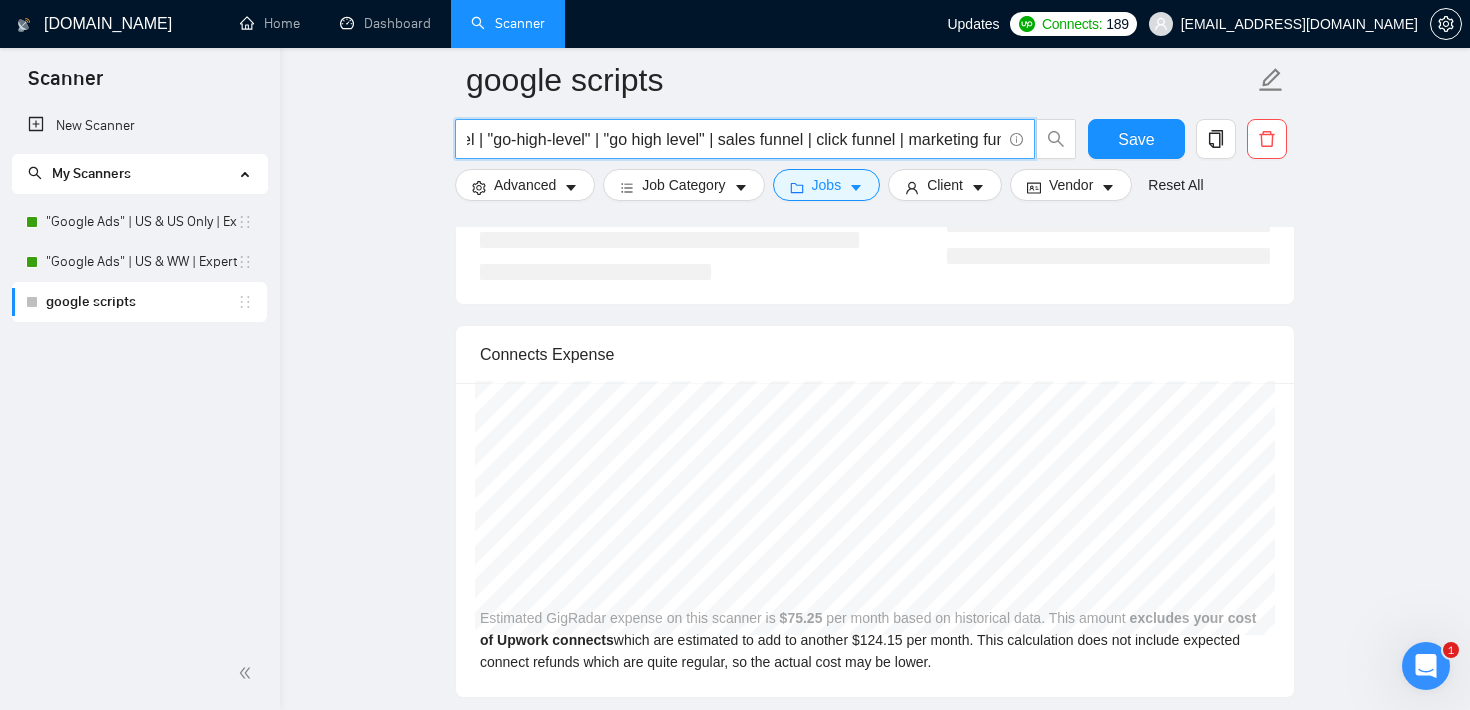 click on "[DOMAIN_NAME] | (zapier*) | gohighlevel | "go-high-level" | "go high level" | sales funnel | click funnel | marketing funnel"" at bounding box center [734, 139] 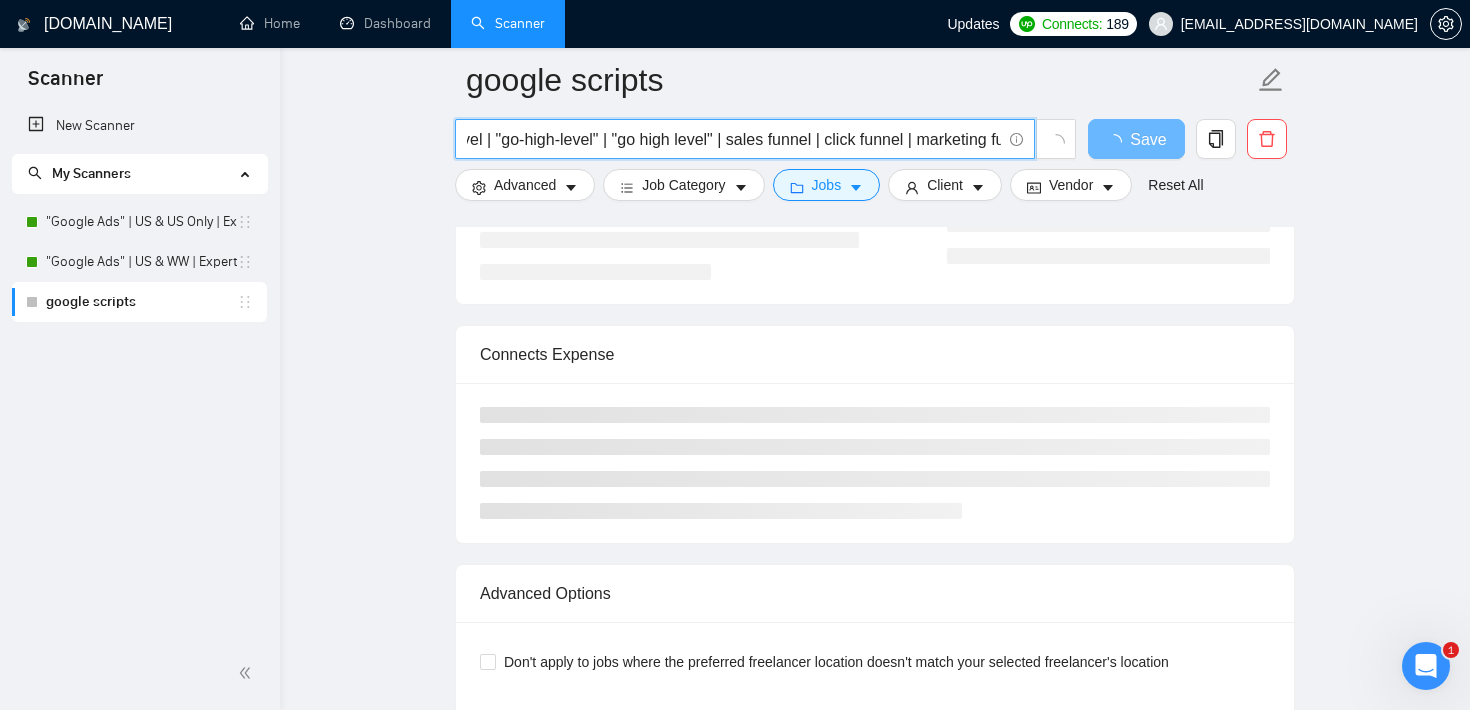 type on "[DOMAIN_NAME] | (zapier*) | gohighlevel | "go-high-level" | "go high level" | sales funnel | click funnel | marketing funnel*)" 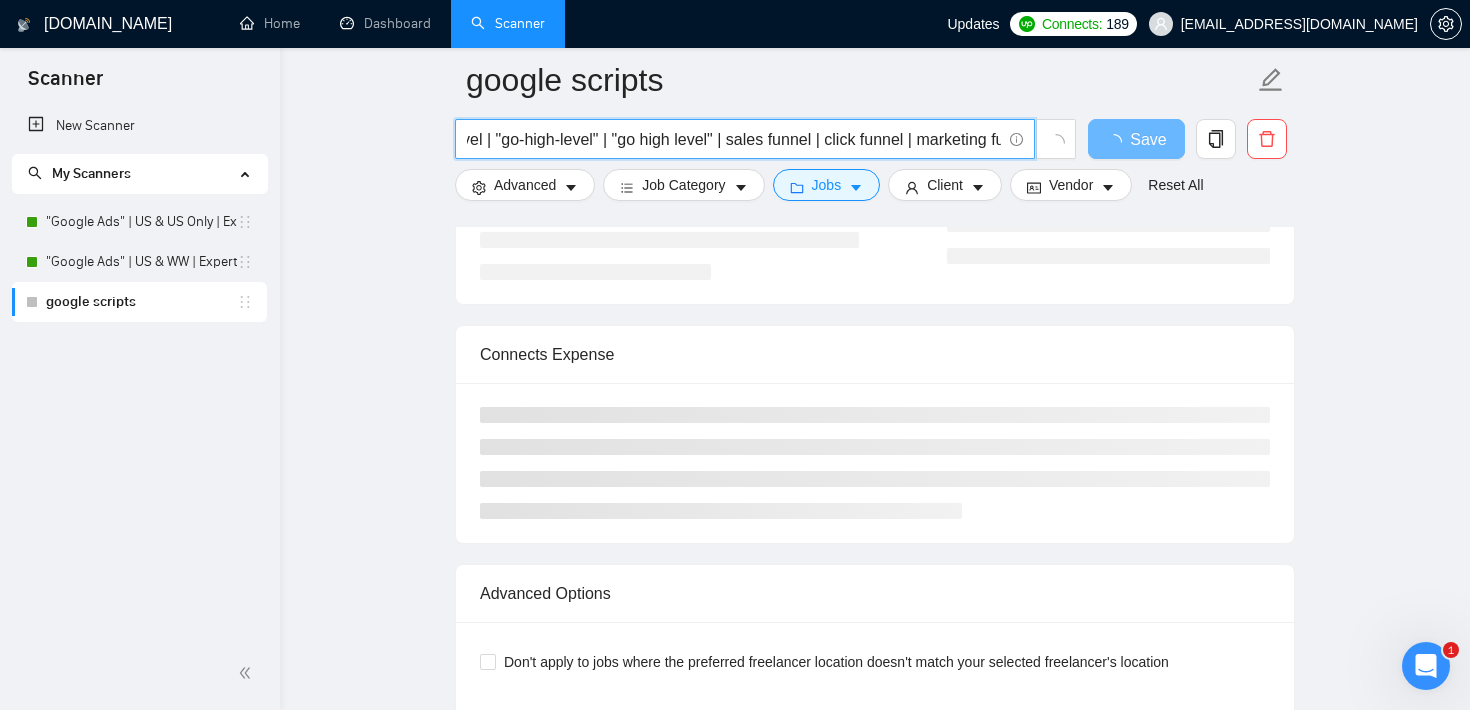 scroll, scrollTop: 0, scrollLeft: 293, axis: horizontal 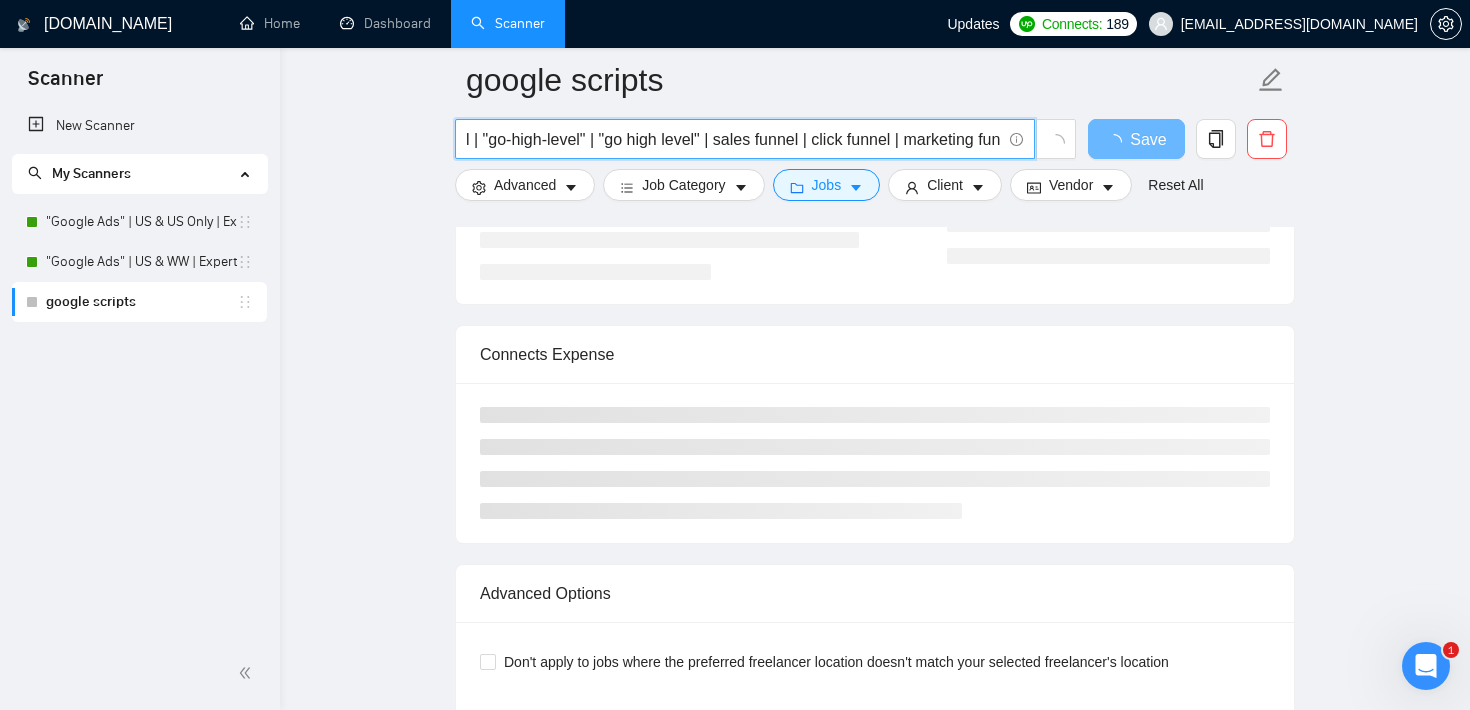 click on "[DOMAIN_NAME] | (zapier*) | gohighlevel | "go-high-level" | "go high level" | sales funnel | click funnel | marketing funnel*)" at bounding box center [734, 139] 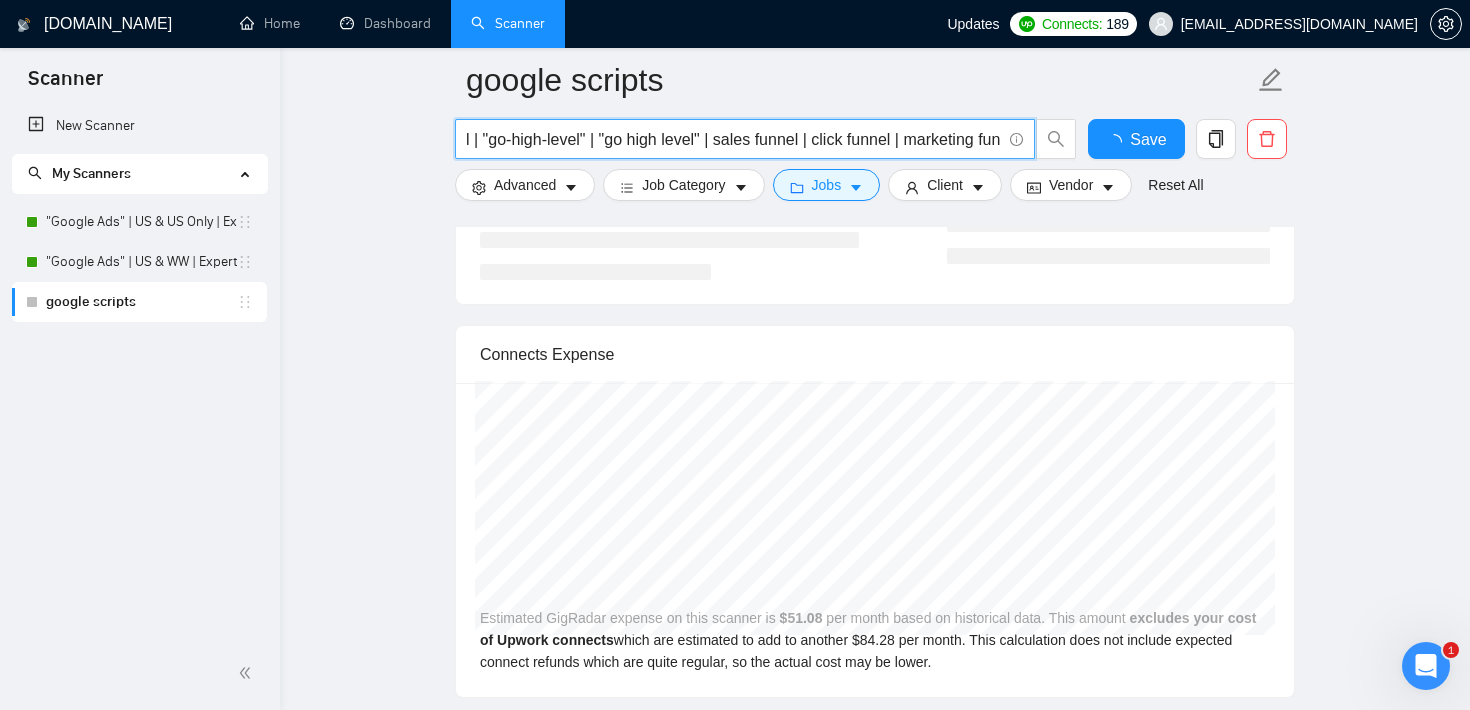 type 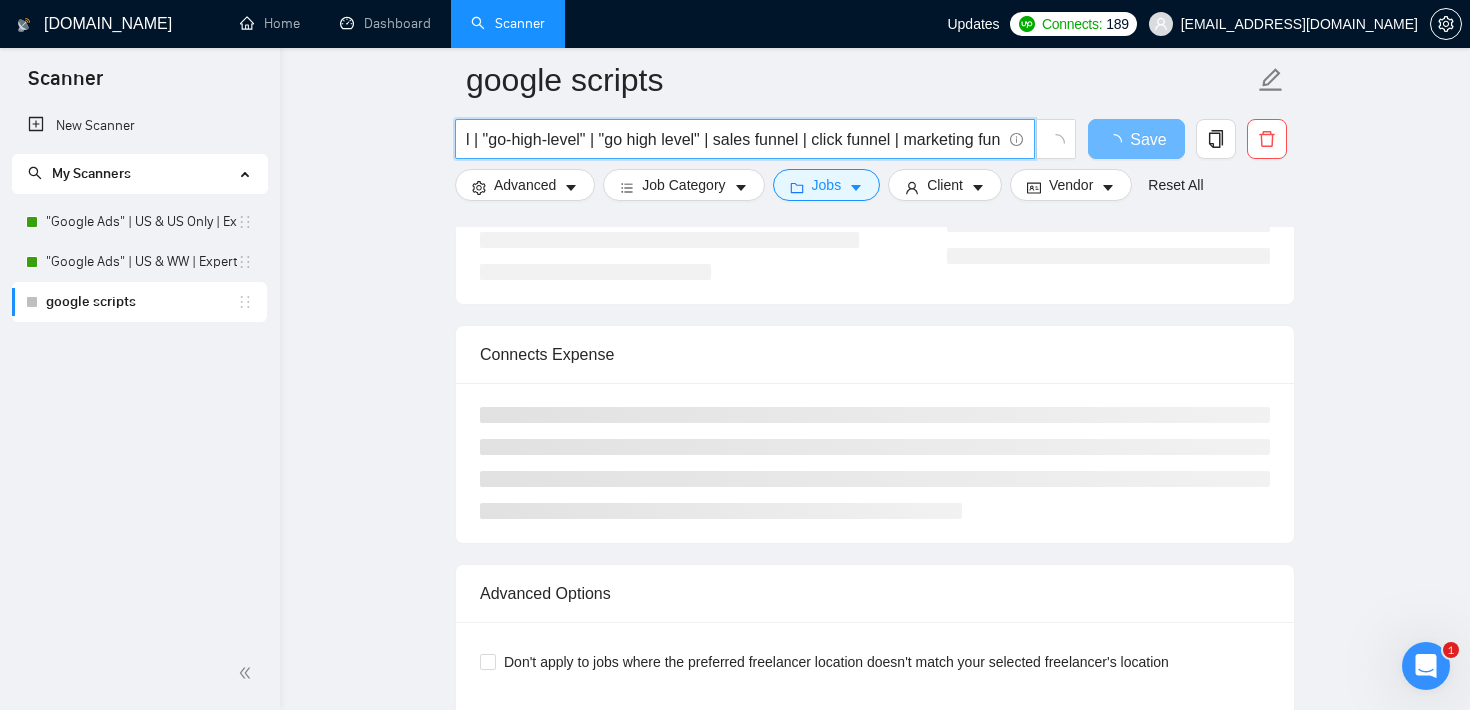 type on "[DOMAIN_NAME] | (zapier*) | gohighlevel | "go-high-level" | "go high level" | sales funnel | click funnel | marketing (funnel*)" 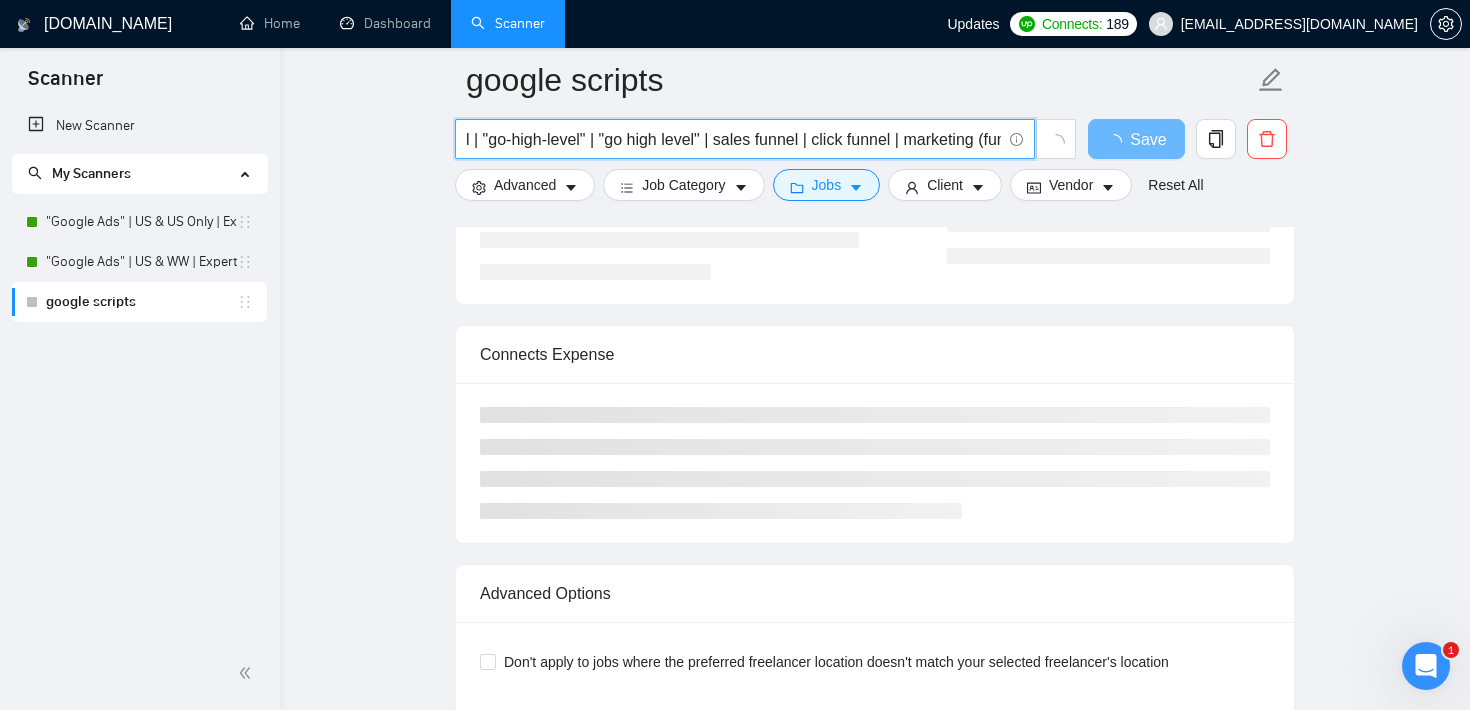 click on "[DOMAIN_NAME] | (zapier*) | gohighlevel | "go-high-level" | "go high level" | sales funnel | click funnel | marketing (funnel*)" at bounding box center [734, 139] 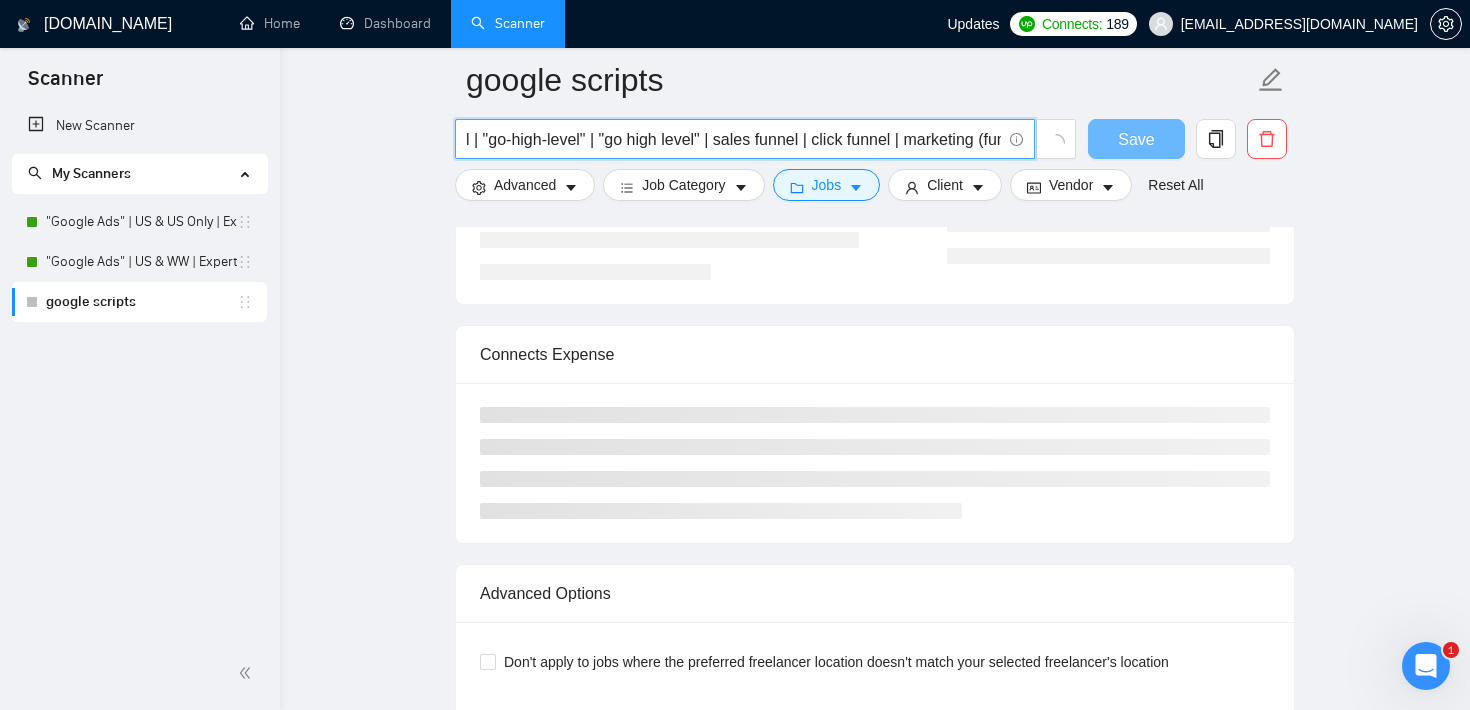 type 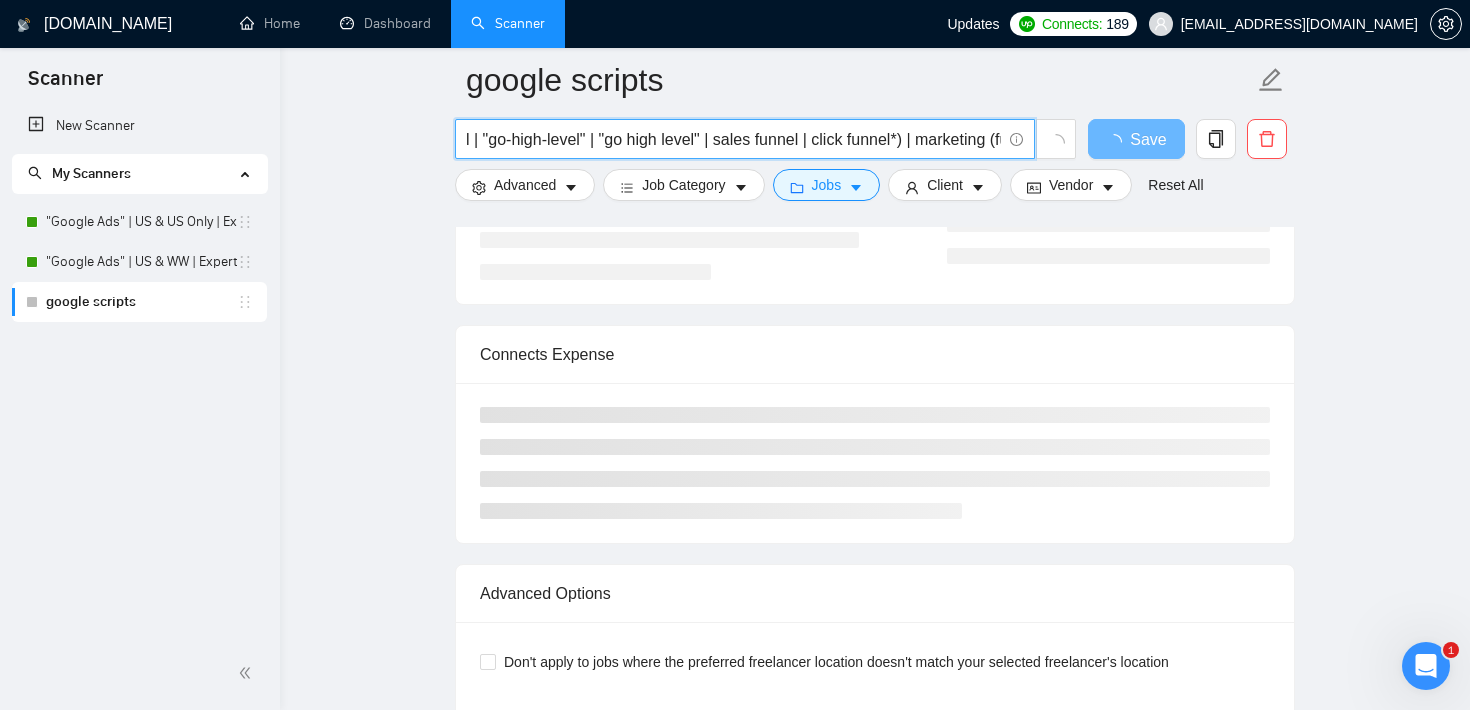 click on "[DOMAIN_NAME] | (zapier*) | gohighlevel | "go-high-level" | "go high level" | sales funnel | click funnel*) | marketing (funnel*)" at bounding box center (734, 139) 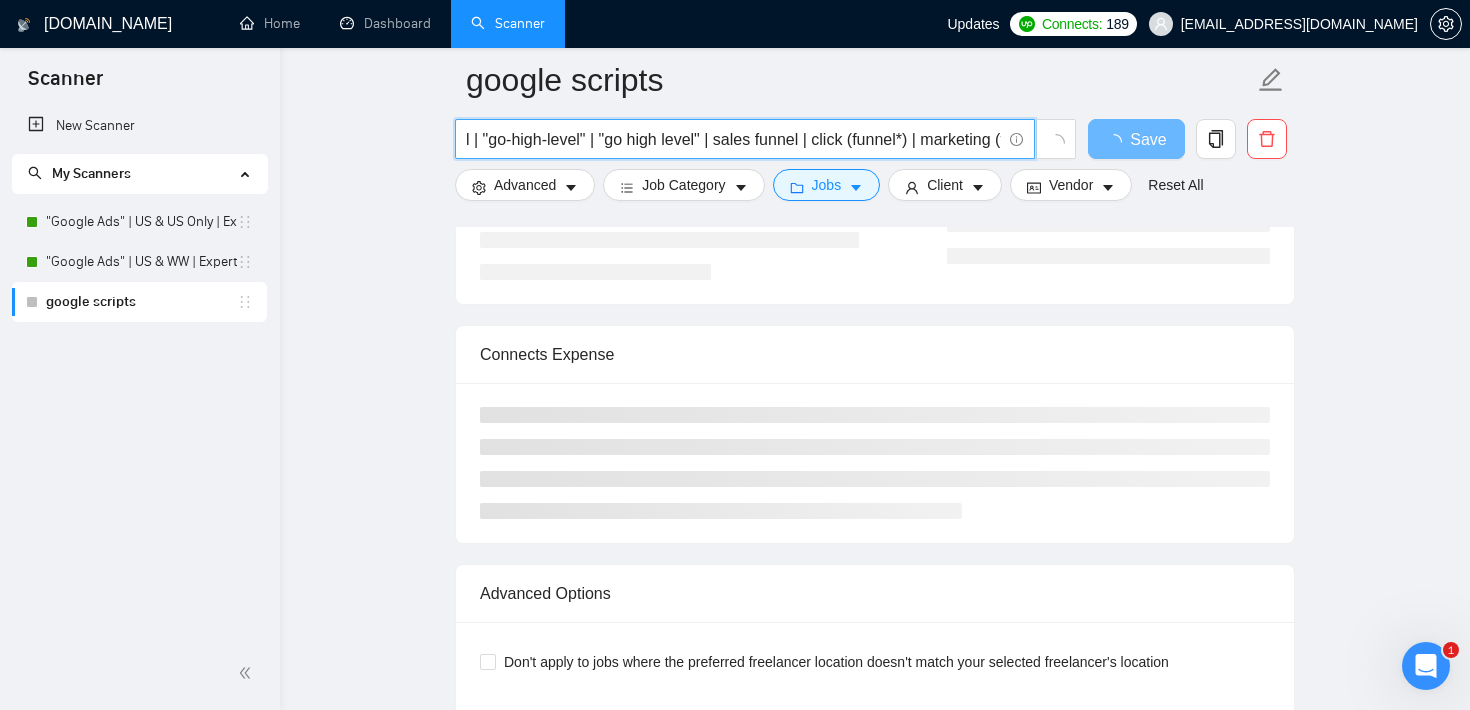 click on "[DOMAIN_NAME] | (zapier*) | gohighlevel | "go-high-level" | "go high level" | sales funnel | click (funnel*) | marketing (funnel*)" at bounding box center (734, 139) 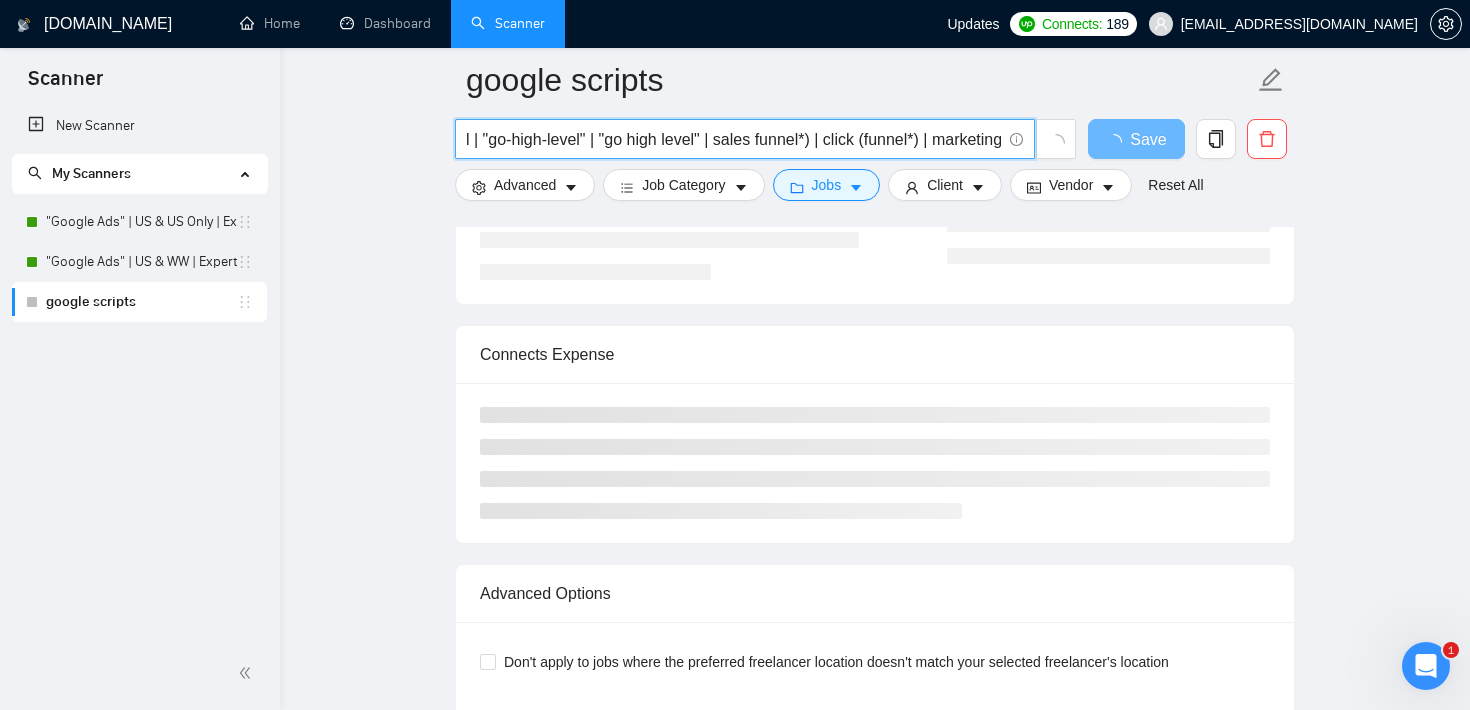 click on "[DOMAIN_NAME] | (zapier*) | gohighlevel | "go-high-level" | "go high level" | sales funnel*) | click (funnel*) | marketing (funnel*)" at bounding box center [734, 139] 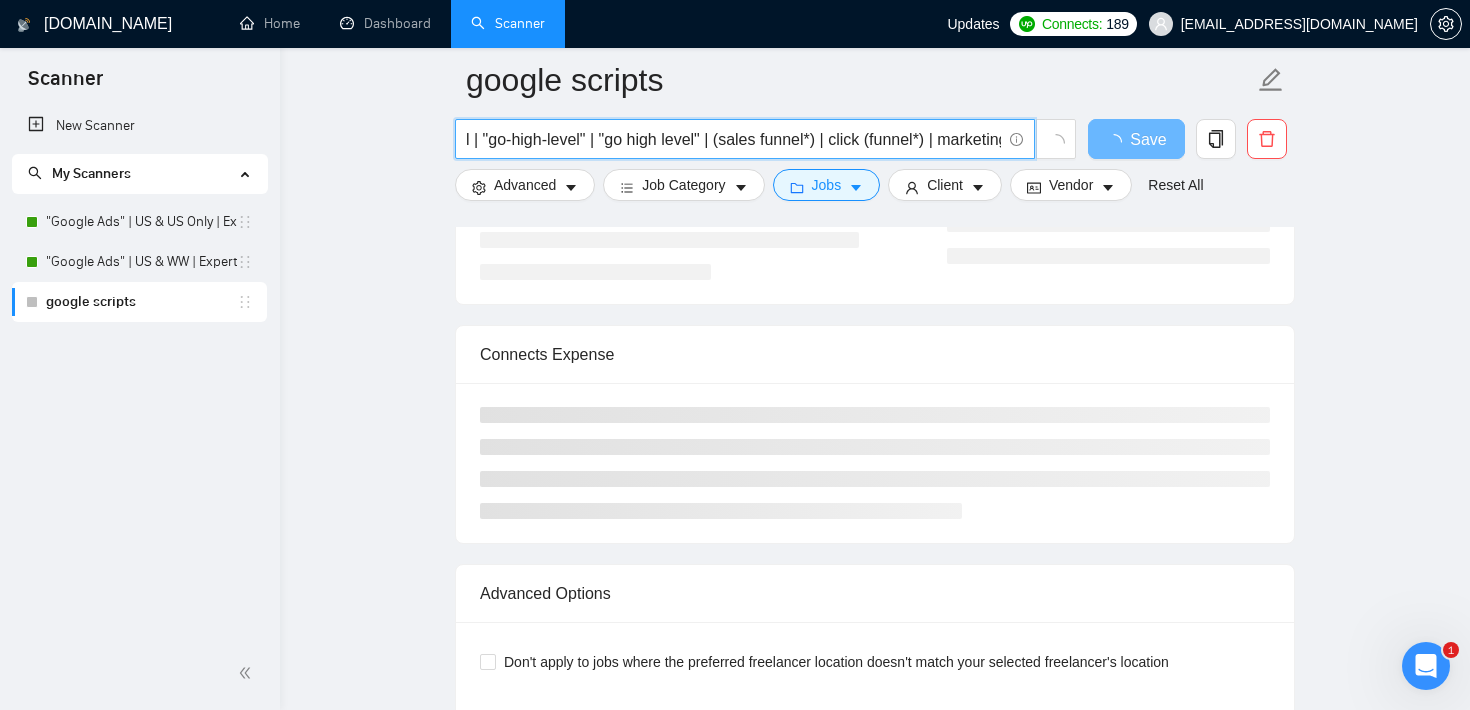 scroll, scrollTop: 0, scrollLeft: 0, axis: both 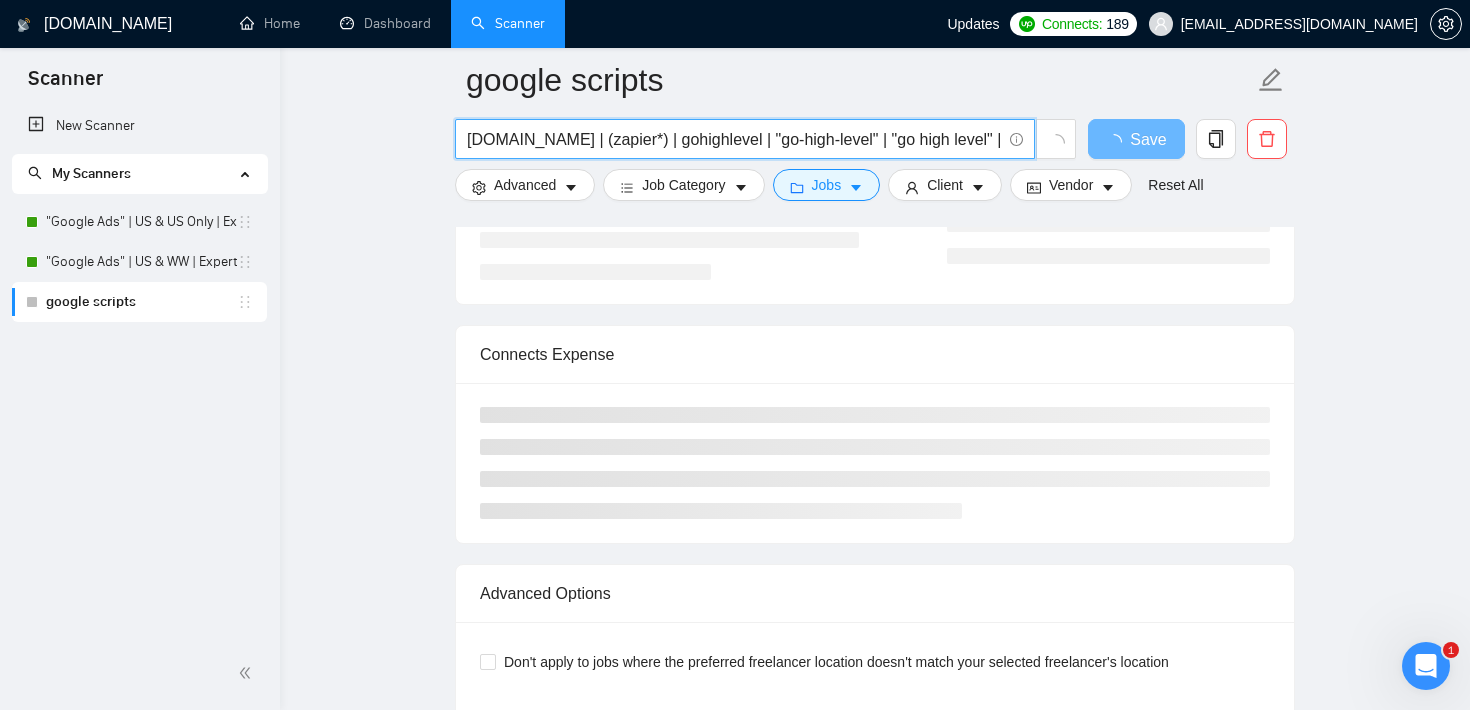 click on "[DOMAIN_NAME] | (zapier*) | gohighlevel | "go-high-level" | "go high level" | (sales funnel*) | click (funnel*) | marketing (funnel*)" at bounding box center [734, 139] 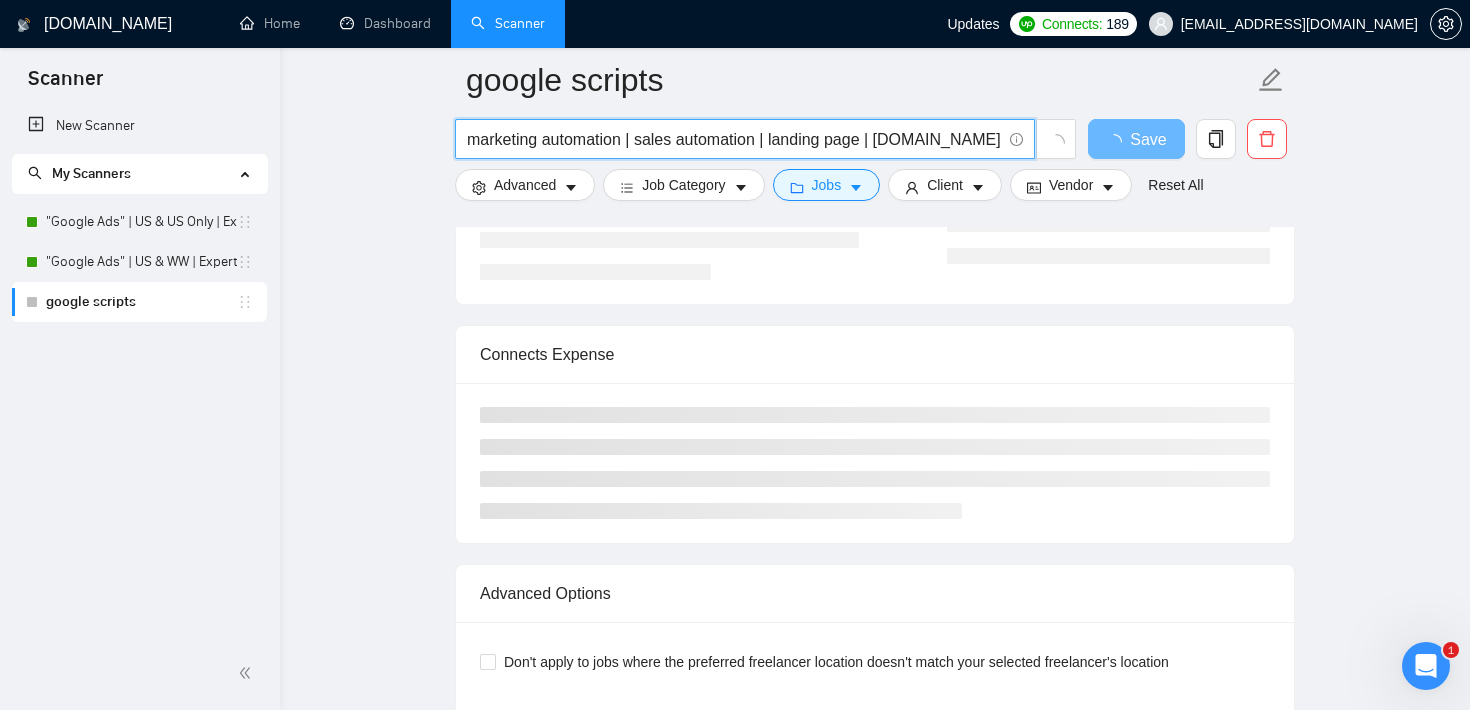 click on "marketing automation | sales automation | landing page | [DOMAIN_NAME] | (zapier*) | gohighlevel | "go-high-level" | "go high level" | (sales funnel*) | click (funnel*) | marketing (funnel*)" at bounding box center [734, 139] 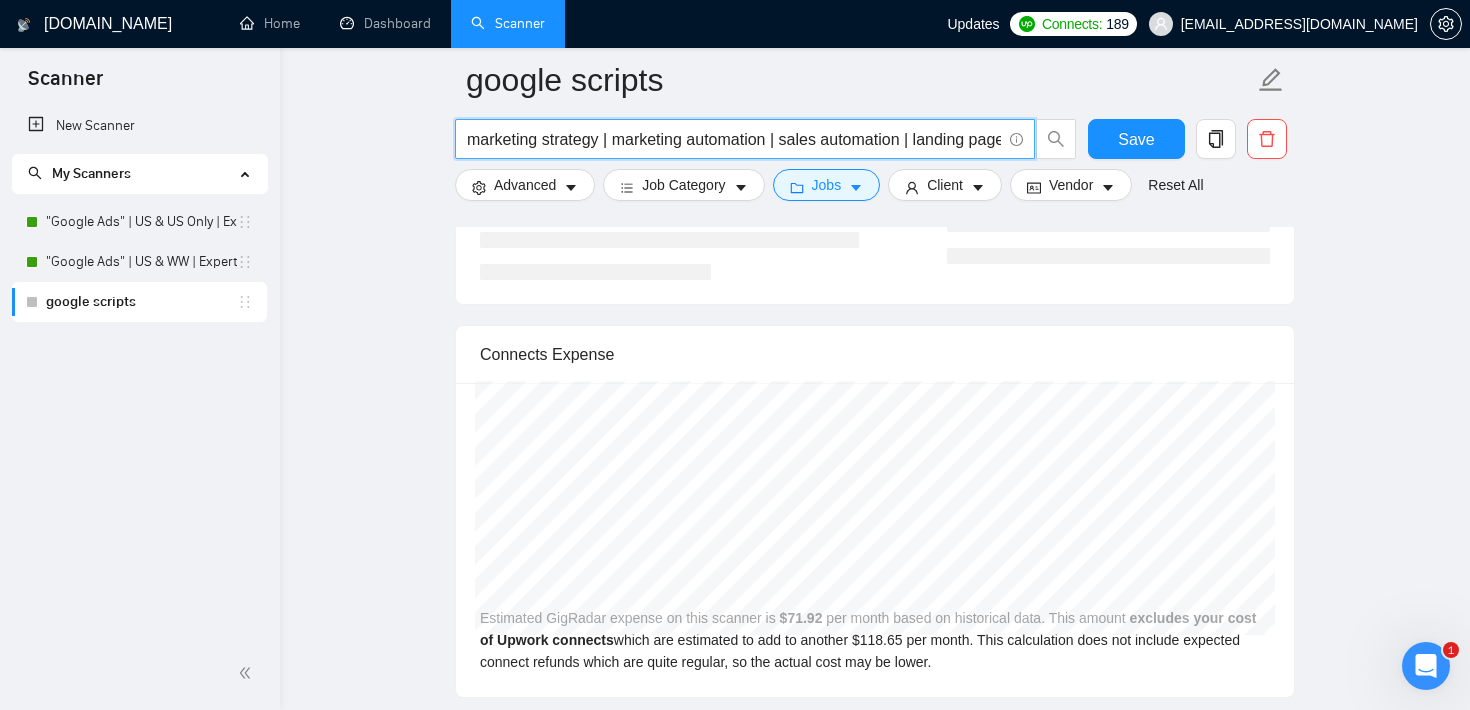 paste on "Infusionsoft" 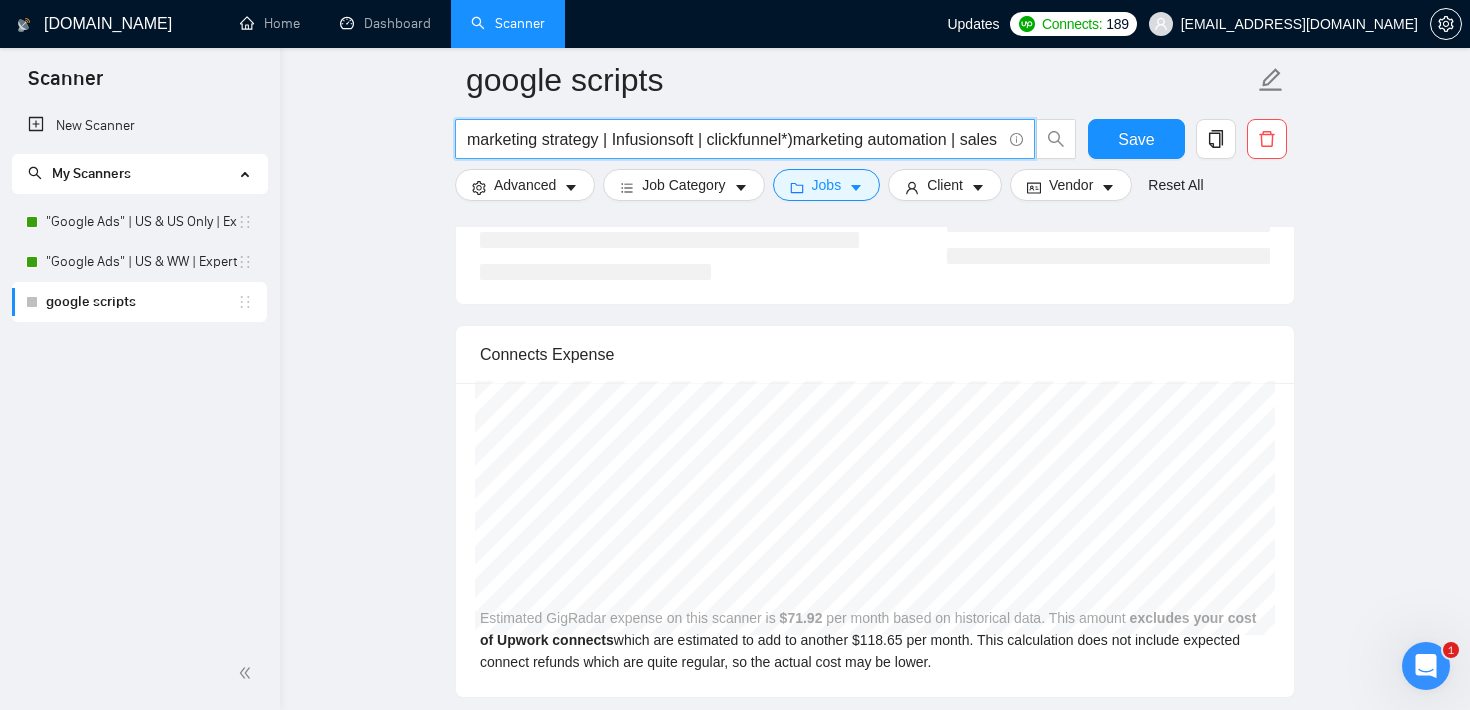 click on "marketing strategy | Infusionsoft | clickfunnel*)marketing automation | sales automation | landing page | [DOMAIN_NAME] | (zapier*) | gohighlevel | "go-high-level" | "go high level" | (sales funnel*) | click (funnel*) | marketing (funnel*)" at bounding box center [734, 139] 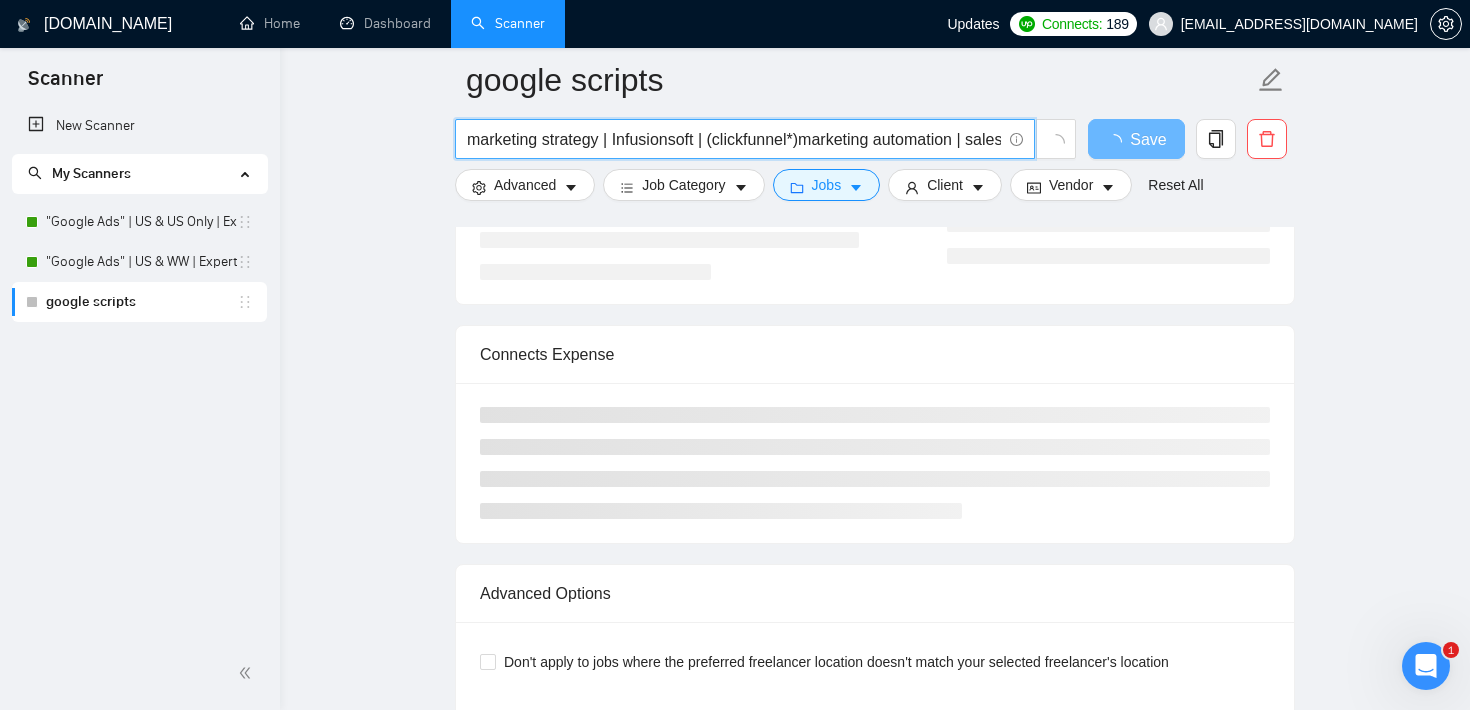 click on "marketing strategy | Infusionsoft | (clickfunnel*)marketing automation | sales automation | landing page | [DOMAIN_NAME] | (zapier*) | gohighlevel | "go-high-level" | "go high level" | (sales funnel*) | click (funnel*) | marketing (funnel*)" at bounding box center [734, 139] 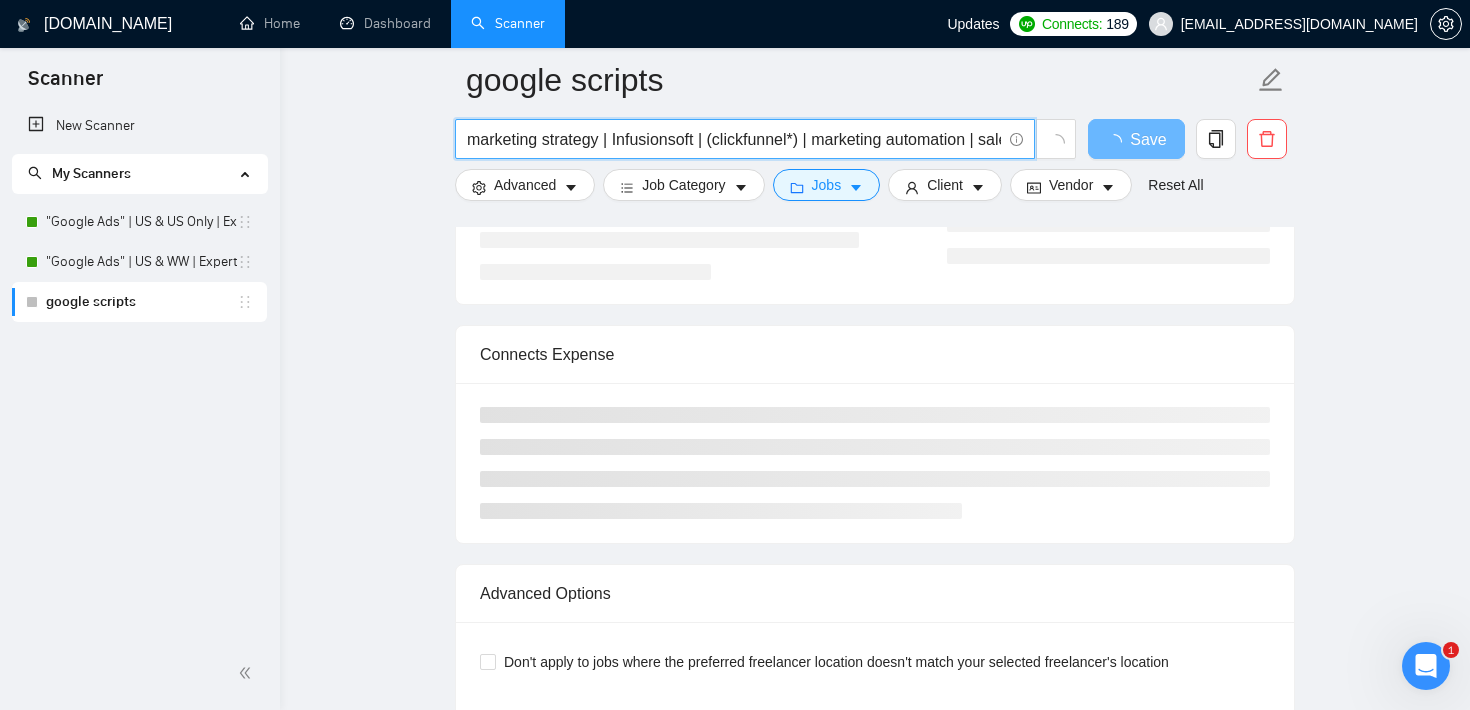 click on "marketing strategy | Infusionsoft | (clickfunnel*) | marketing automation | sales automation | landing page | [DOMAIN_NAME] | (zapier*) | gohighlevel | "go-high-level" | "go high level" | (sales funnel*) | click (funnel*) | marketing (funnel*)" at bounding box center [734, 139] 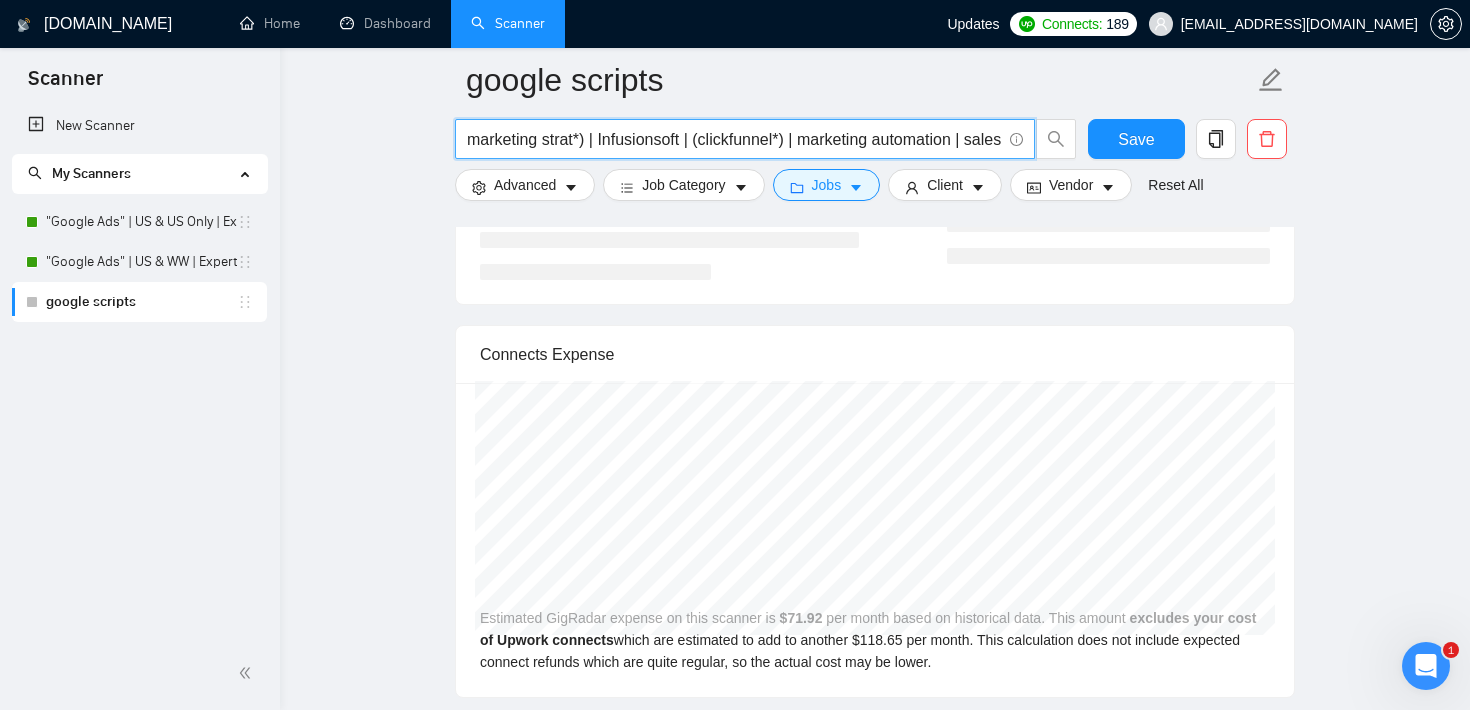 click on "marketing strat*) | Infusionsoft | (clickfunnel*) | marketing automation | sales automation | landing page | [DOMAIN_NAME] | (zapier*) | gohighlevel | "go-high-level" | "go high level" | (sales funnel*) | click (funnel*) | marketing (funnel*)" at bounding box center [734, 139] 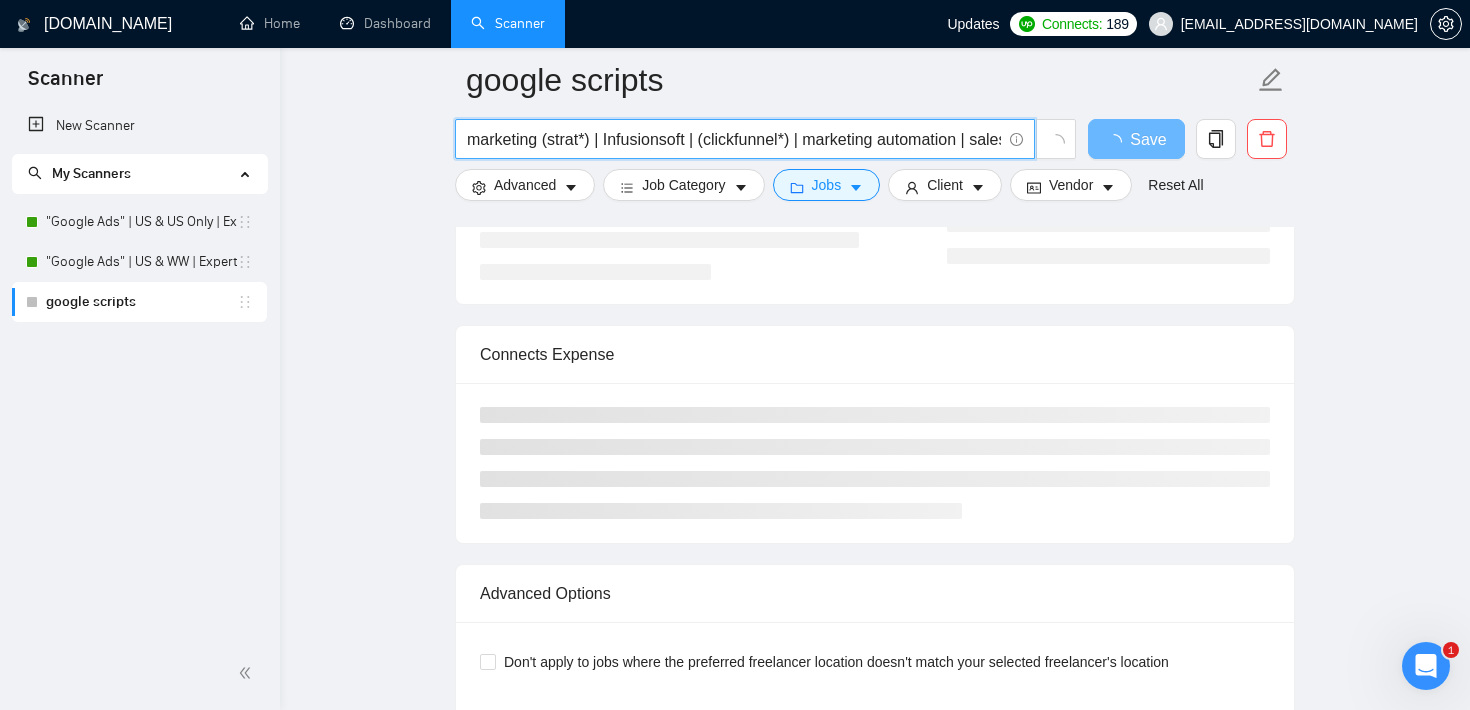 click on "marketing (strat*) | Infusionsoft | (clickfunnel*) | marketing automation | sales automation | landing page | [DOMAIN_NAME] | (zapier*) | gohighlevel | "go-high-level" | "go high level" | (sales funnel*) | click (funnel*) | marketing (funnel*)" at bounding box center (734, 139) 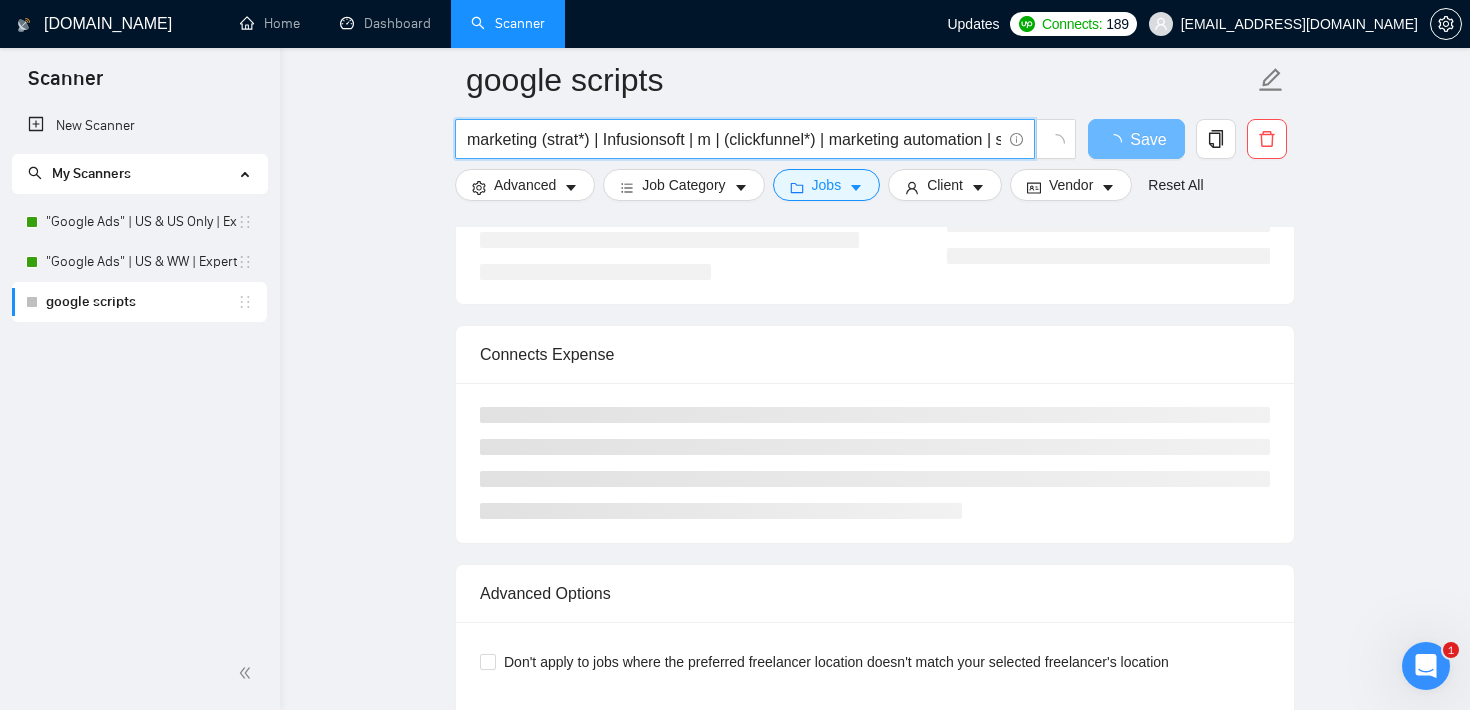 click on "marketing (strat*) | Infusionsoft | m | (clickfunnel*) | marketing automation | sales automation | landing page | [DOMAIN_NAME] | (zapier*) | gohighlevel | "go-high-level" | "go high level" | (sales funnel*) | click (funnel*) | marketing (funnel*)" at bounding box center (734, 139) 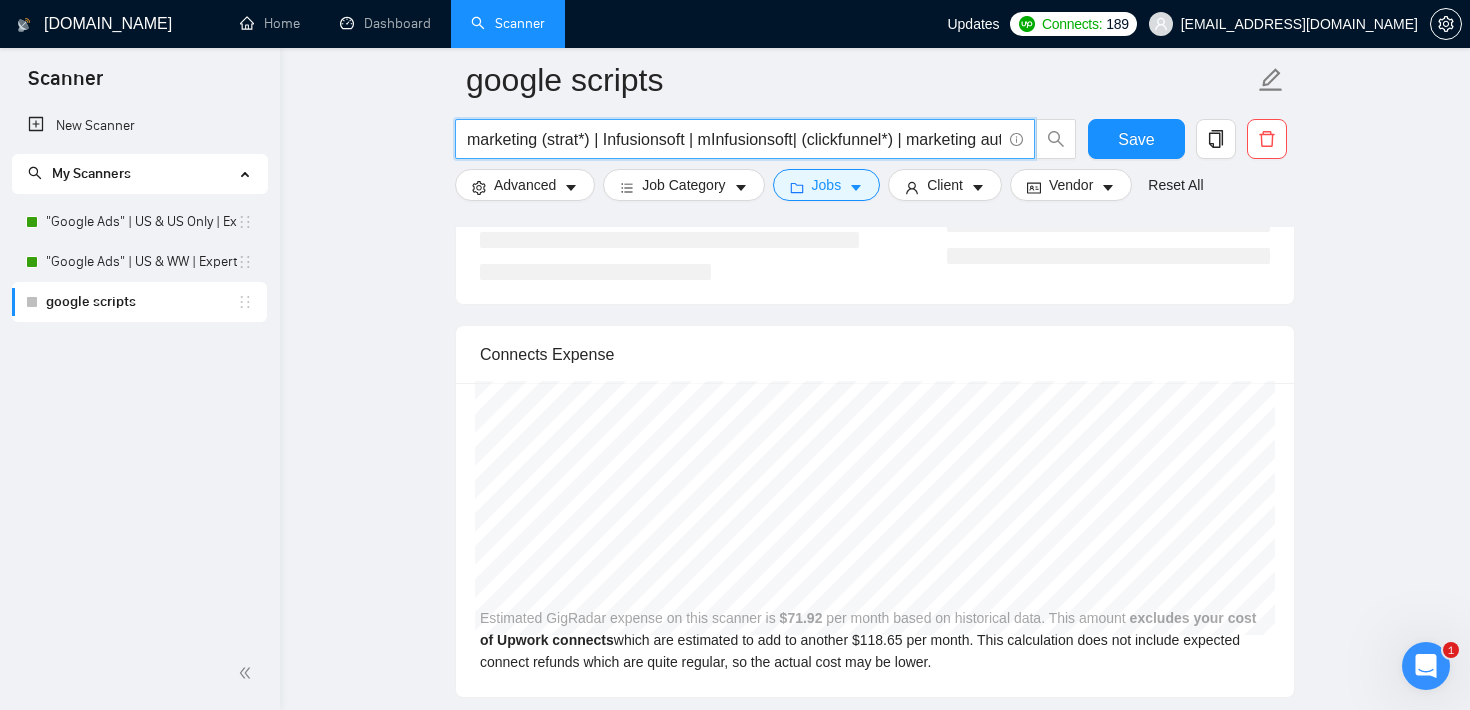 click on "marketing (strat*) | Infusionsoft | mInfusionsoft| (clickfunnel*) | marketing automation | sales automation | landing page | [DOMAIN_NAME] | (zapier*) | gohighlevel | "go-high-level" | "go high level" | (sales funnel*) | click (funnel*) | marketing (funnel*)" at bounding box center (734, 139) 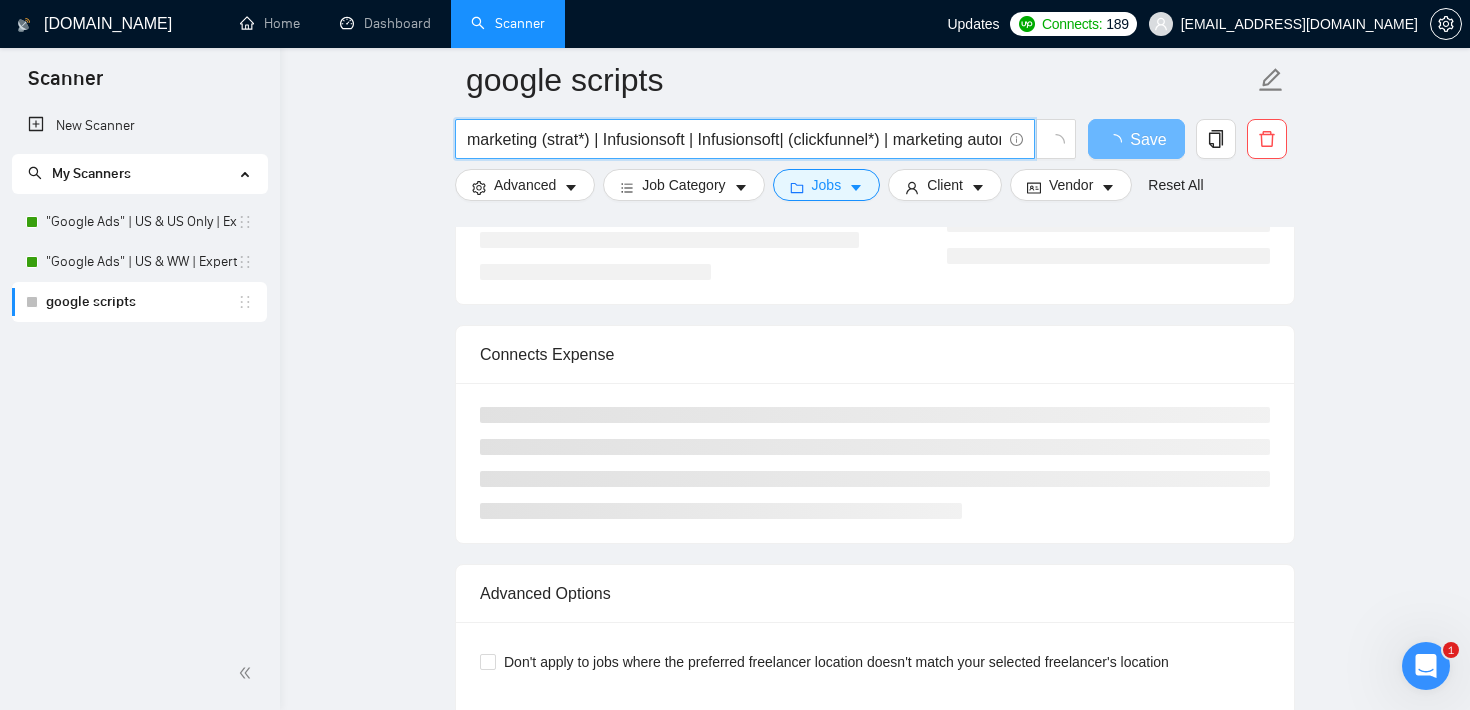 click on "marketing (strat*) | Infusionsoft | Infusionsoft| (clickfunnel*) | marketing automation | sales automation | landing page | [DOMAIN_NAME] | (zapier*) | gohighlevel | "go-high-level" | "go high level" | (sales funnel*) | click (funnel*) | marketing (funnel*)" at bounding box center [734, 139] 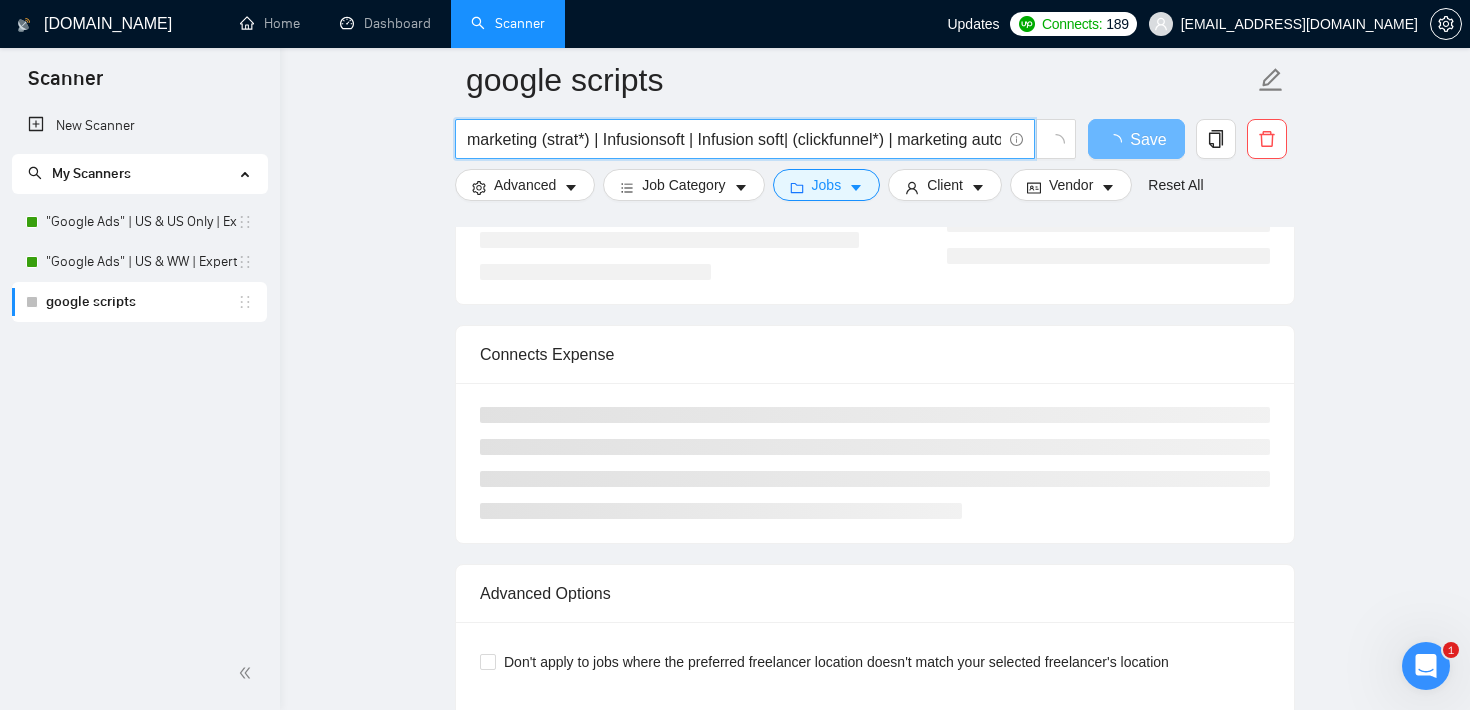 click on "marketing (strat*) | Infusionsoft | Infusion soft| (clickfunnel*) | marketing automation | sales automation | landing page | [DOMAIN_NAME] | (zapier*) | gohighlevel | "go-high-level" | "go high level" | (sales funnel*) | click (funnel*) | marketing (funnel*)" at bounding box center (734, 139) 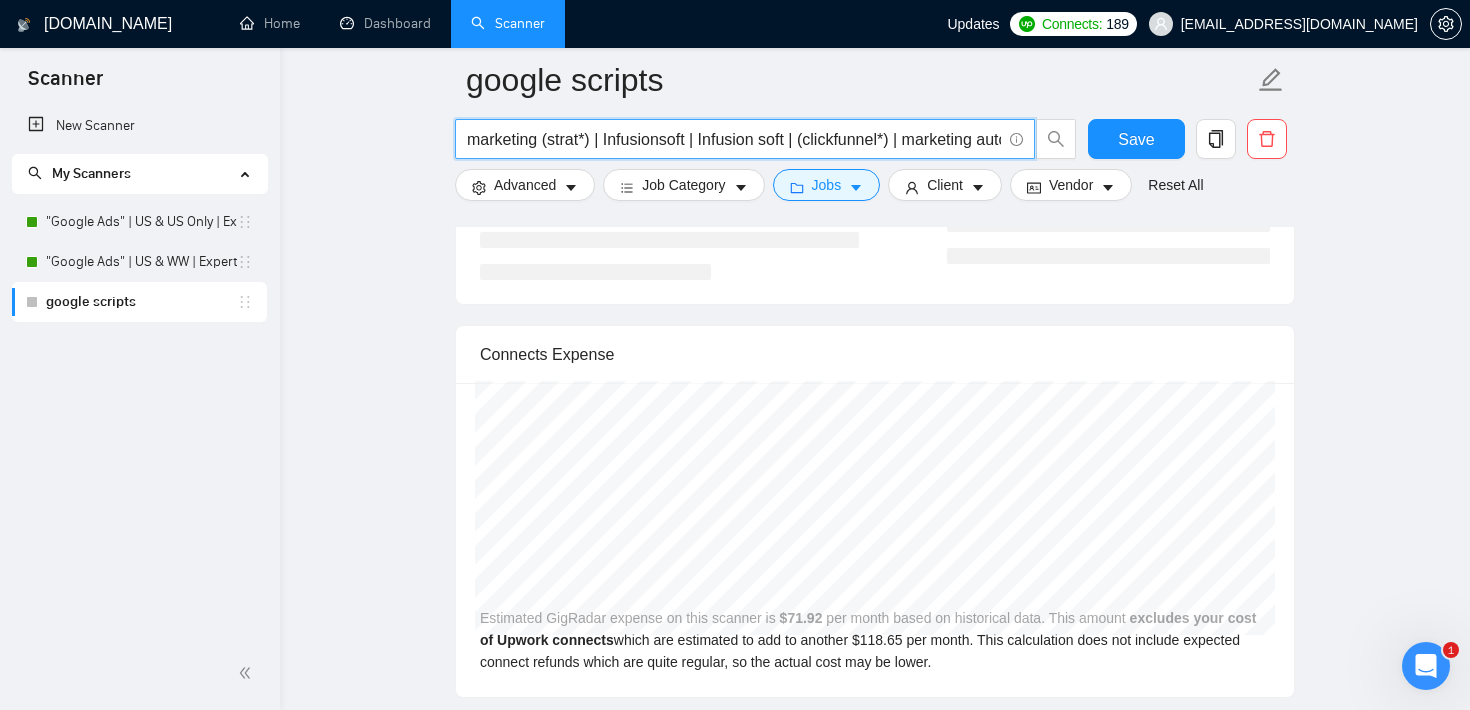 click on "marketing (strat*) | Infusionsoft | Infusion soft | (clickfunnel*) | marketing automation | sales automation | landing page | [DOMAIN_NAME] | (zapier*) | gohighlevel | "go-high-level" | "go high level" | (sales funnel*) | click (funnel*) | marketing (funnel*)" at bounding box center [734, 139] 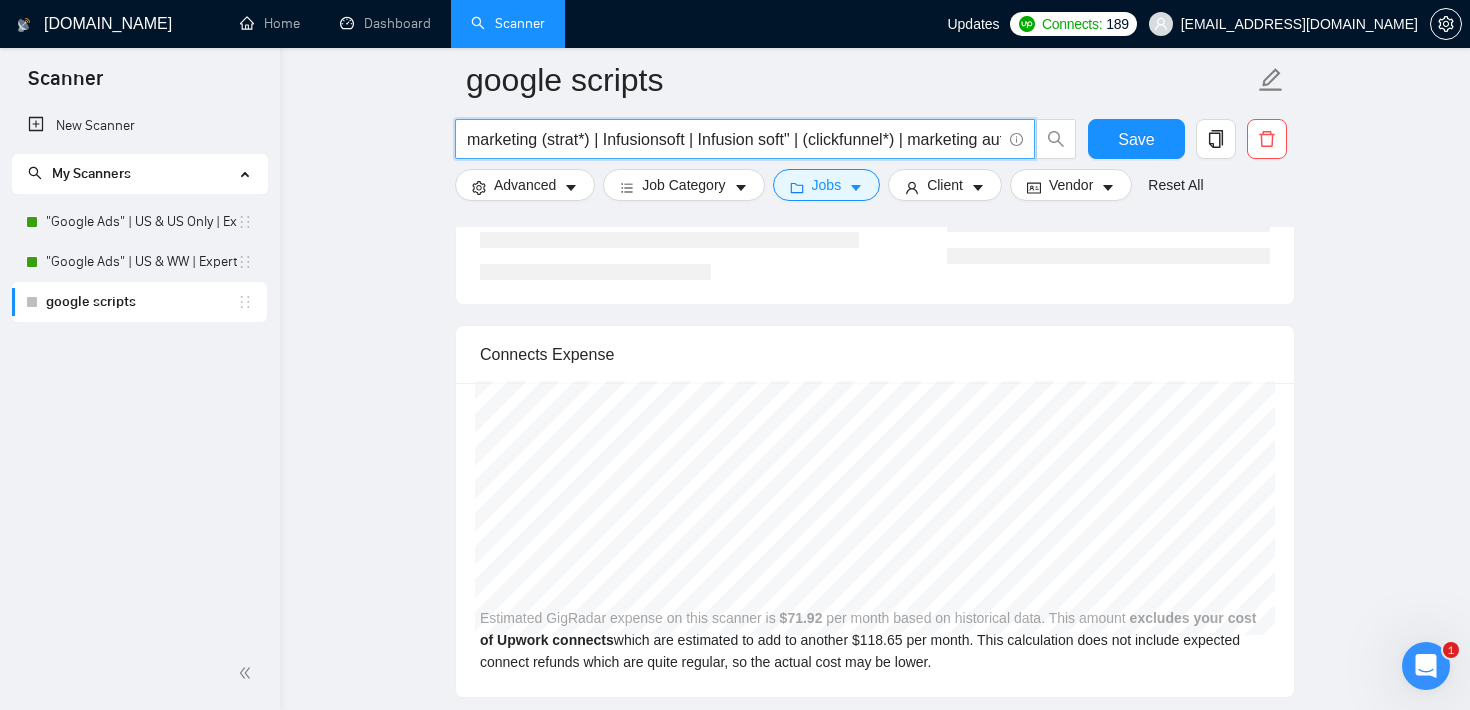 click on "marketing (strat*) | Infusionsoft | Infusion soft" | (clickfunnel*) | marketing automation | sales automation | landing page | [DOMAIN_NAME] | (zapier*) | gohighlevel | "go-high-level" | "go high level" | (sales funnel*) | click (funnel*) | marketing (funnel*)" at bounding box center [734, 139] 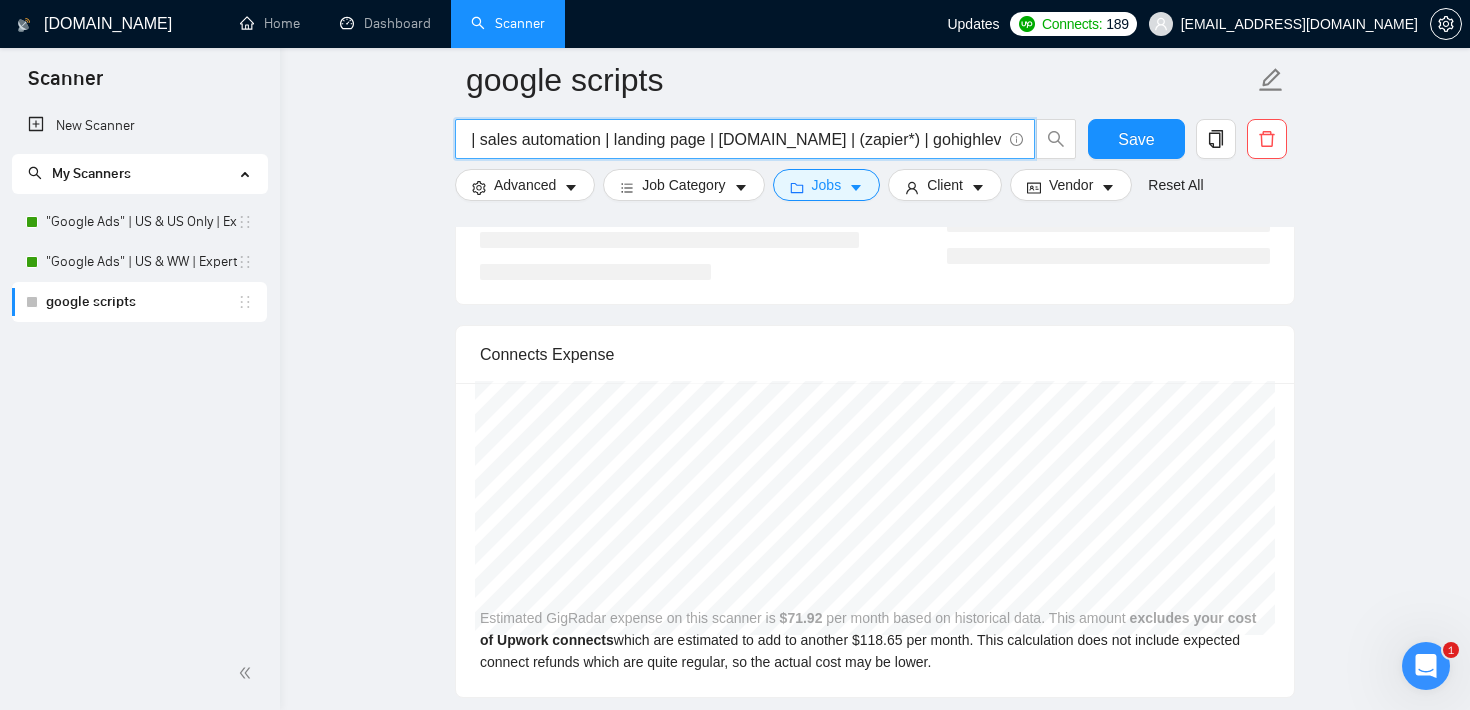 scroll, scrollTop: 0, scrollLeft: 0, axis: both 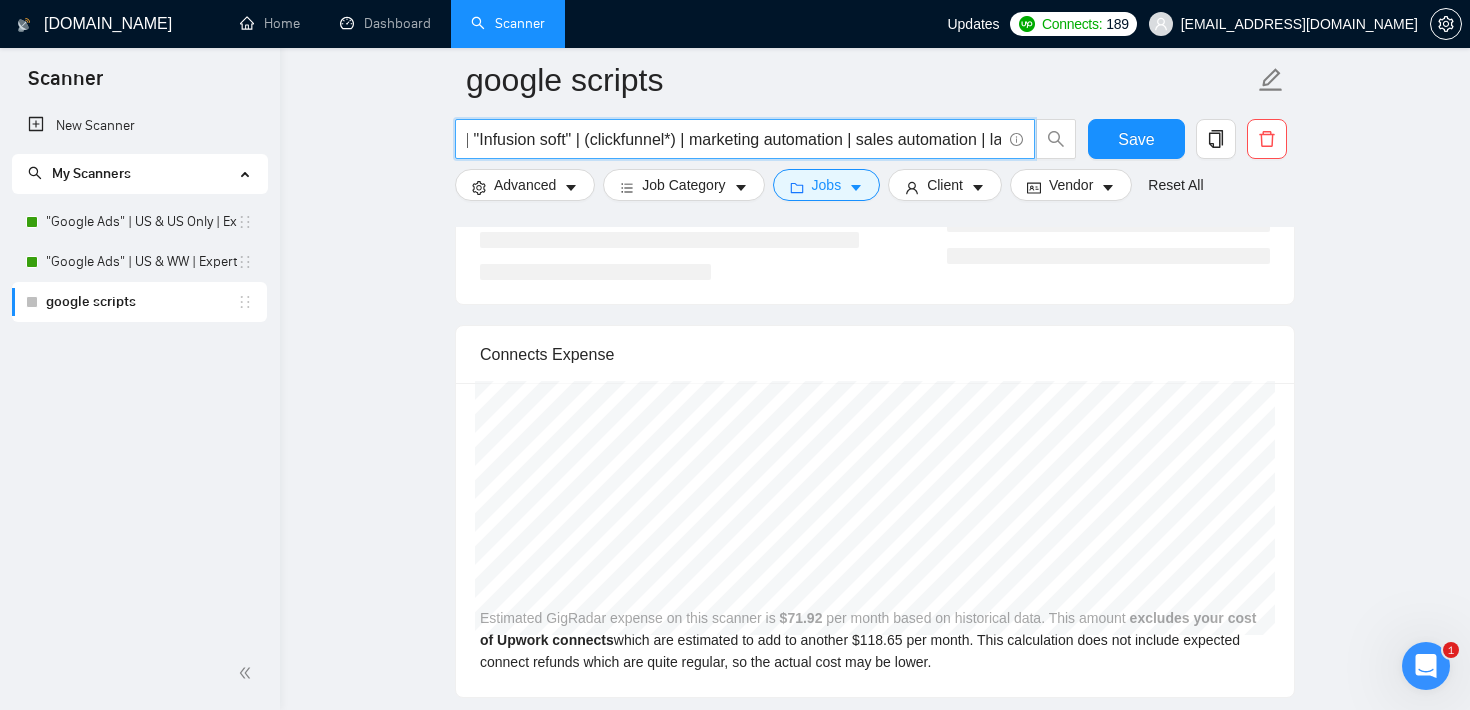 click on "marketing (strat*) | Infusionsoft | "Infusion soft" | (clickfunnel*) | marketing automation | sales automation | landing page | [DOMAIN_NAME] | (zapier*) | gohighlevel | "go-high-level" | "go high level" | (sales funnel*) | click (funnel*) | marketing (funnel*)" at bounding box center (734, 139) 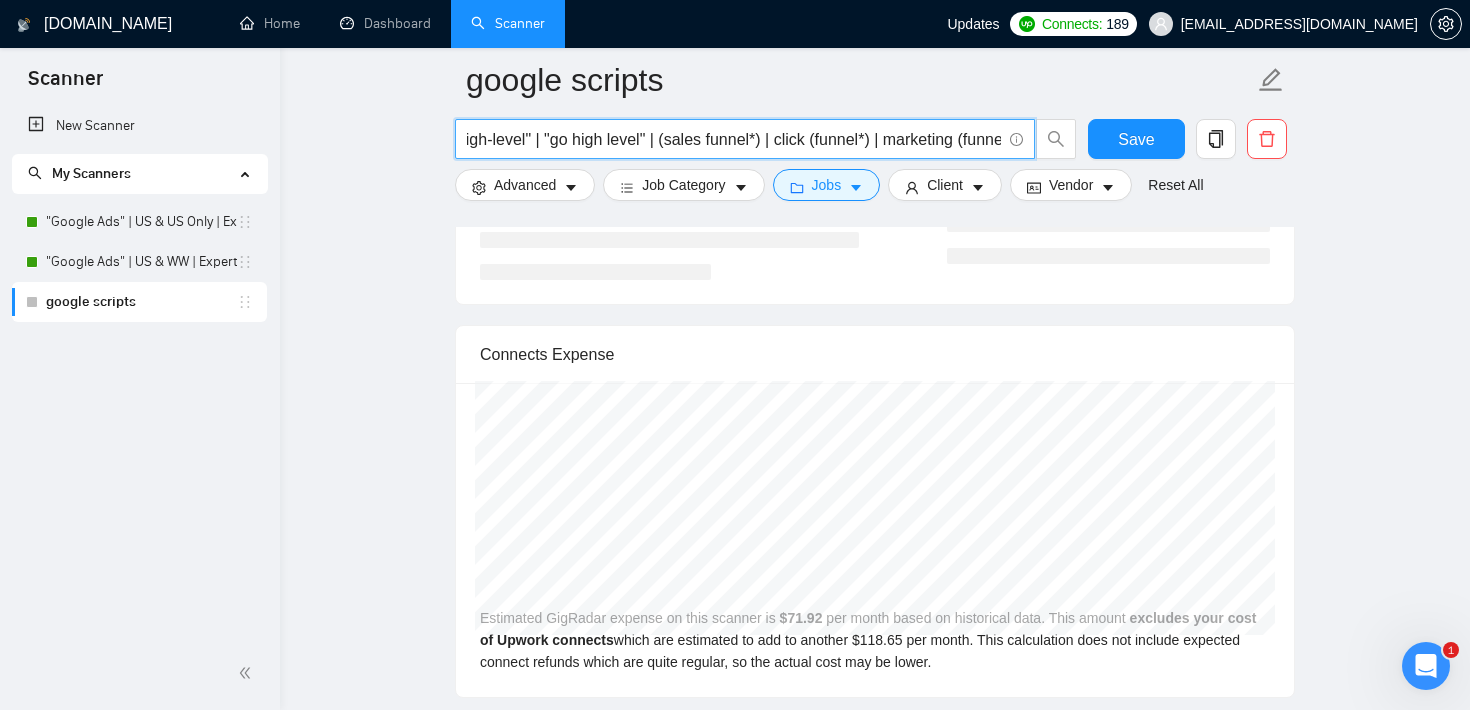 scroll, scrollTop: 0, scrollLeft: 1212, axis: horizontal 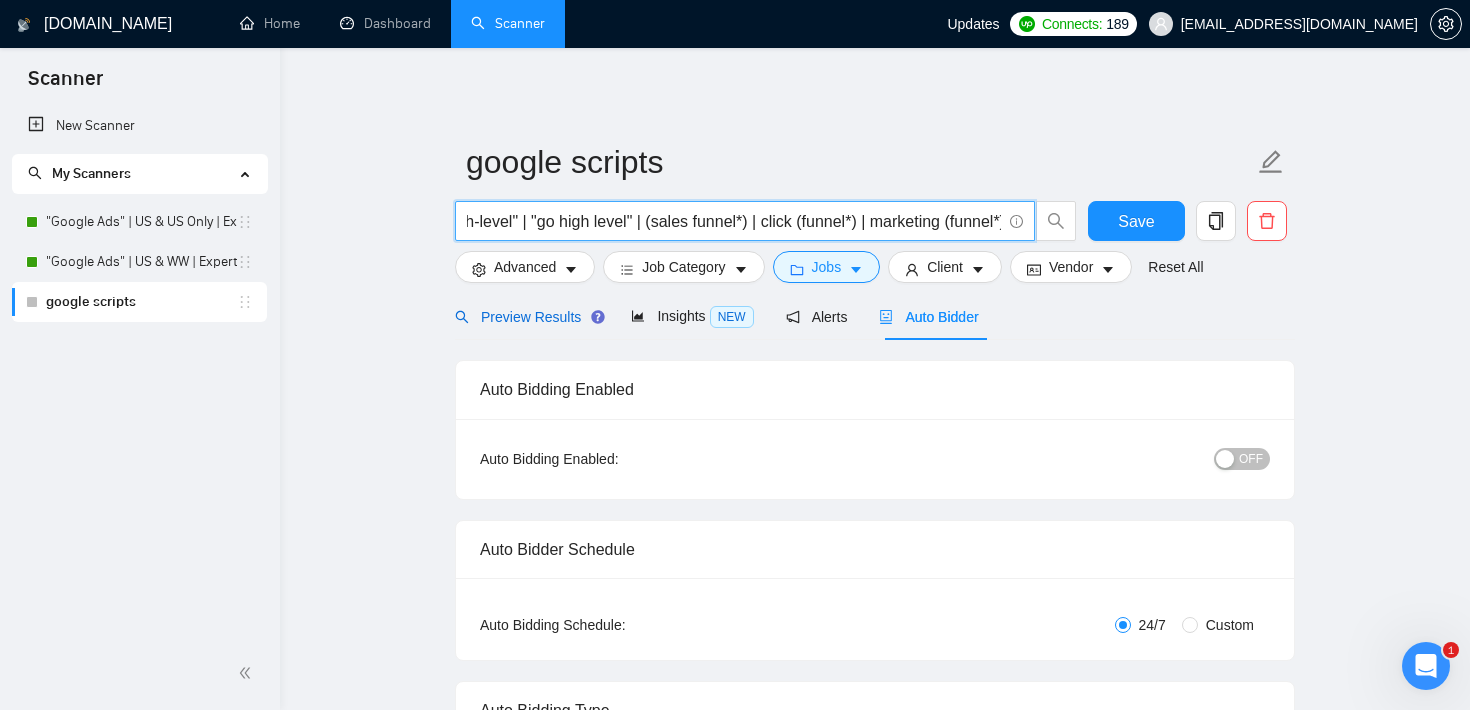 click on "Preview Results" at bounding box center (527, 317) 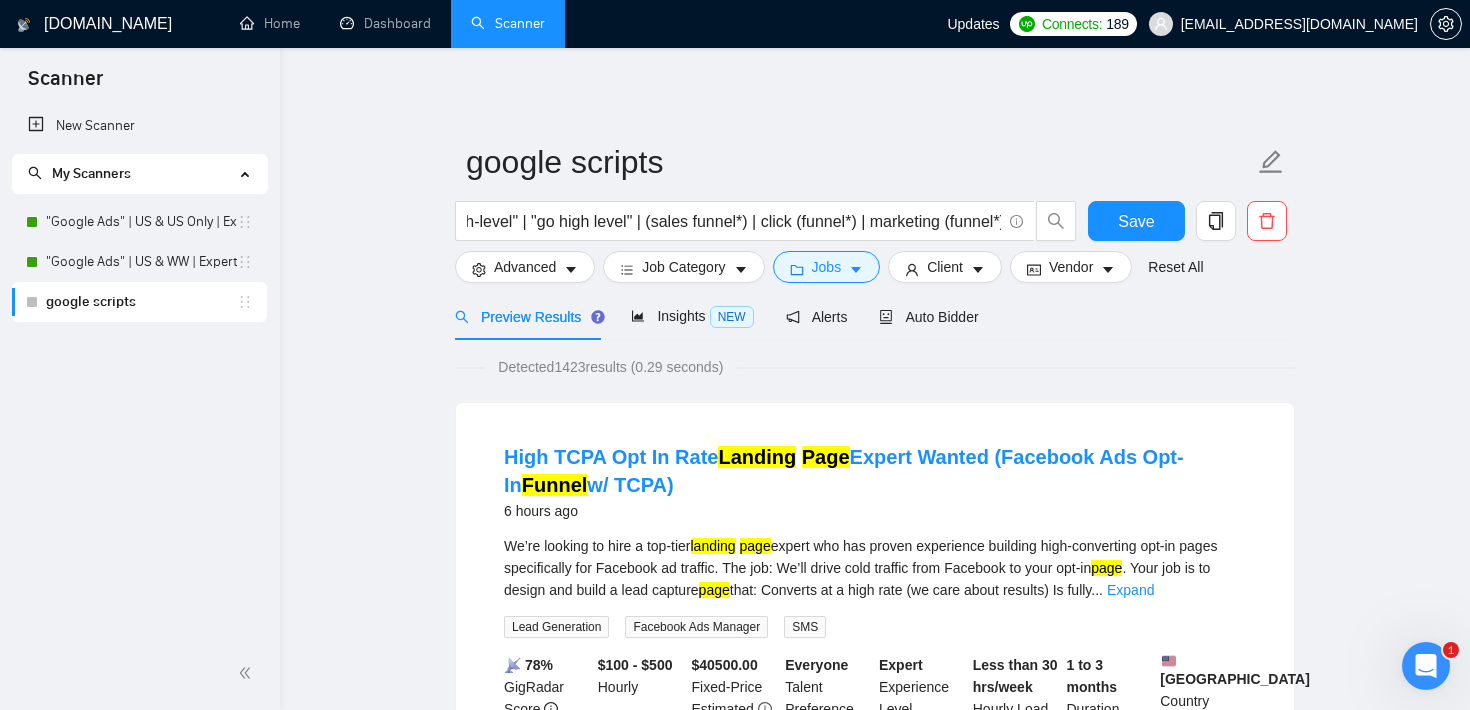 scroll, scrollTop: 0, scrollLeft: 0, axis: both 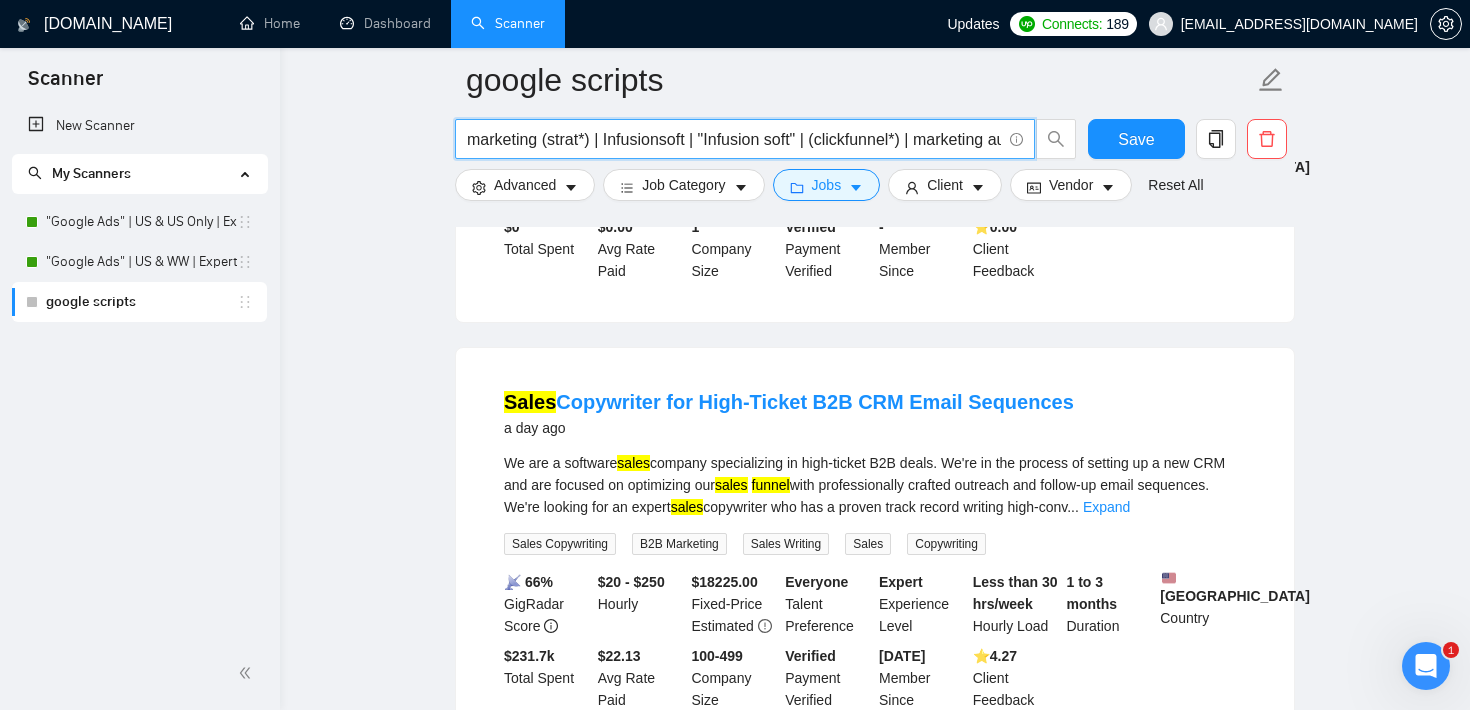 click on "marketing (strat*) | Infusionsoft | "Infusion soft" | (clickfunnel*) | marketing automation | sales automation | landing page | [DOMAIN_NAME] | (zapier*) | gohighlevel | "go-high-level" | "go high level" | (sales funnel*) | click (funnel*) | marketing (funnel*)" at bounding box center (734, 139) 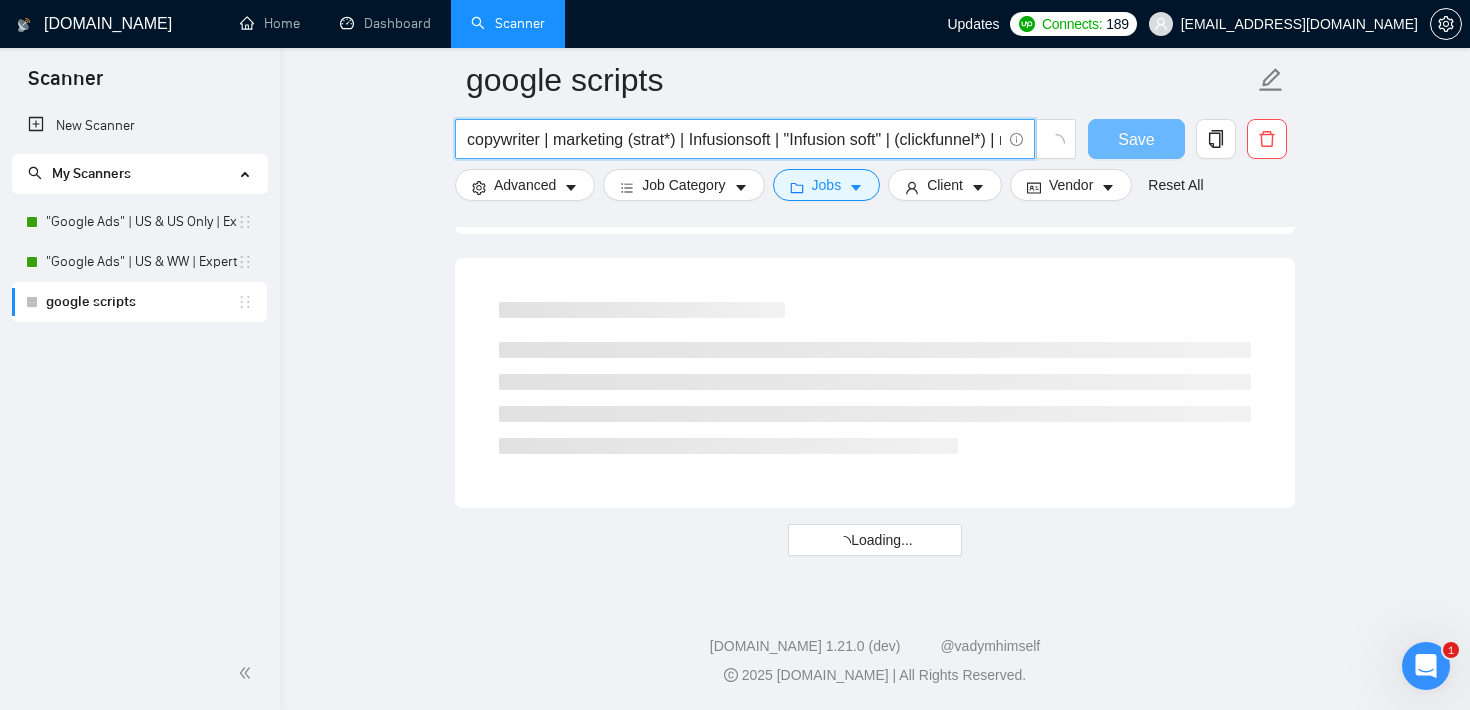scroll, scrollTop: 2626, scrollLeft: 0, axis: vertical 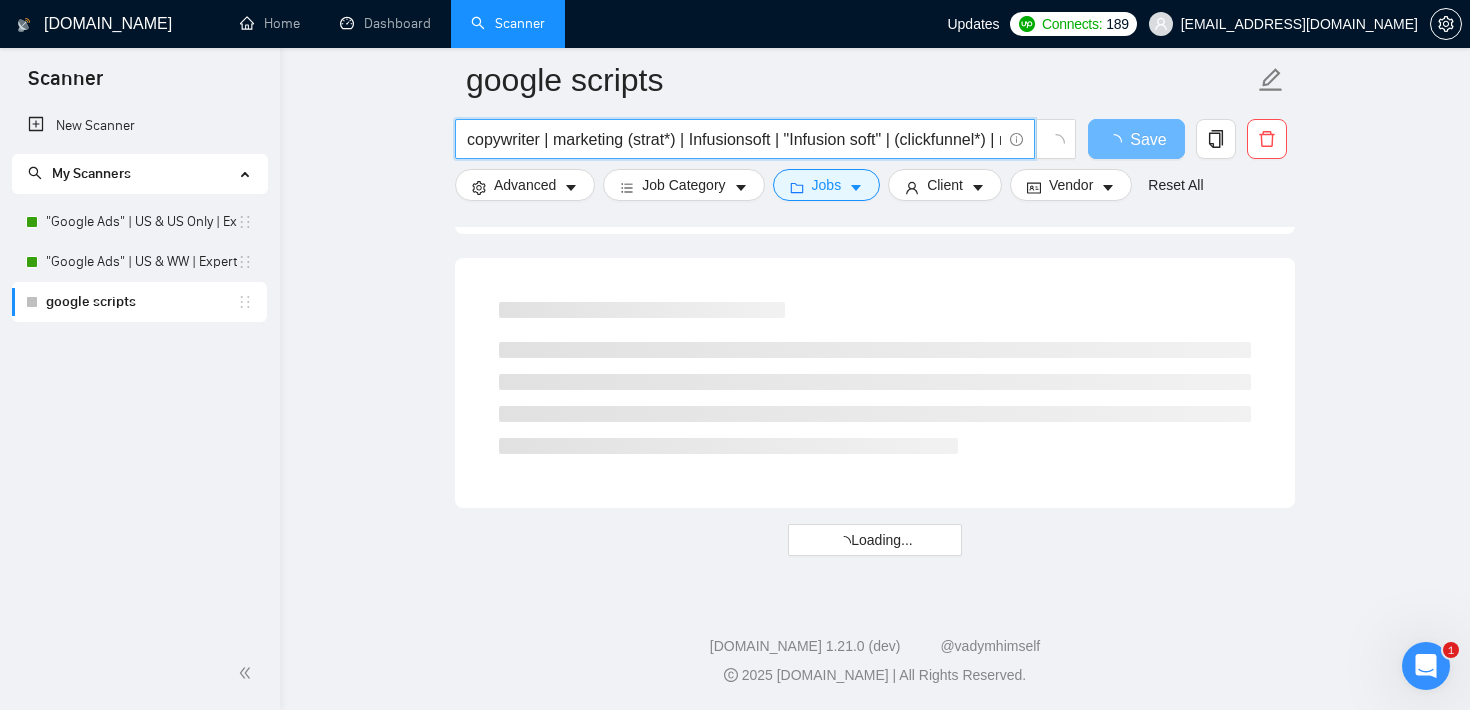 click on "copywriter | marketing (strat*) | Infusionsoft | "Infusion soft" | (clickfunnel*) | marketing automation | sales automation | landing page | [DOMAIN_NAME] | (zapier*) | gohighlevel | "go-high-level" | "go high level" | (sales funnel*) | click (funnel*) | marketing (funnel*)" at bounding box center (734, 139) 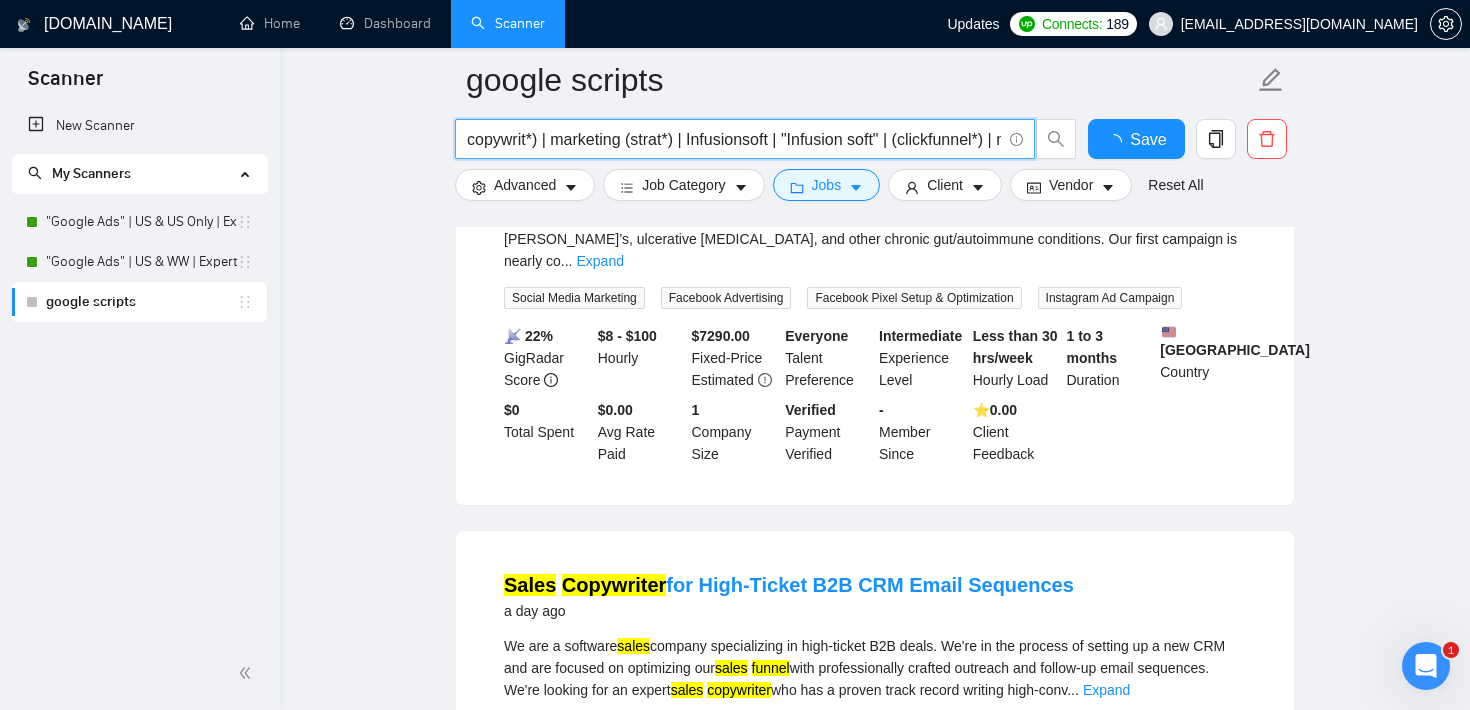 scroll, scrollTop: 2809, scrollLeft: 0, axis: vertical 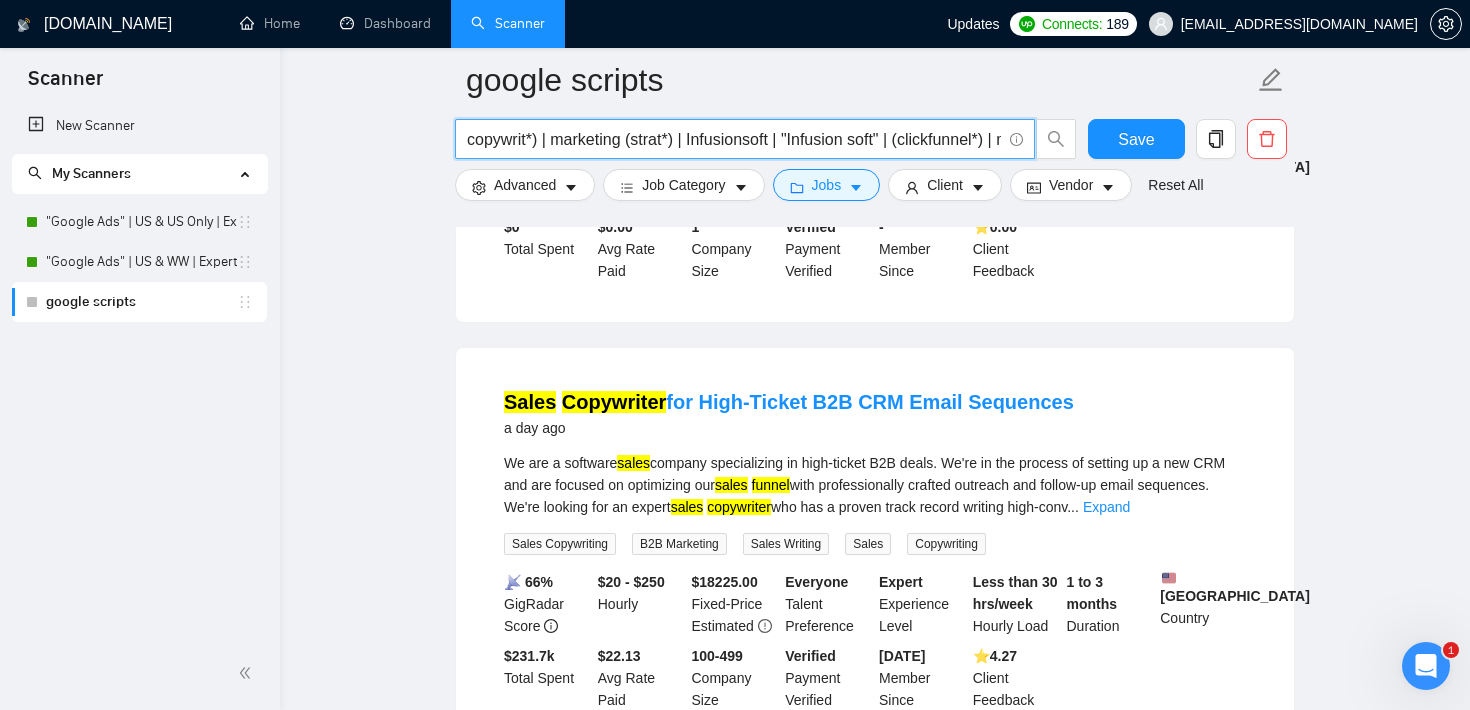click on "copywrit*) | marketing (strat*) | Infusionsoft | "Infusion soft" | (clickfunnel*) | marketing automation | sales automation | landing page | [DOMAIN_NAME] | (zapier*) | gohighlevel | "go-high-level" | "go high level" | (sales funnel*) | click (funnel*) | marketing (funnel*)" at bounding box center [734, 139] 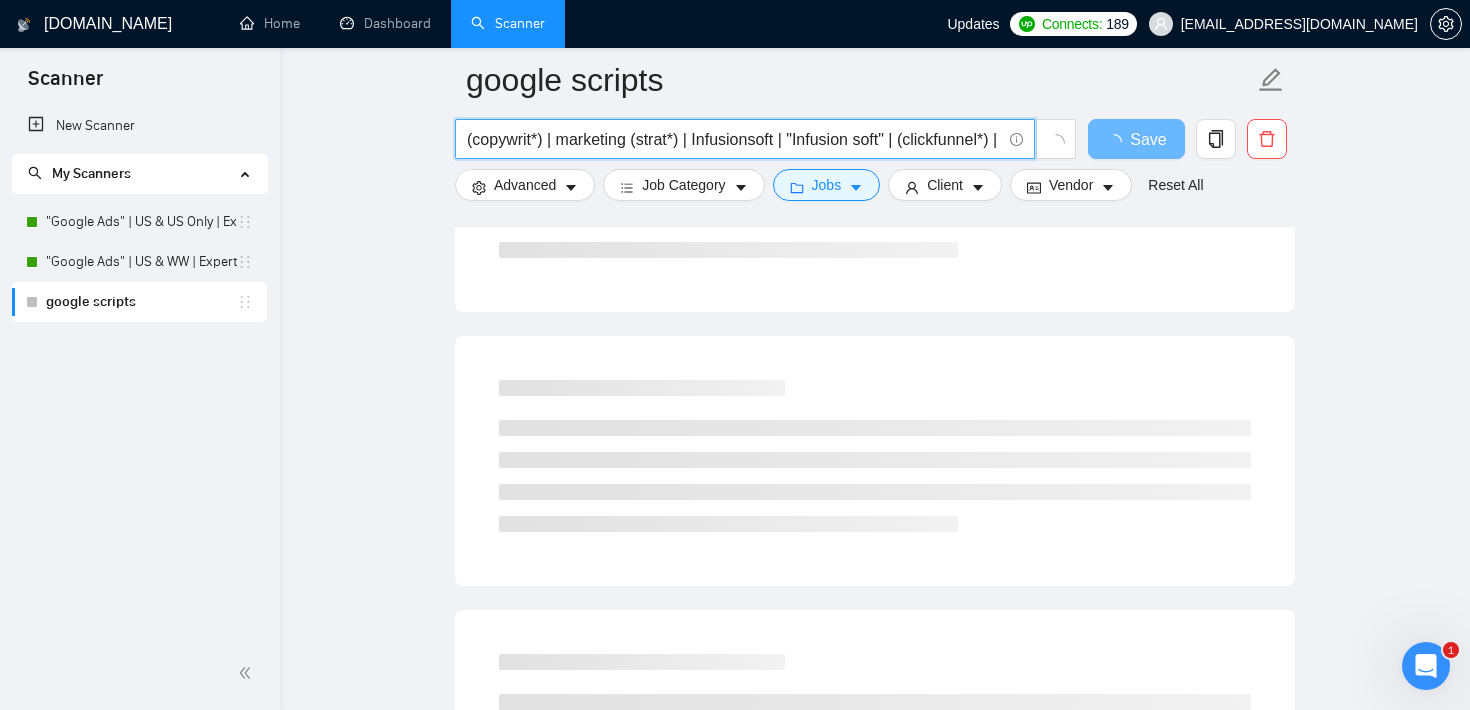 scroll, scrollTop: 0, scrollLeft: 0, axis: both 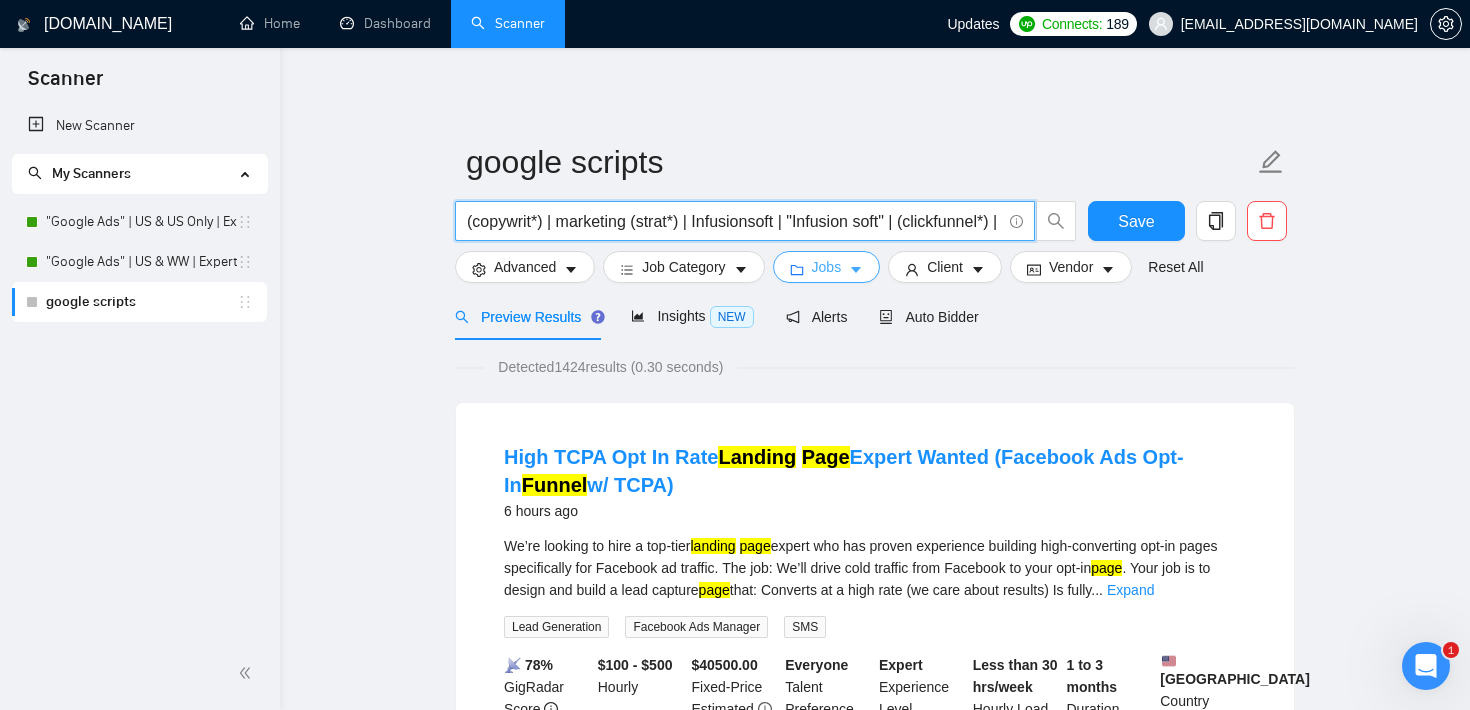 type on "(copywrit*) | marketing (strat*) | Infusionsoft | "Infusion soft" | (clickfunnel*) | marketing automation | sales automation | landing page | [DOMAIN_NAME] | (zapier*) | gohighlevel | "go-high-level" | "go high level" | (sales funnel*) | click (funnel*) | marketing (funnel*)" 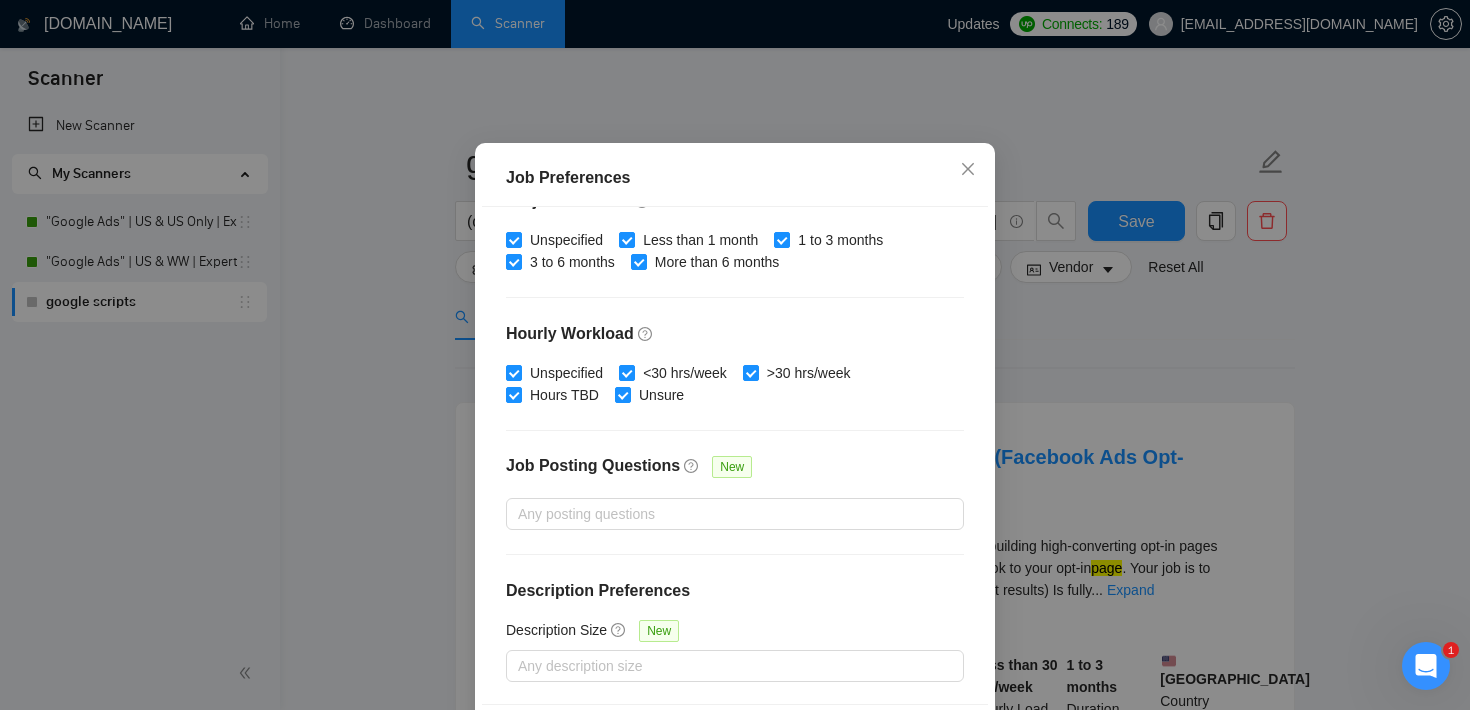 scroll, scrollTop: 0, scrollLeft: 0, axis: both 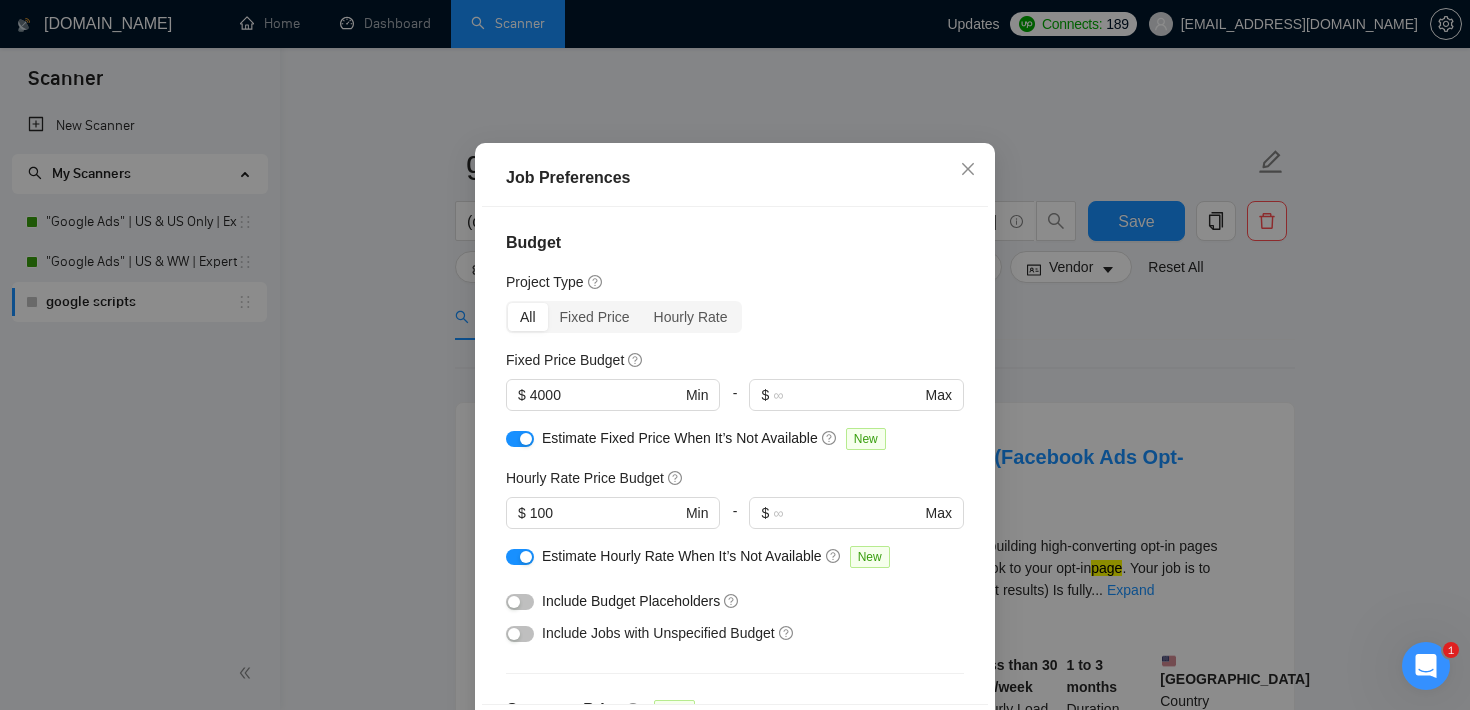 click on "Job Preferences Budget Project Type All Fixed Price Hourly Rate   Fixed Price Budget $ 4000 Min - $ Max Estimate Fixed Price When It’s Not Available New   Hourly Rate Price Budget $ 100 Min - $ Max Estimate Hourly Rate When It’s Not Available New Include Budget Placeholders Include Jobs with Unspecified Budget   Connects Price New Min - Max Project Duration   Unspecified Less than 1 month 1 to 3 months 3 to 6 months More than 6 months Hourly Workload   Unspecified <30 hrs/week >30 hrs/week Hours TBD Unsure Job Posting Questions New   Any posting questions Description Preferences Description Size New   Any description size Reset OK" at bounding box center (735, 355) 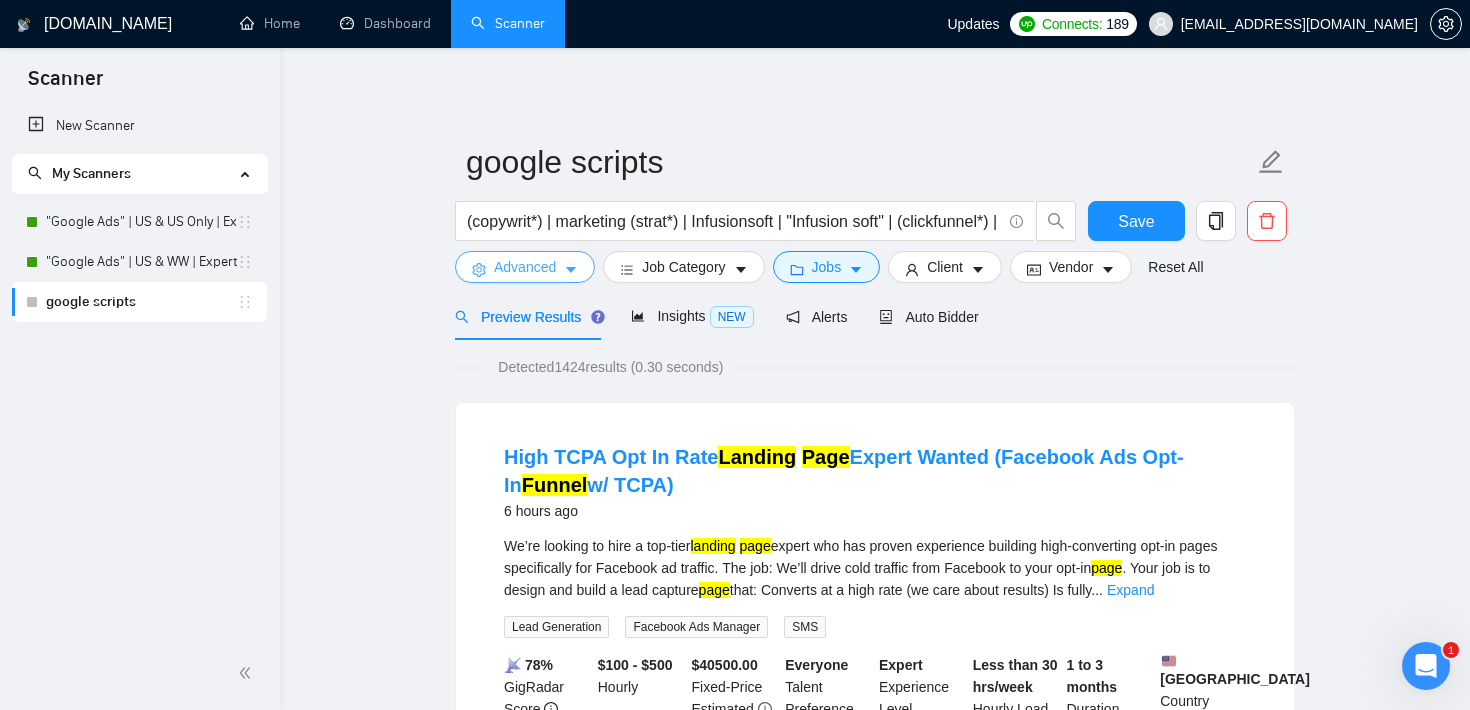 click on "Advanced" at bounding box center (525, 267) 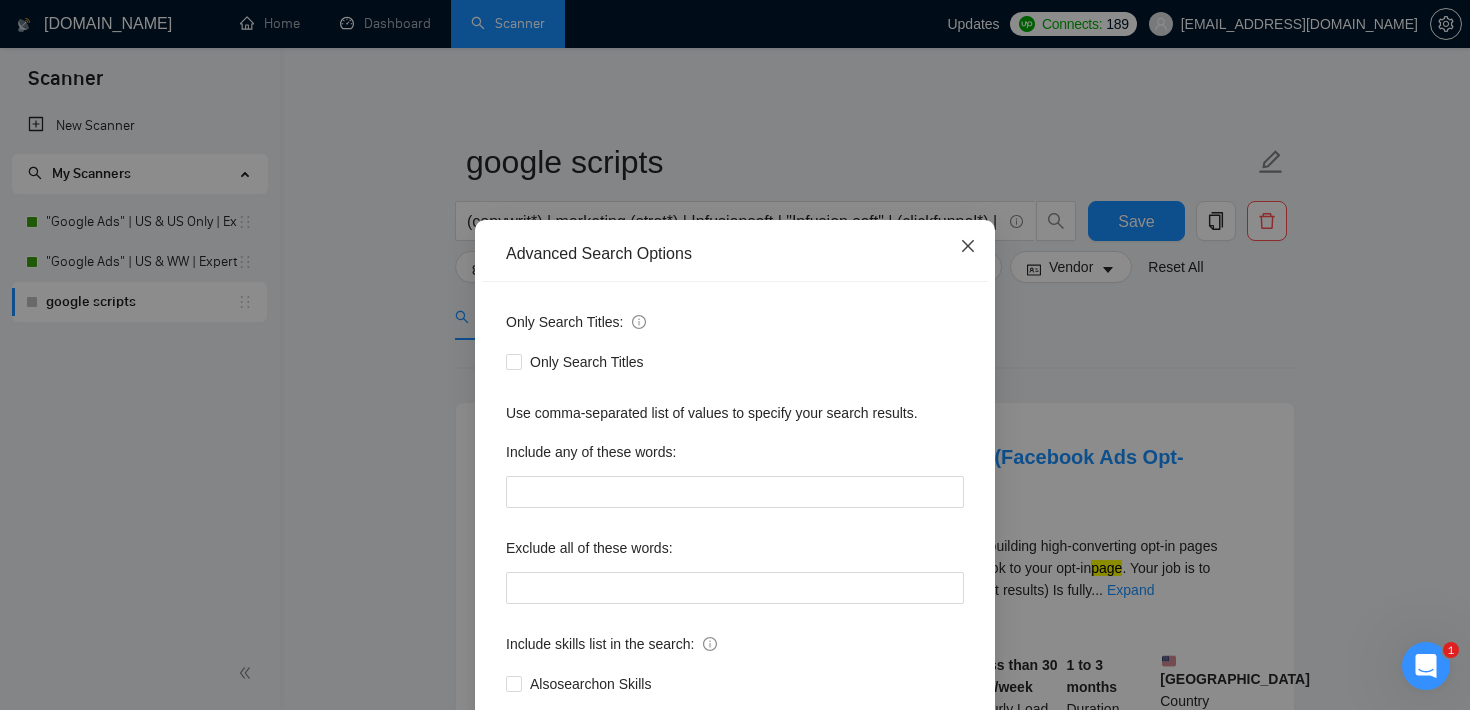 click at bounding box center (968, 247) 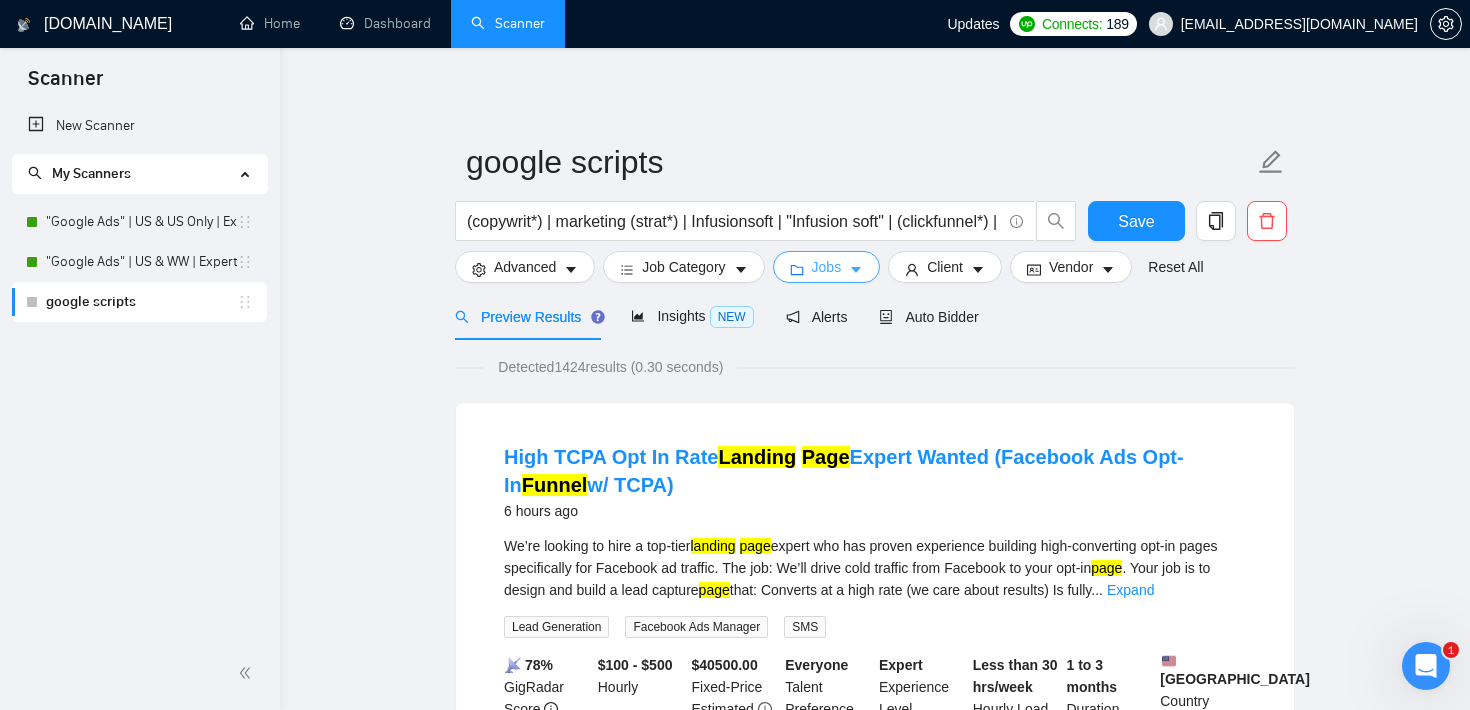 click on "Jobs" at bounding box center [827, 267] 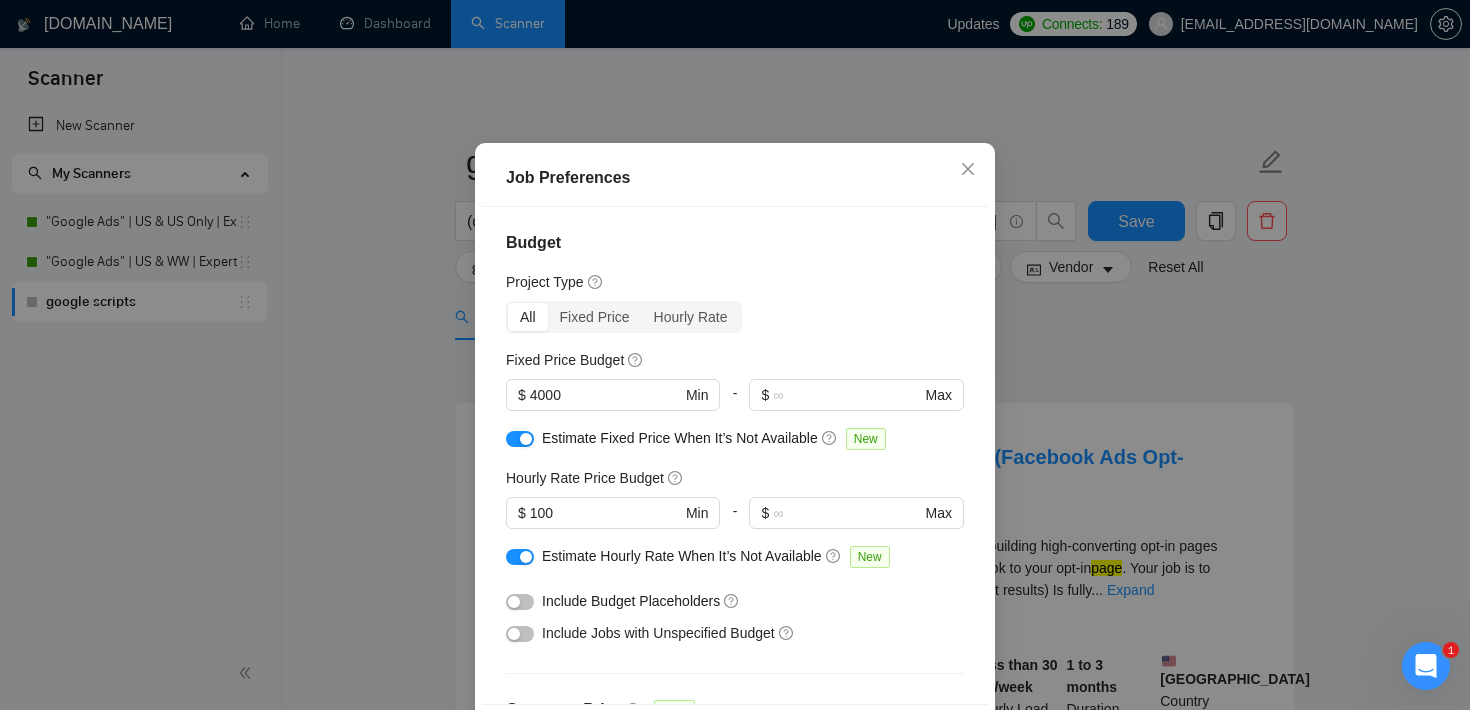 click on "Job Preferences Budget Project Type All Fixed Price Hourly Rate   Fixed Price Budget $ 4000 Min - $ Max Estimate Fixed Price When It’s Not Available New   Hourly Rate Price Budget $ 100 Min - $ Max Estimate Hourly Rate When It’s Not Available New Include Budget Placeholders Include Jobs with Unspecified Budget   Connects Price New Min - Max Project Duration   Unspecified Less than 1 month 1 to 3 months 3 to 6 months More than 6 months Hourly Workload   Unspecified <30 hrs/week >30 hrs/week Hours TBD Unsure Job Posting Questions New   Any posting questions Description Preferences Description Size New   Any description size Reset OK" at bounding box center [735, 355] 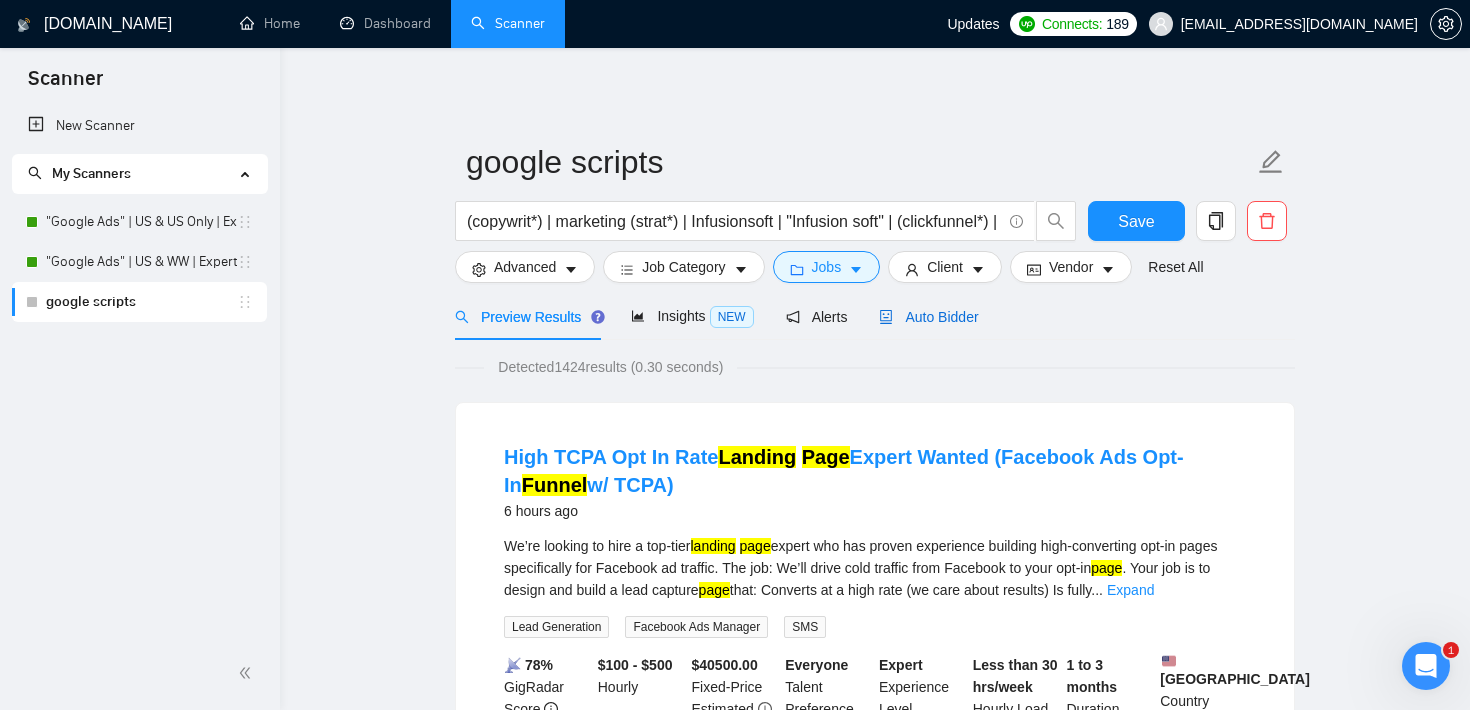 click on "Auto Bidder" at bounding box center (928, 317) 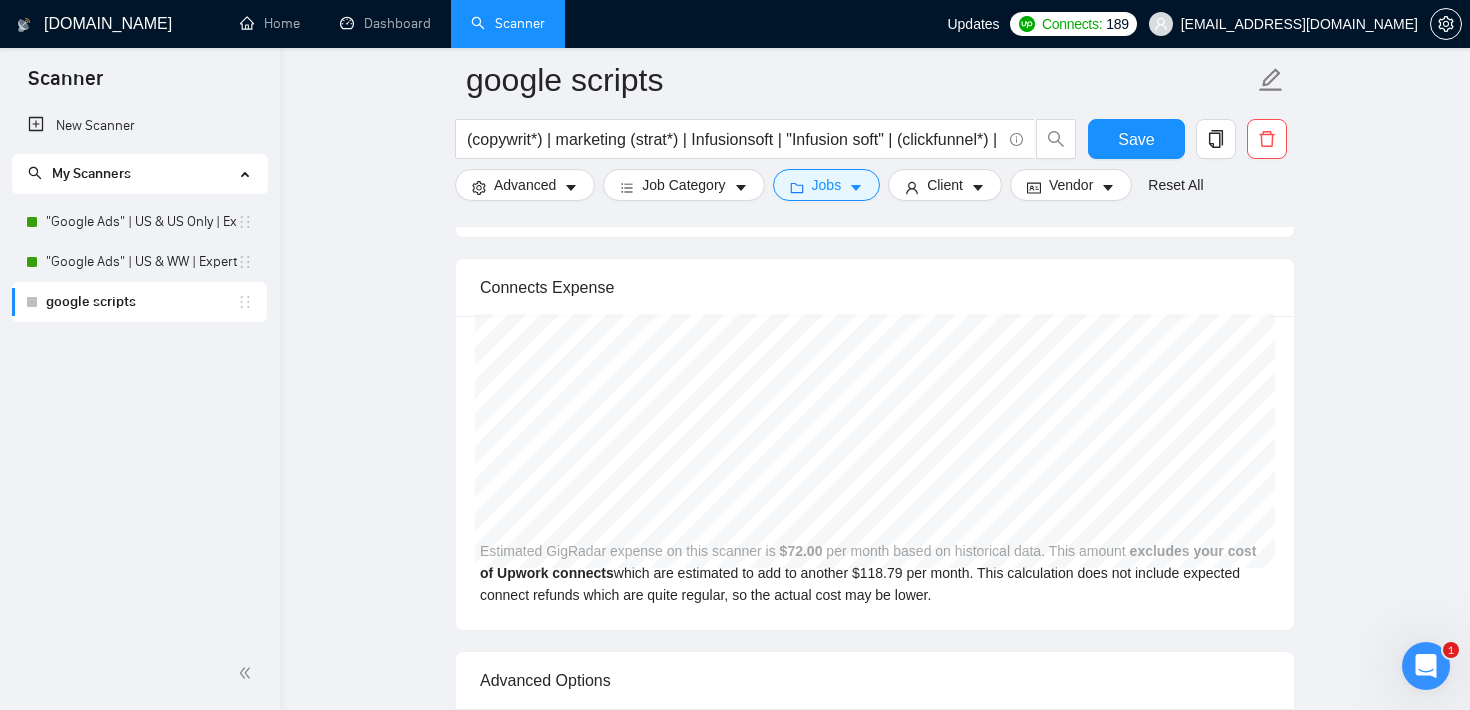 scroll, scrollTop: 3210, scrollLeft: 0, axis: vertical 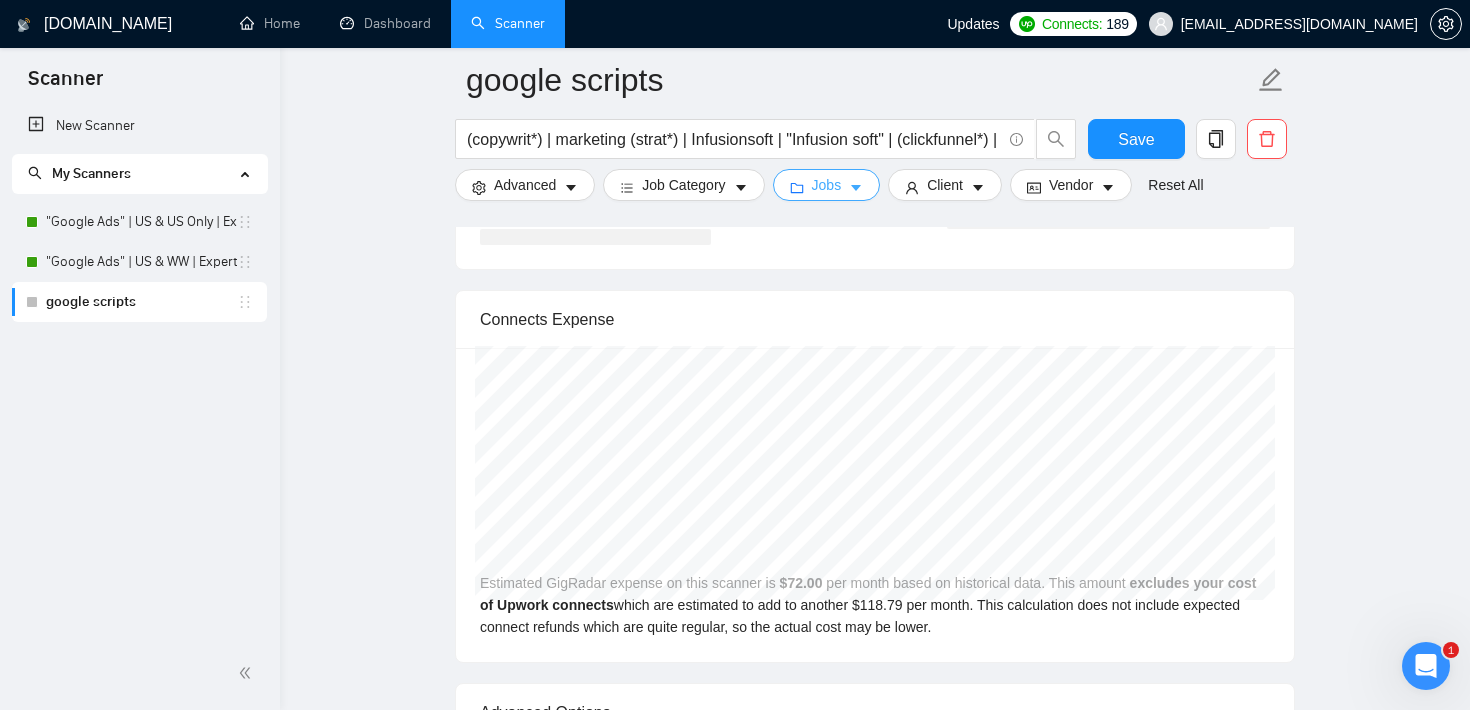 click on "Jobs" at bounding box center [827, 185] 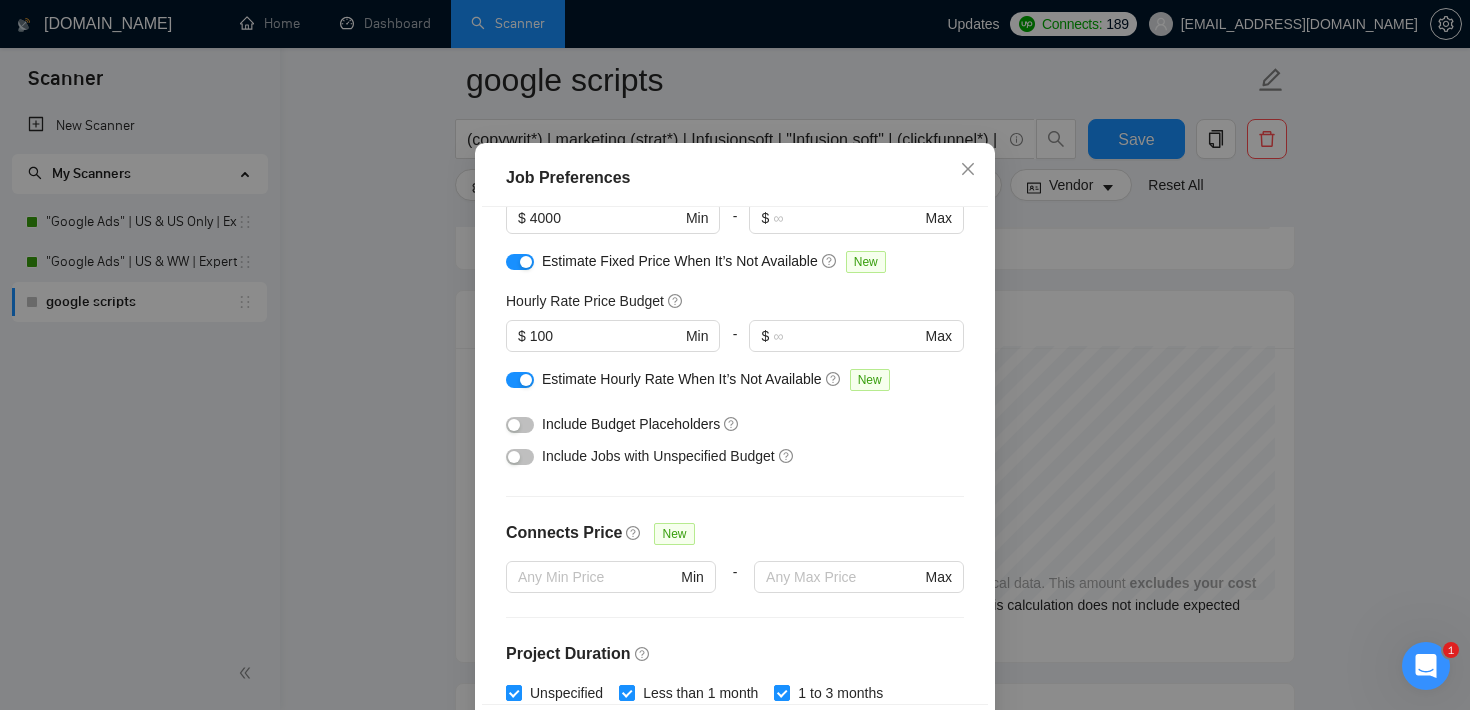 scroll, scrollTop: 180, scrollLeft: 0, axis: vertical 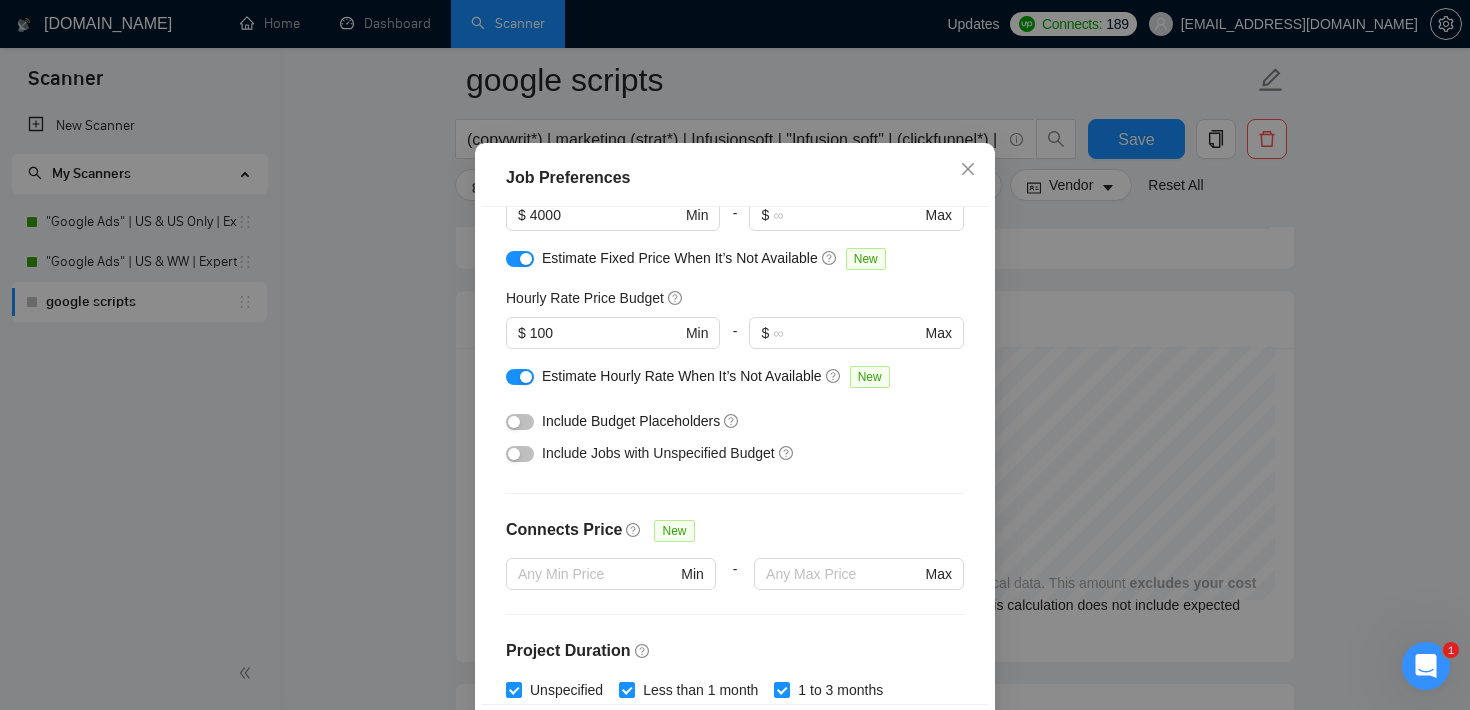 click at bounding box center (520, 454) 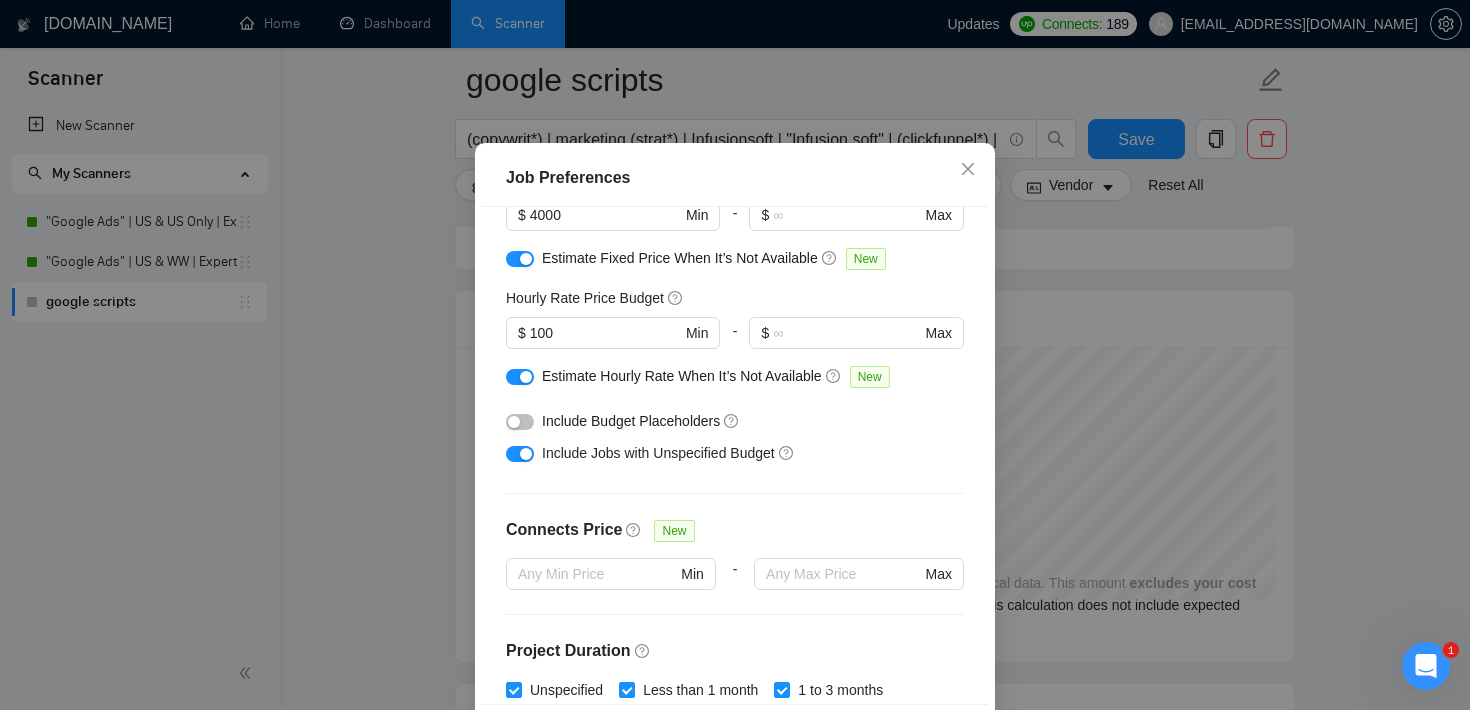 click at bounding box center (520, 422) 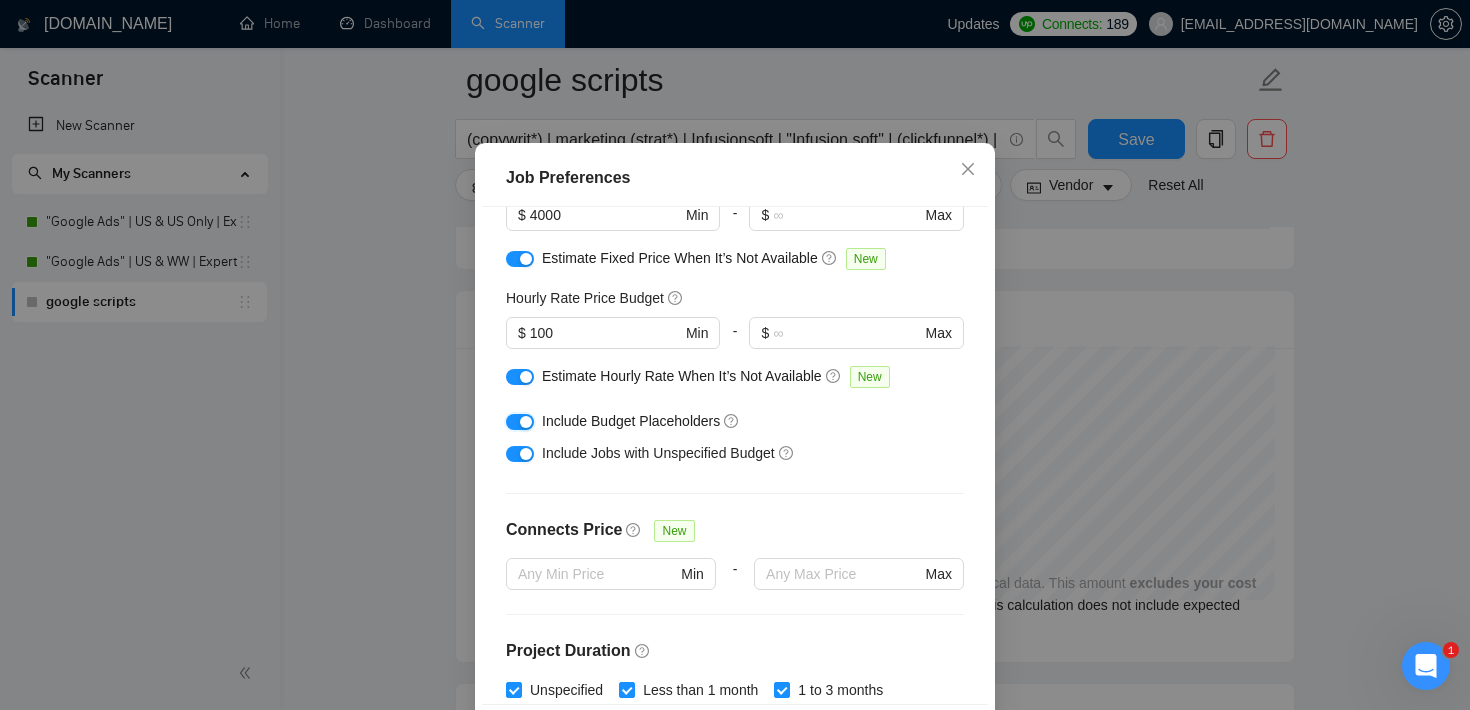 scroll, scrollTop: 630, scrollLeft: 0, axis: vertical 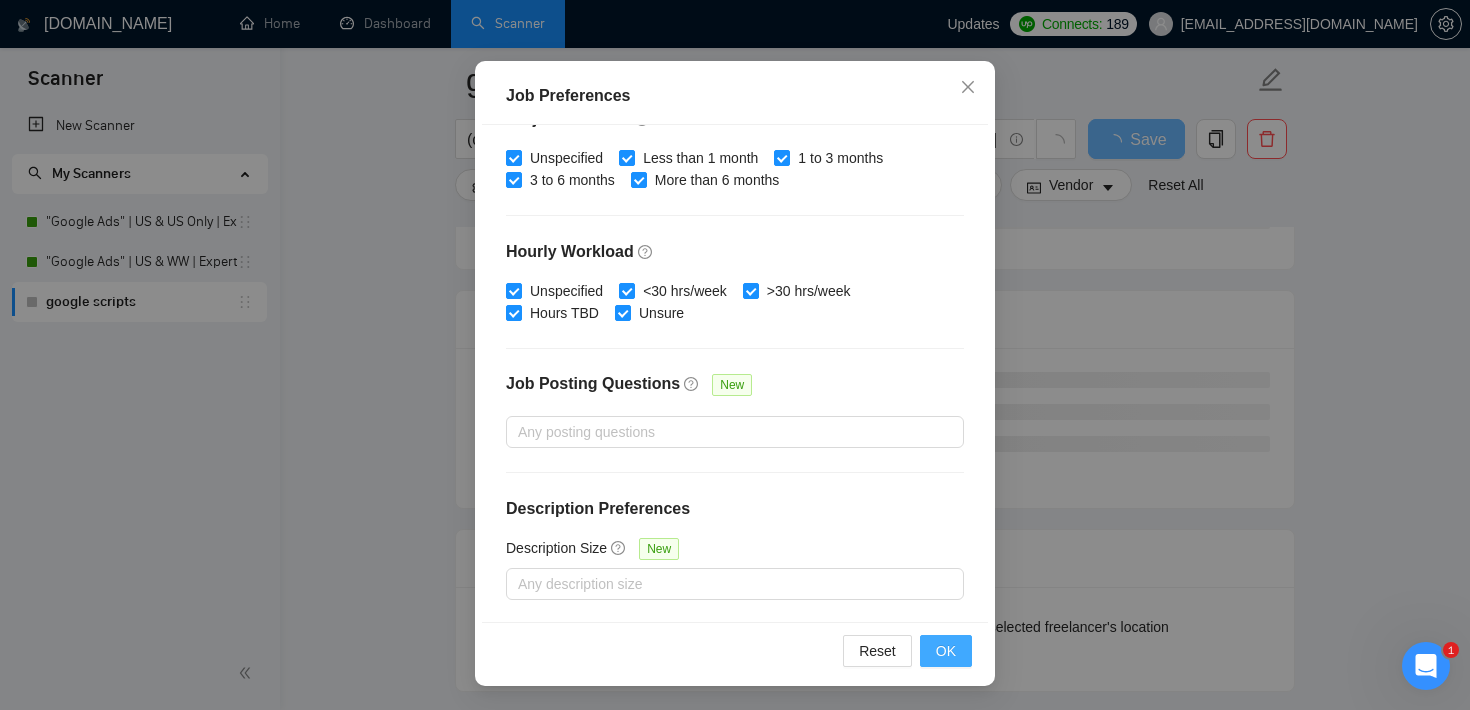 click on "OK" at bounding box center (946, 651) 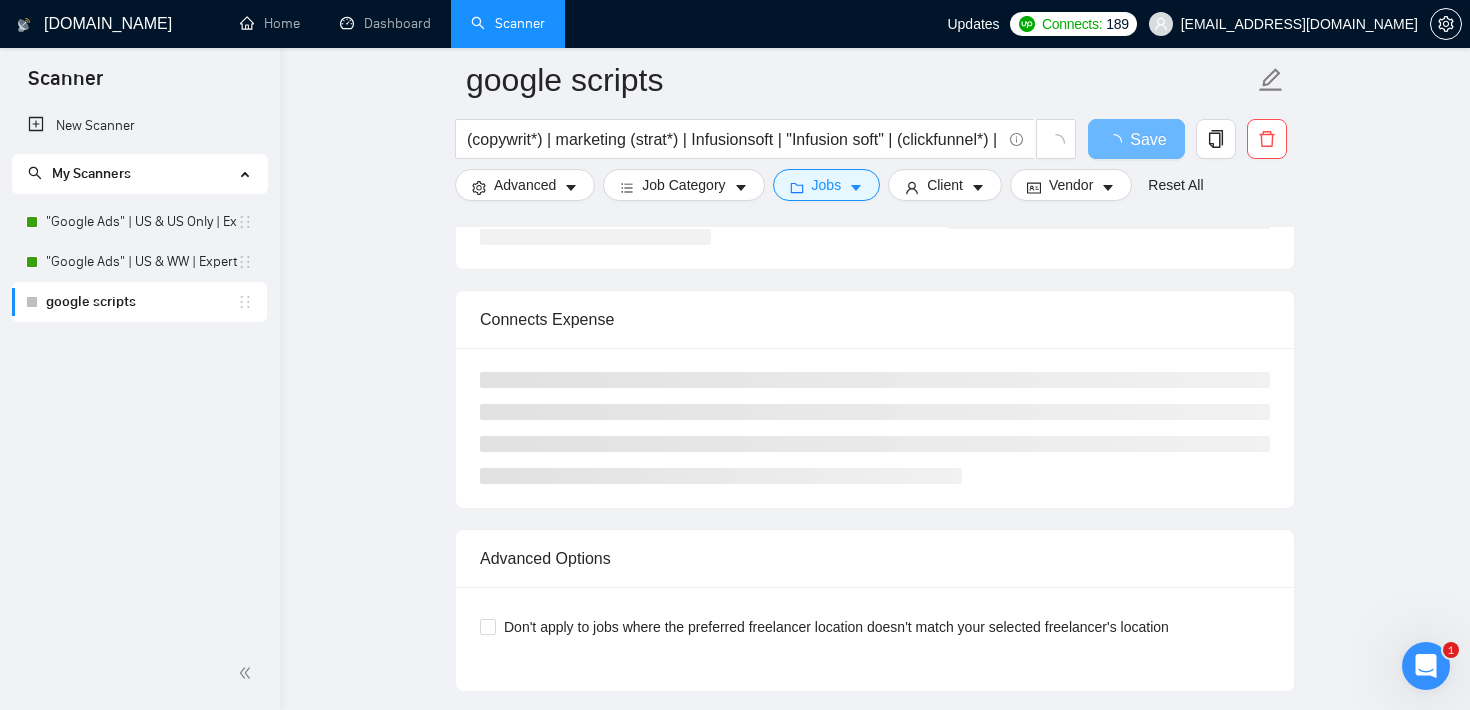 scroll, scrollTop: 59, scrollLeft: 0, axis: vertical 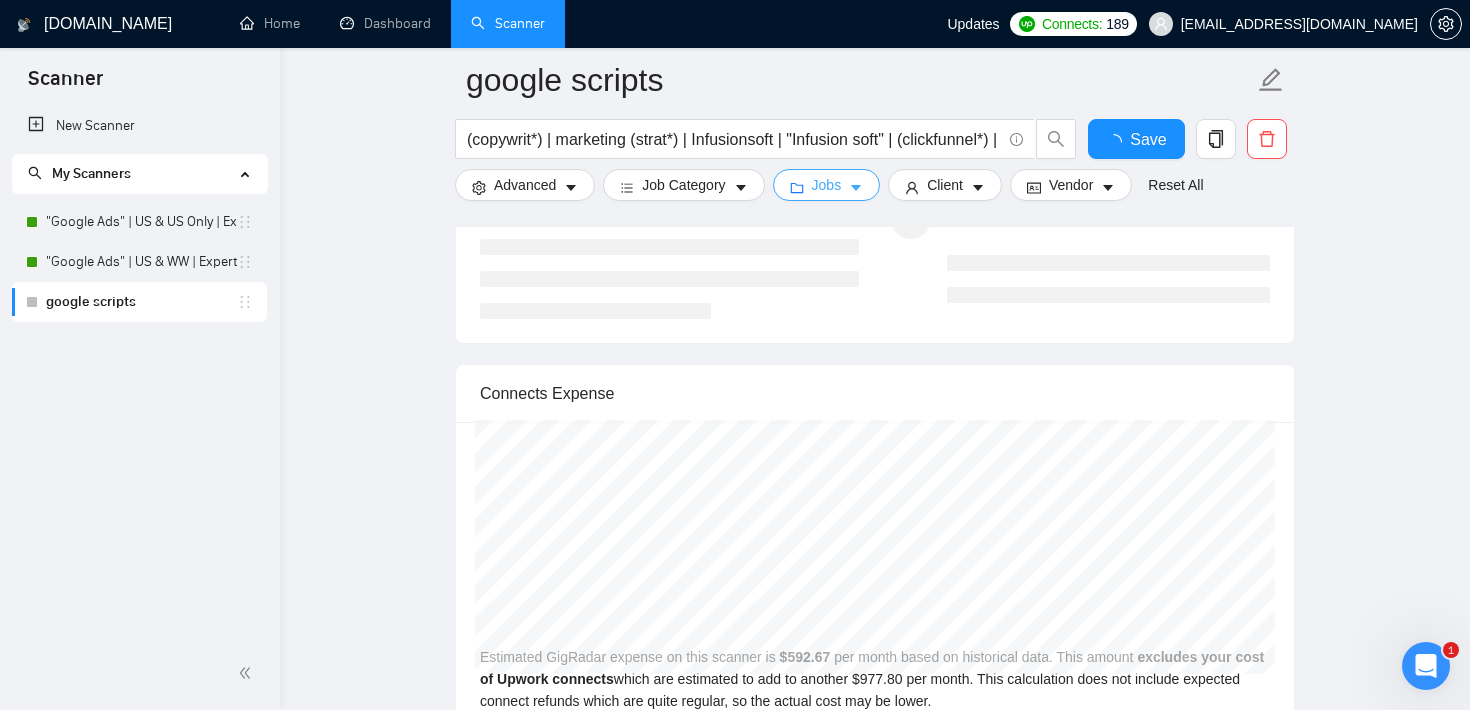 type 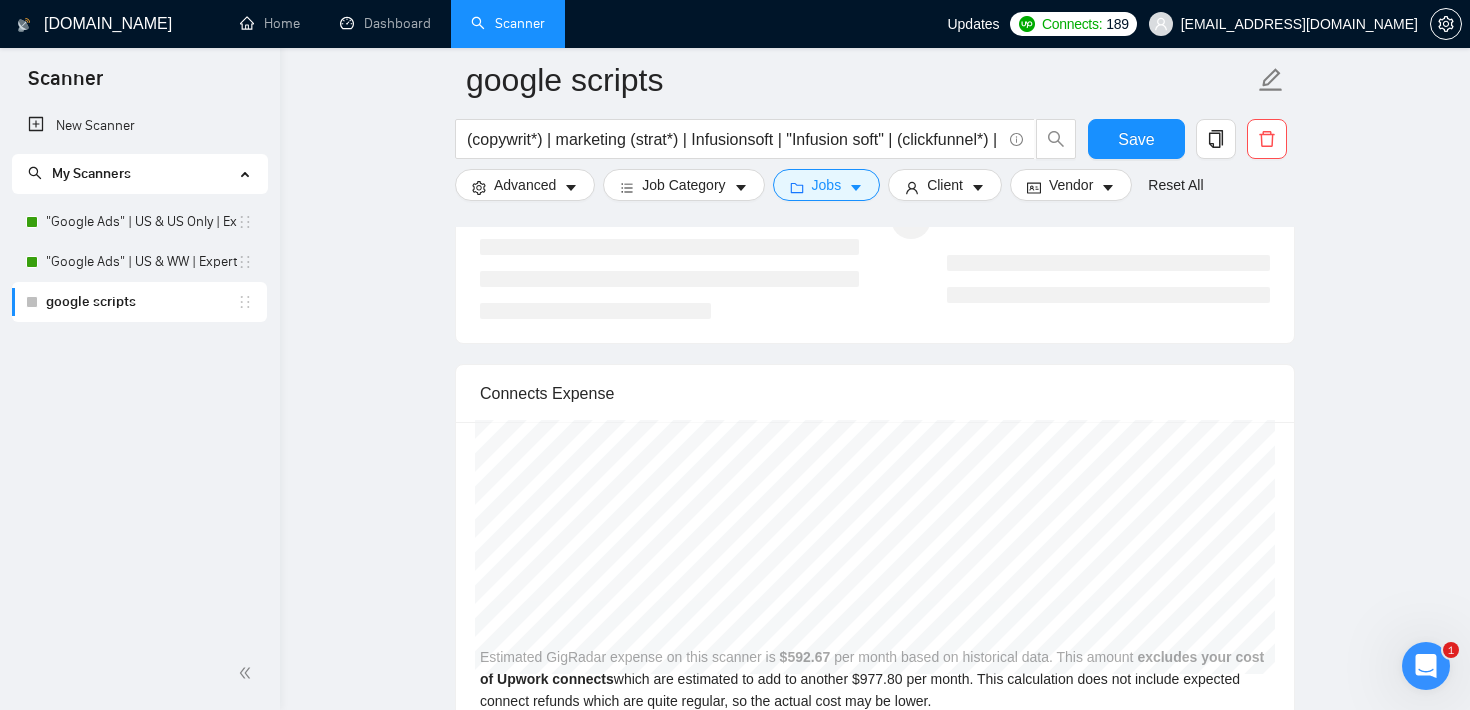 click on "google scripts (copywrit*) | marketing (strat*) | Infusionsoft | "Infusion soft" | (clickfunnel*) | marketing automation | sales automation | landing page | [DOMAIN_NAME] | (zapier*) | gohighlevel | "go-high-level" | "go high level" | (sales funnel*) | click (funnel*) | marketing (funnel*) Save Advanced   Job Category   Jobs   Client   Vendor   Reset All Preview Results Insights NEW Alerts Auto Bidder Auto Bidding Enabled Auto Bidding Enabled: OFF Auto Bidder Schedule Auto Bidding Type: Automated (recommended) Semi-automated Auto Bidding Schedule: 24/7 Custom Custom Auto Bidder Schedule Repeat every week [DATE] [DATE] [DATE] [DATE] [DATE] [DATE] [DATE] Active Hours ( [GEOGRAPHIC_DATA]/[GEOGRAPHIC_DATA] ): From: To: ( 24  hours) [GEOGRAPHIC_DATA]/[GEOGRAPHIC_DATA] Your scanner detects  593  jobs per month. For your own safety, you cannot schedule Auto Bidding if your scanner detects more than 300 jobs per month. Please change your scanner filters to be more specific.  How to segment the scanners Auto Bidding Type Select your bidding algorithm: 0.50" at bounding box center (875, -835) 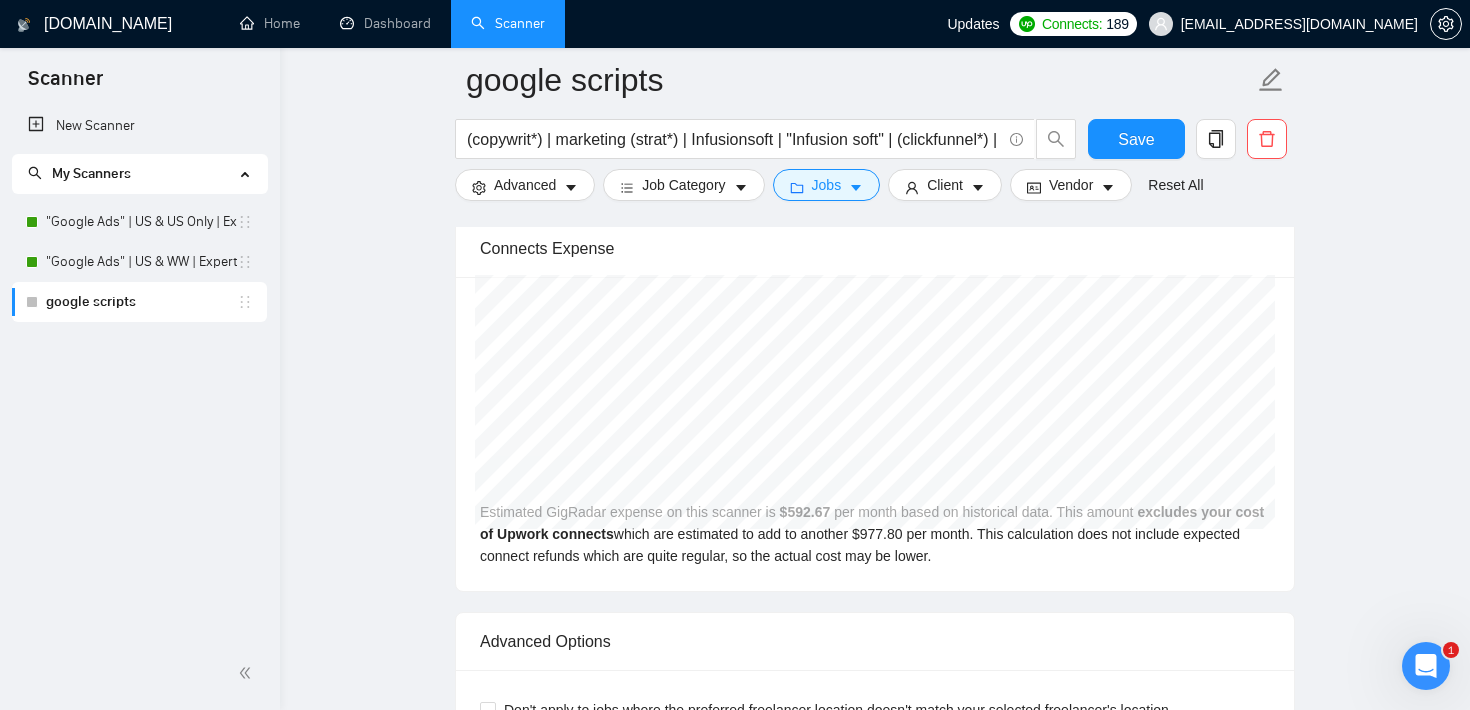 scroll, scrollTop: 3353, scrollLeft: 0, axis: vertical 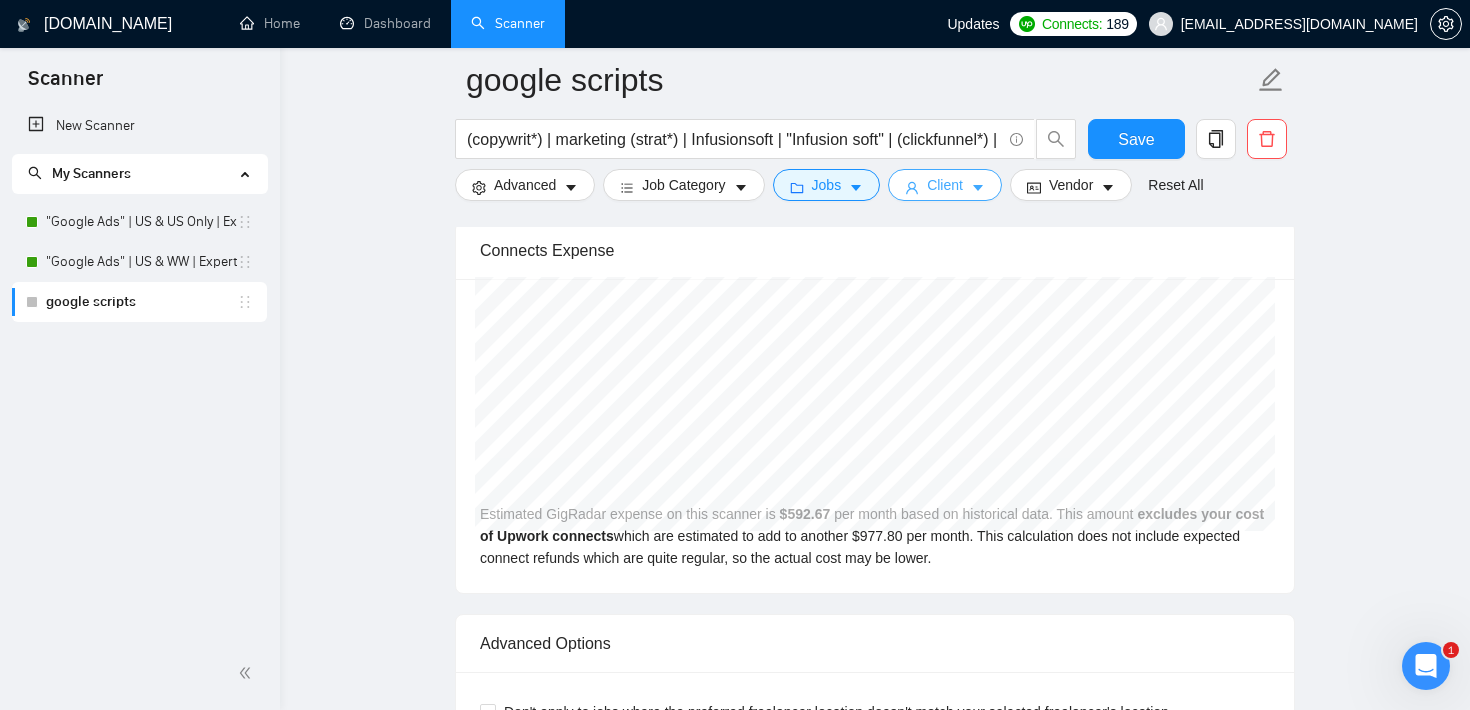 click on "Client" at bounding box center [945, 185] 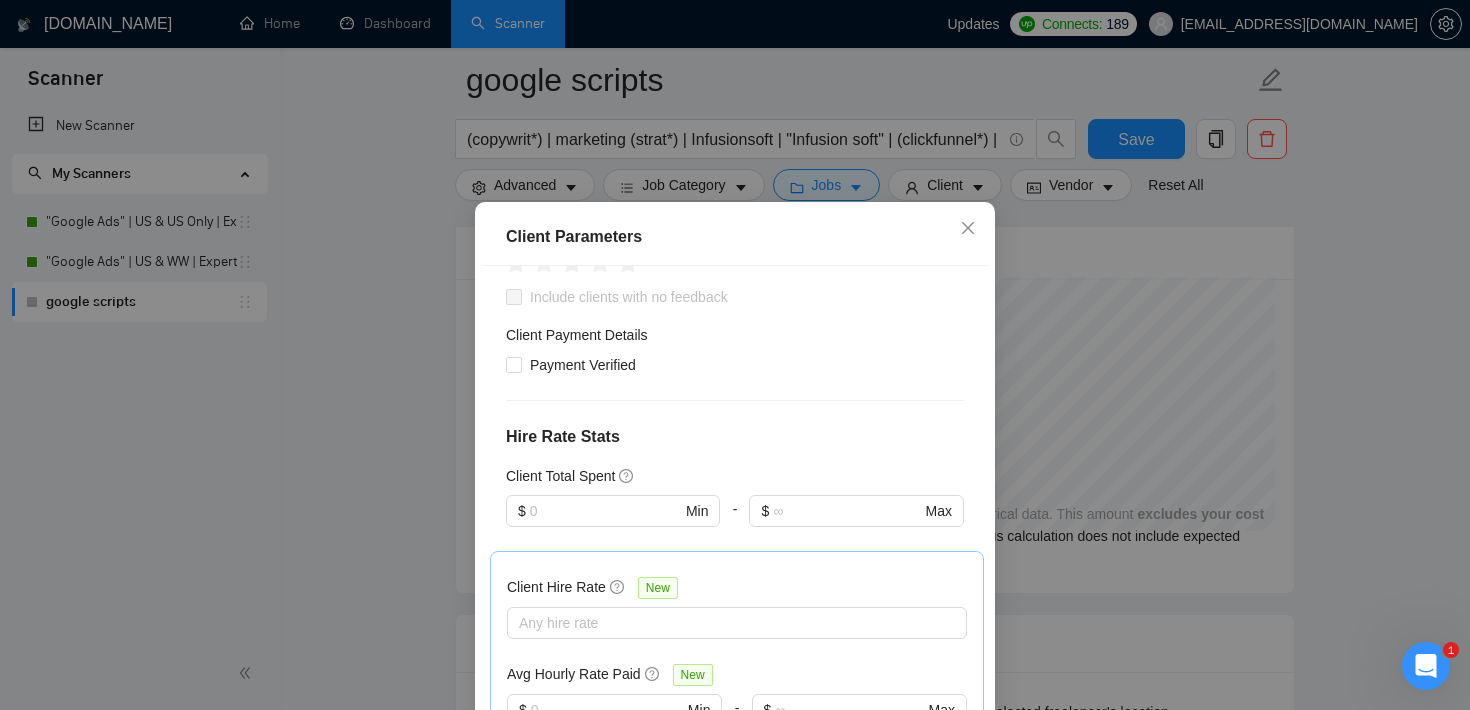 scroll, scrollTop: 345, scrollLeft: 0, axis: vertical 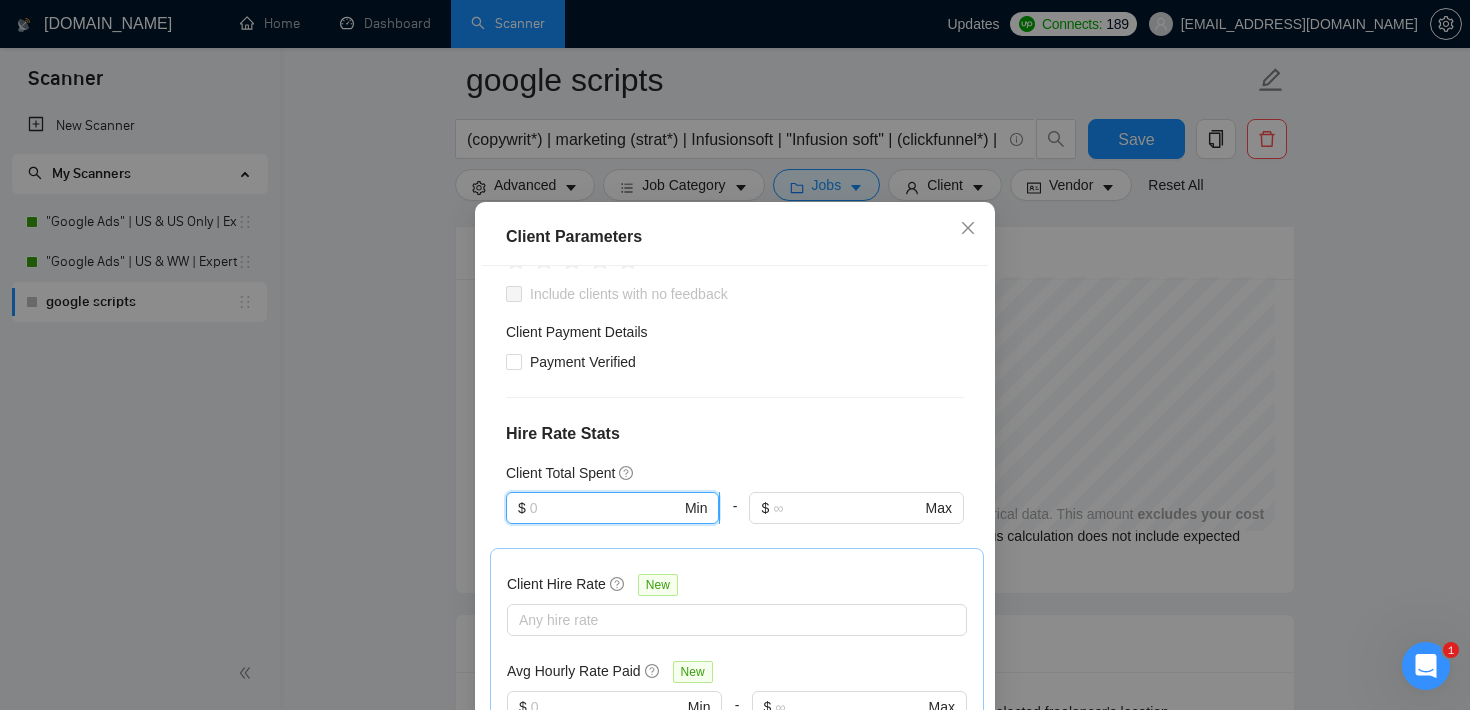 click at bounding box center [605, 508] 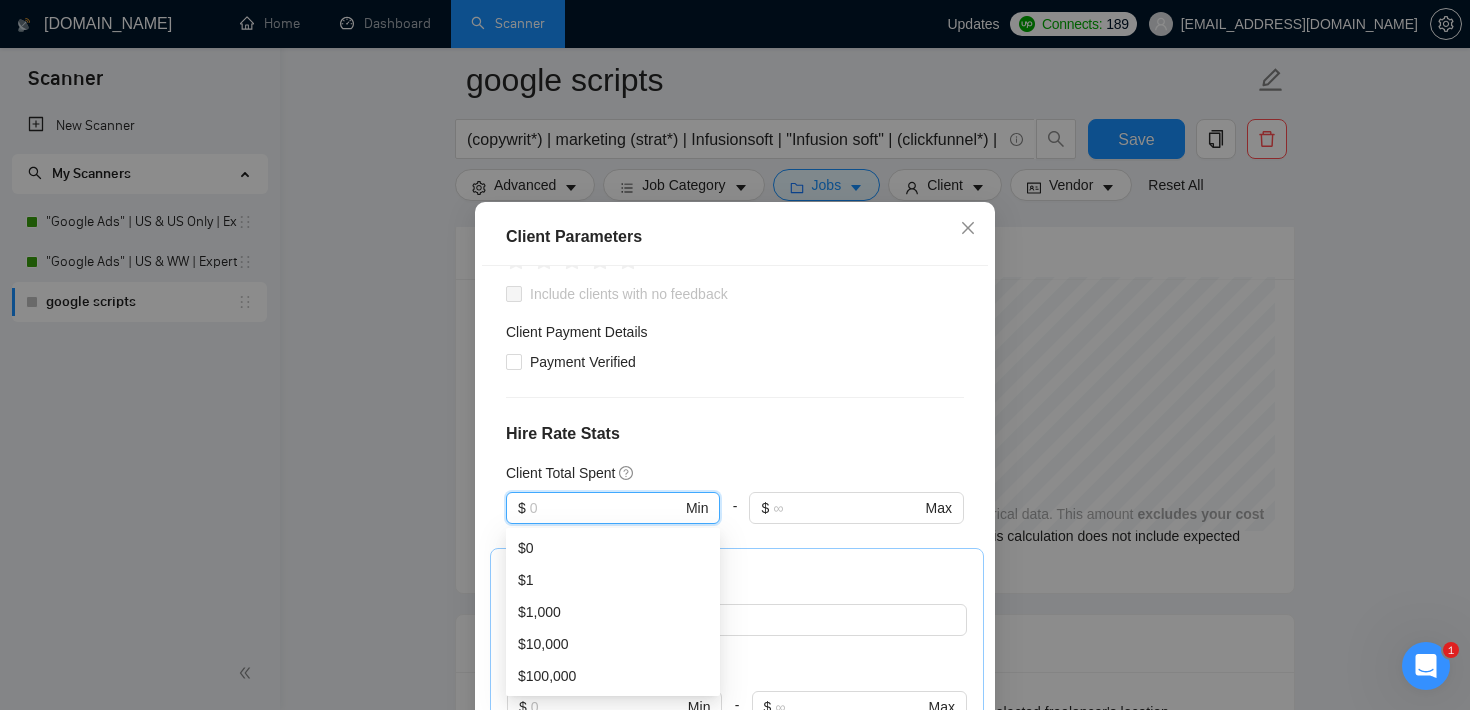 click on "Client Location Include Client Countries   Select Exclude Client Countries   Select Client Rating Client Min Average Feedback Include clients with no feedback Client Payment Details Payment Verified Hire Rate Stats   Client Total Spent $ Min - $ Max Client Hire Rate New   Any hire rate   Avg Hourly Rate Paid New $ Min - $ Max Include Clients without Sufficient History Client Profile Client Industry New   Any industry Client Company Size   Any company size Enterprise Clients New   Any clients" at bounding box center [735, 514] 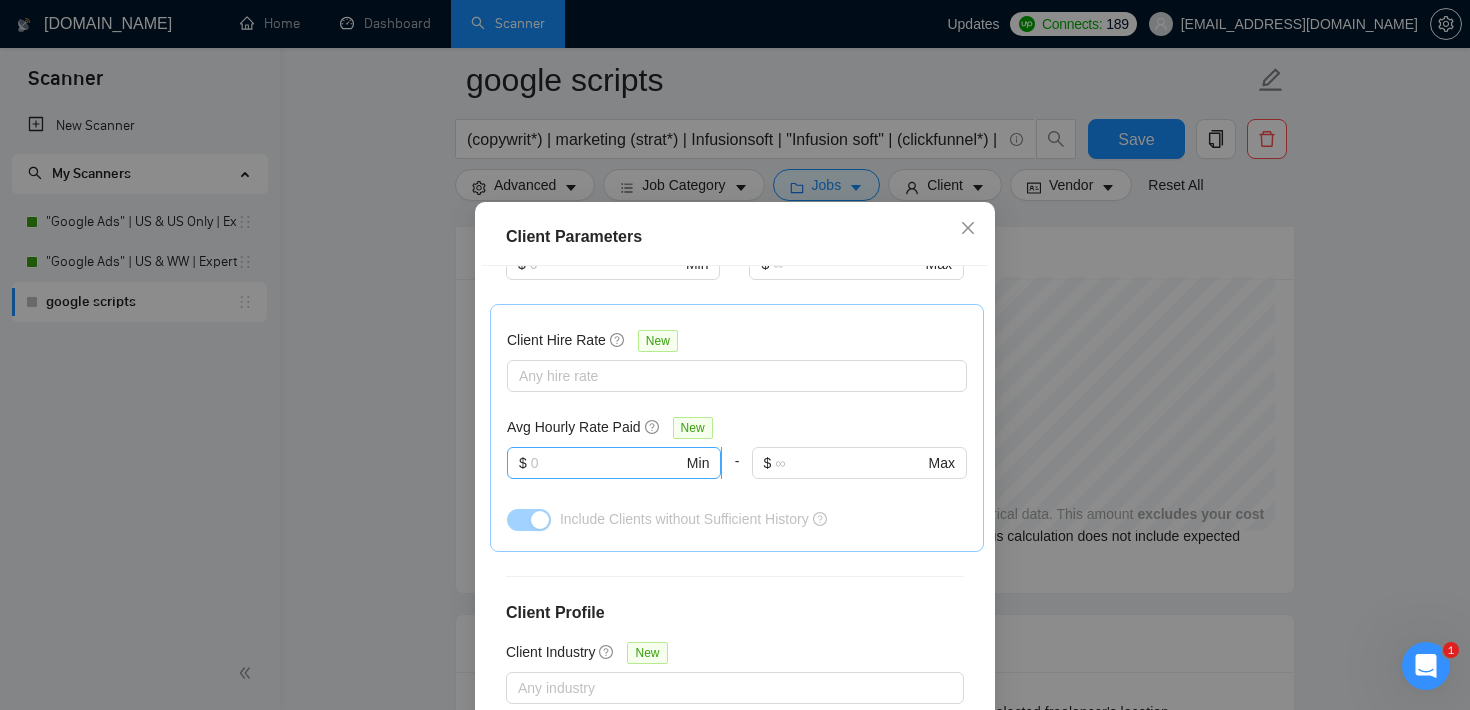 scroll, scrollTop: 603, scrollLeft: 0, axis: vertical 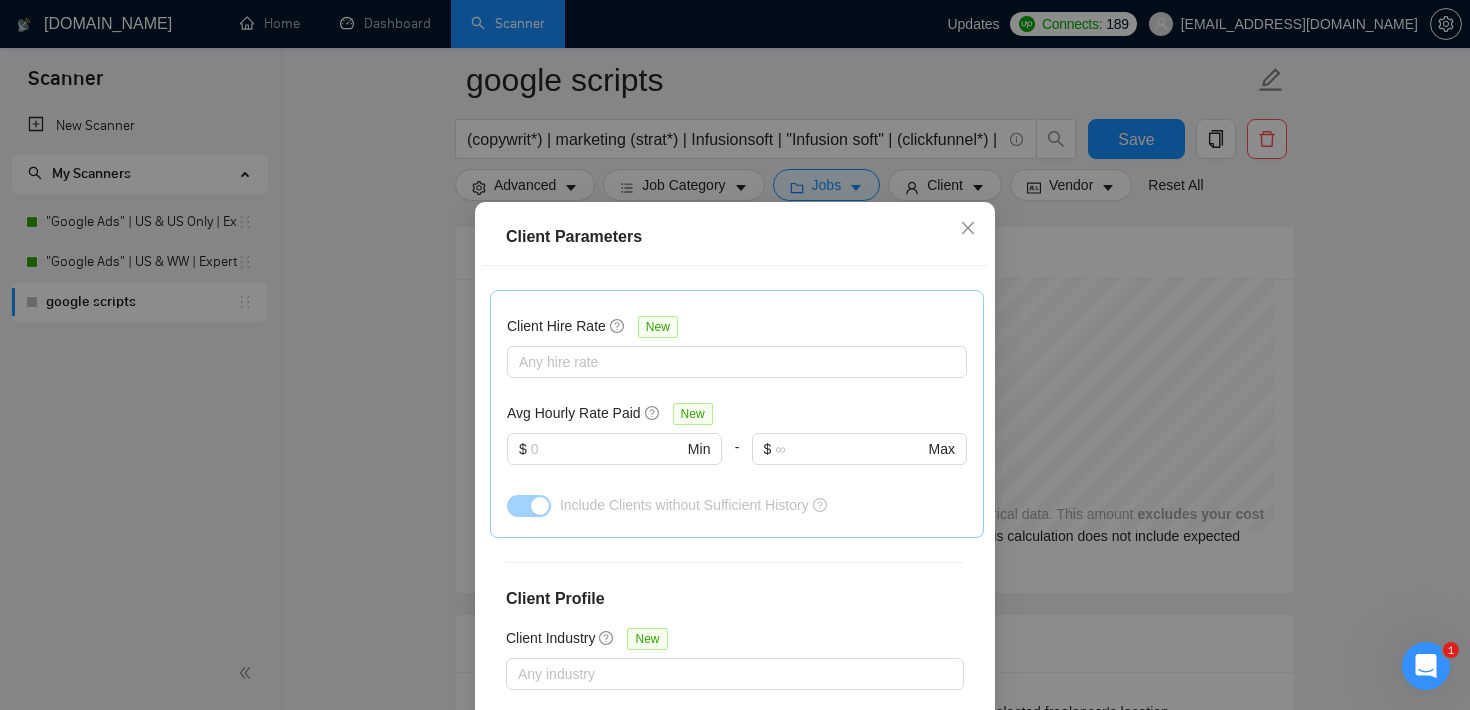 click on "Client Parameters Client Location Include Client Countries   Select Exclude Client Countries   Select Client Rating Client Min Average Feedback Include clients with no feedback Client Payment Details Payment Verified Hire Rate Stats   Client Total Spent $ Min - $ Max Client Hire Rate New   Any hire rate   Avg Hourly Rate Paid New $ Min - $ Max Include Clients without Sufficient History Client Profile Client Industry New   Any industry Client Company Size   Any company size Enterprise Clients New   Any clients Reset OK" at bounding box center [735, 355] 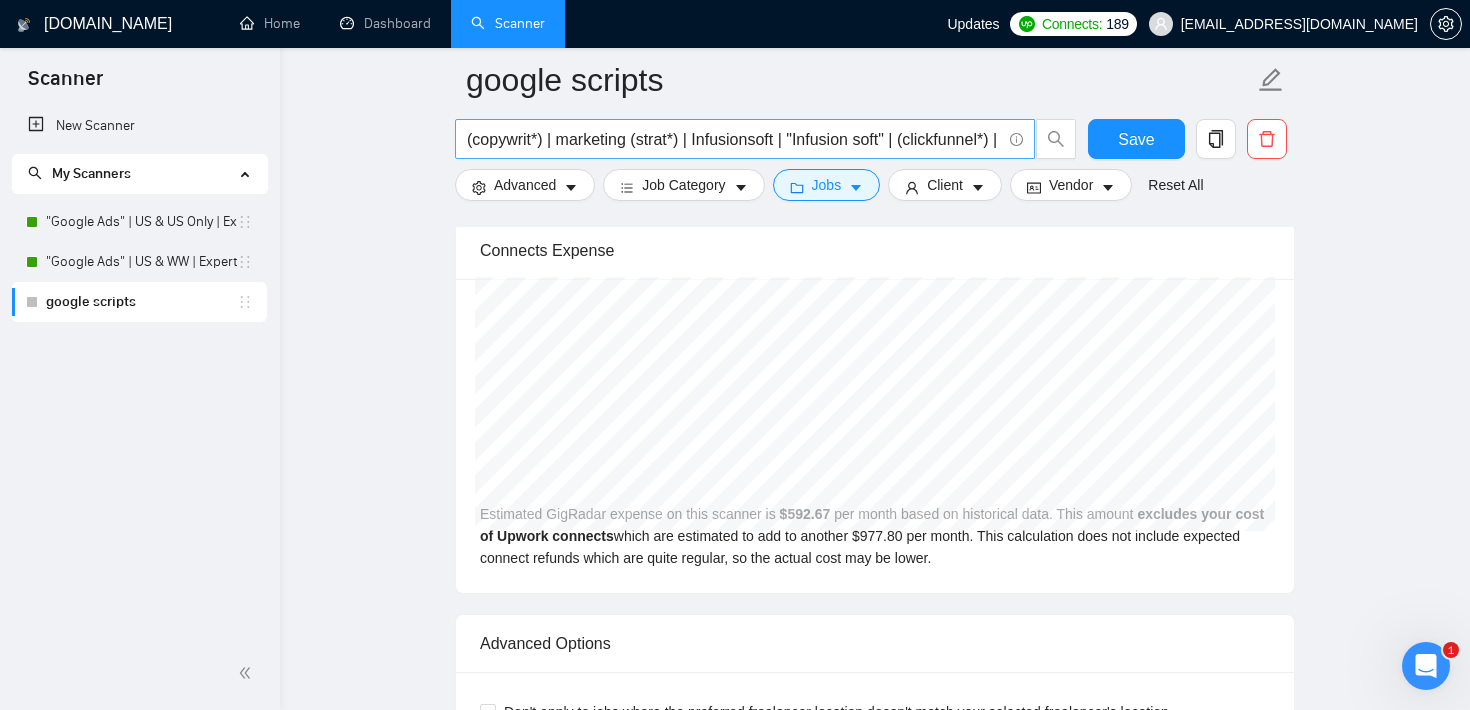 click on "(copywrit*) | marketing (strat*) | Infusionsoft | "Infusion soft" | (clickfunnel*) | marketing automation | sales automation | landing page | [DOMAIN_NAME] | (zapier*) | gohighlevel | "go-high-level" | "go high level" | (sales funnel*) | click (funnel*) | marketing (funnel*)" at bounding box center [734, 139] 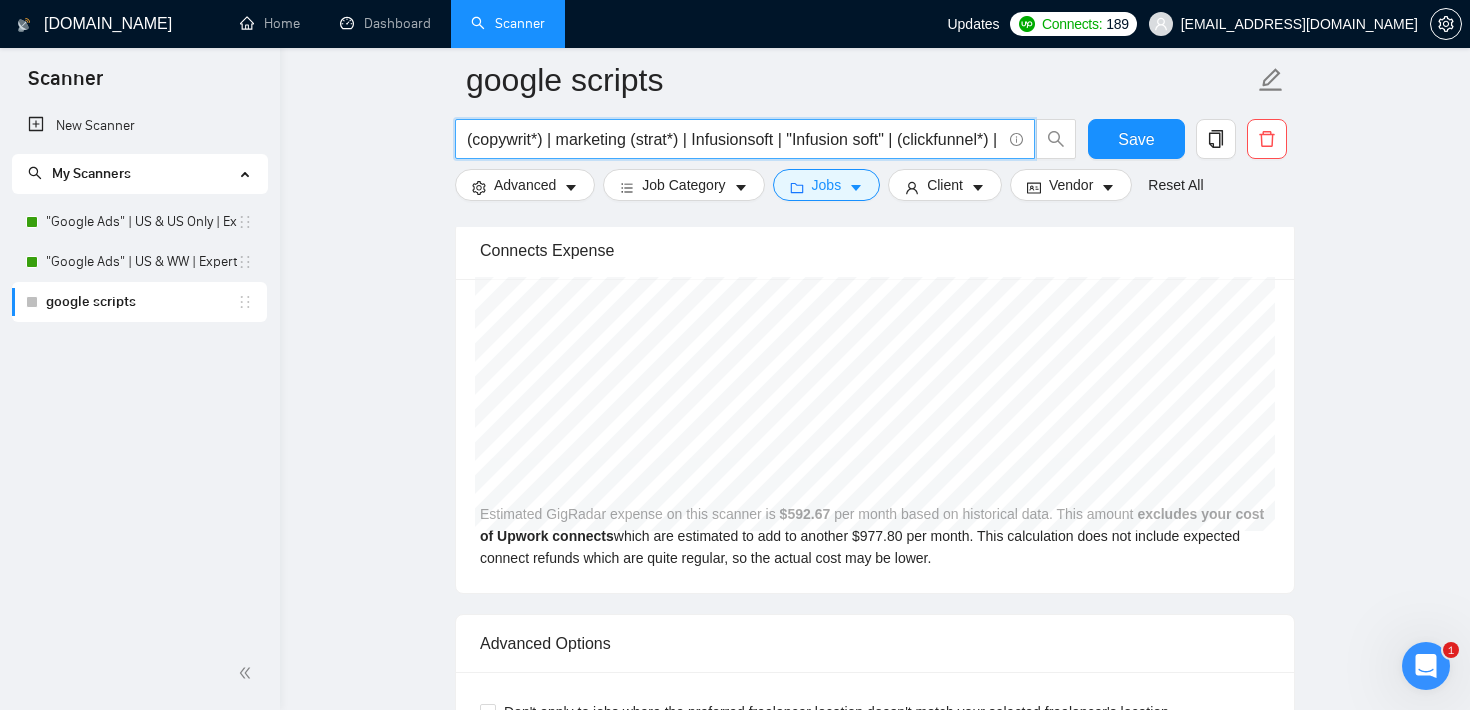 click on "(copywrit*) | marketing (strat*) | Infusionsoft | "Infusion soft" | (clickfunnel*) | marketing automation | sales automation | landing page | [DOMAIN_NAME] | (zapier*) | gohighlevel | "go-high-level" | "go high level" | (sales funnel*) | click (funnel*) | marketing (funnel*)" at bounding box center (734, 139) 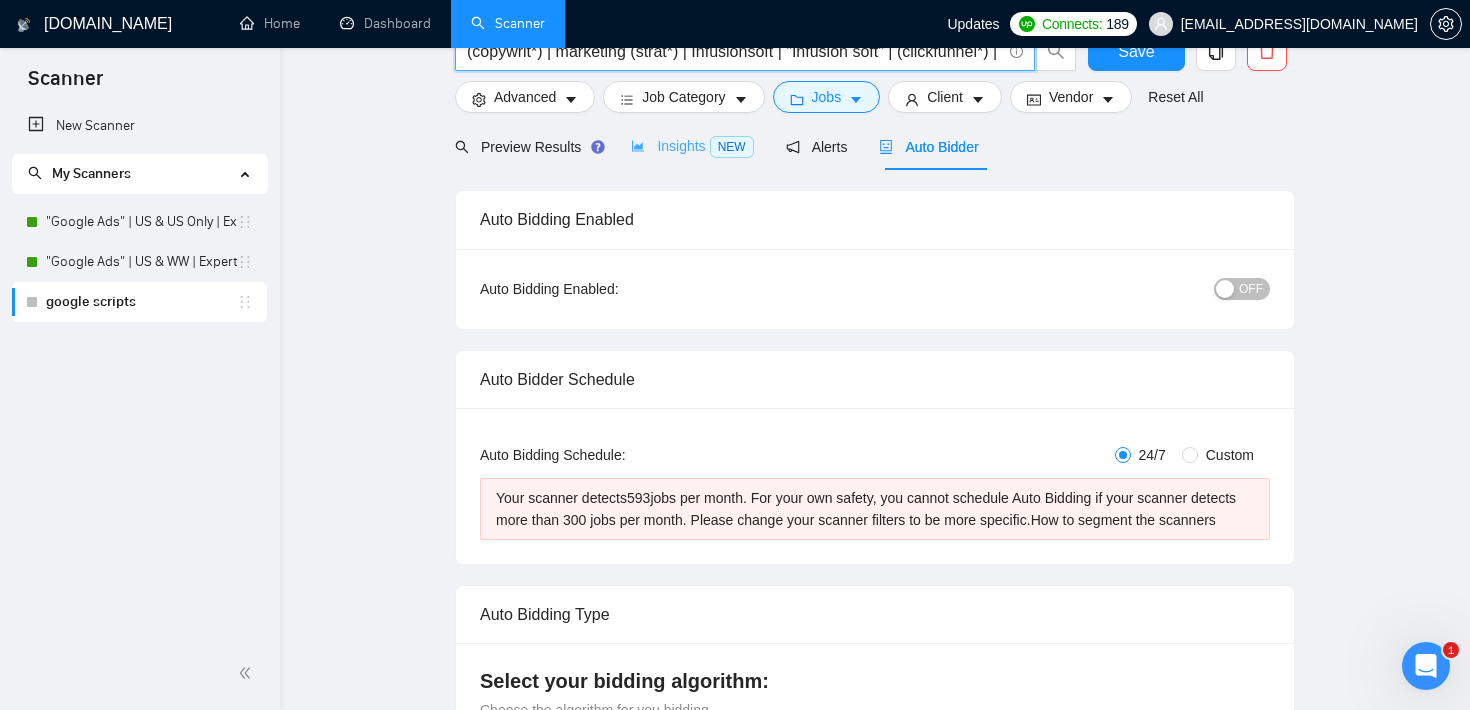 scroll, scrollTop: 0, scrollLeft: 0, axis: both 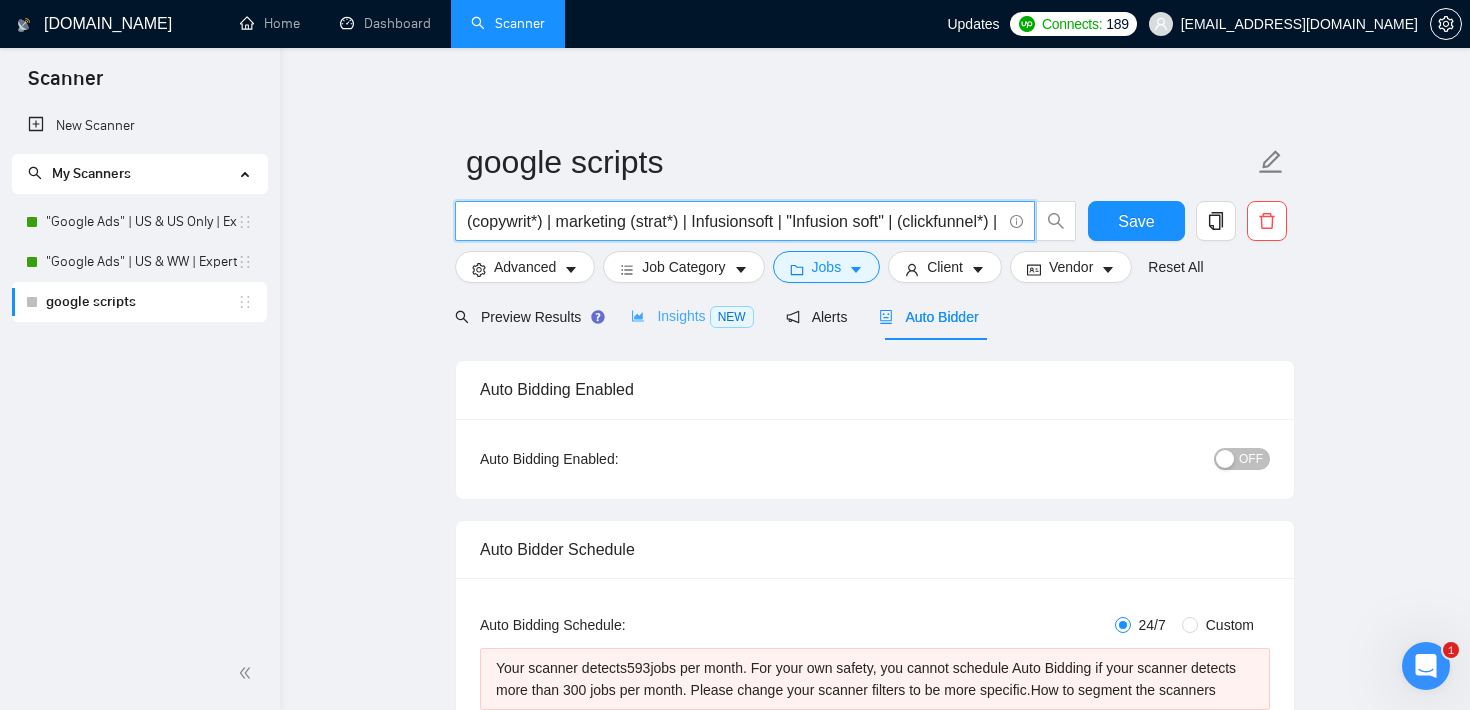 click on "Insights NEW" at bounding box center [692, 316] 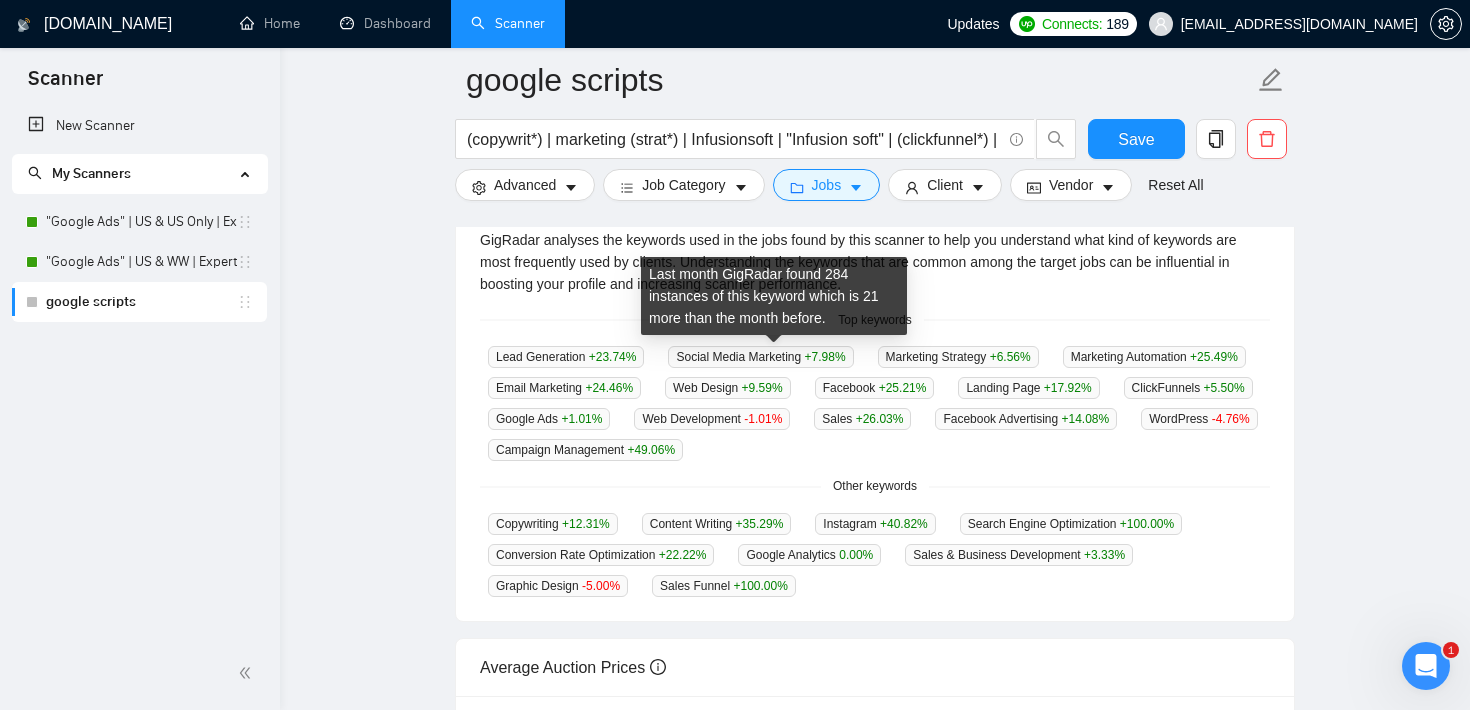 scroll, scrollTop: 452, scrollLeft: 0, axis: vertical 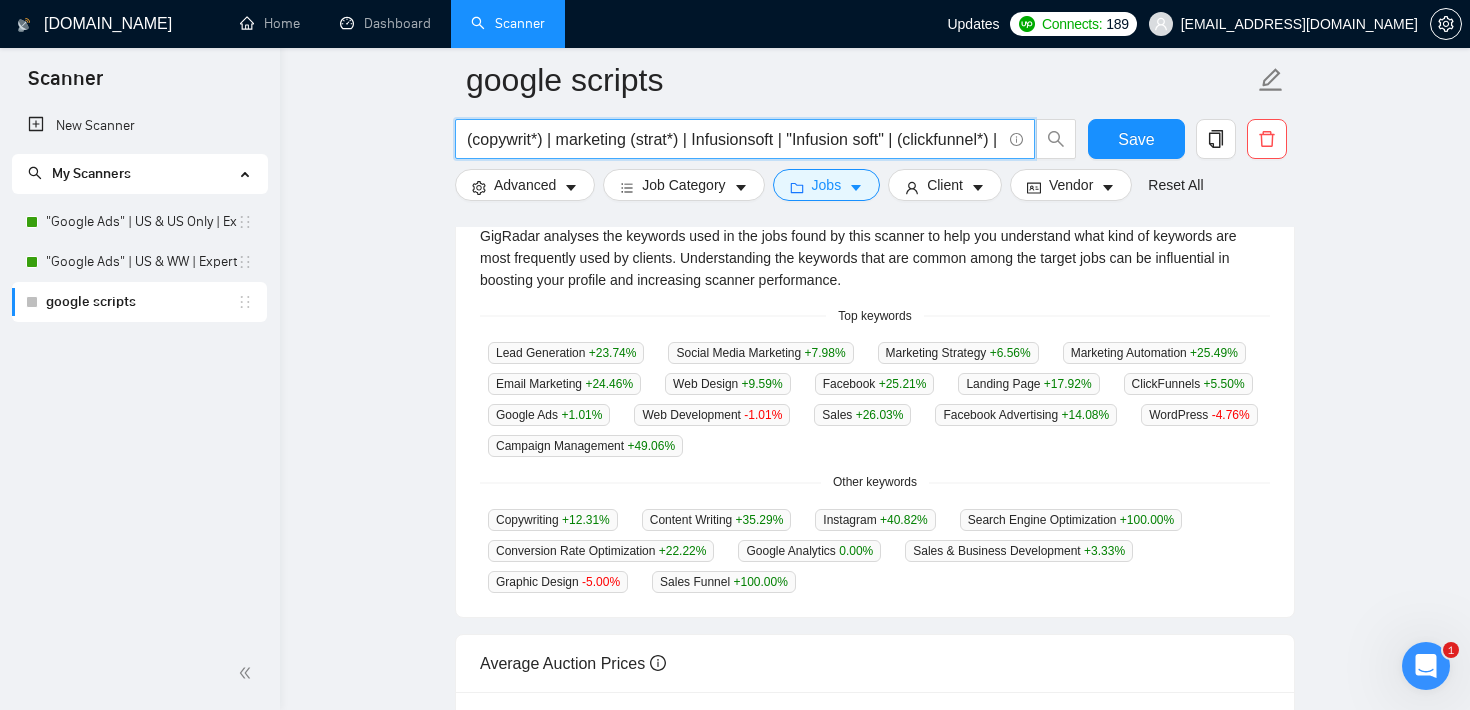 click on "(copywrit*) | marketing (strat*) | Infusionsoft | "Infusion soft" | (clickfunnel*) | marketing automation | sales automation | landing page | [DOMAIN_NAME] | (zapier*) | gohighlevel | "go-high-level" | "go high level" | (sales funnel*) | click (funnel*) | marketing (funnel*)" at bounding box center (734, 139) 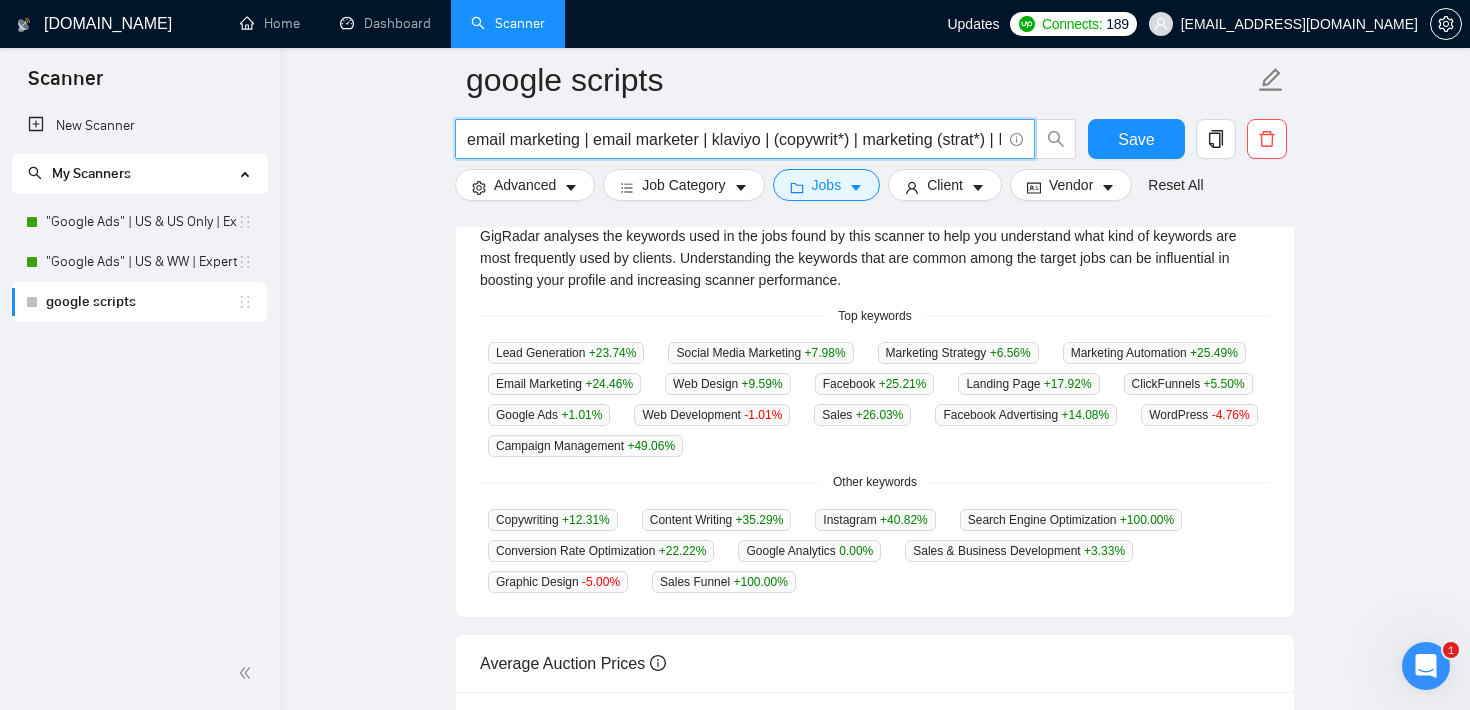 type on "email marketing | email marketer | klaviyo | (copywrit*) | marketing (strat*) | Infusionsoft | "Infusion soft" | (clickfunnel*) | marketing automation | sales automation | landing page | [DOMAIN_NAME] | (zapier*) | gohighlevel | "go-high-level" | "go high level" | (sales funnel*) | click (funnel*) | marketing (funnel*)" 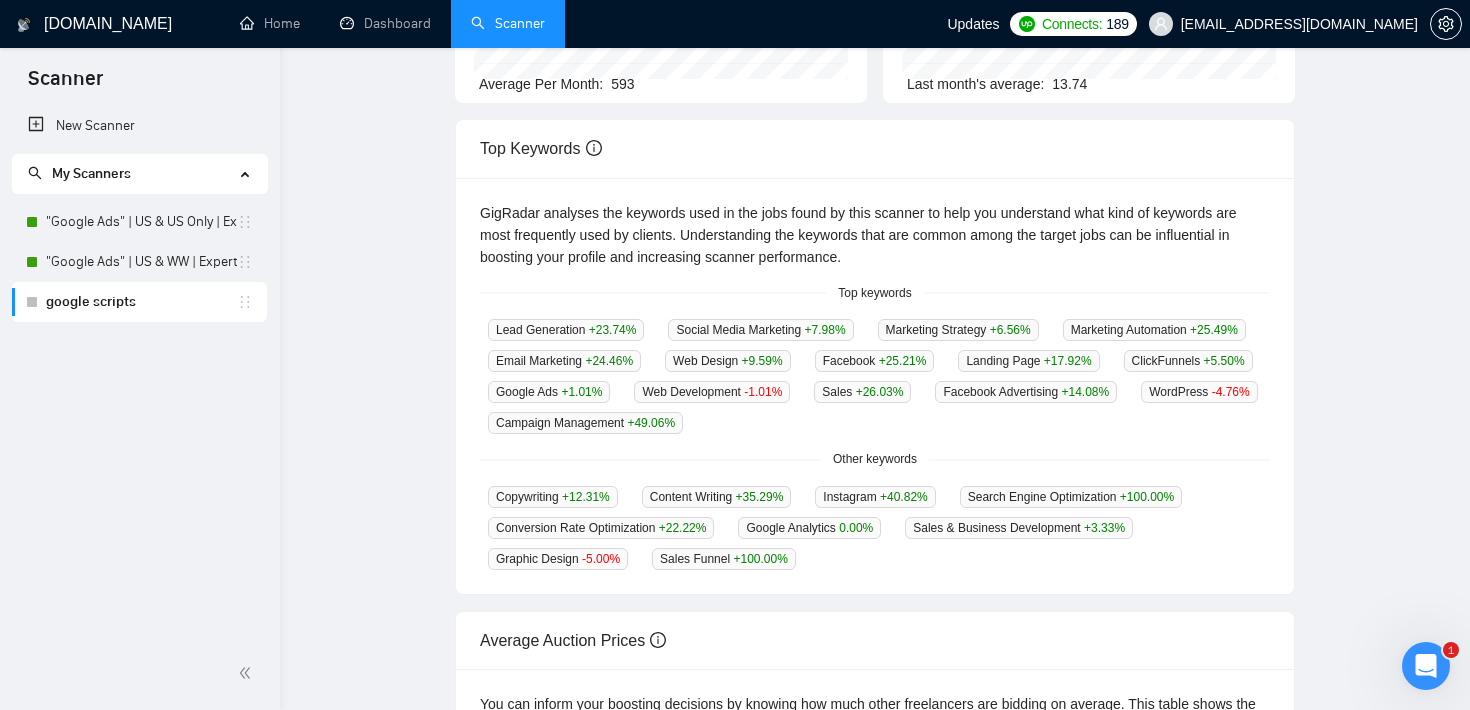 scroll, scrollTop: 0, scrollLeft: 0, axis: both 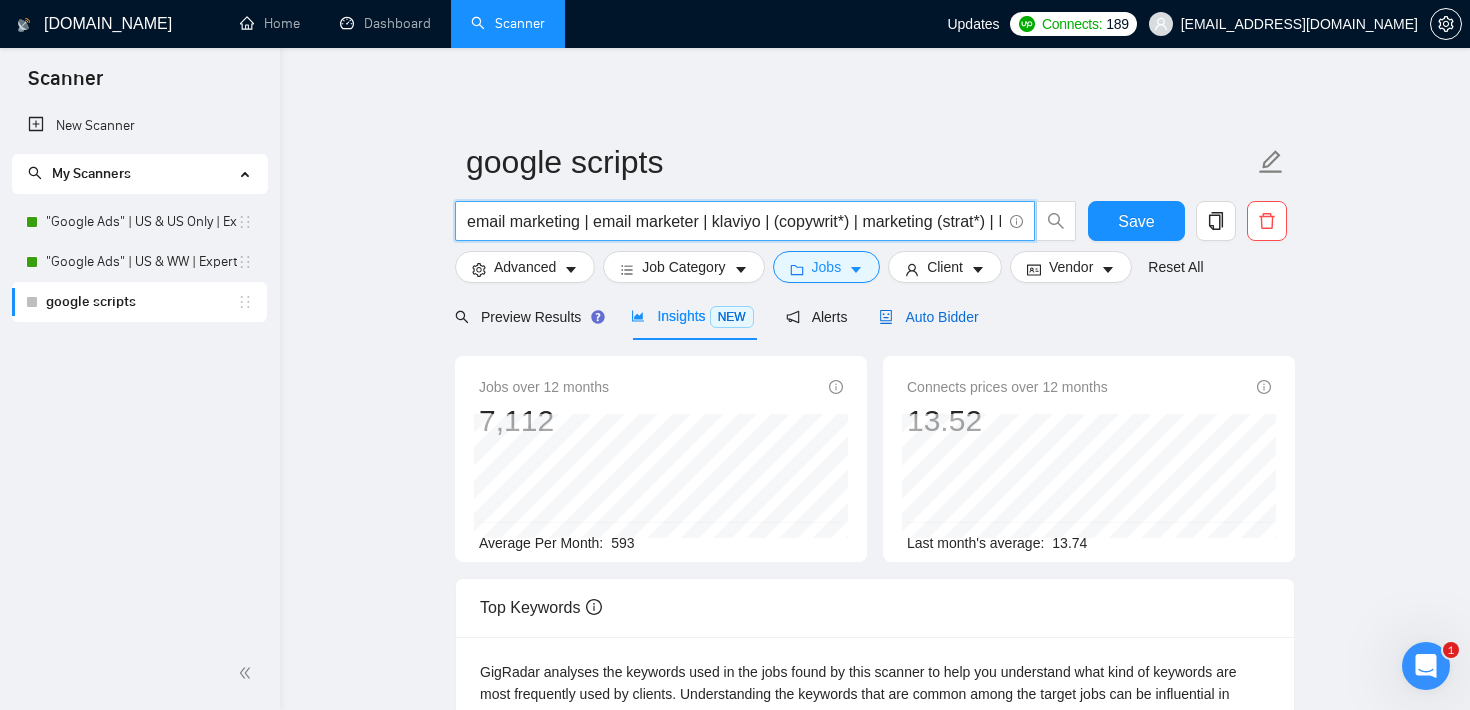 click on "Auto Bidder" at bounding box center [928, 317] 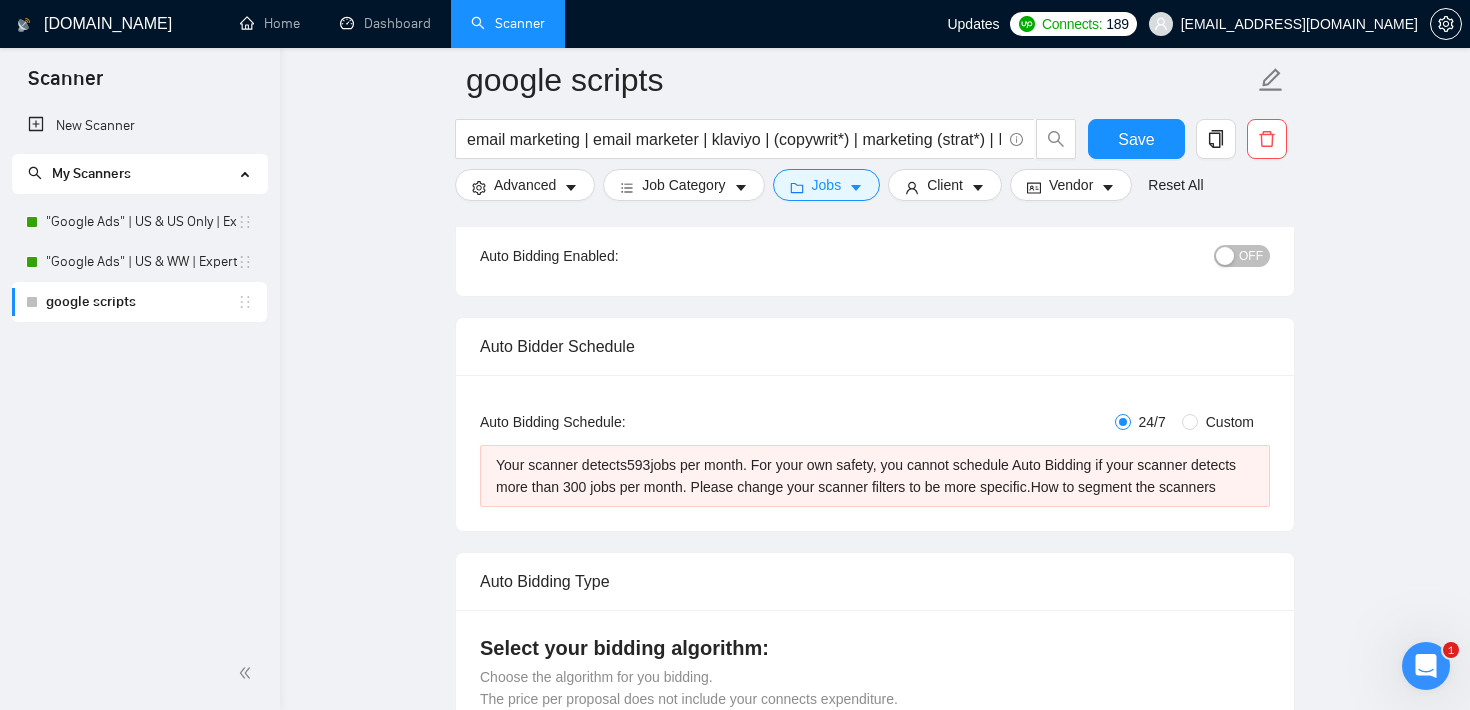 scroll, scrollTop: 233, scrollLeft: 0, axis: vertical 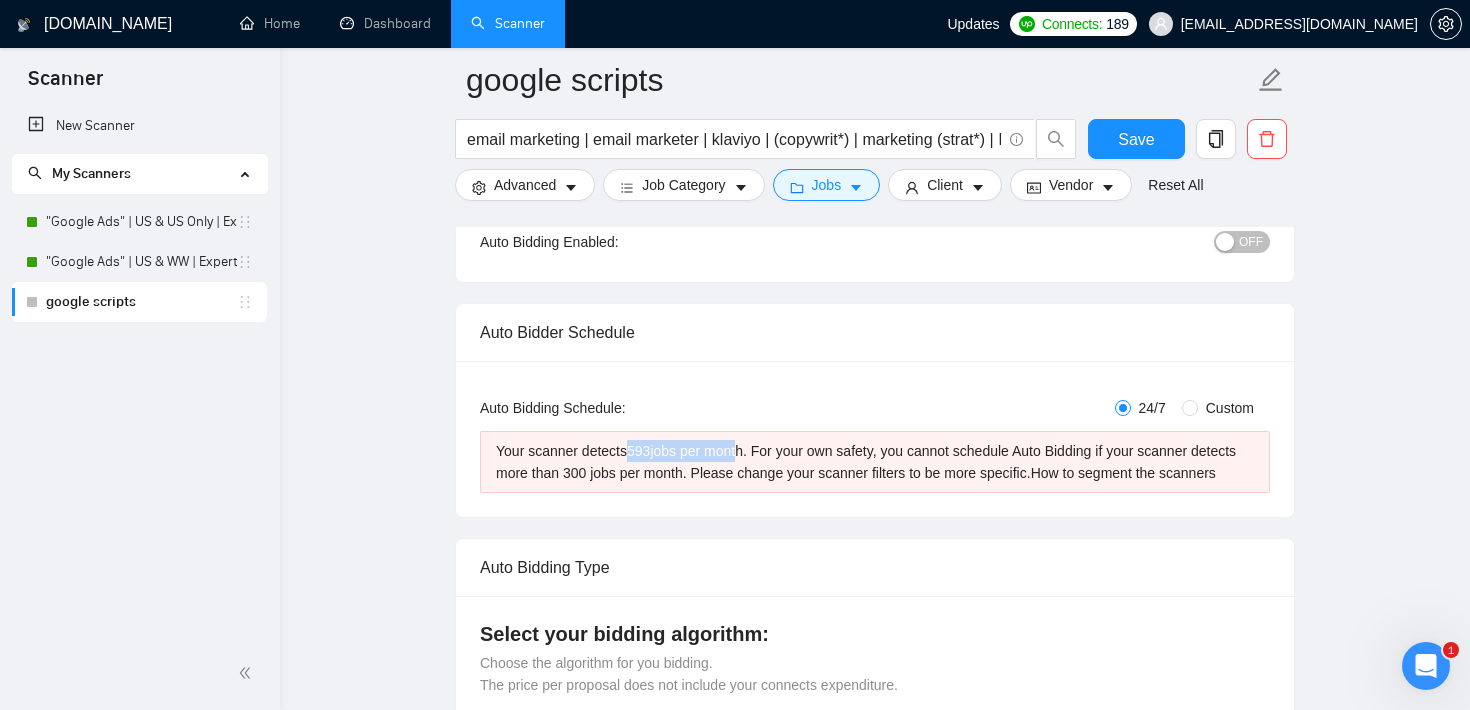 drag, startPoint x: 636, startPoint y: 441, endPoint x: 747, endPoint y: 452, distance: 111.54372 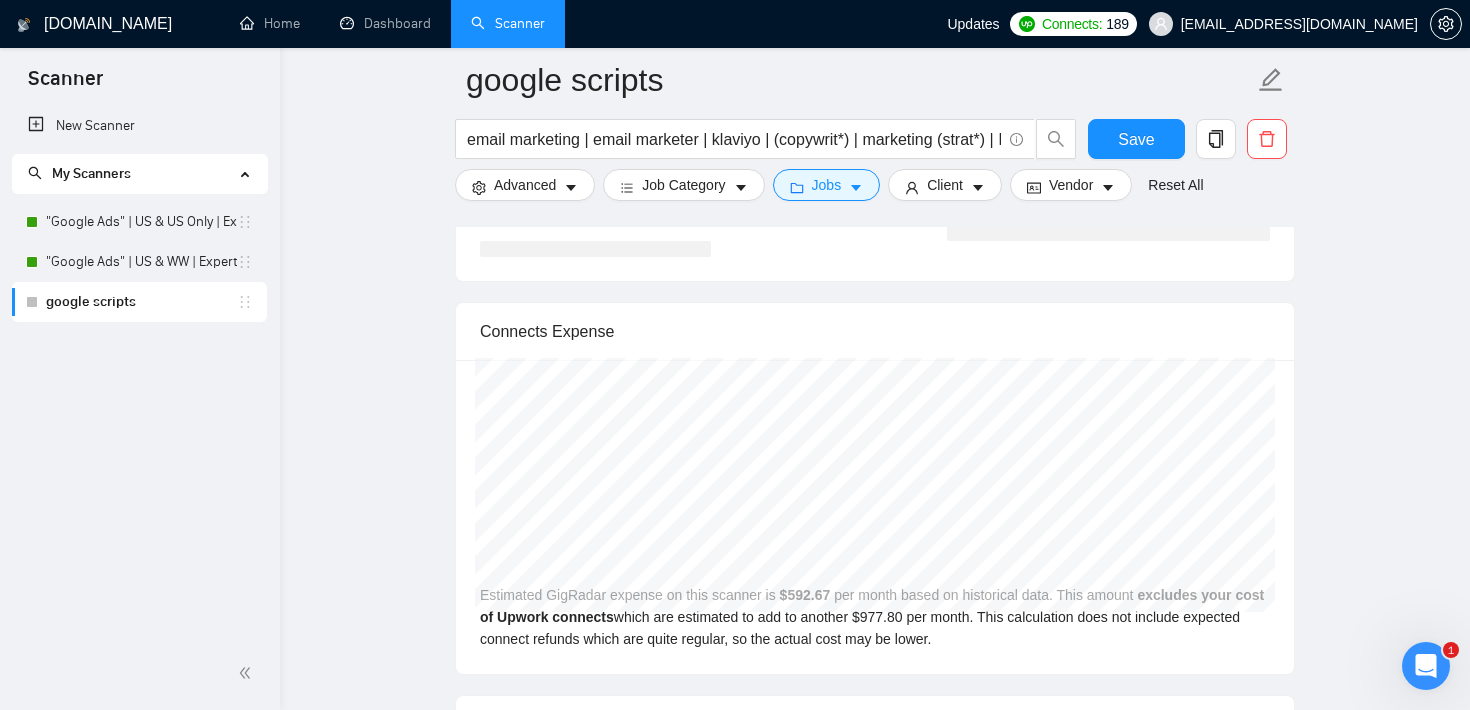 scroll, scrollTop: 3313, scrollLeft: 0, axis: vertical 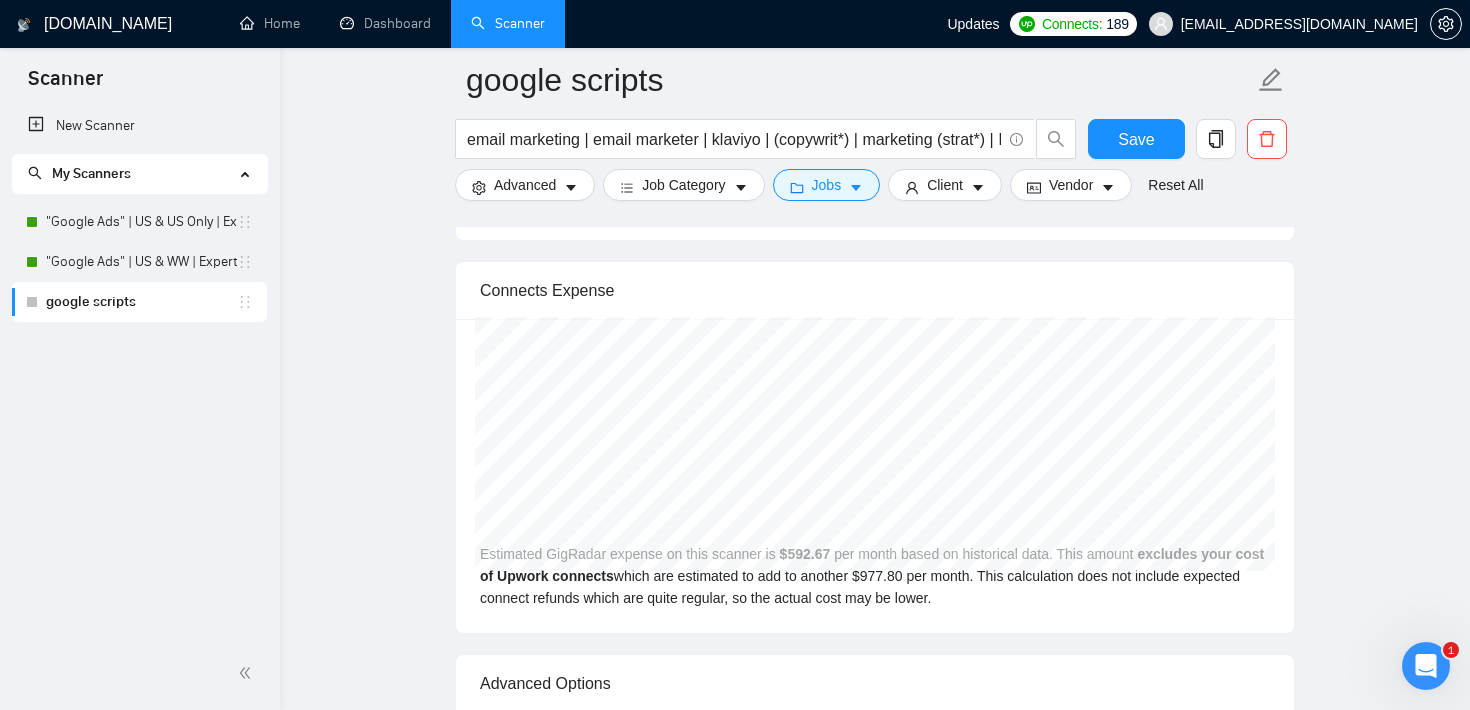 click on "google scripts email marketing | email marketer | klaviyo | (copywrit*) | marketing (strat*) | Infusionsoft | "Infusion soft" | (clickfunnel*) | marketing automation | sales automation | landing page | [DOMAIN_NAME] | (zapier*) | gohighlevel | "go-high-level" | "go high level" | (sales funnel*) | click (funnel*) | marketing (funnel*) Save Advanced   Job Category   Jobs   Client   Vendor   Reset All Preview Results Insights NEW Alerts Auto Bidder Auto Bidding Enabled Auto Bidding Enabled: OFF Auto Bidder Schedule Auto Bidding Type: Automated (recommended) Semi-automated Auto Bidding Schedule: 24/7 Custom Custom Auto Bidder Schedule Repeat every week [DATE] [DATE] [DATE] [DATE] [DATE] [DATE] [DATE] Active Hours ( [GEOGRAPHIC_DATA]/[GEOGRAPHIC_DATA] ): From: To: ( 24  hours) [GEOGRAPHIC_DATA]/[GEOGRAPHIC_DATA] Your scanner detects  593  jobs per month. For your own safety, you cannot schedule Auto Bidding if your scanner detects more than 300 jobs per month. Please change your scanner filters to be more specific.  How to segment the scanners 0.50" at bounding box center [875, -938] 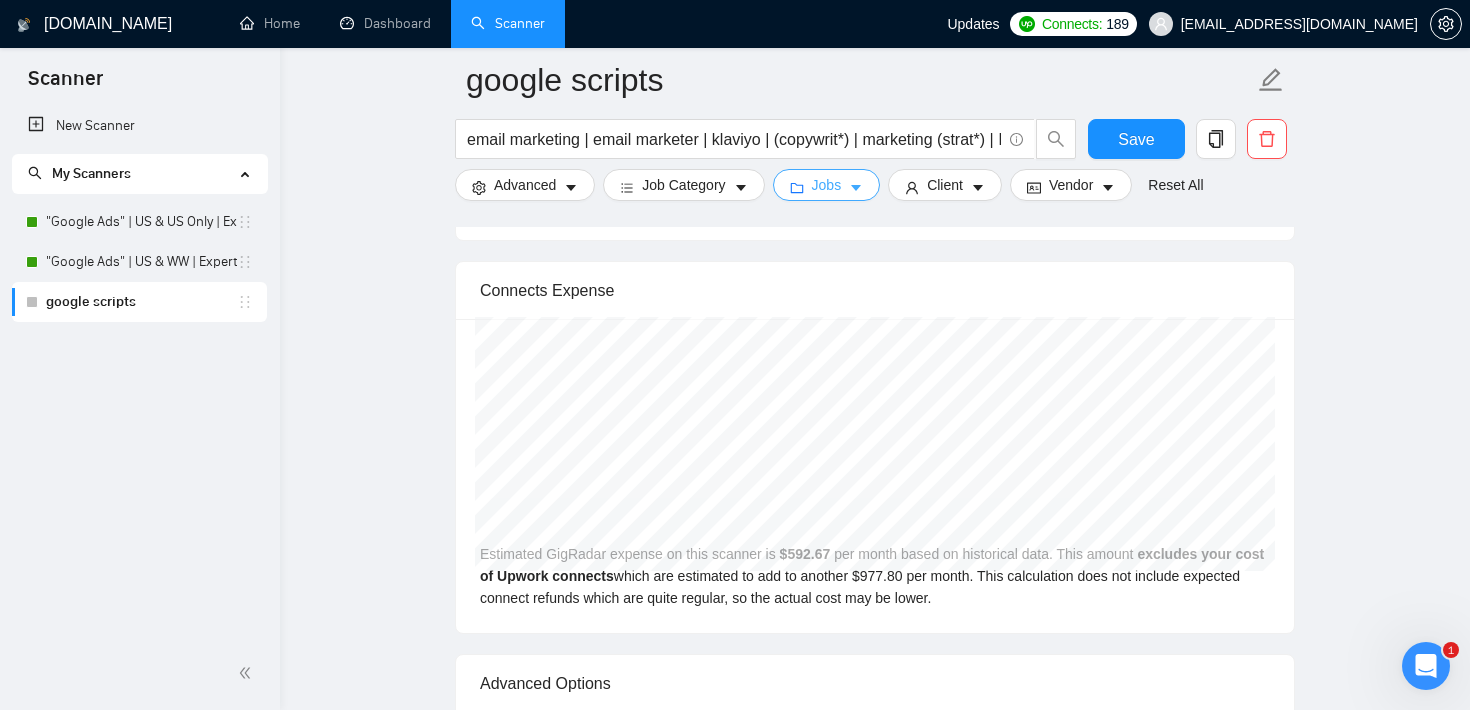 click 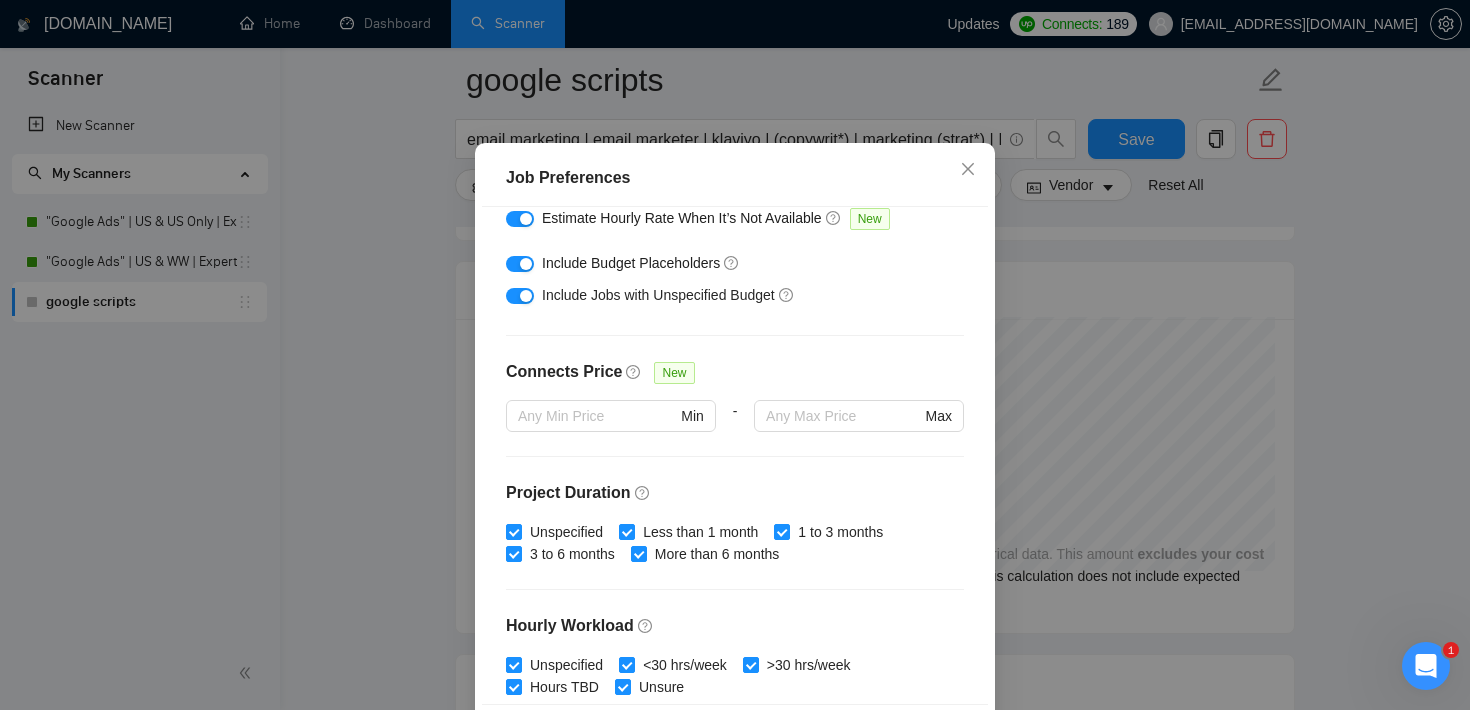 scroll, scrollTop: 330, scrollLeft: 0, axis: vertical 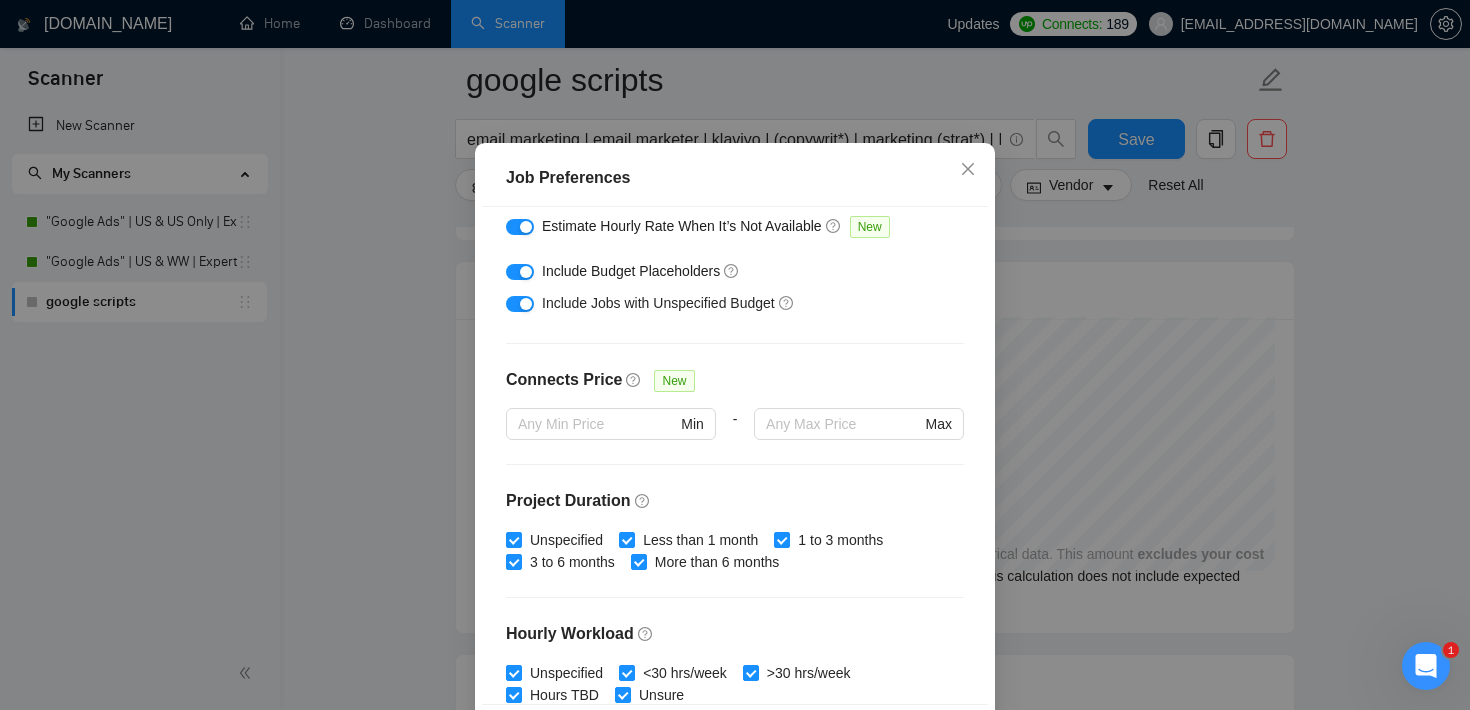 click at bounding box center (526, 304) 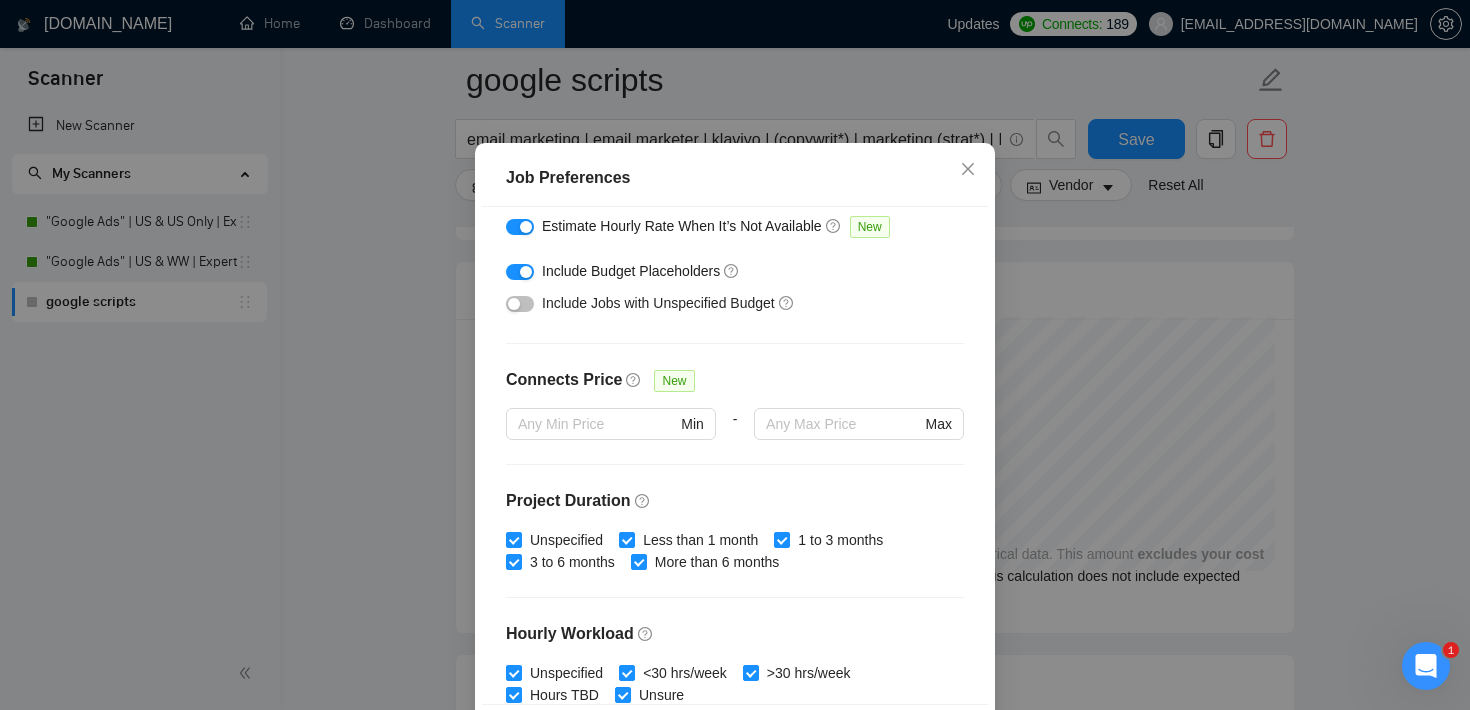 click at bounding box center (526, 272) 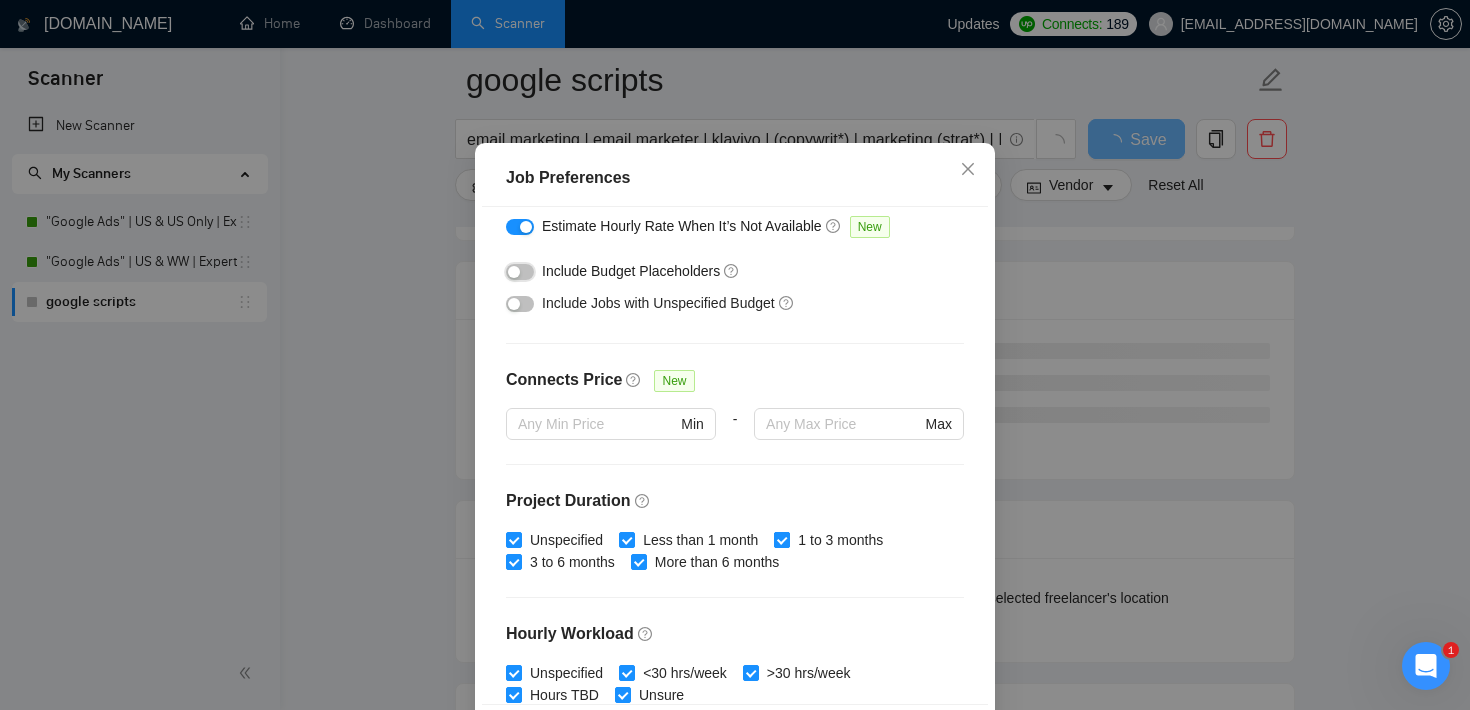 scroll, scrollTop: 630, scrollLeft: 0, axis: vertical 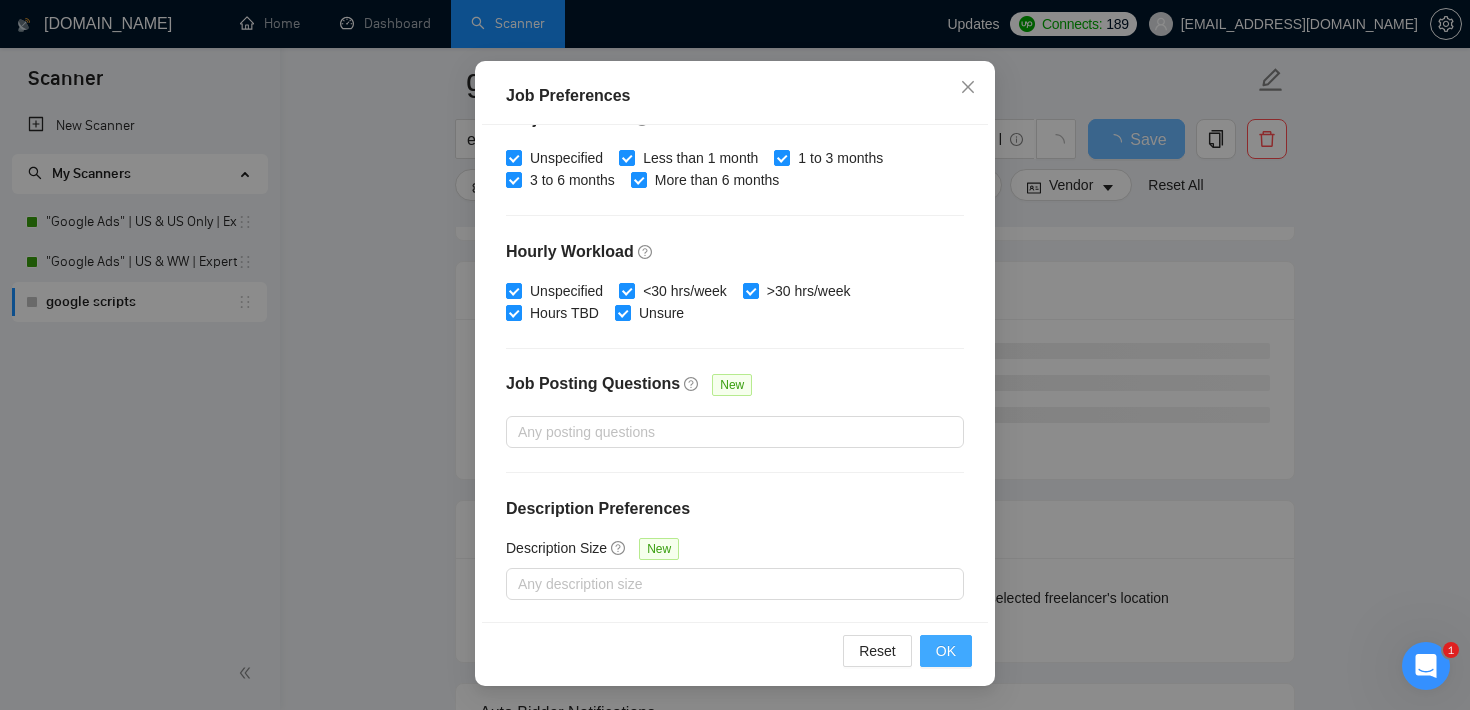 click on "OK" at bounding box center [946, 651] 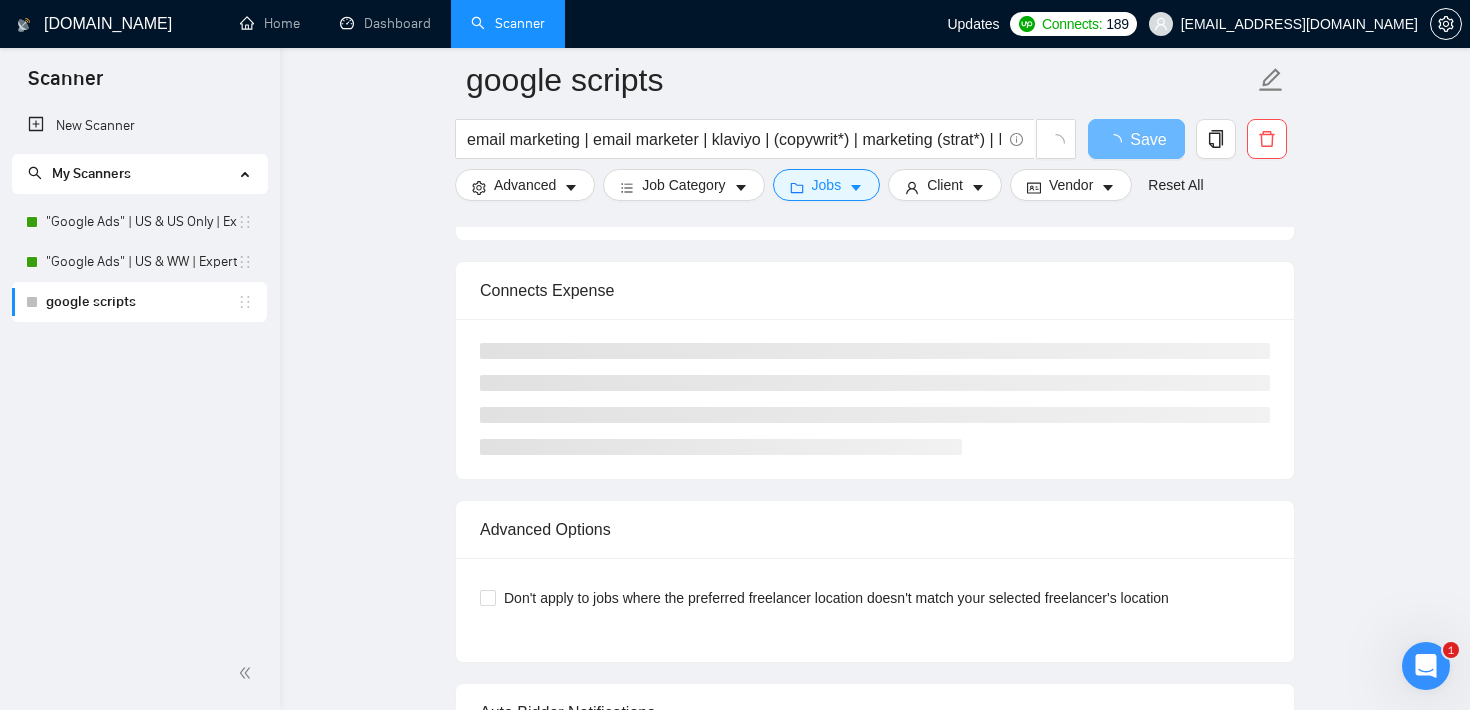 scroll, scrollTop: 59, scrollLeft: 0, axis: vertical 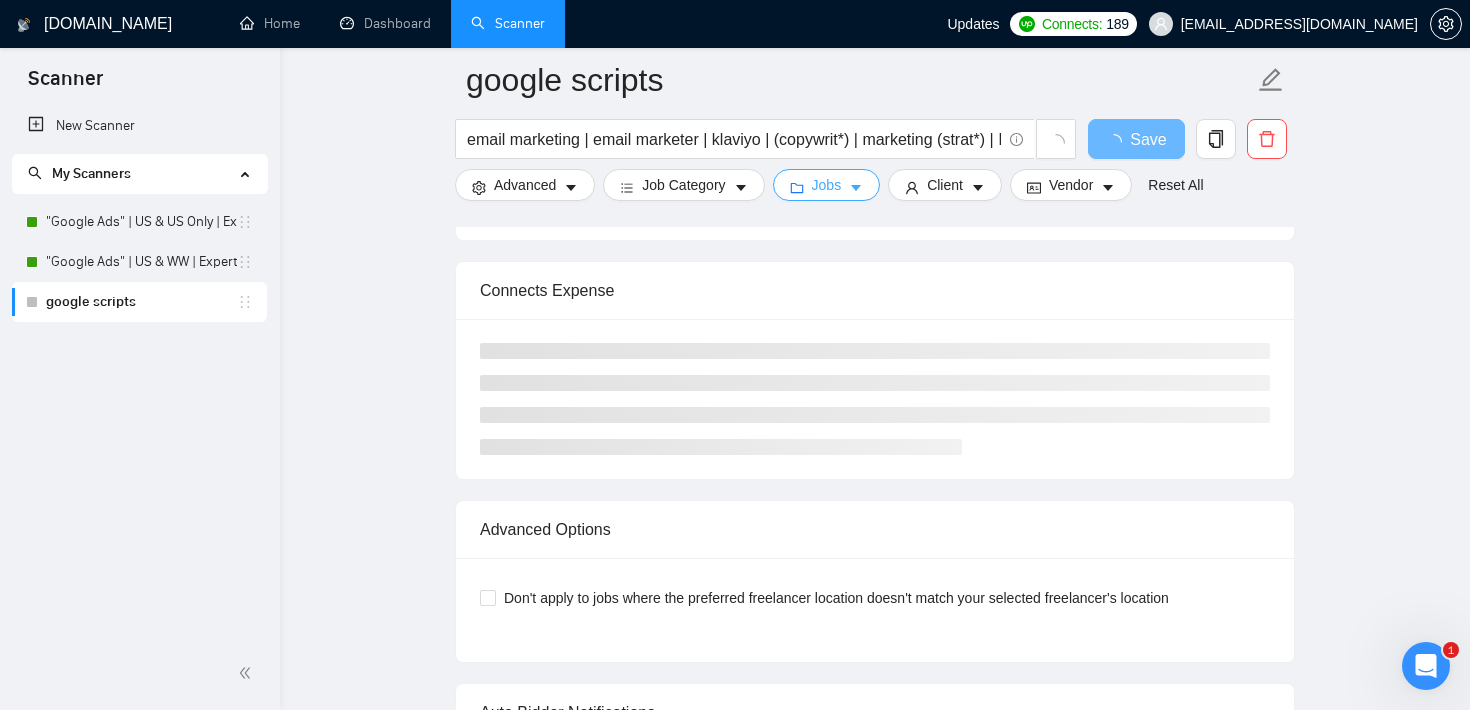 type 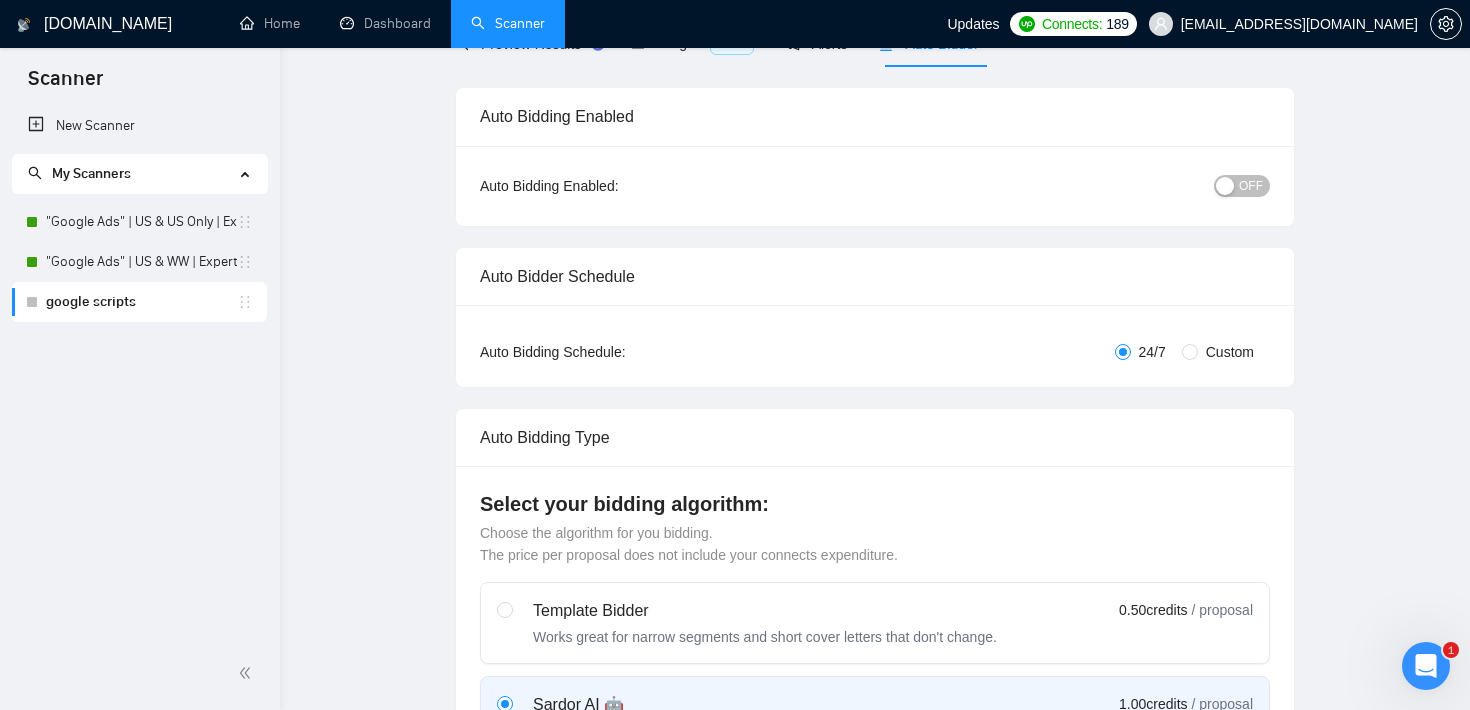 scroll, scrollTop: 0, scrollLeft: 0, axis: both 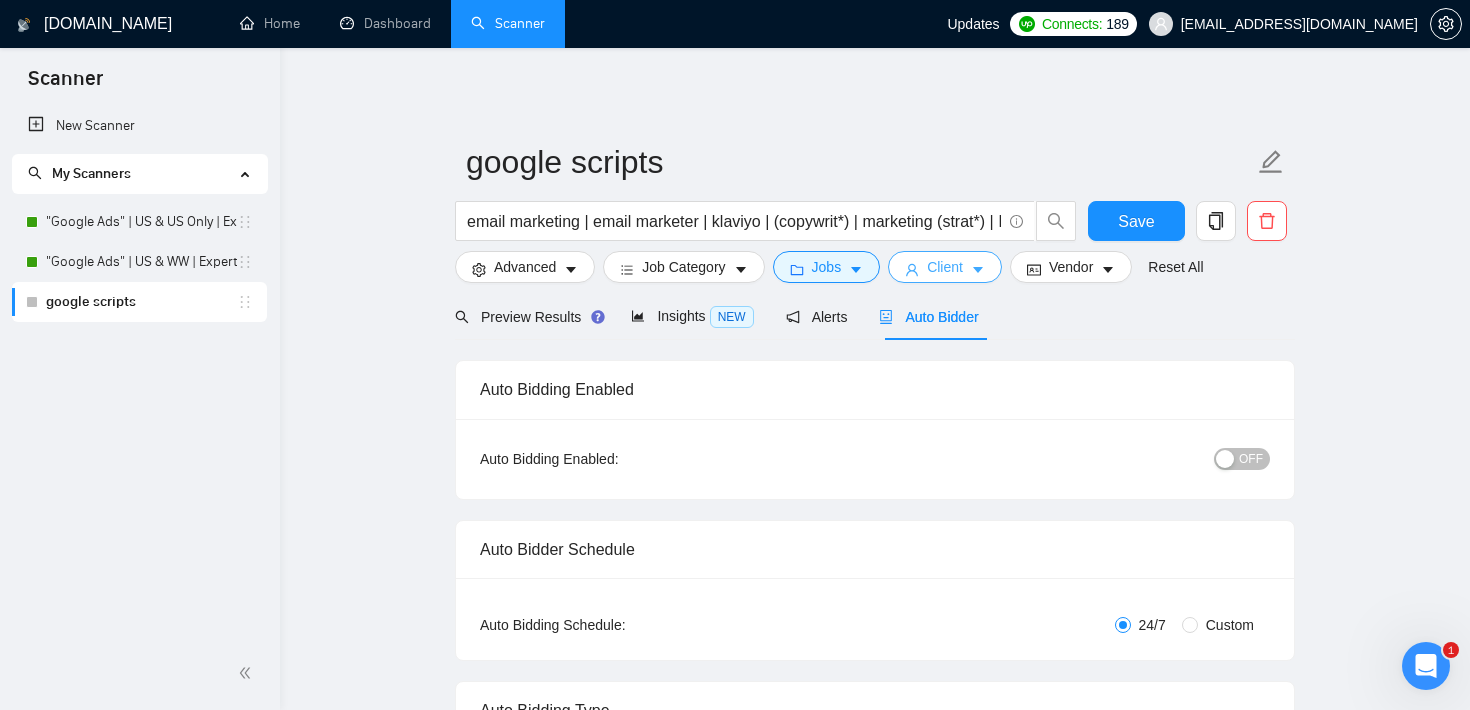 click on "Client" at bounding box center [945, 267] 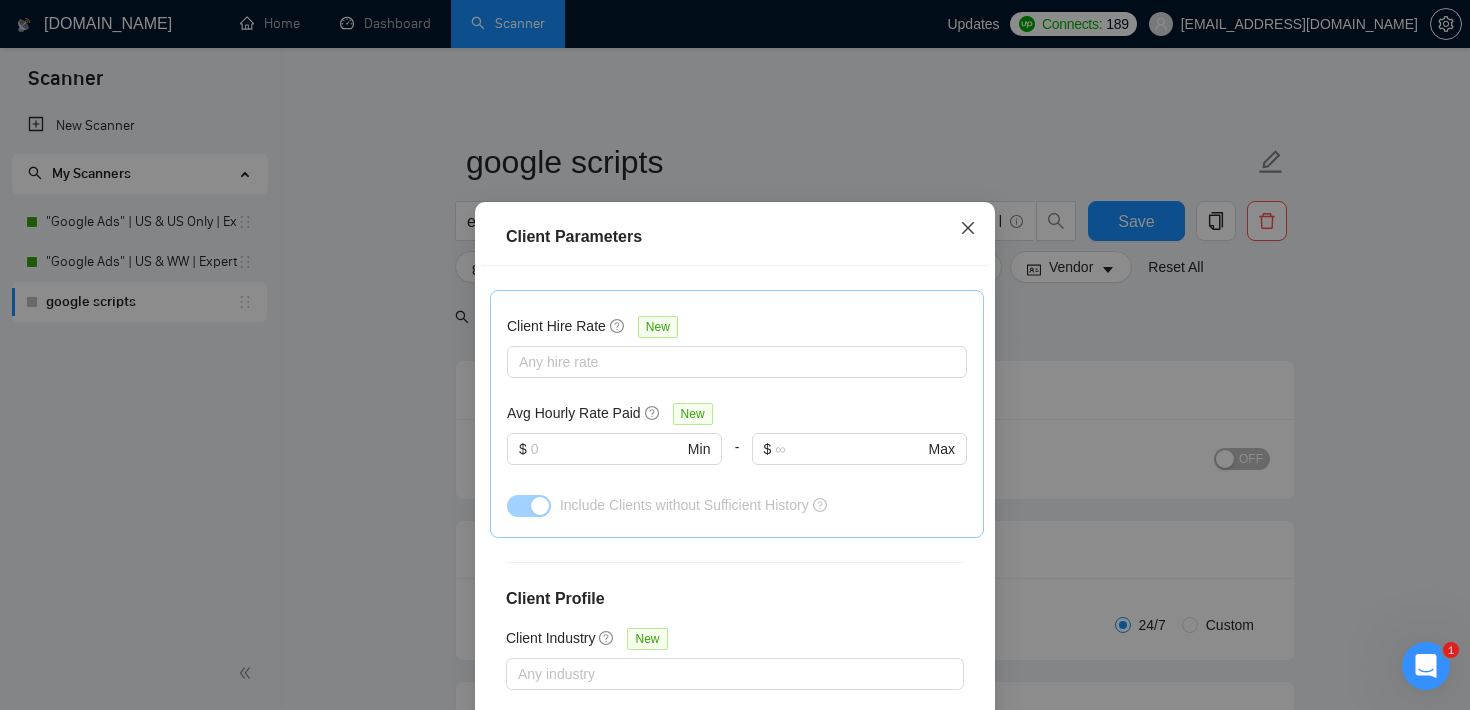 click 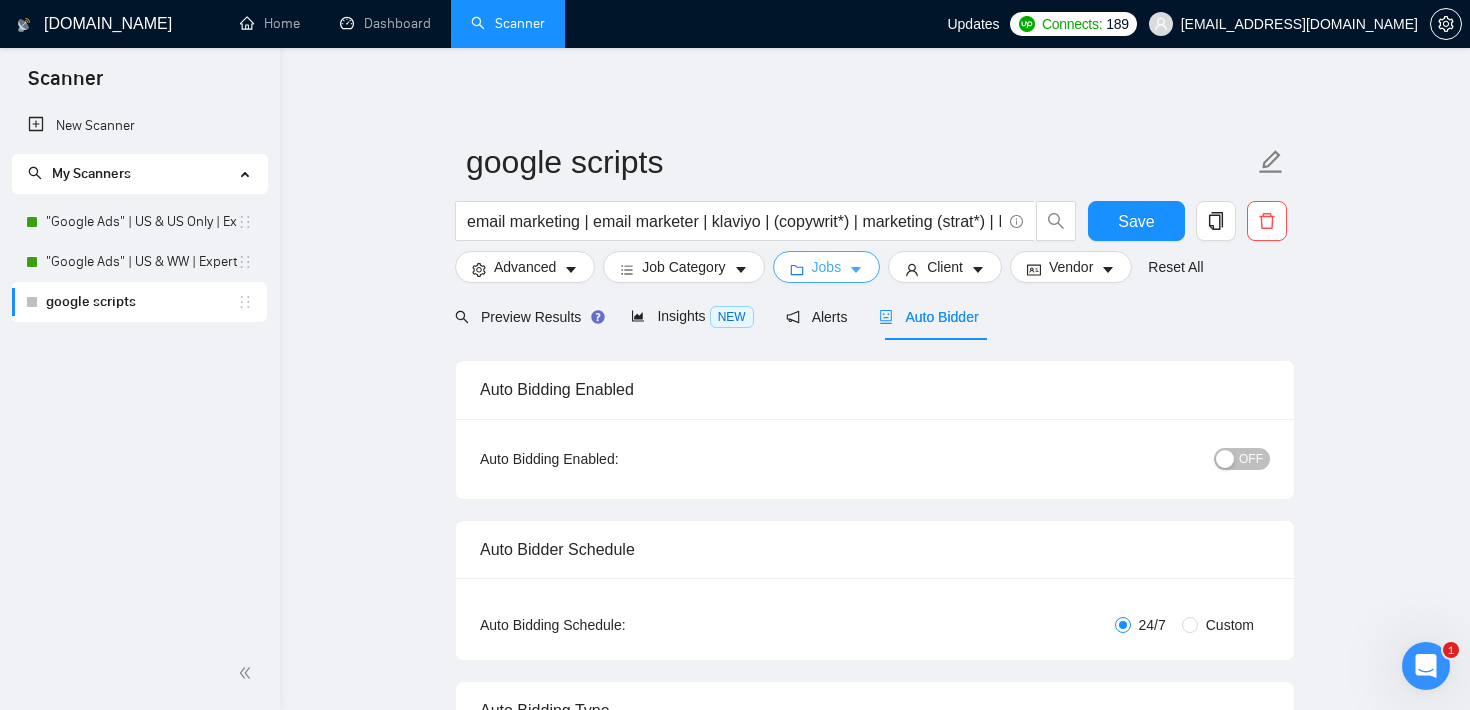 click 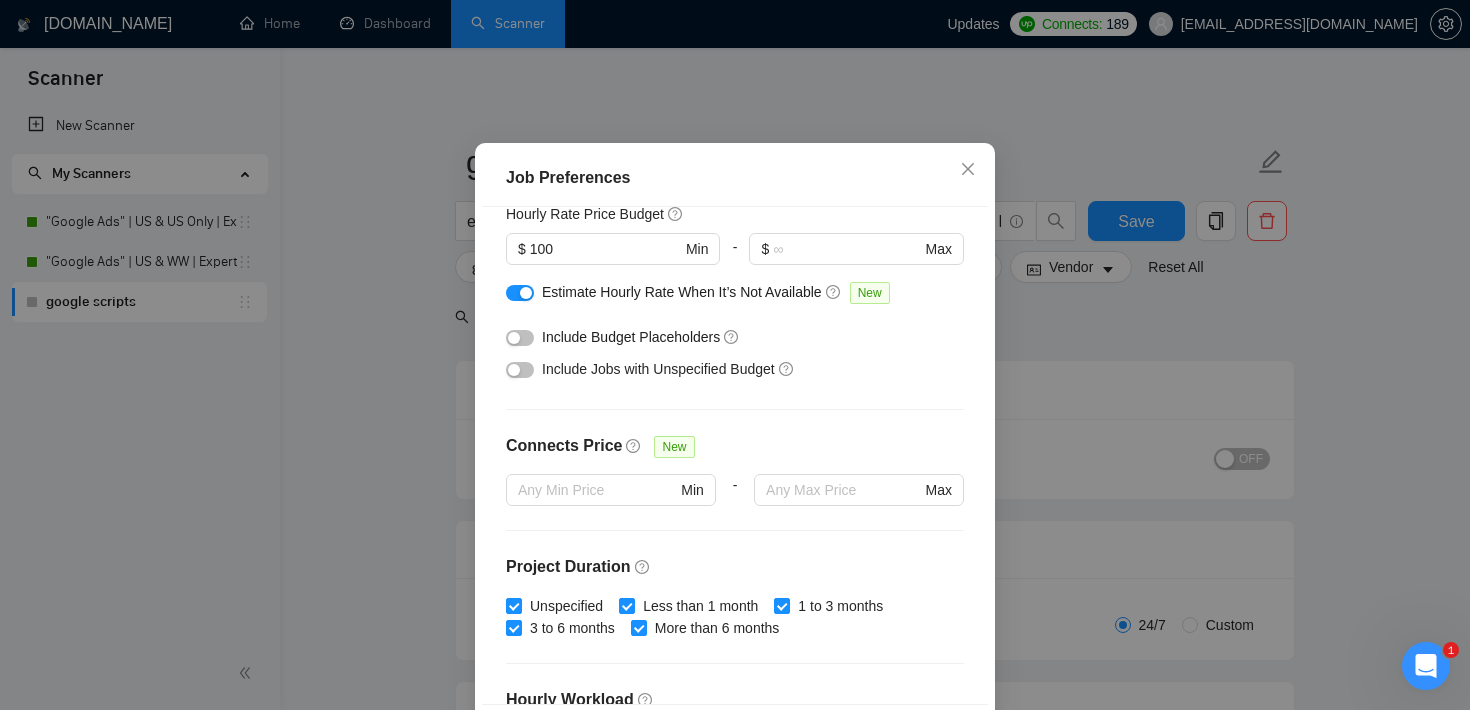 scroll, scrollTop: 263, scrollLeft: 0, axis: vertical 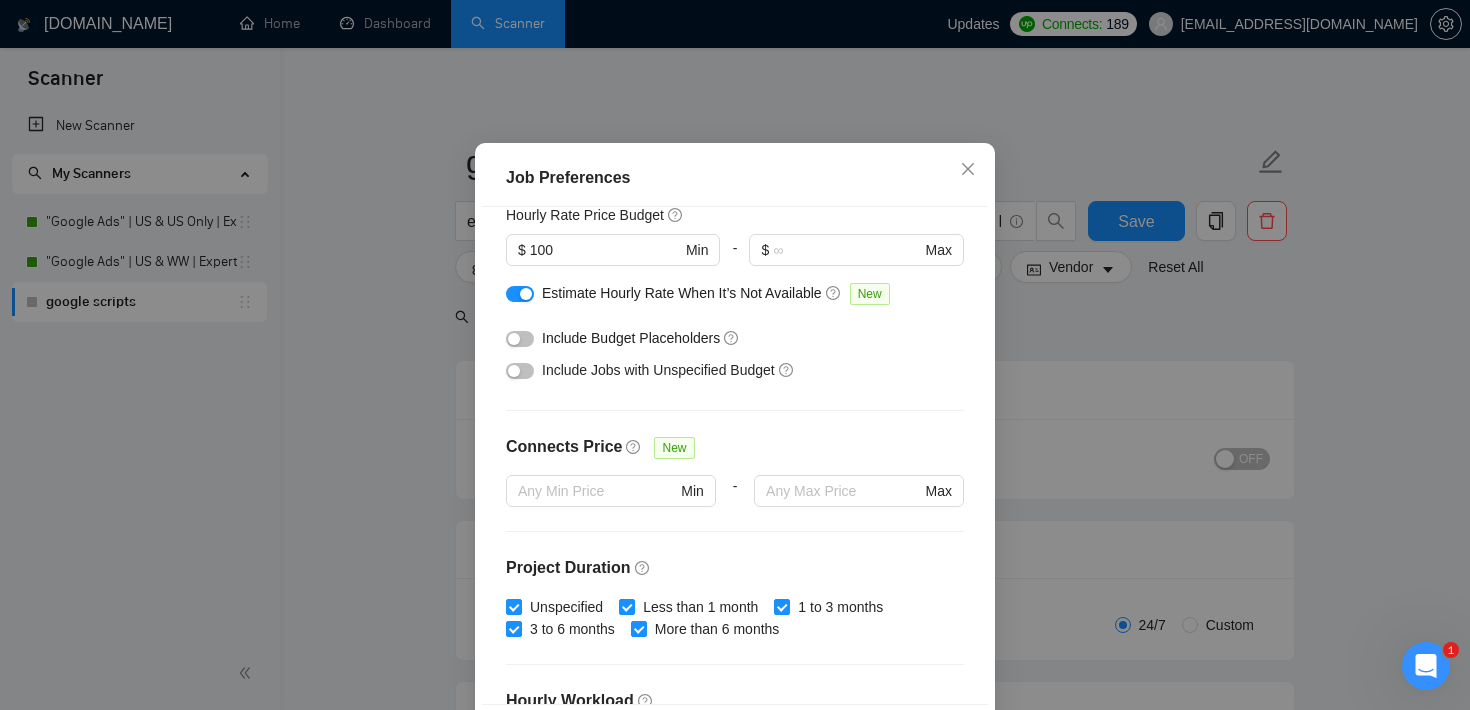 click at bounding box center (514, 339) 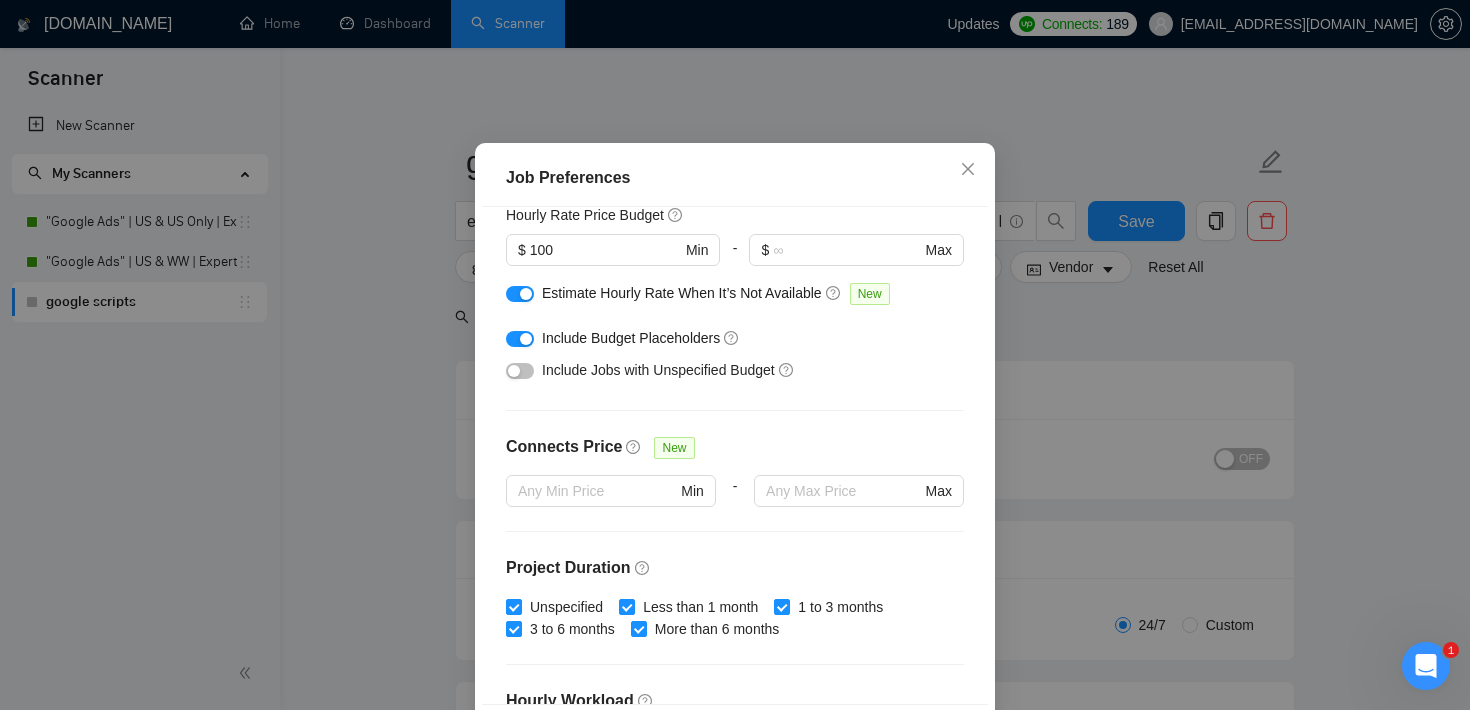 click at bounding box center (520, 371) 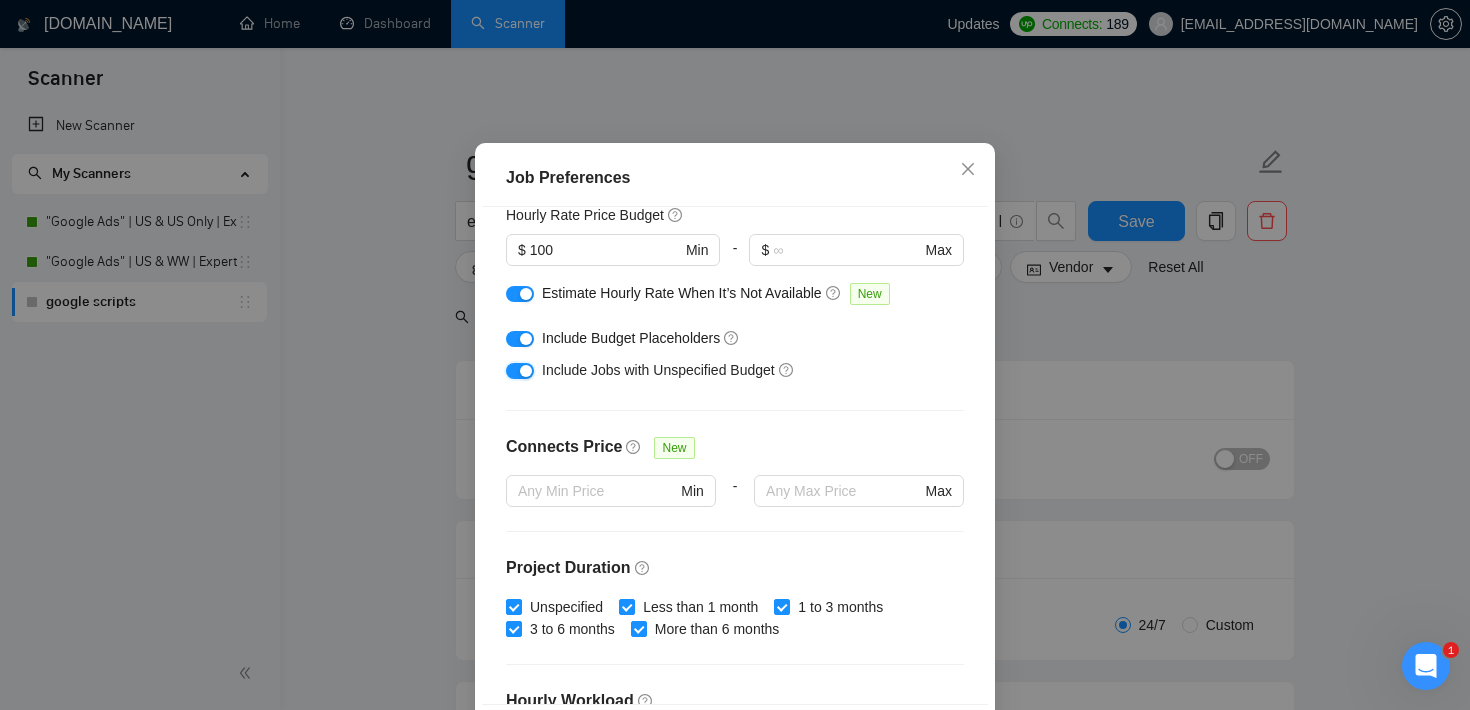 scroll, scrollTop: 630, scrollLeft: 0, axis: vertical 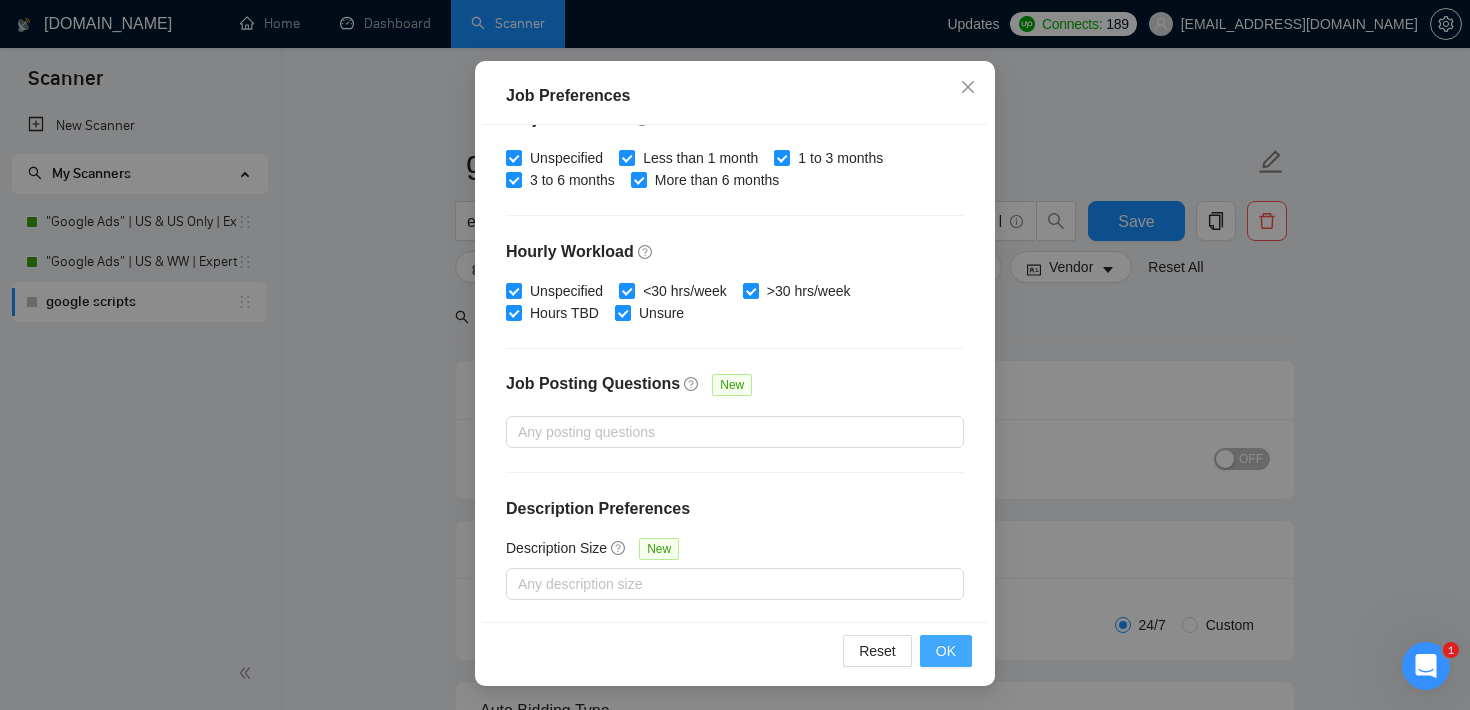 click on "OK" at bounding box center (946, 651) 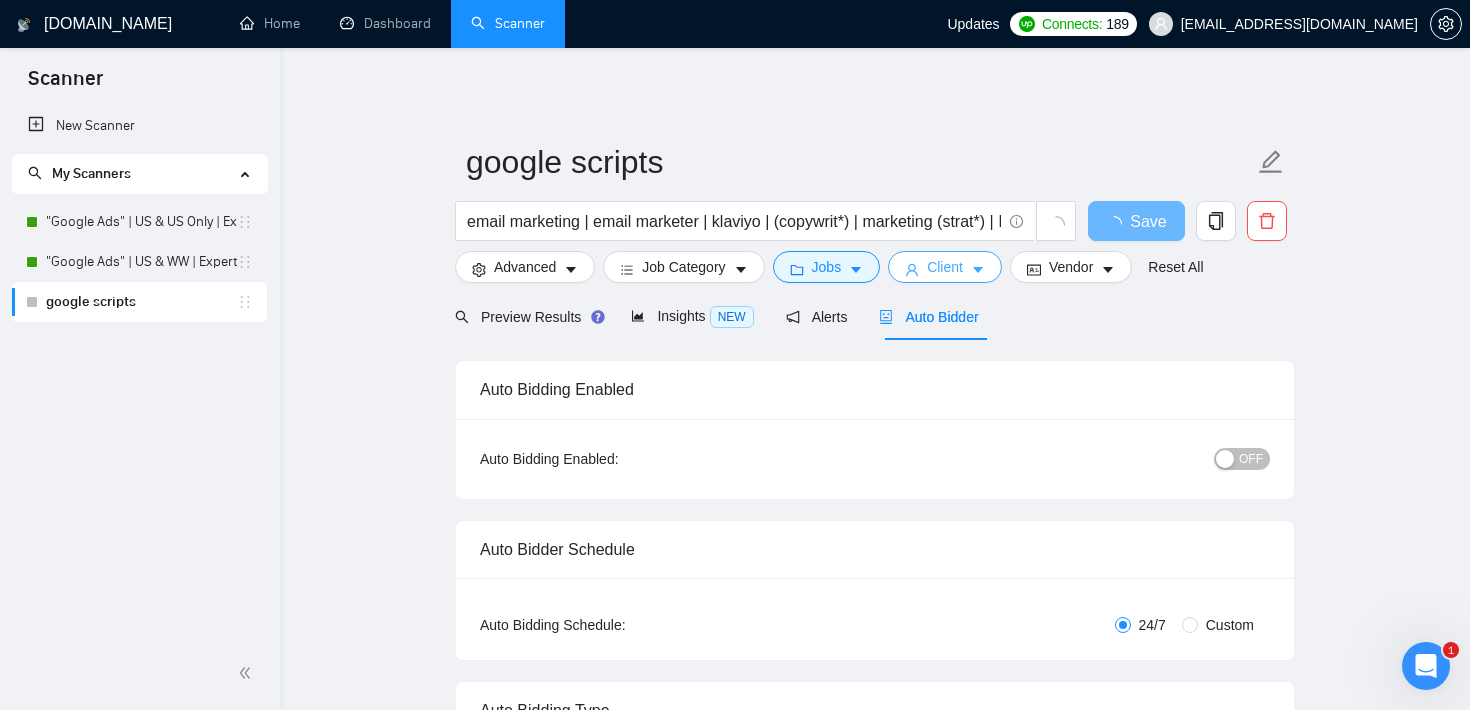 scroll, scrollTop: 59, scrollLeft: 0, axis: vertical 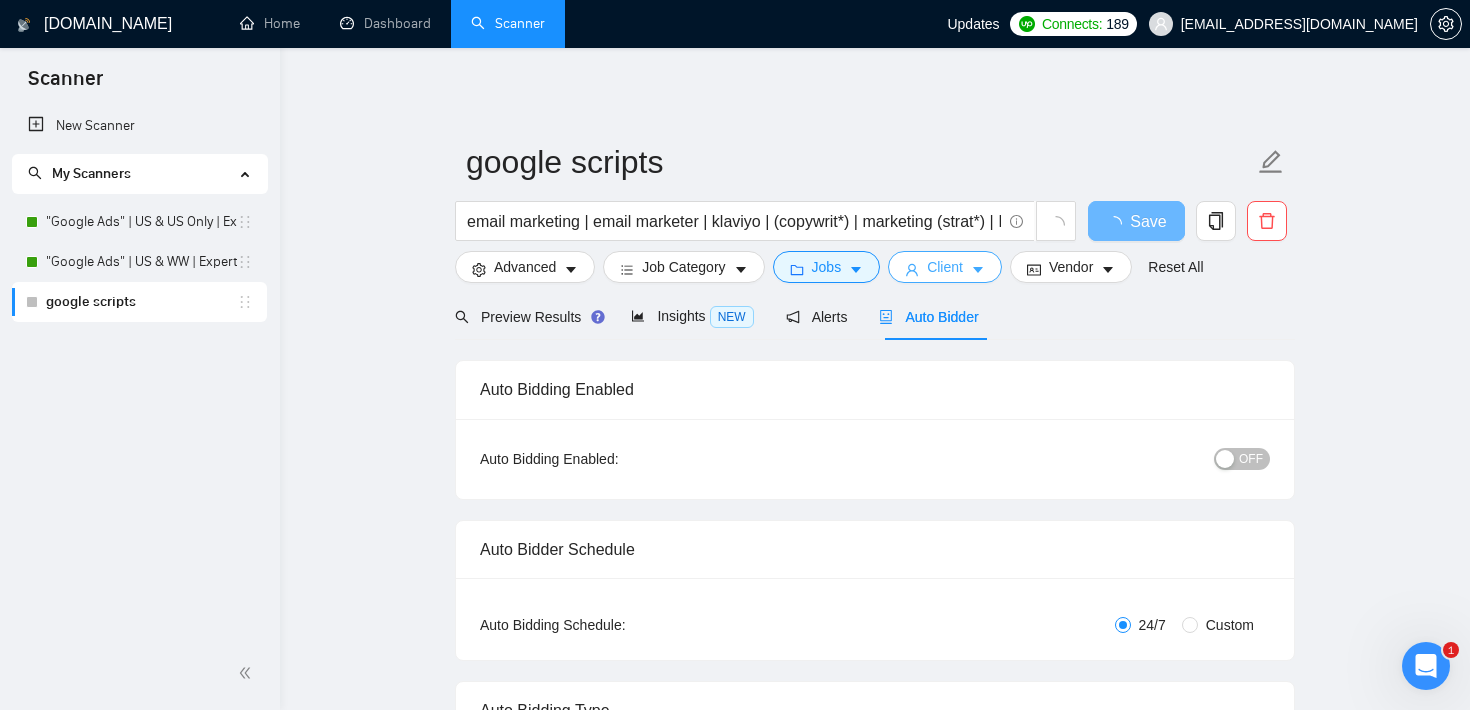 click 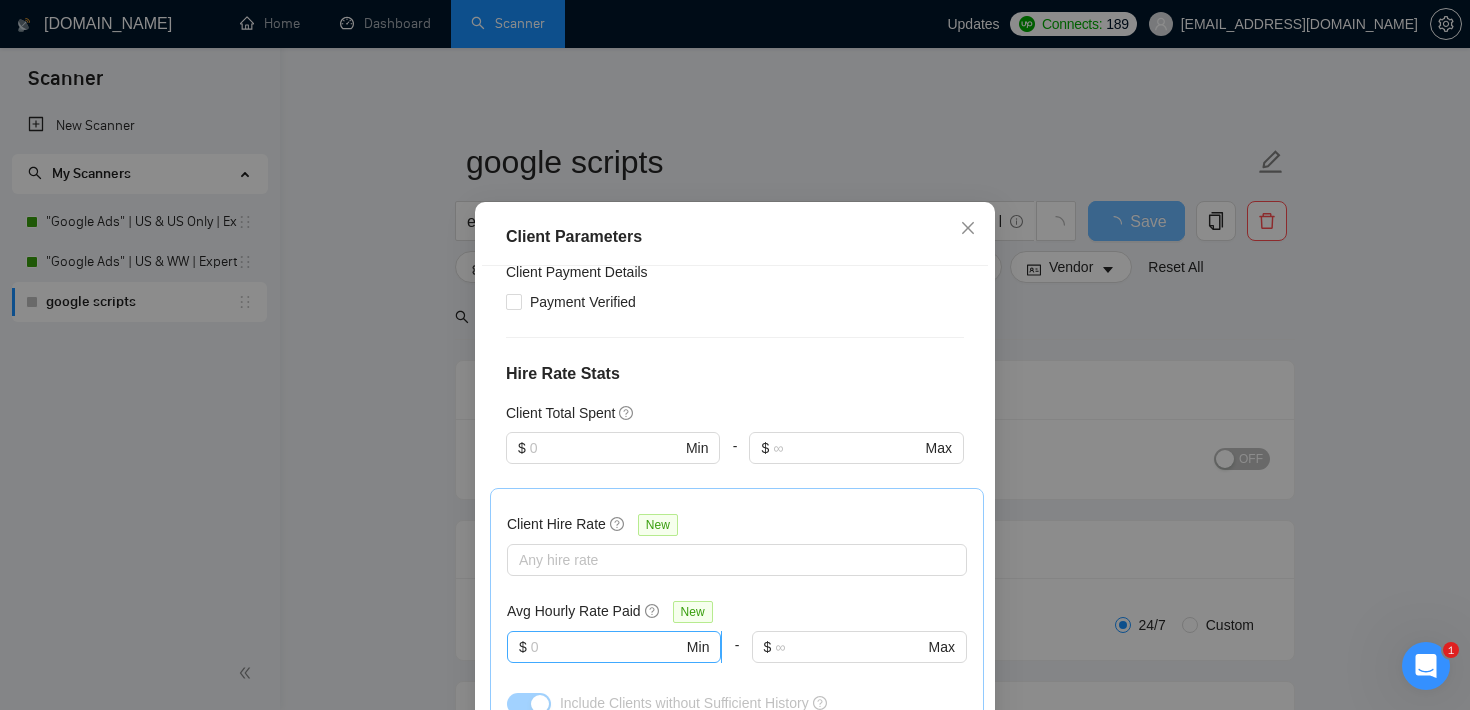 scroll, scrollTop: 348, scrollLeft: 0, axis: vertical 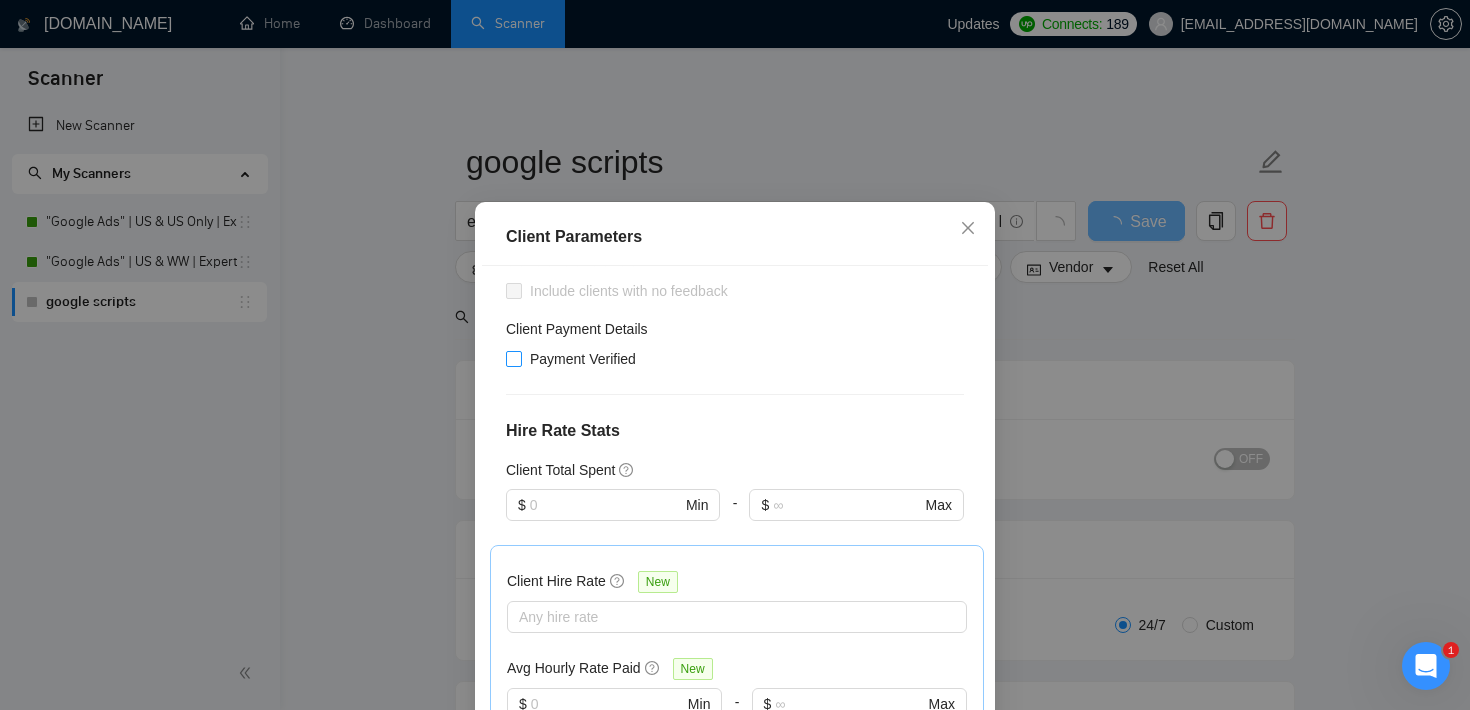 click on "Payment Verified" at bounding box center (513, 358) 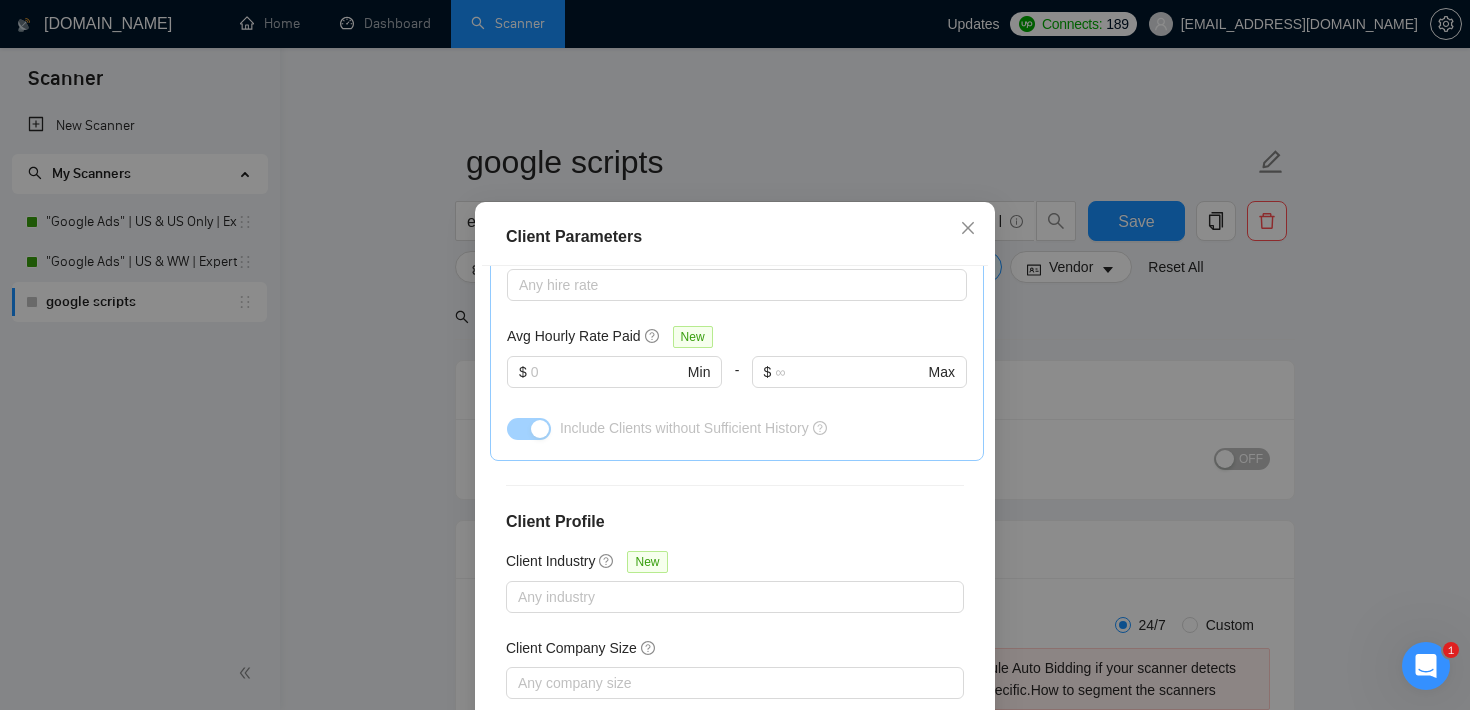 scroll, scrollTop: 749, scrollLeft: 0, axis: vertical 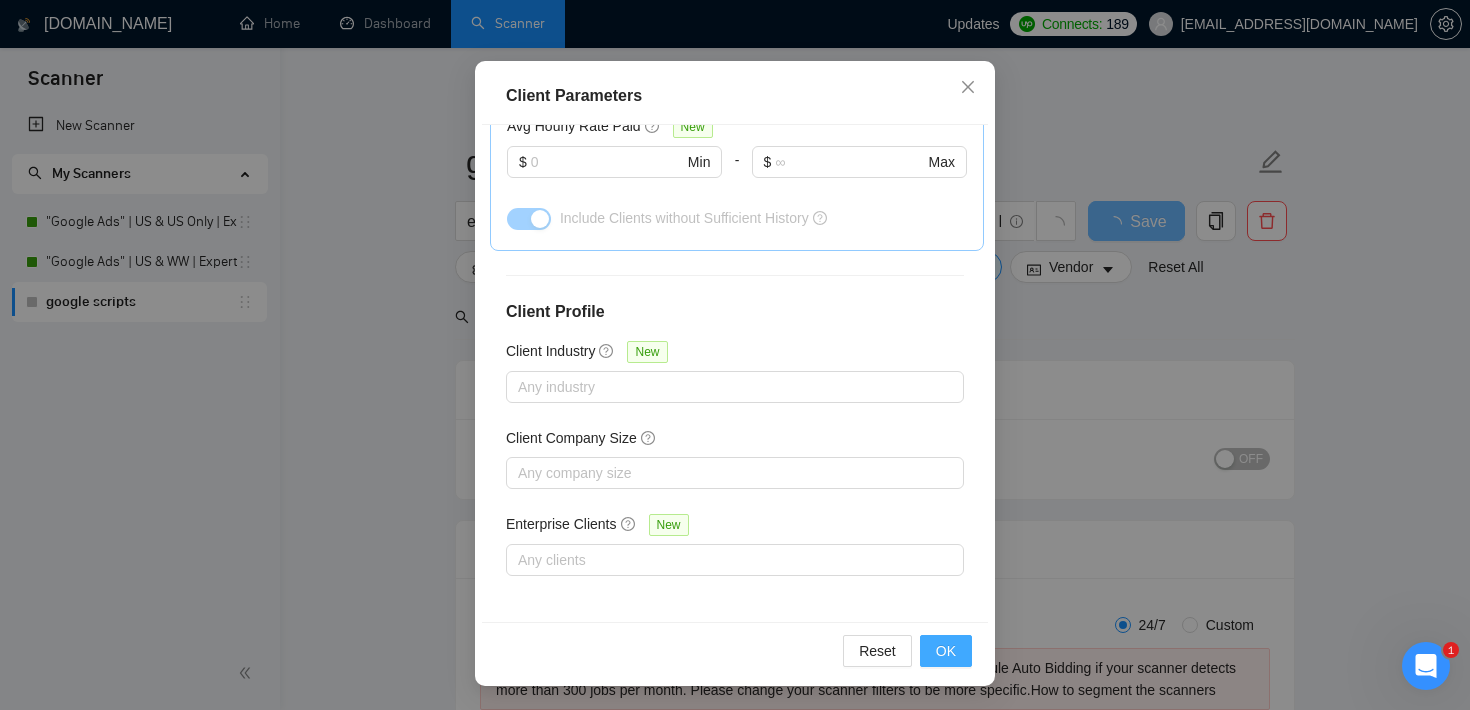 click on "OK" at bounding box center [946, 651] 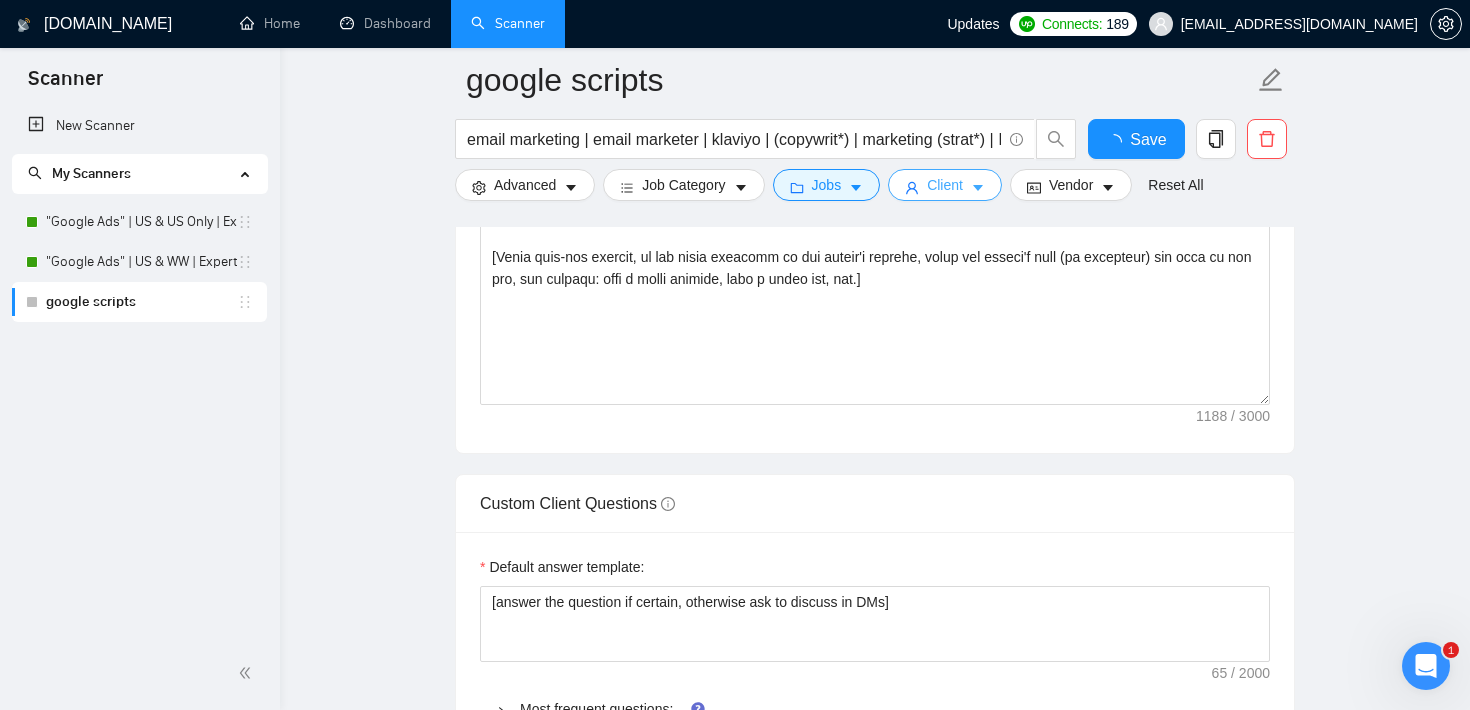 type 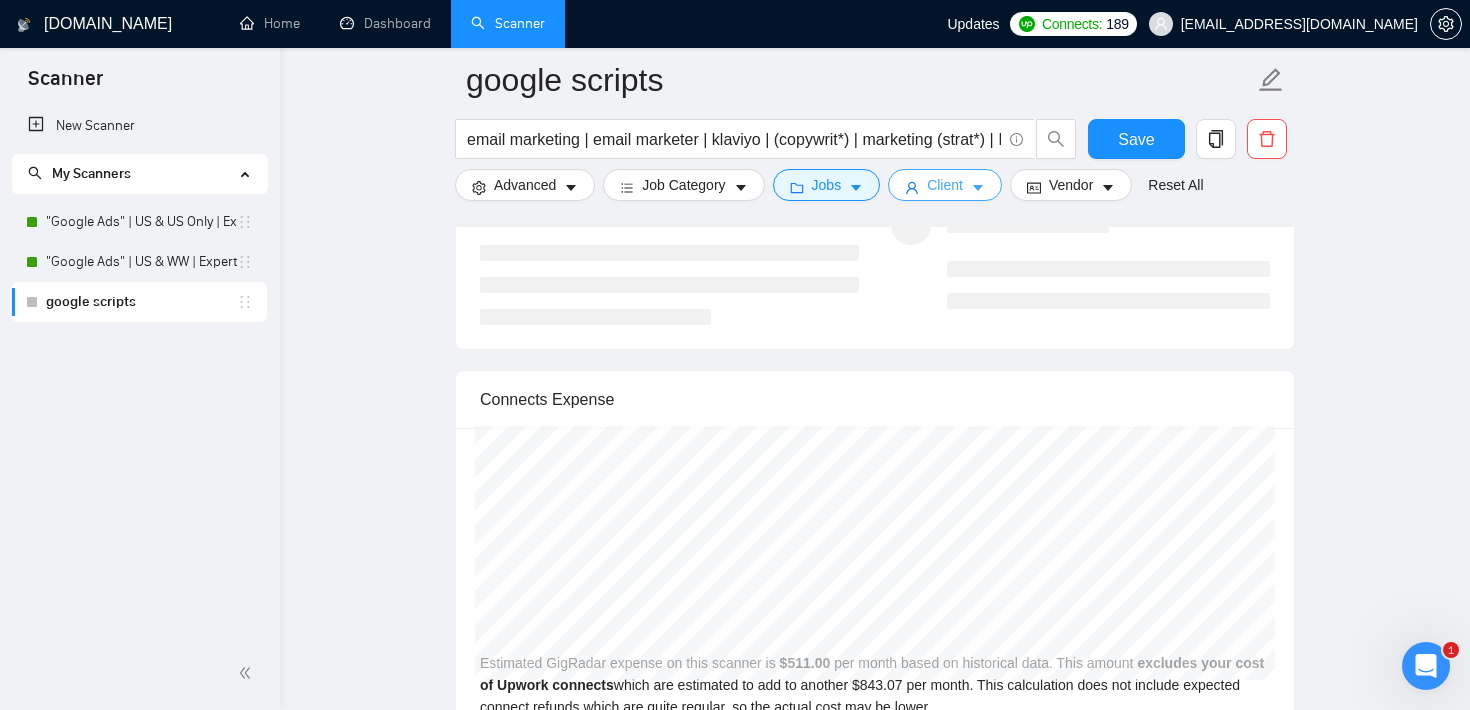 scroll, scrollTop: 3247, scrollLeft: 0, axis: vertical 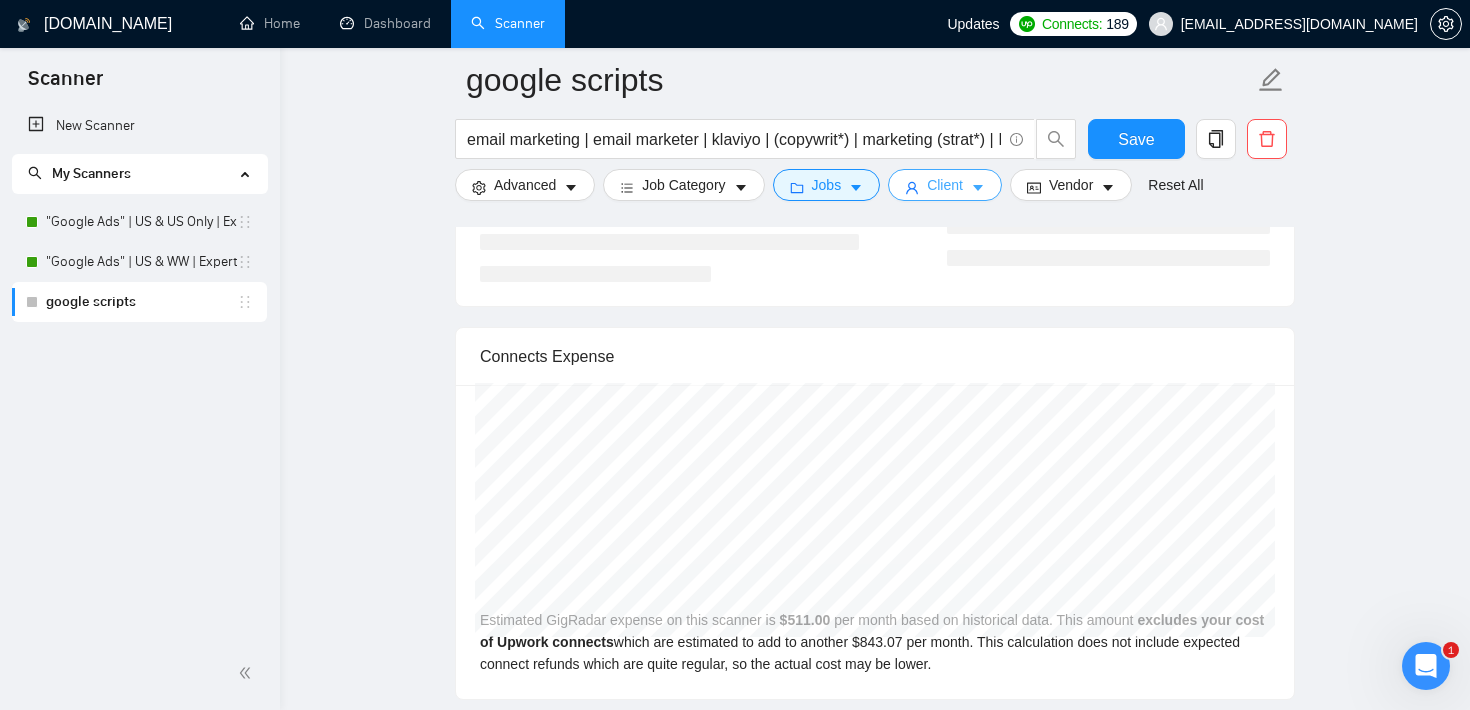 click on "Client" at bounding box center (945, 185) 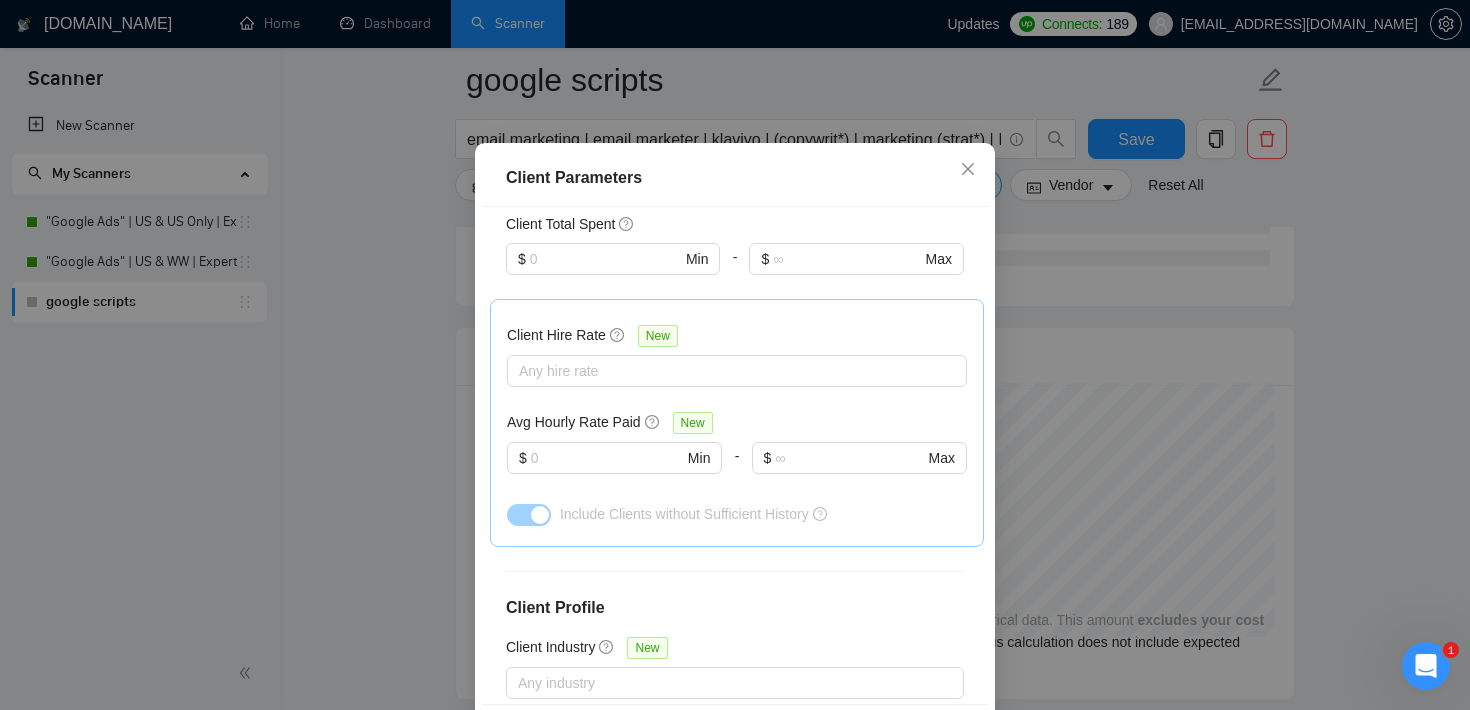 scroll, scrollTop: 502, scrollLeft: 0, axis: vertical 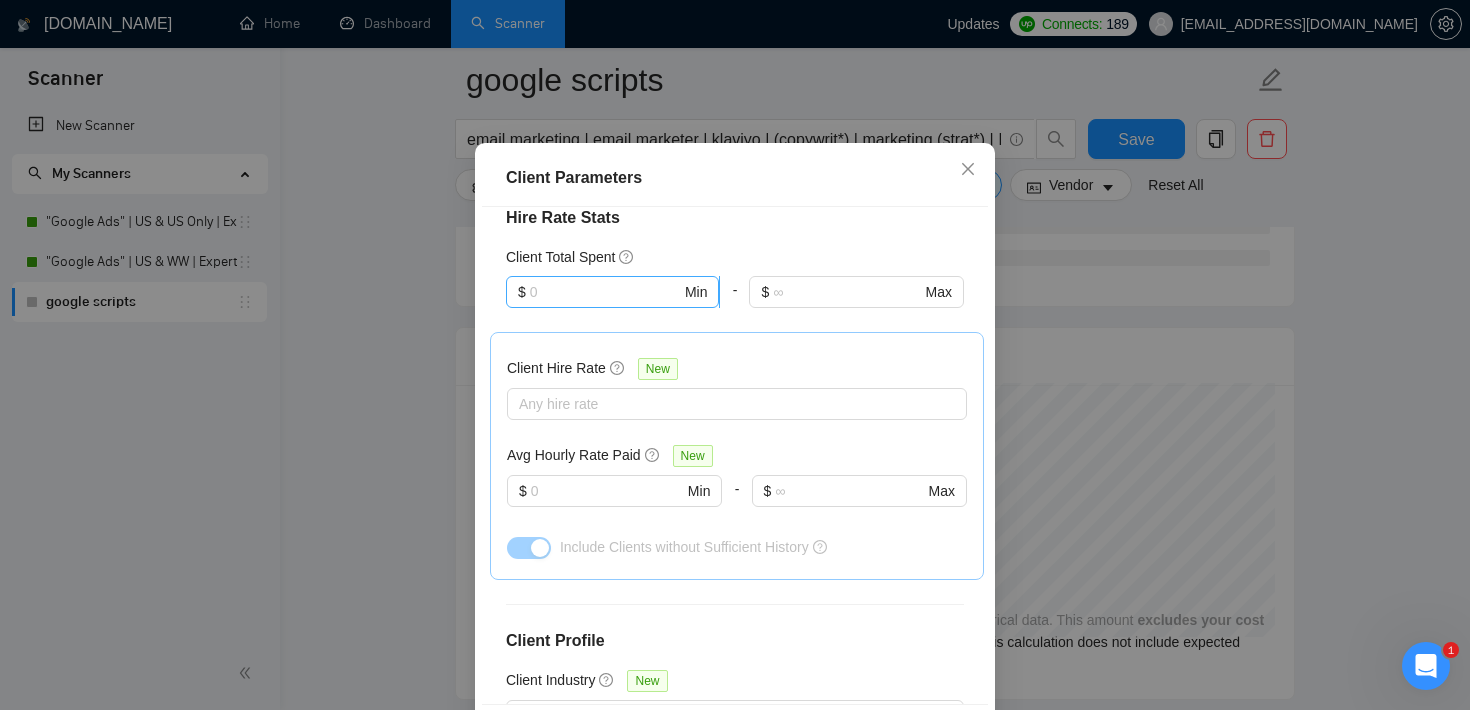 click at bounding box center (605, 292) 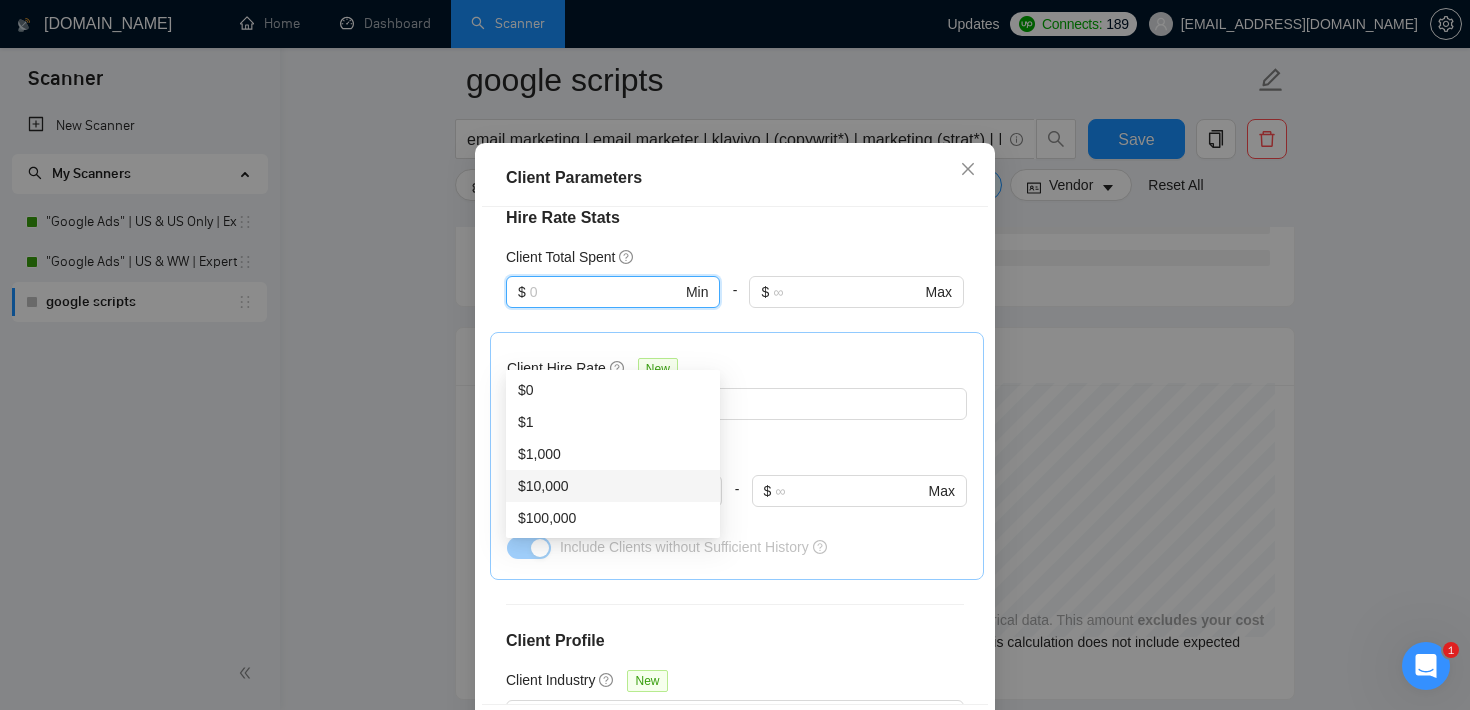click on "$10,000" at bounding box center [613, 486] 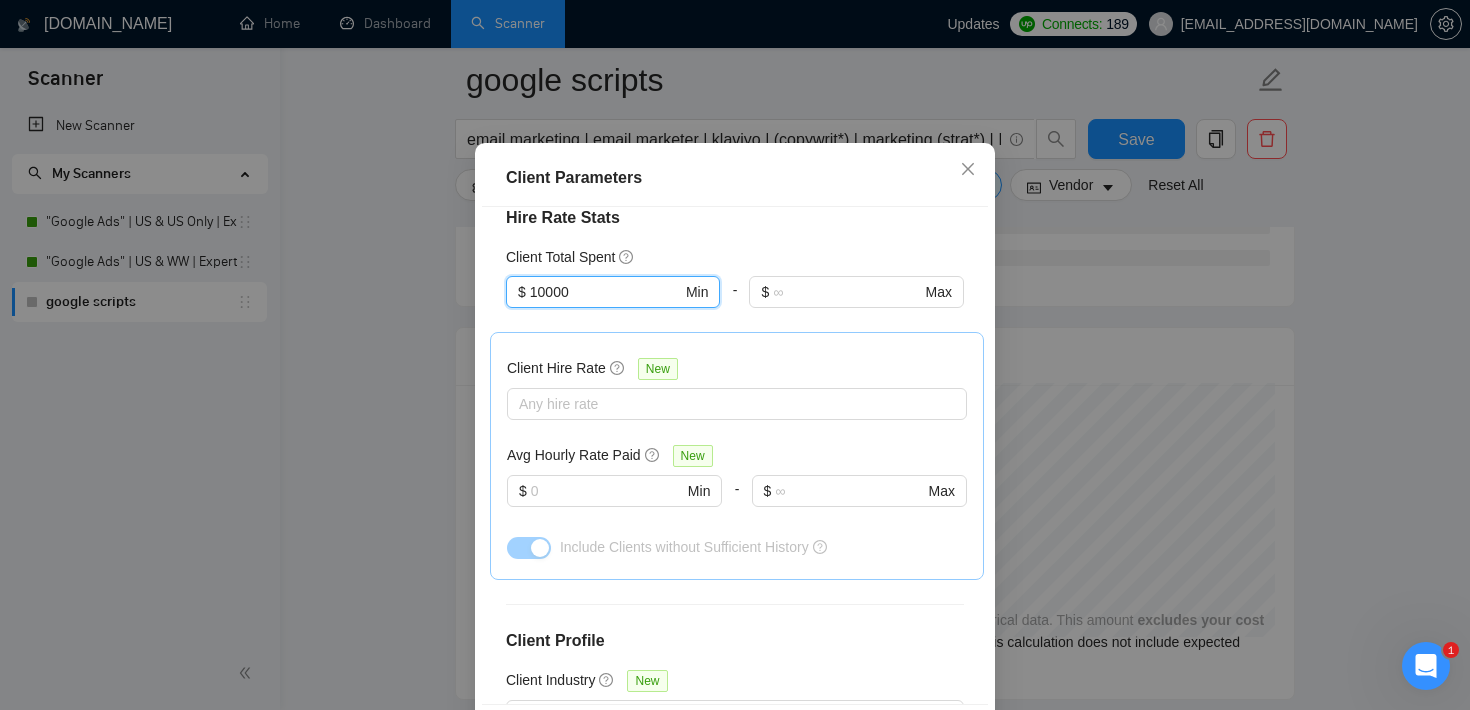 click on "Hire Rate Stats" at bounding box center [735, 218] 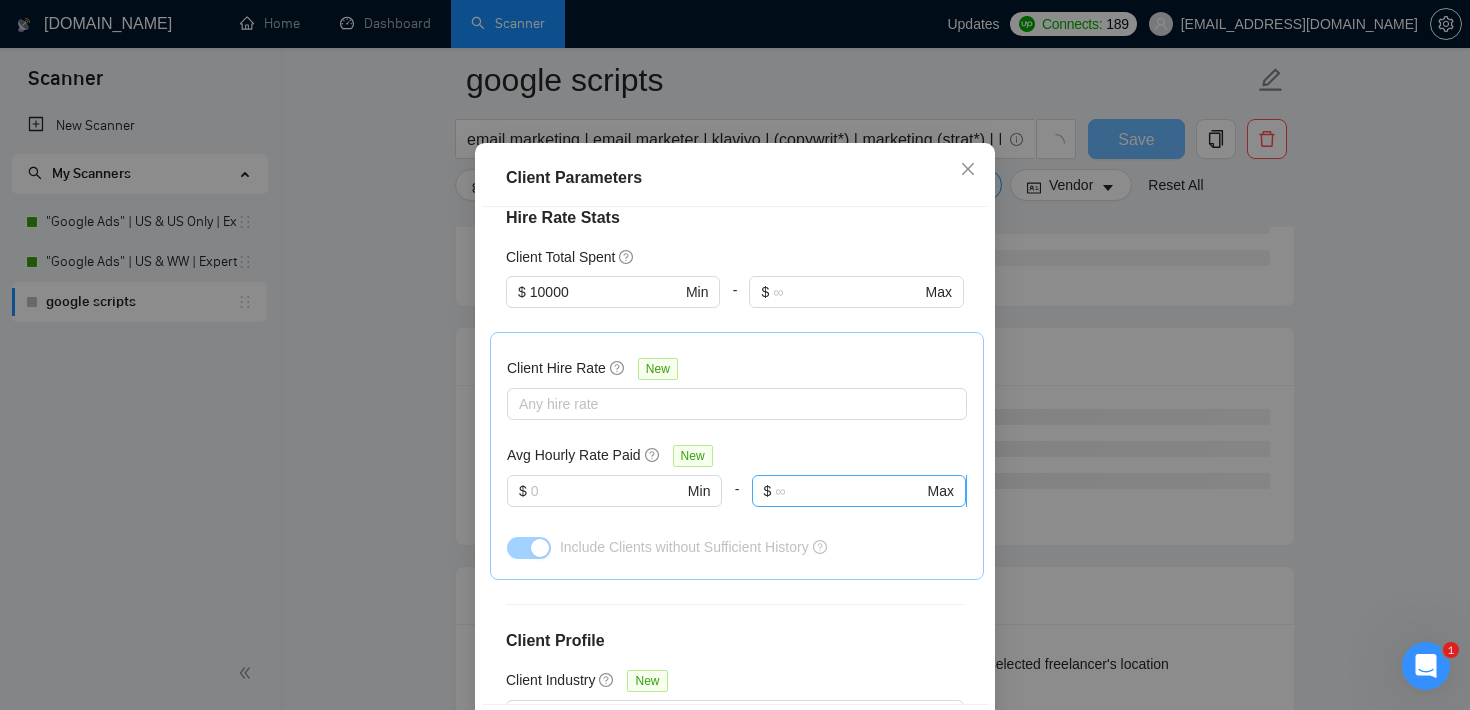 scroll, scrollTop: 749, scrollLeft: 0, axis: vertical 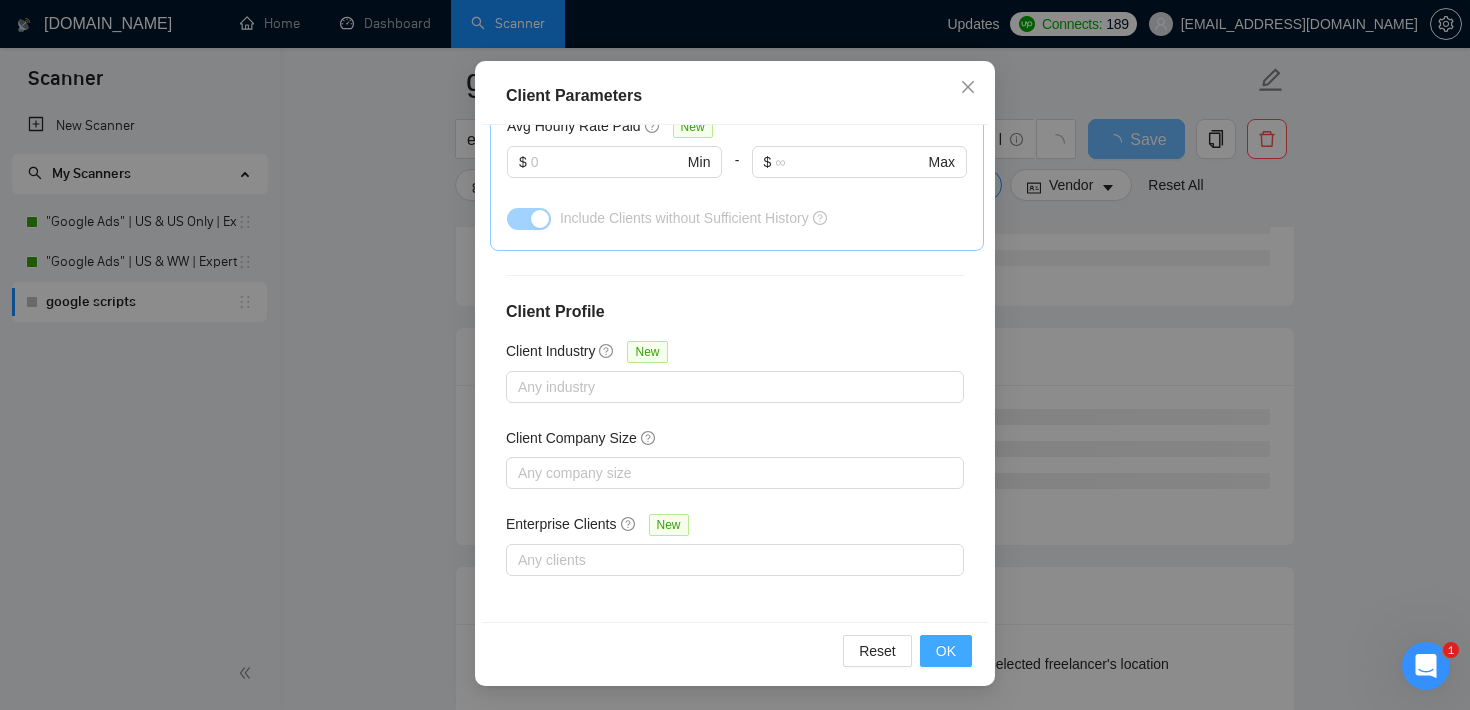 click on "OK" at bounding box center [946, 651] 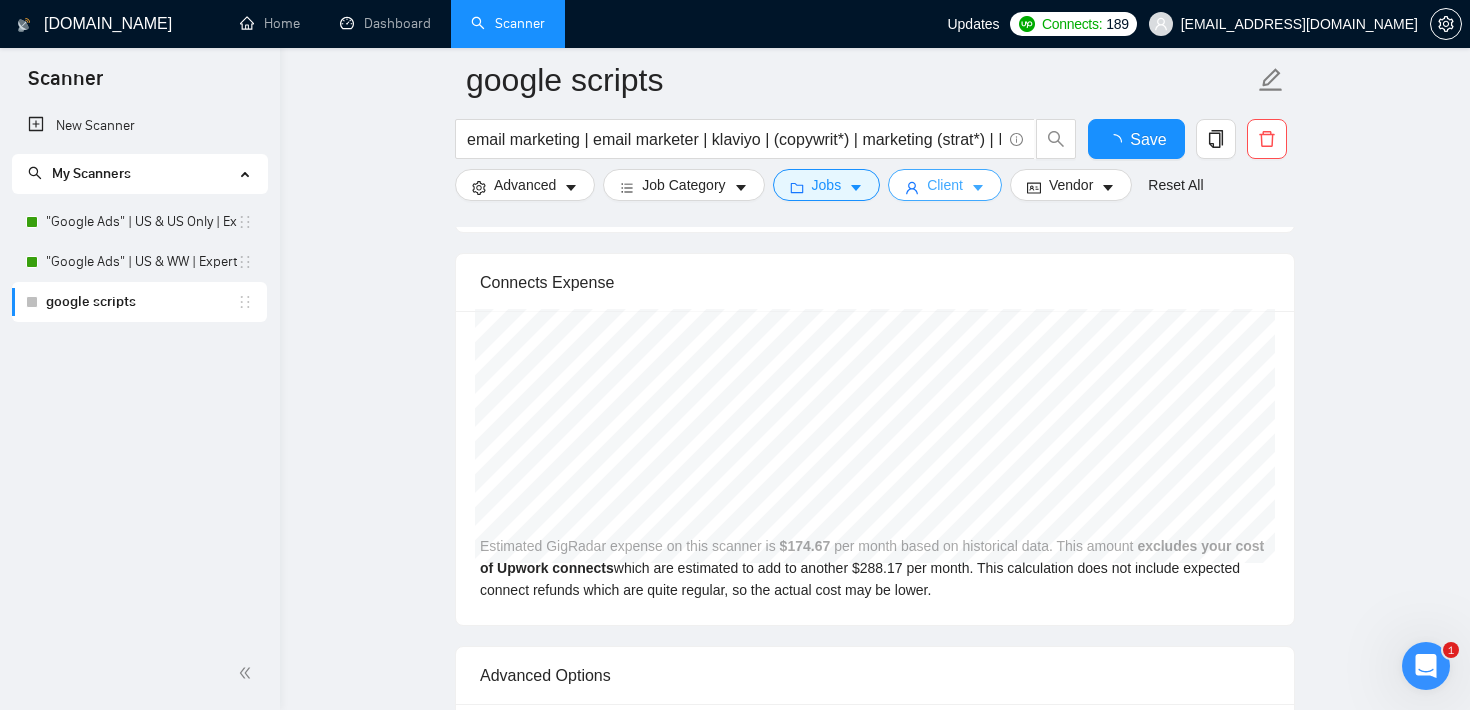 type 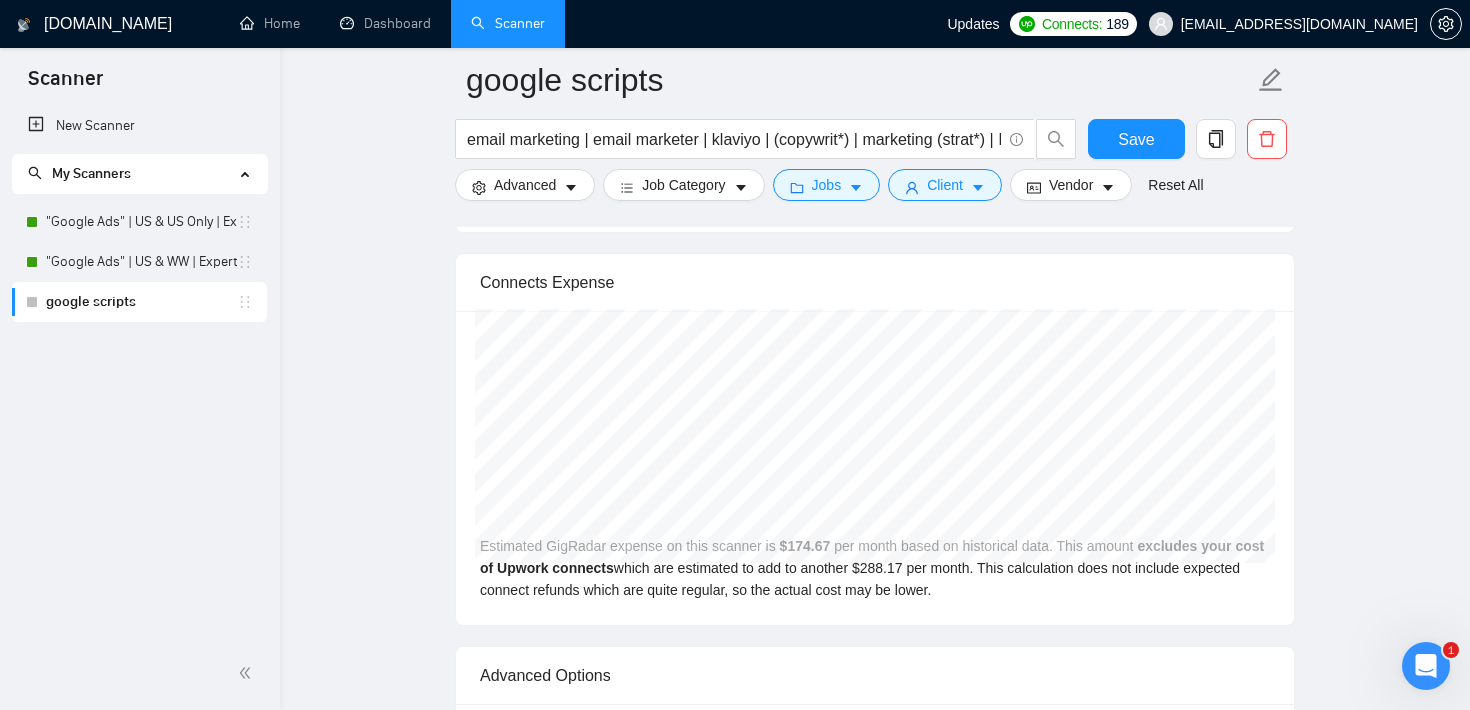 click on "google scripts email marketing | email marketer | klaviyo | (copywrit*) | marketing (strat*) | Infusionsoft | "Infusion soft" | (clickfunnel*) | marketing automation | sales automation | landing page | [DOMAIN_NAME] | (zapier*) | gohighlevel | "go-high-level" | "go high level" | (sales funnel*) | click (funnel*) | marketing (funnel*) Save Advanced   Job Category   Jobs   Client   Vendor   Reset All Preview Results Insights NEW Alerts Auto Bidder Auto Bidding Enabled Auto Bidding Enabled: OFF Auto Bidder Schedule Auto Bidding Type: Automated (recommended) Semi-automated Auto Bidding Schedule: 24/7 Custom Custom Auto Bidder Schedule Repeat every week [DATE] [DATE] [DATE] [DATE] [DATE] [DATE] [DATE] Active Hours ( [GEOGRAPHIC_DATA]/[GEOGRAPHIC_DATA] ): From: To: ( 24  hours) [GEOGRAPHIC_DATA]/Sofia Auto Bidding Type Select your bidding algorithm: Choose the algorithm for you bidding. The price per proposal does not include your connects expenditure. Template Bidder Works great for narrow segments and short cover letters that don't change." at bounding box center (875, -909) 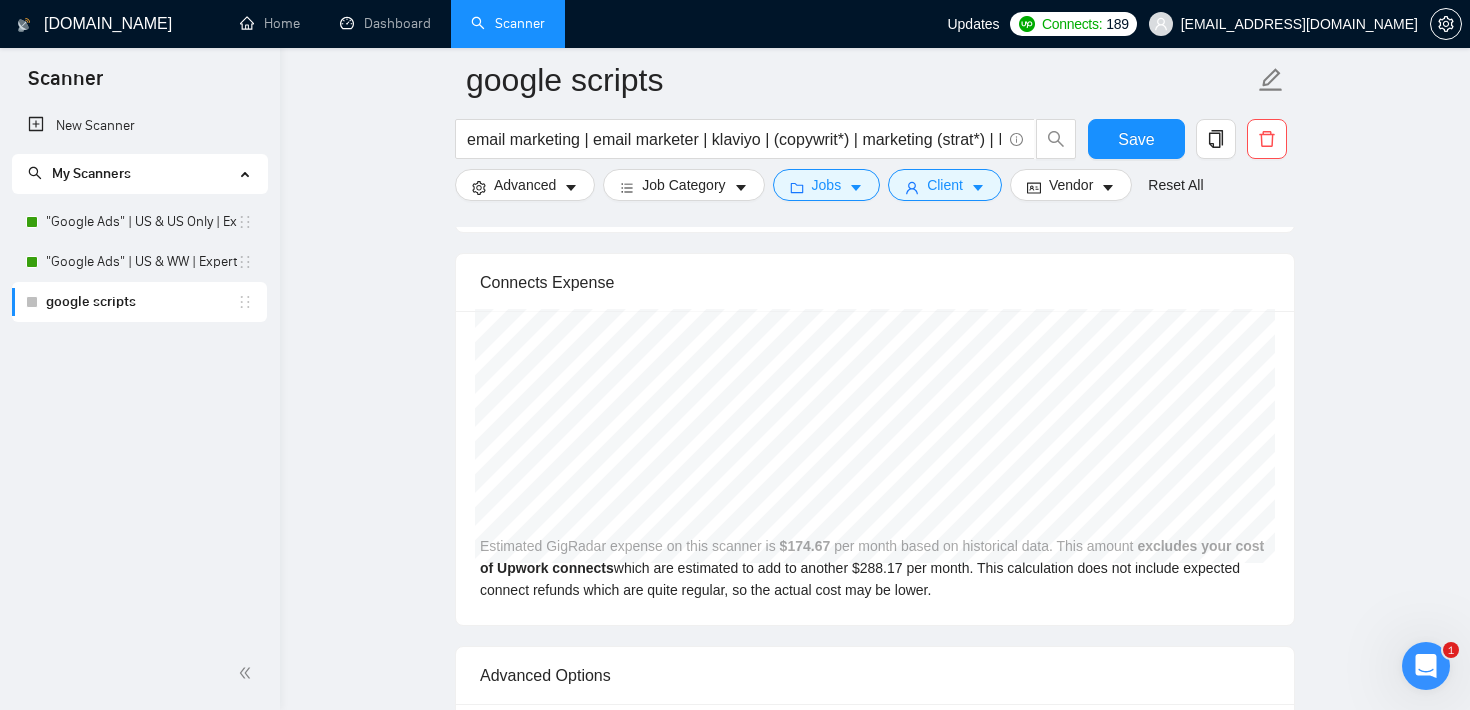click on "google scripts email marketing | email marketer | klaviyo | (copywrit*) | marketing (strat*) | Infusionsoft | "Infusion soft" | (clickfunnel*) | marketing automation | sales automation | landing page | [DOMAIN_NAME] | (zapier*) | gohighlevel | "go-high-level" | "go high level" | (sales funnel*) | click (funnel*) | marketing (funnel*) Save Advanced   Job Category   Jobs   Client   Vendor   Reset All Preview Results Insights NEW Alerts Auto Bidder Auto Bidding Enabled Auto Bidding Enabled: OFF Auto Bidder Schedule Auto Bidding Type: Automated (recommended) Semi-automated Auto Bidding Schedule: 24/7 Custom Custom Auto Bidder Schedule Repeat every week [DATE] [DATE] [DATE] [DATE] [DATE] [DATE] [DATE] Active Hours ( [GEOGRAPHIC_DATA]/[GEOGRAPHIC_DATA] ): From: To: ( 24  hours) [GEOGRAPHIC_DATA]/Sofia Auto Bidding Type Select your bidding algorithm: Choose the algorithm for you bidding. The price per proposal does not include your connects expenditure. Template Bidder Works great for narrow segments and short cover letters that don't change." at bounding box center [875, -909] 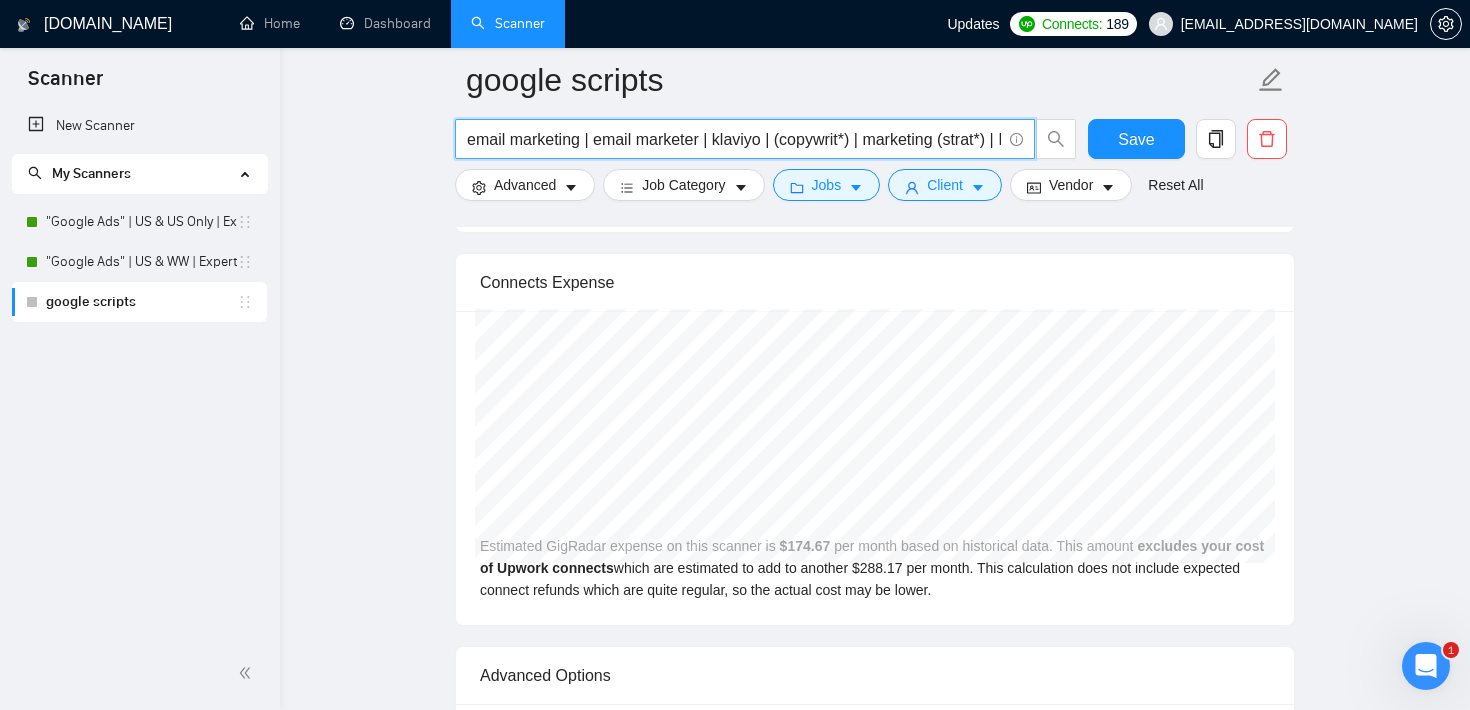click on "email marketing | email marketer | klaviyo | (copywrit*) | marketing (strat*) | Infusionsoft | "Infusion soft" | (clickfunnel*) | marketing automation | sales automation | landing page | [DOMAIN_NAME] | (zapier*) | gohighlevel | "go-high-level" | "go high level" | (sales funnel*) | click (funnel*) | marketing (funnel*)" at bounding box center [734, 139] 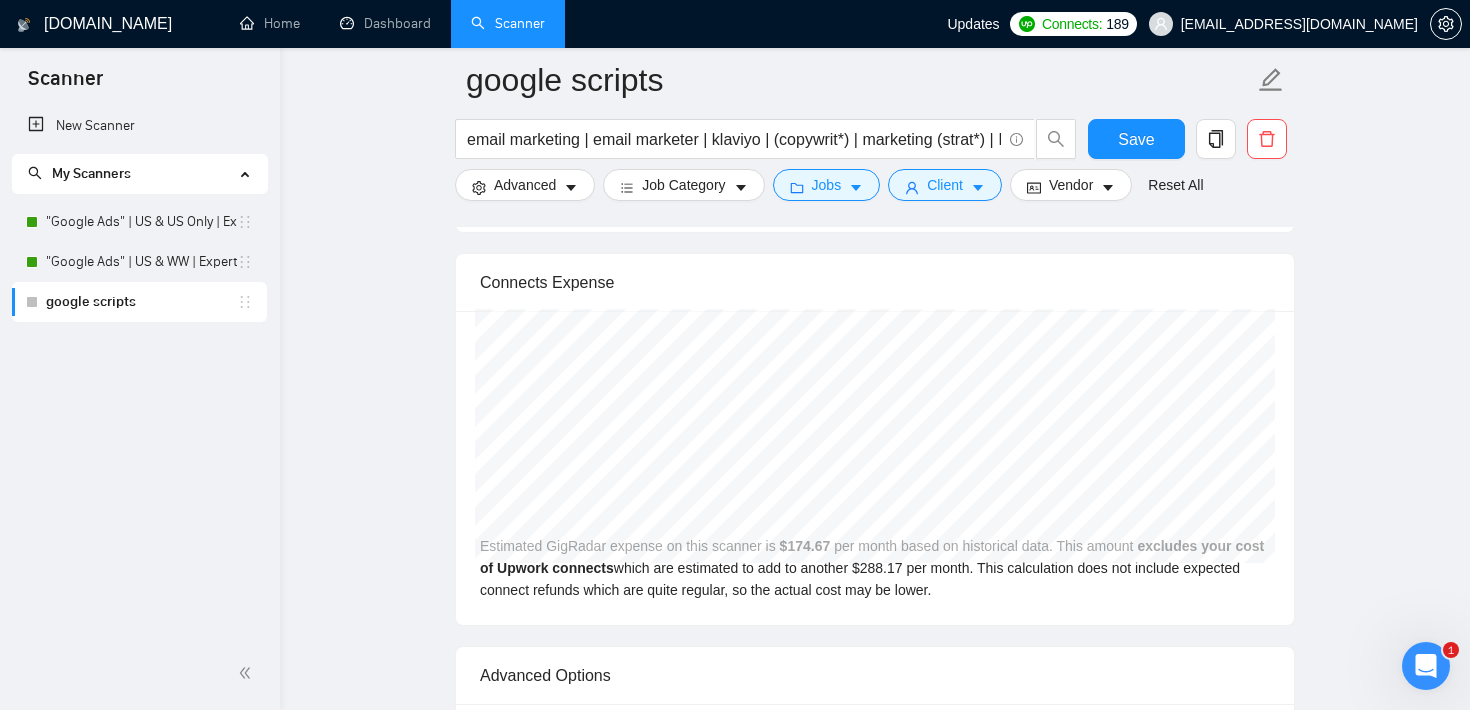 click on "Connects Expense" at bounding box center (875, 283) 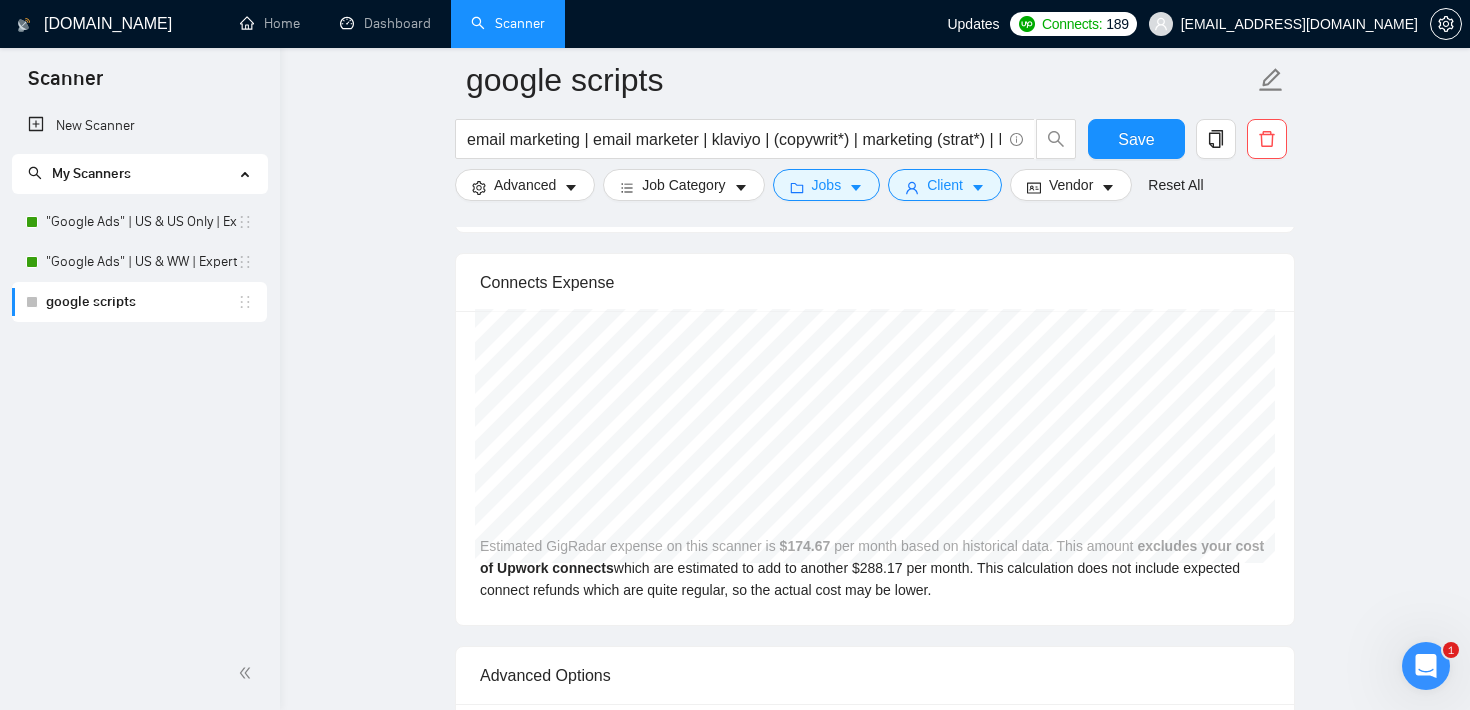 scroll, scrollTop: 3313, scrollLeft: 0, axis: vertical 